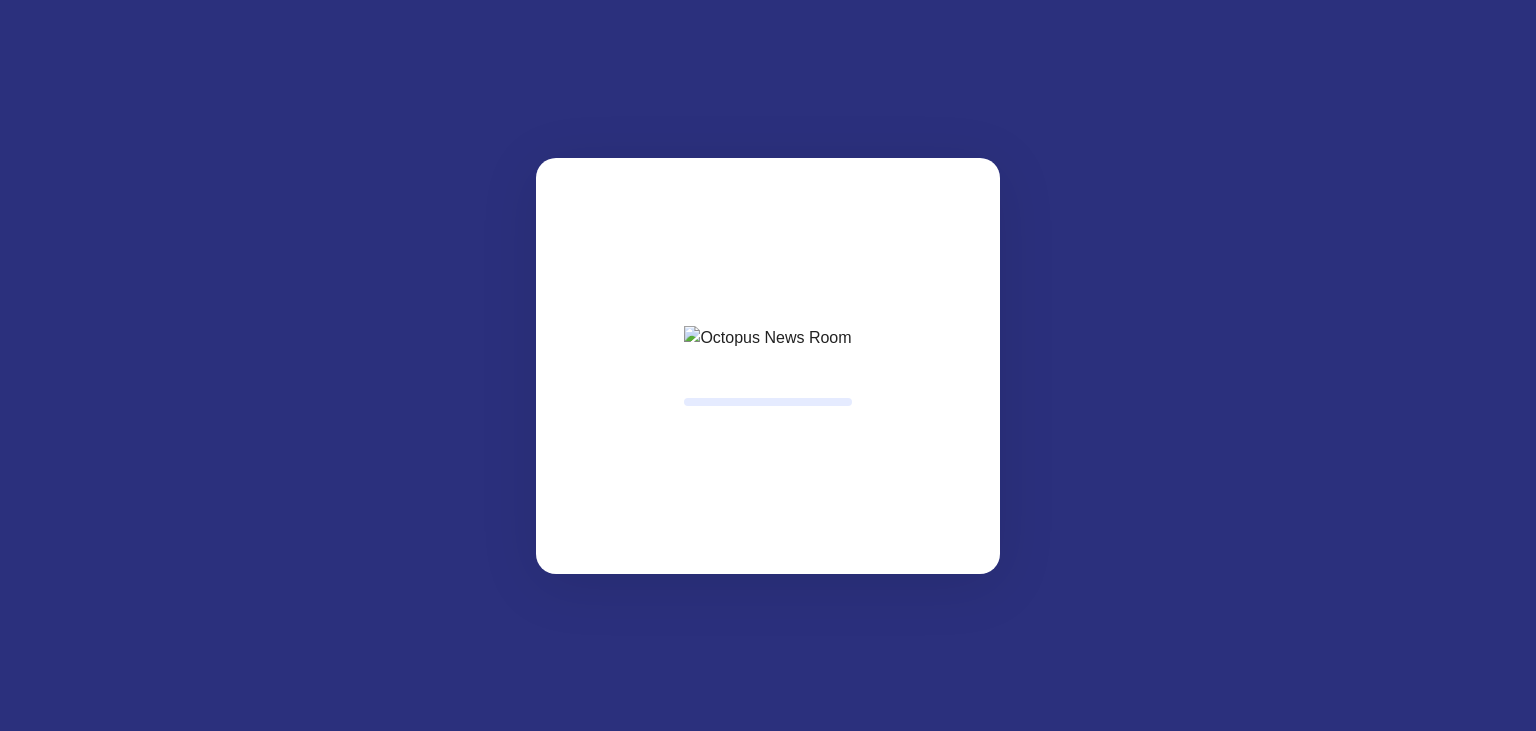 scroll, scrollTop: 0, scrollLeft: 0, axis: both 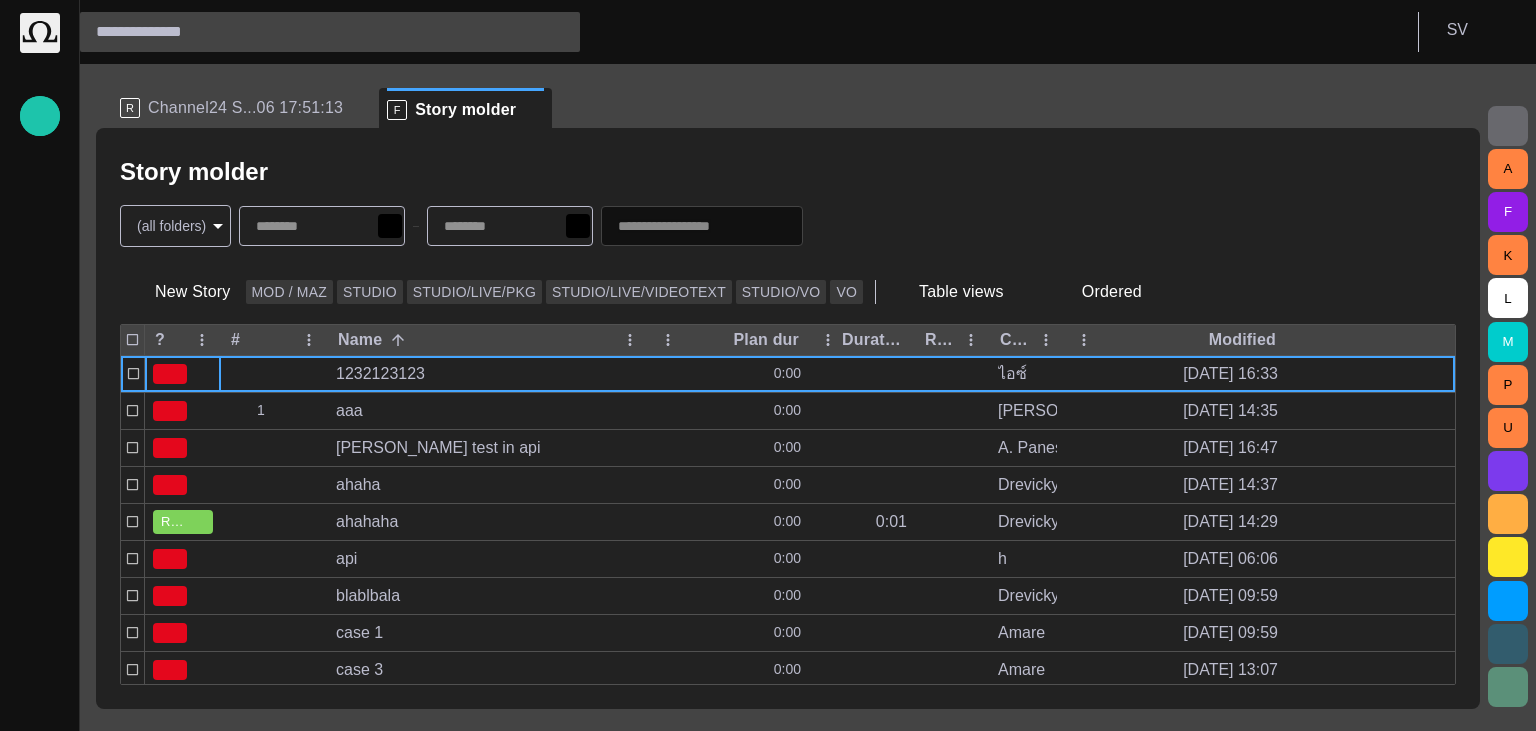 click on "Ordered" at bounding box center [1098, 292] 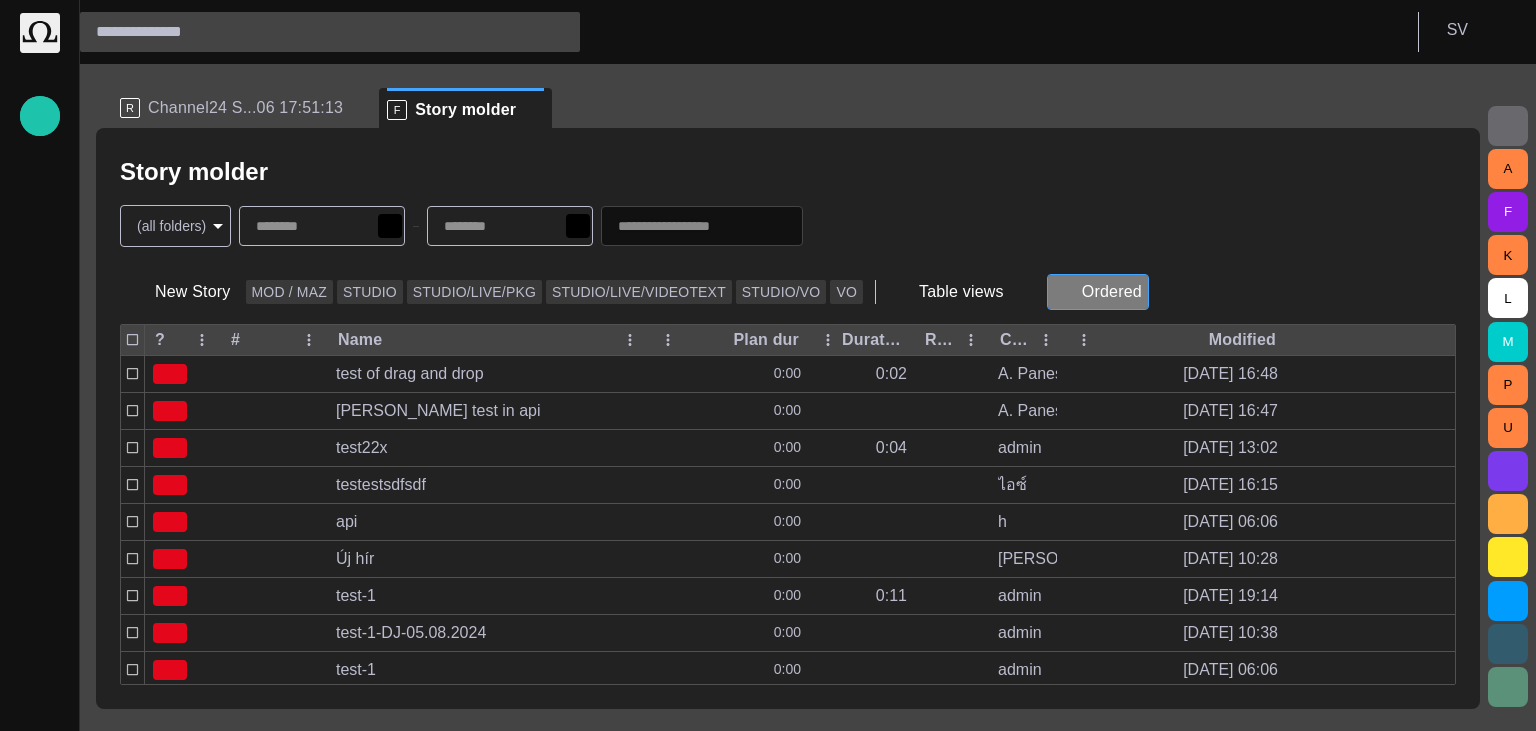click on "Ordered" at bounding box center (1098, 292) 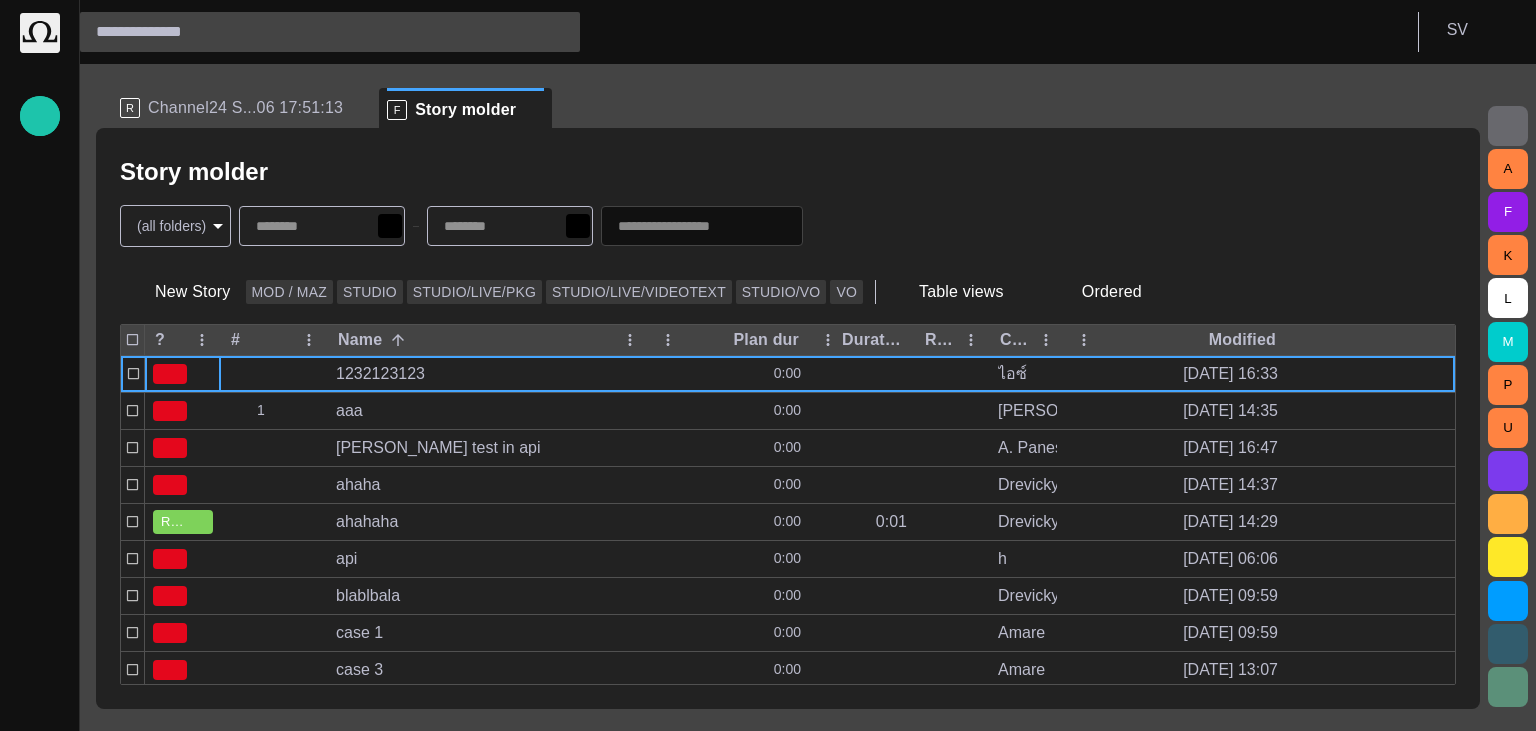 type 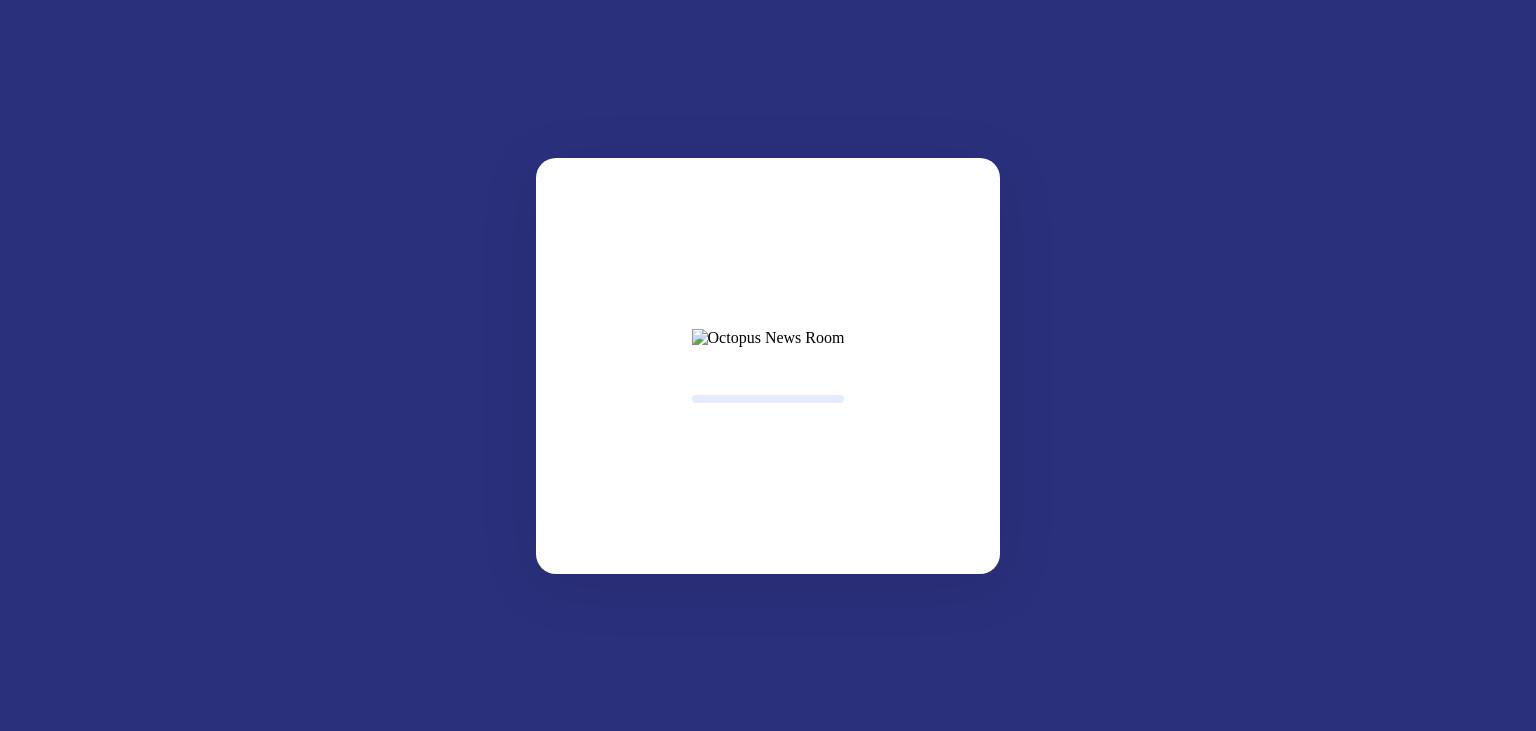 scroll, scrollTop: 0, scrollLeft: 0, axis: both 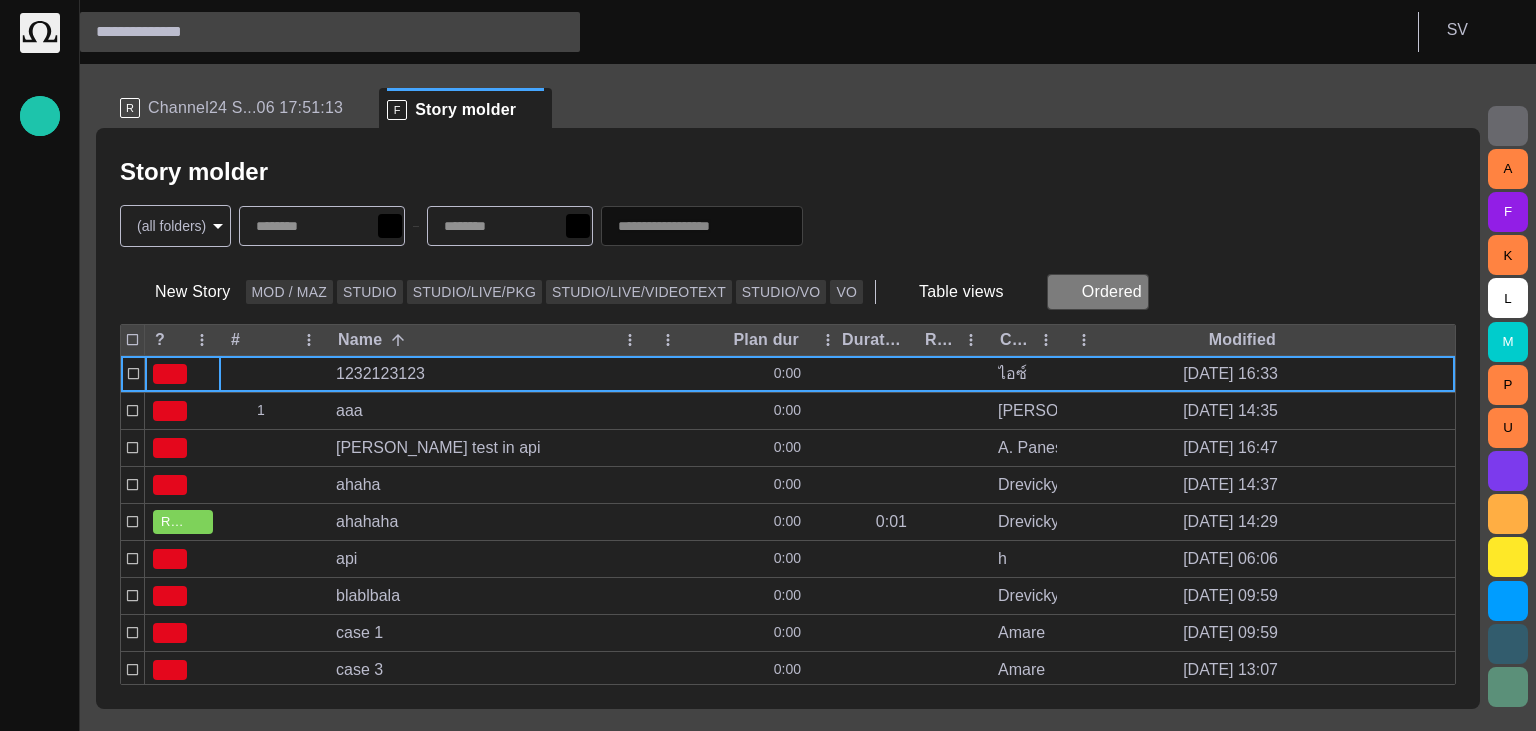 click on "Ordered" at bounding box center (1098, 292) 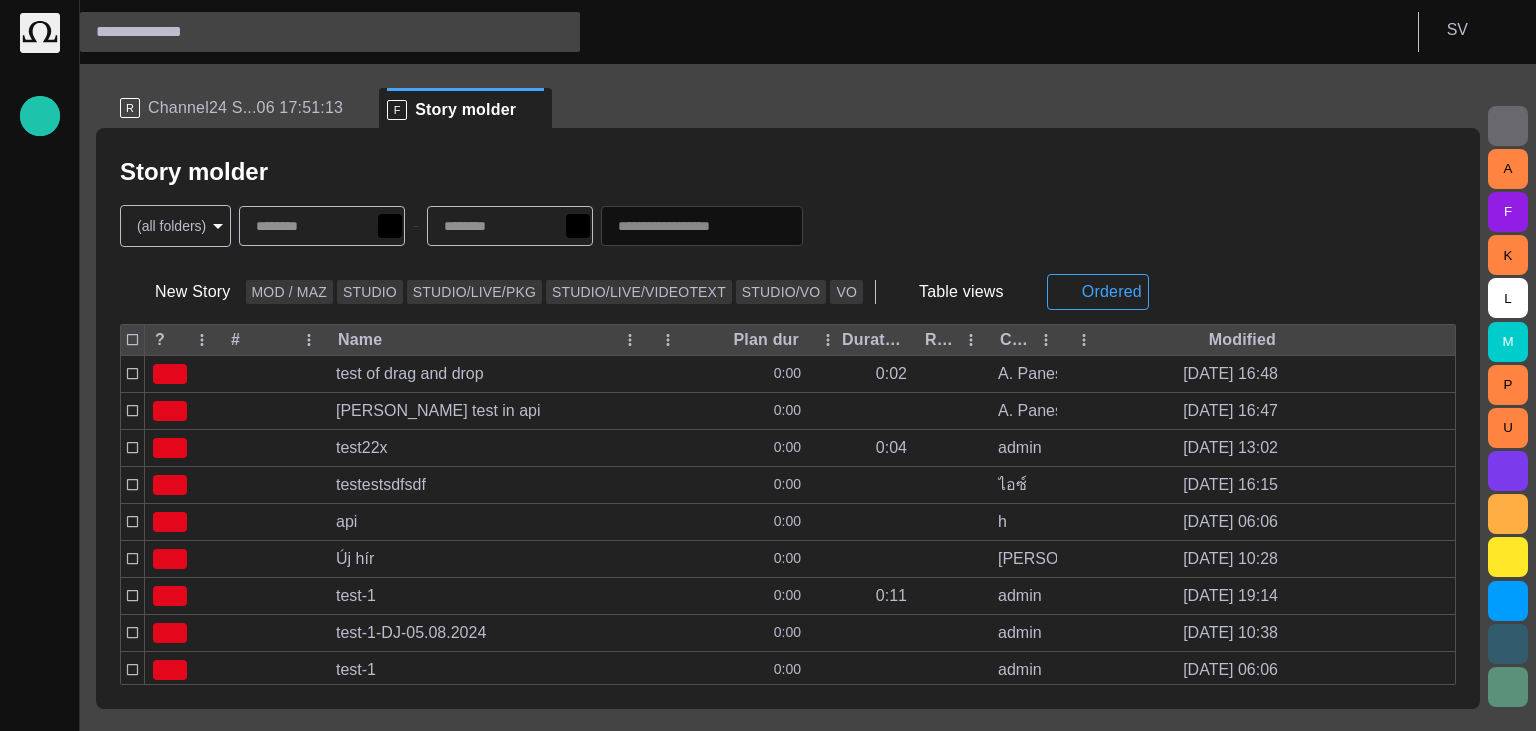 click on "Story molder" at bounding box center (788, 172) 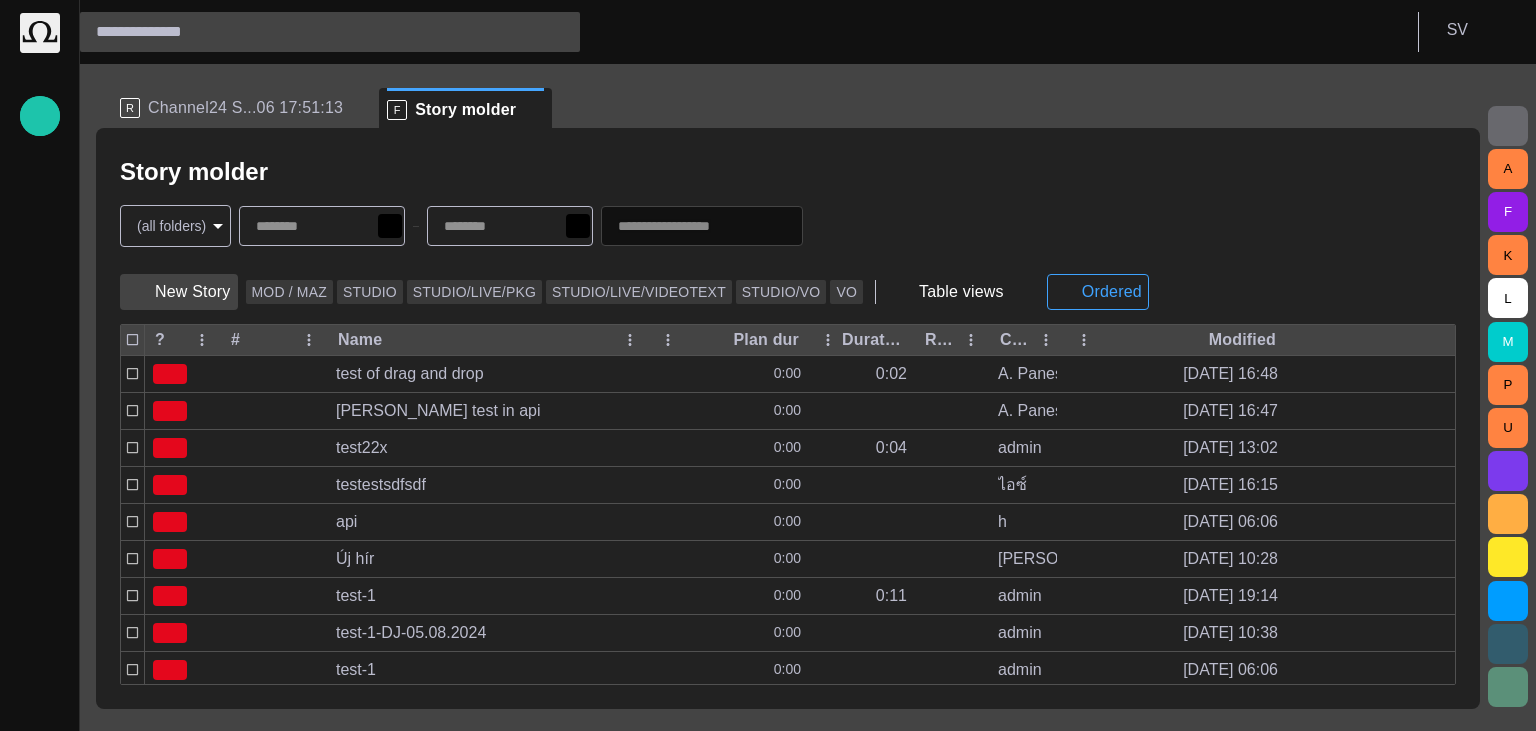 click on "New Story" at bounding box center (179, 292) 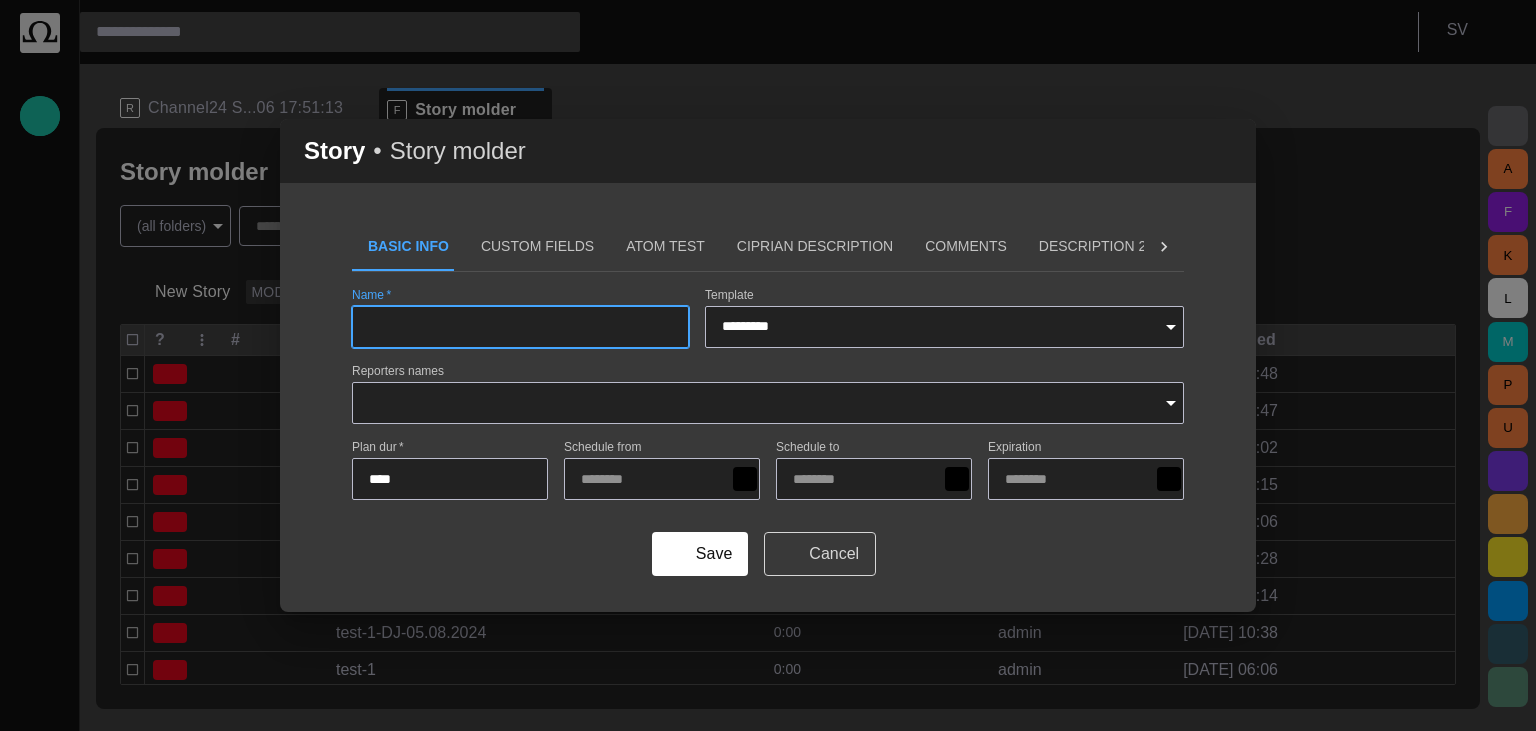 click on "Cancel" at bounding box center (820, 554) 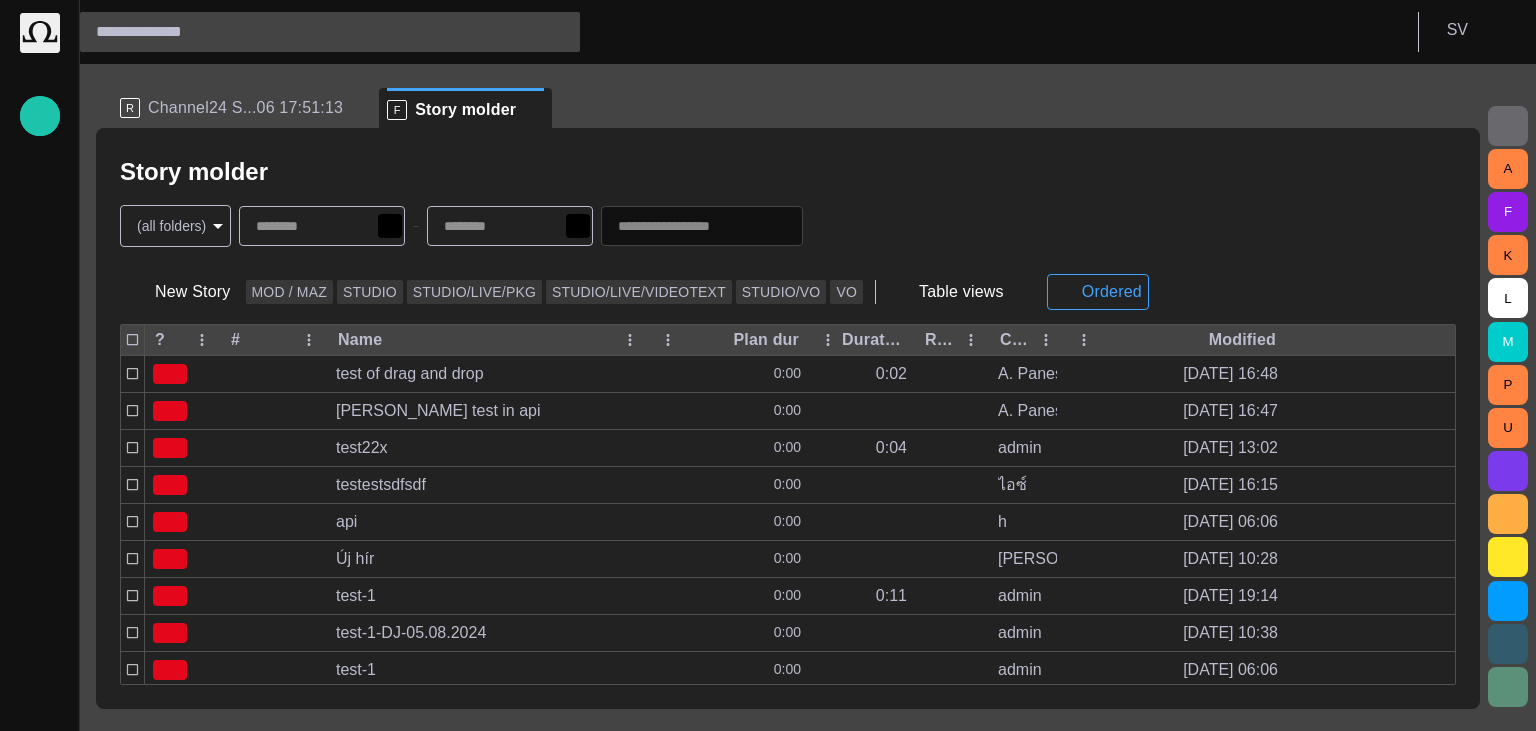type 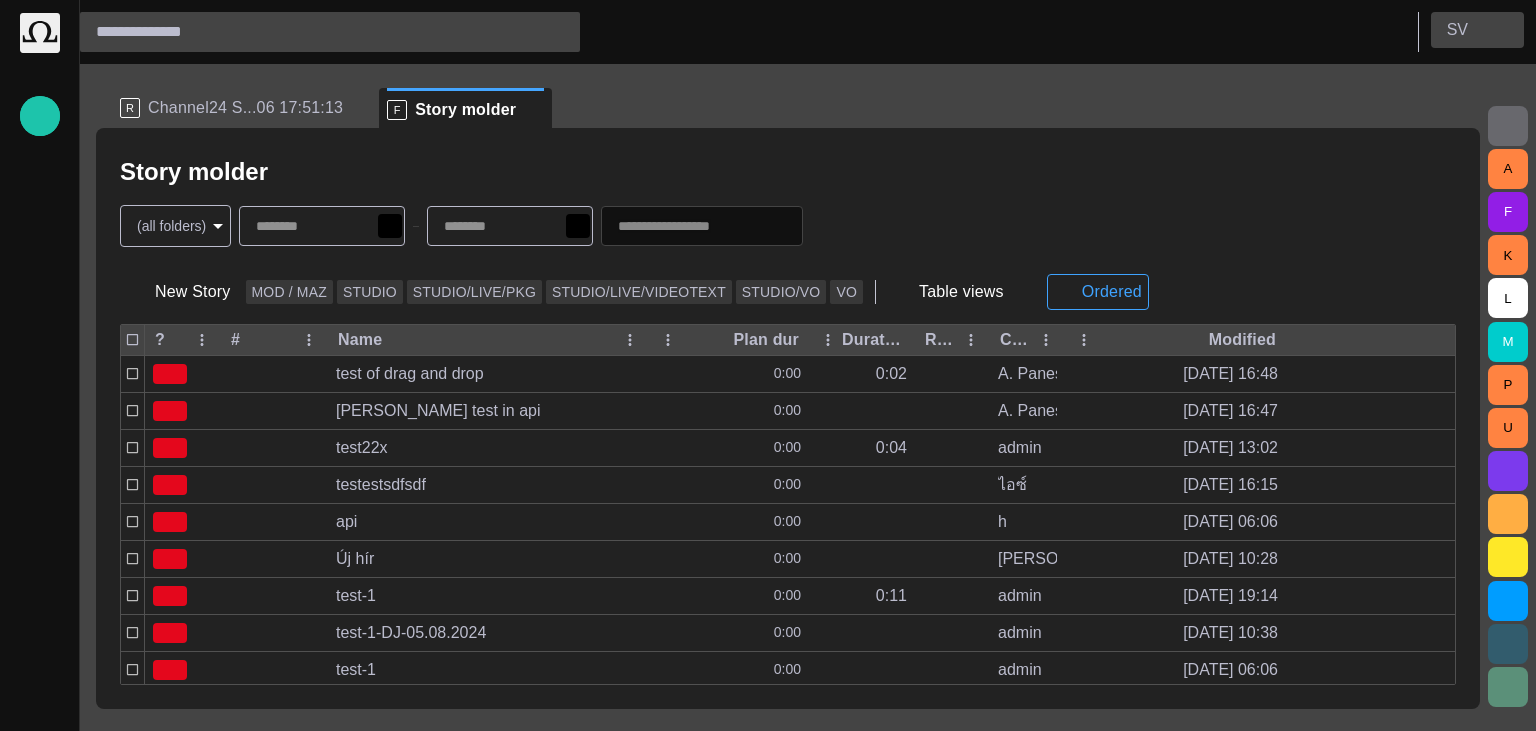 click at bounding box center [1500, 30] 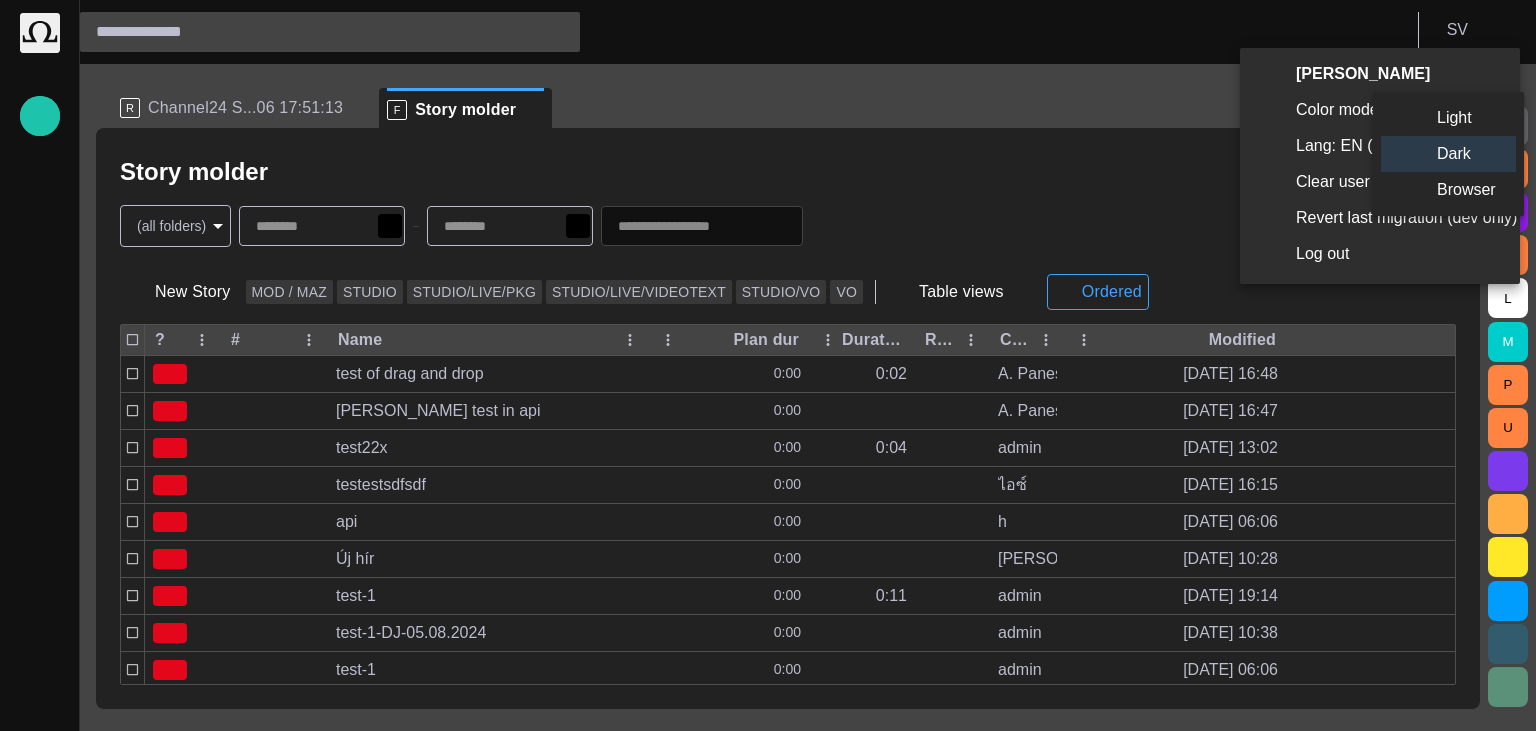 click on "Light" at bounding box center (1448, 118) 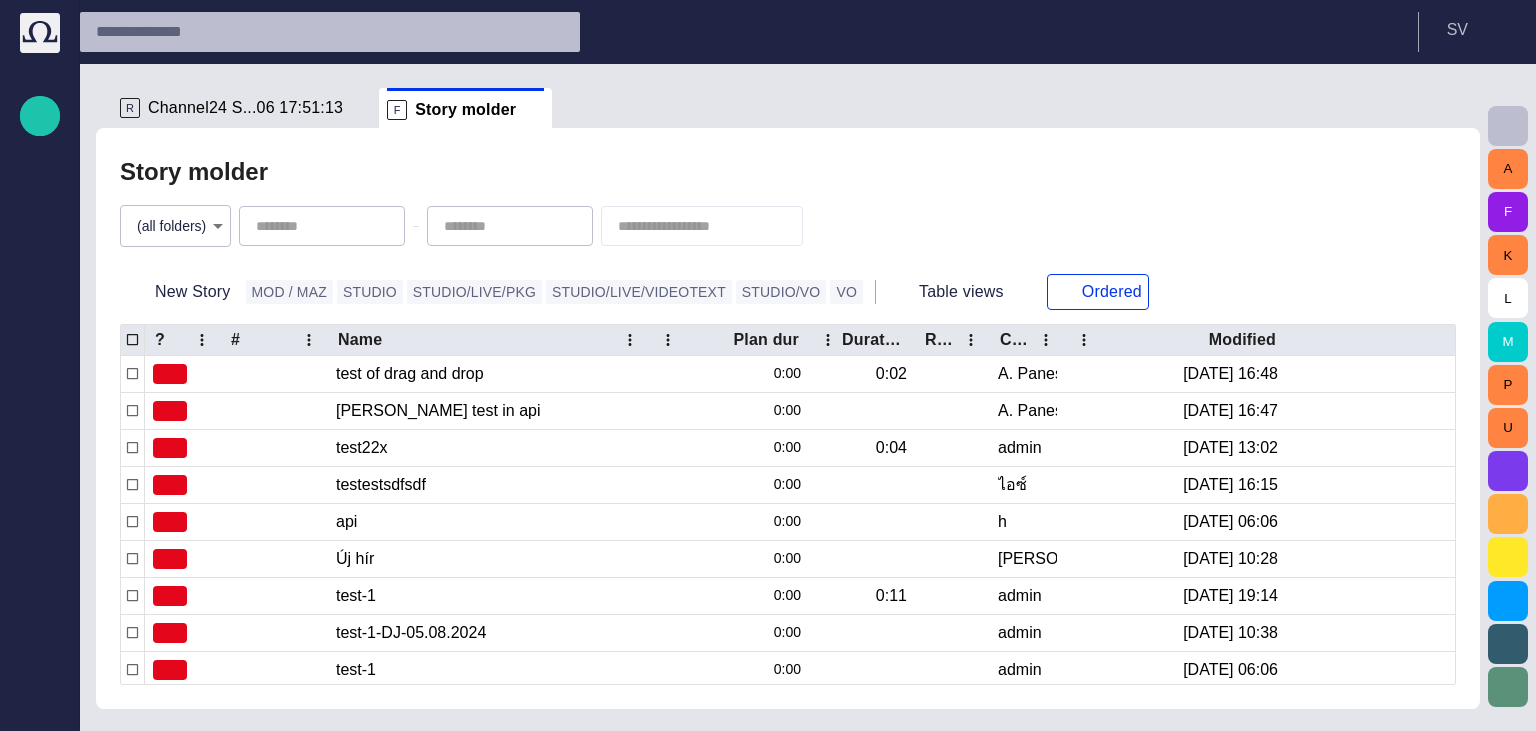 click on "Story molder" at bounding box center [788, 172] 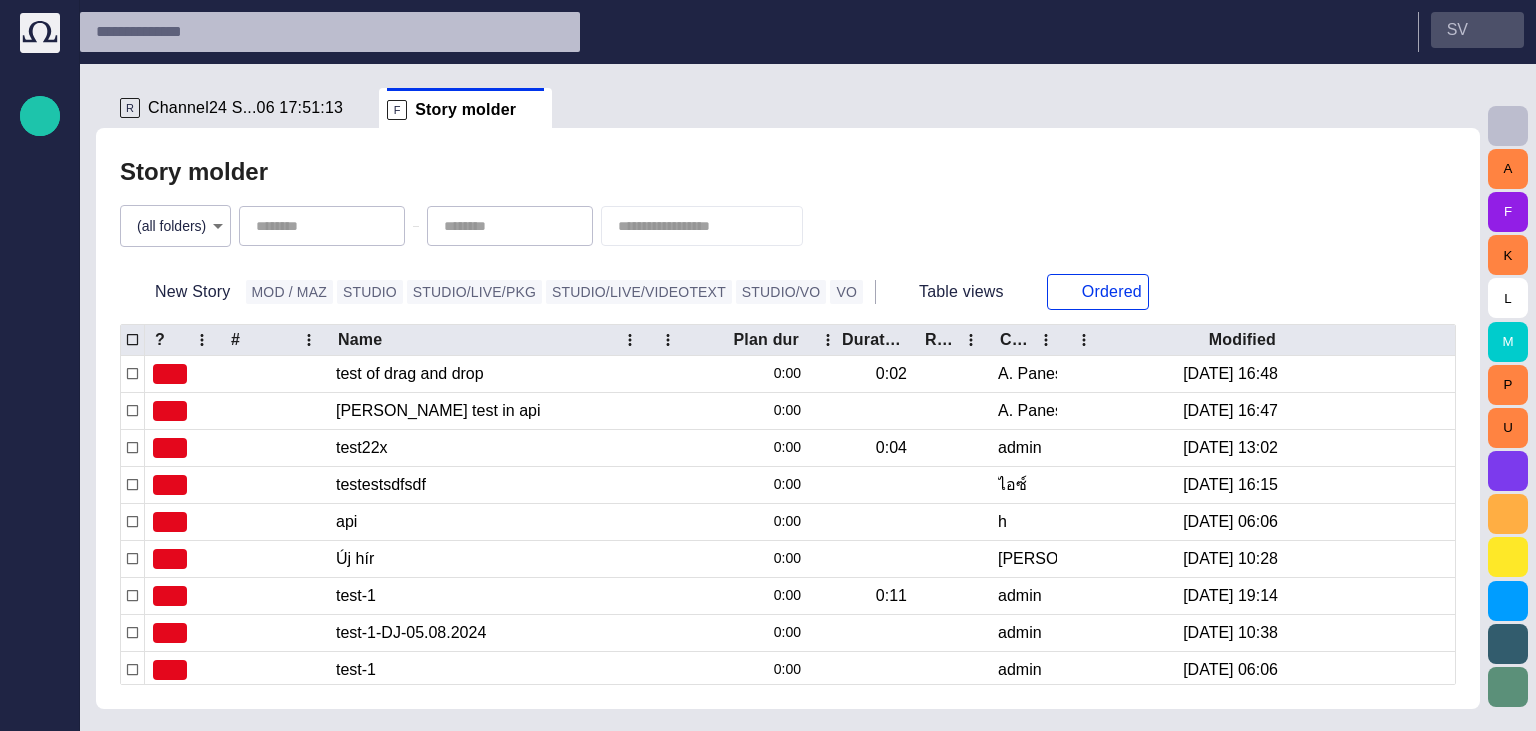 click on "S V" at bounding box center [1477, 30] 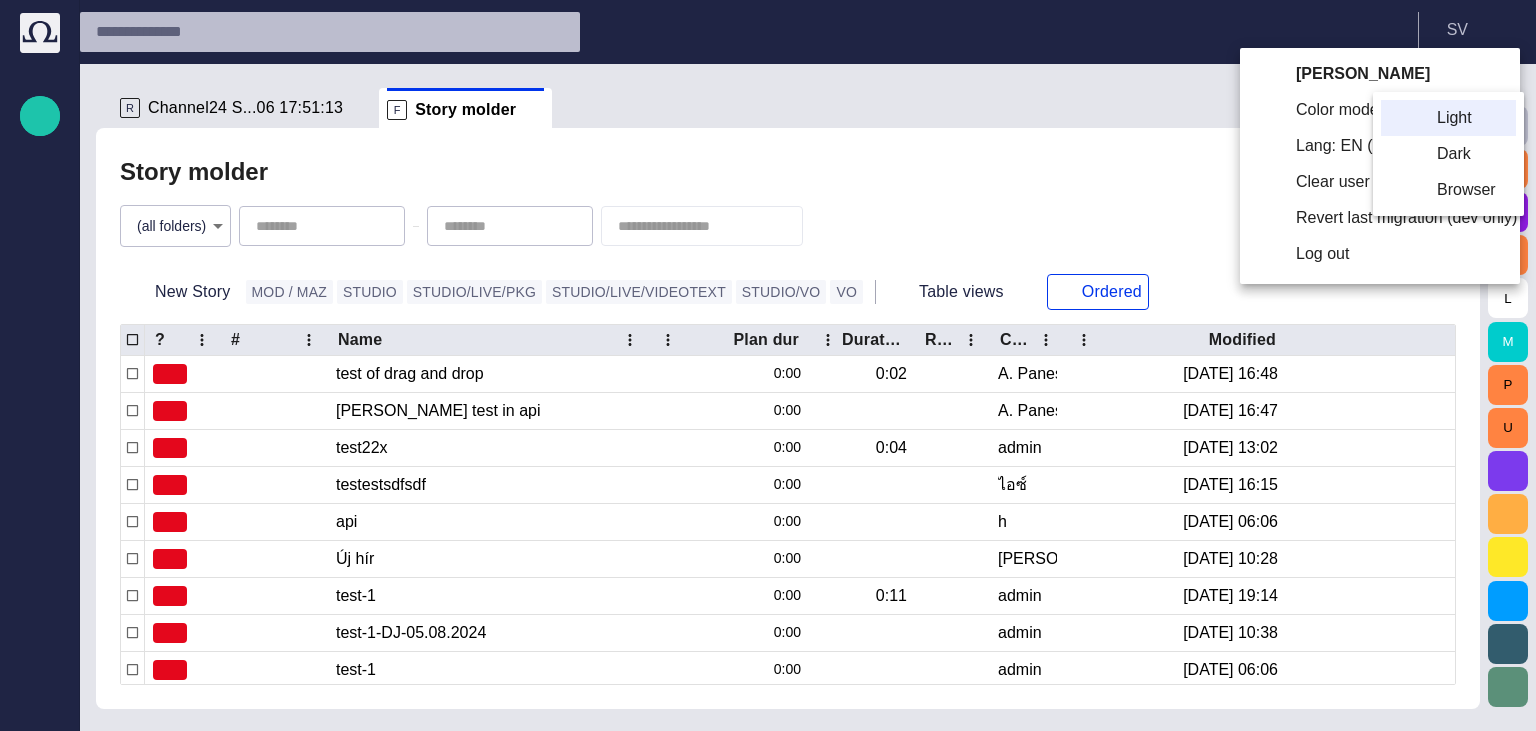click on "Dark" at bounding box center [1448, 154] 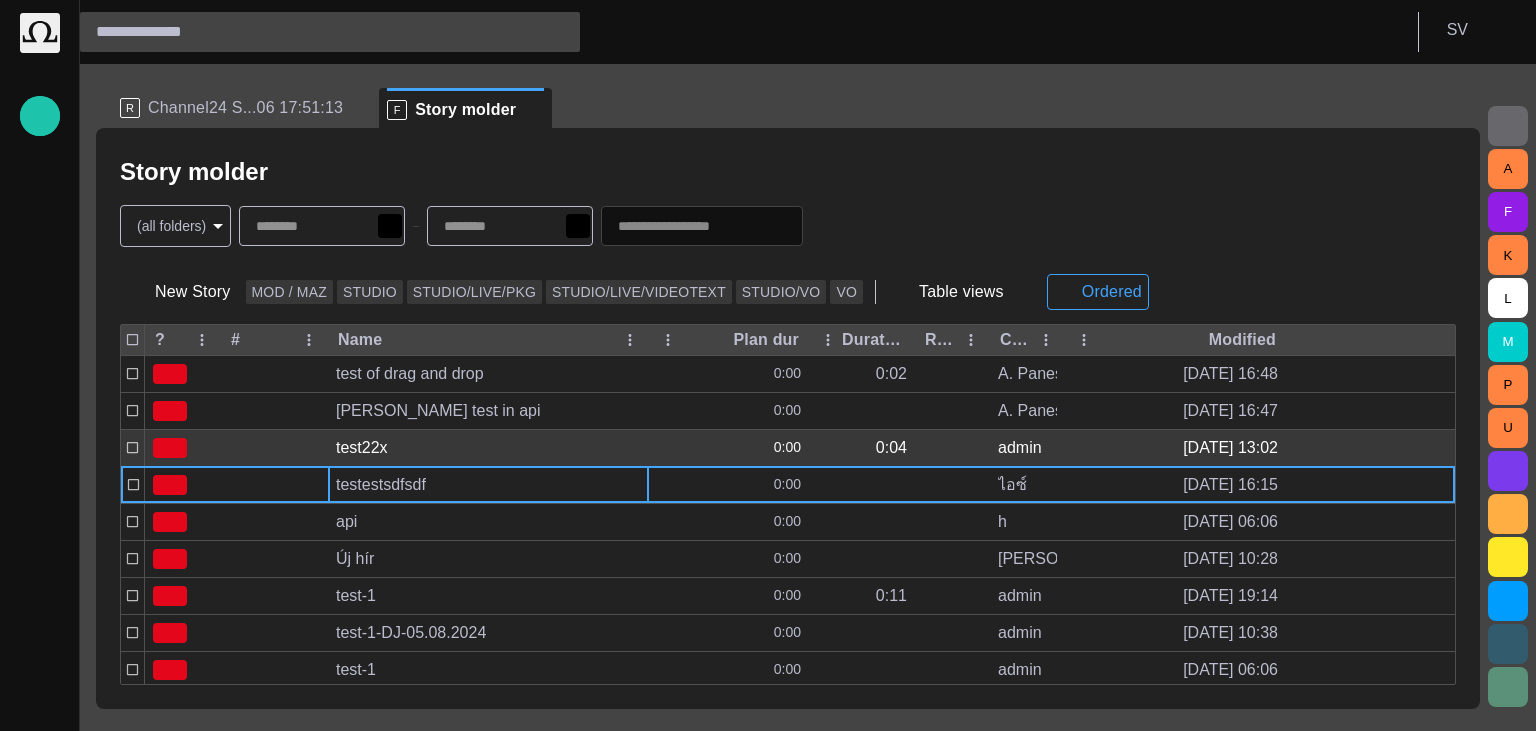 click on "testestsdfsdf" at bounding box center (488, 485) 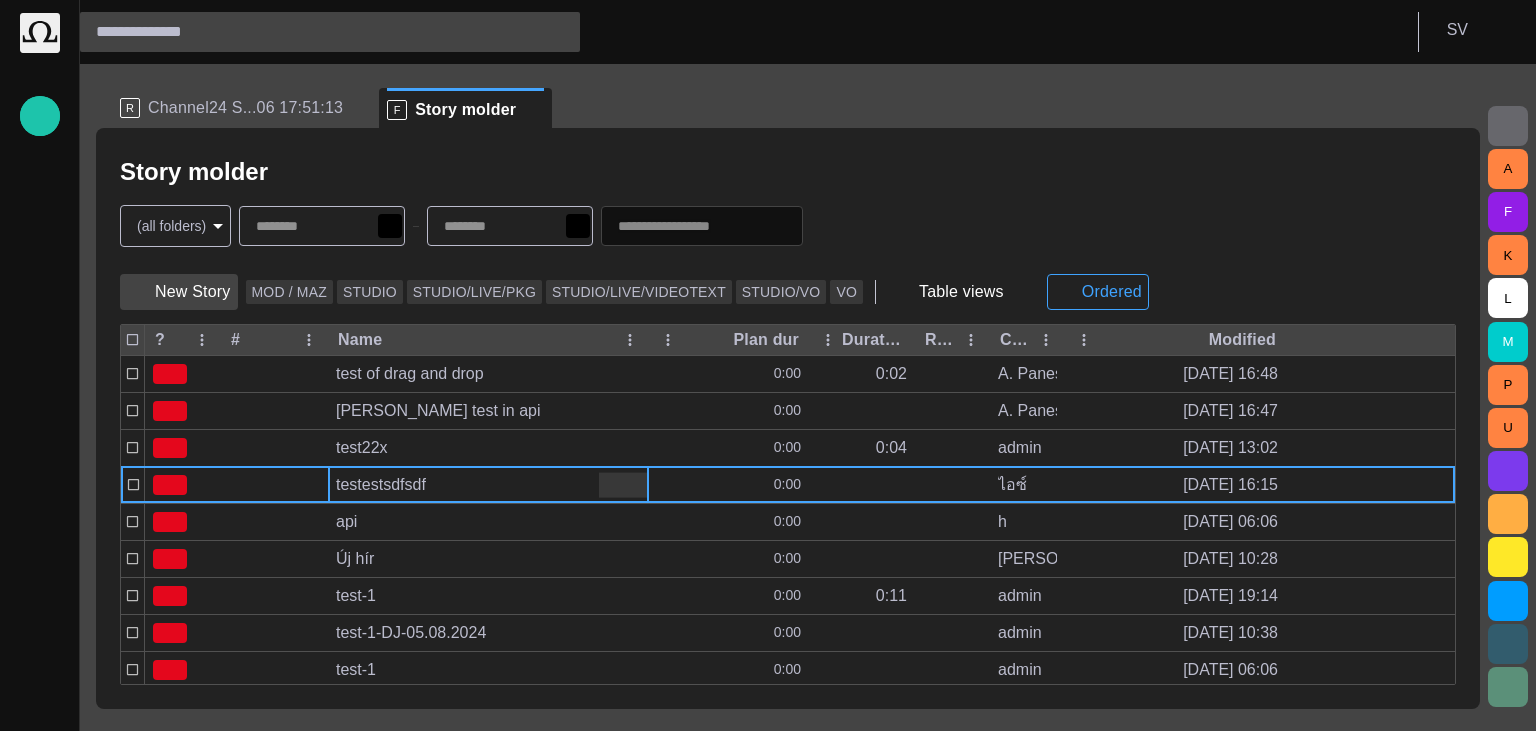 click on "New Story" at bounding box center (179, 292) 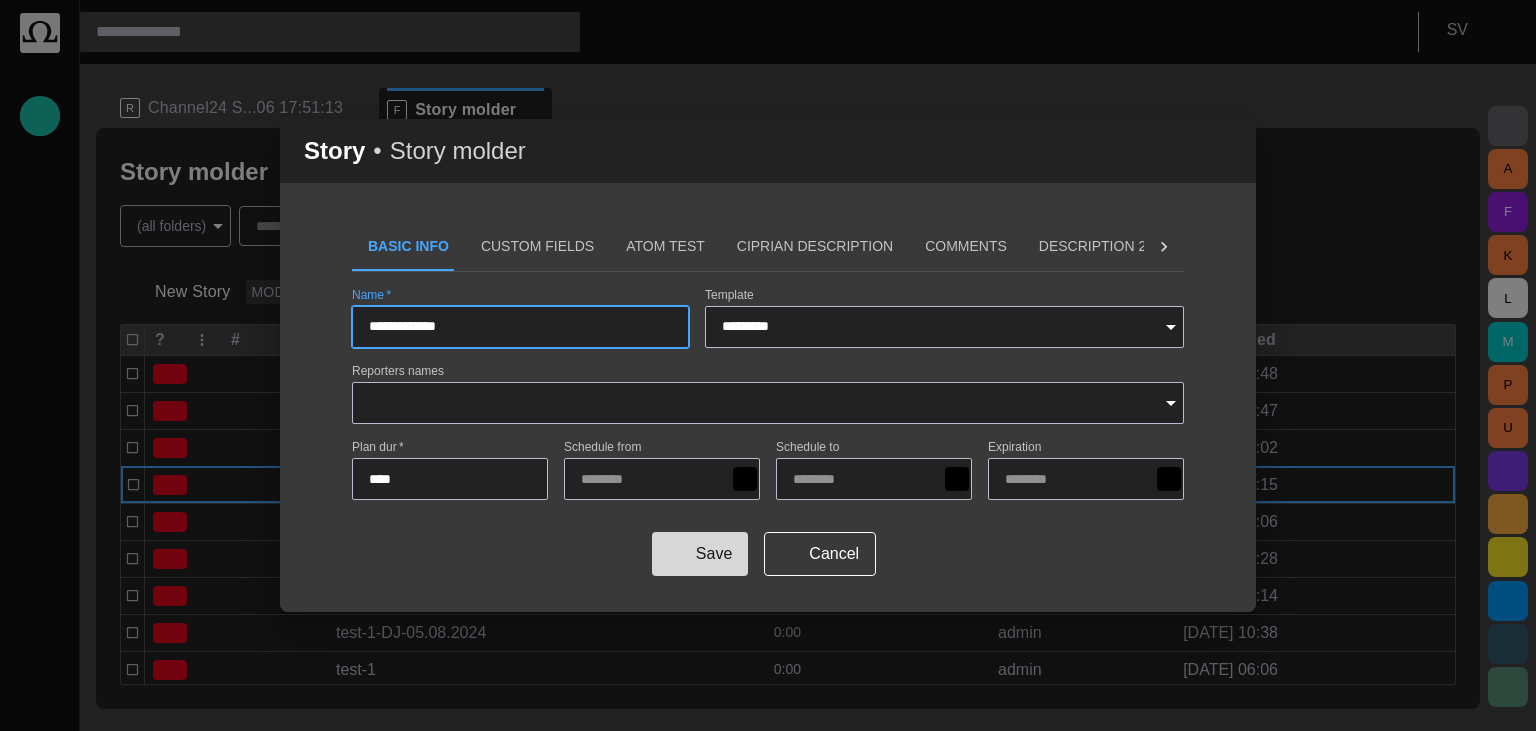 type on "**********" 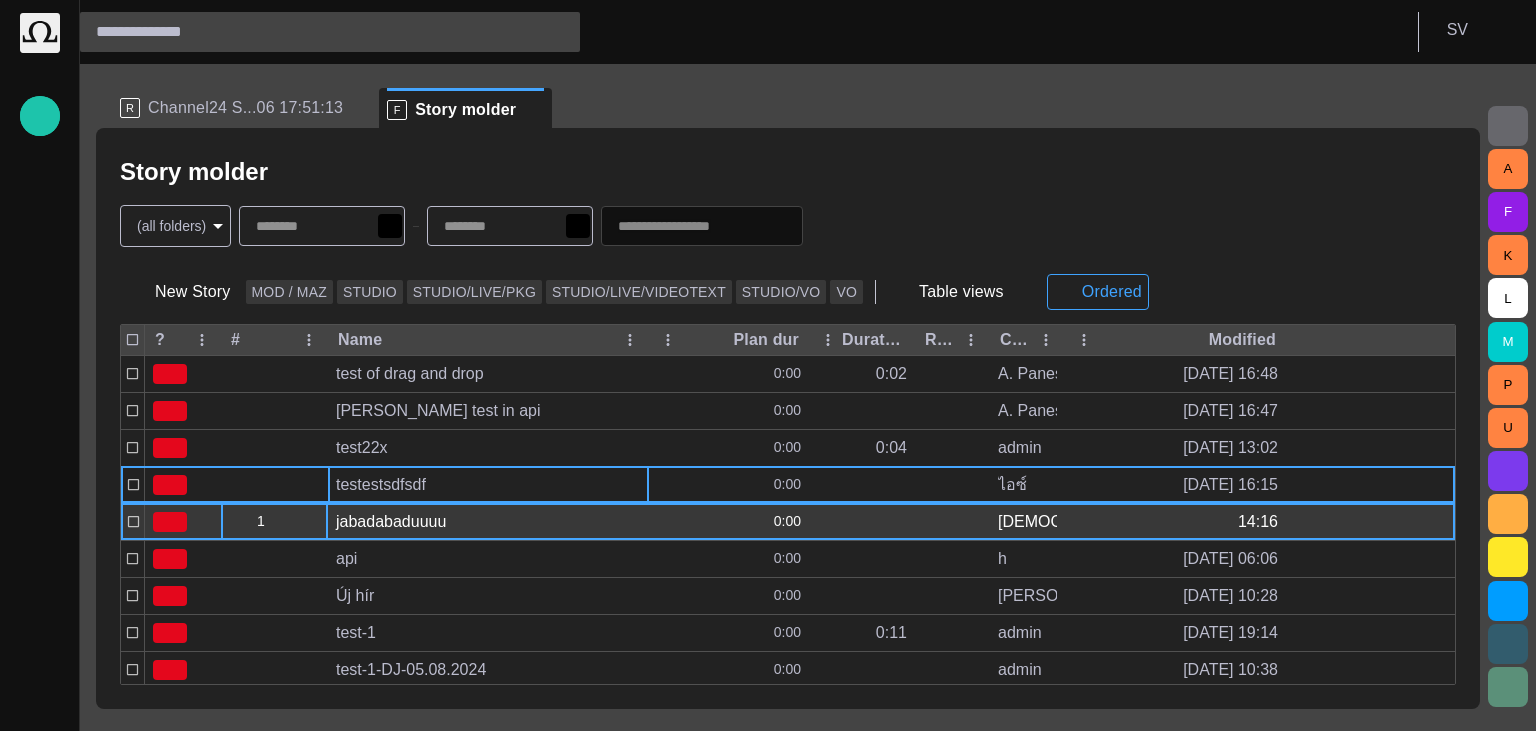 click at bounding box center [314, 522] 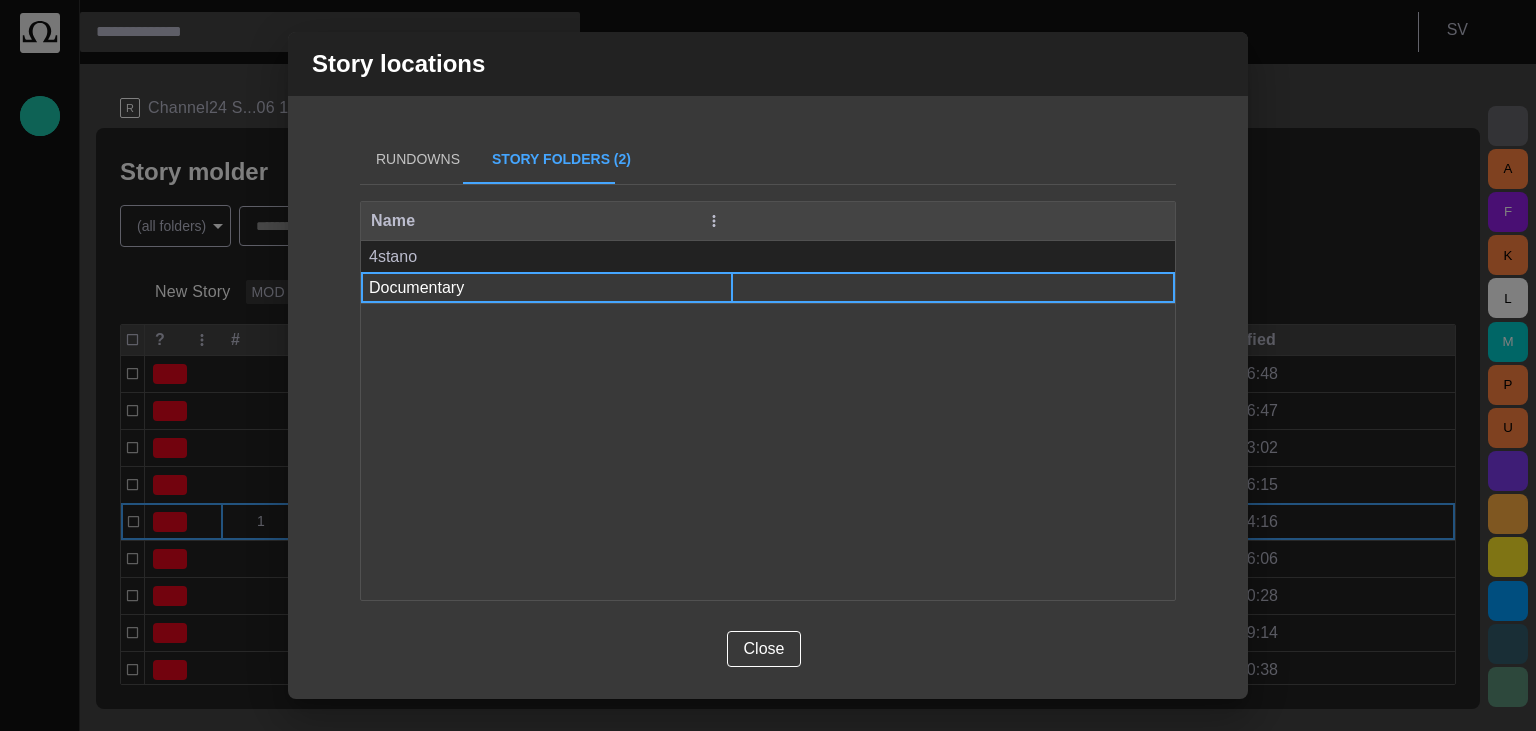 click on "Documentary" at bounding box center (547, 288) 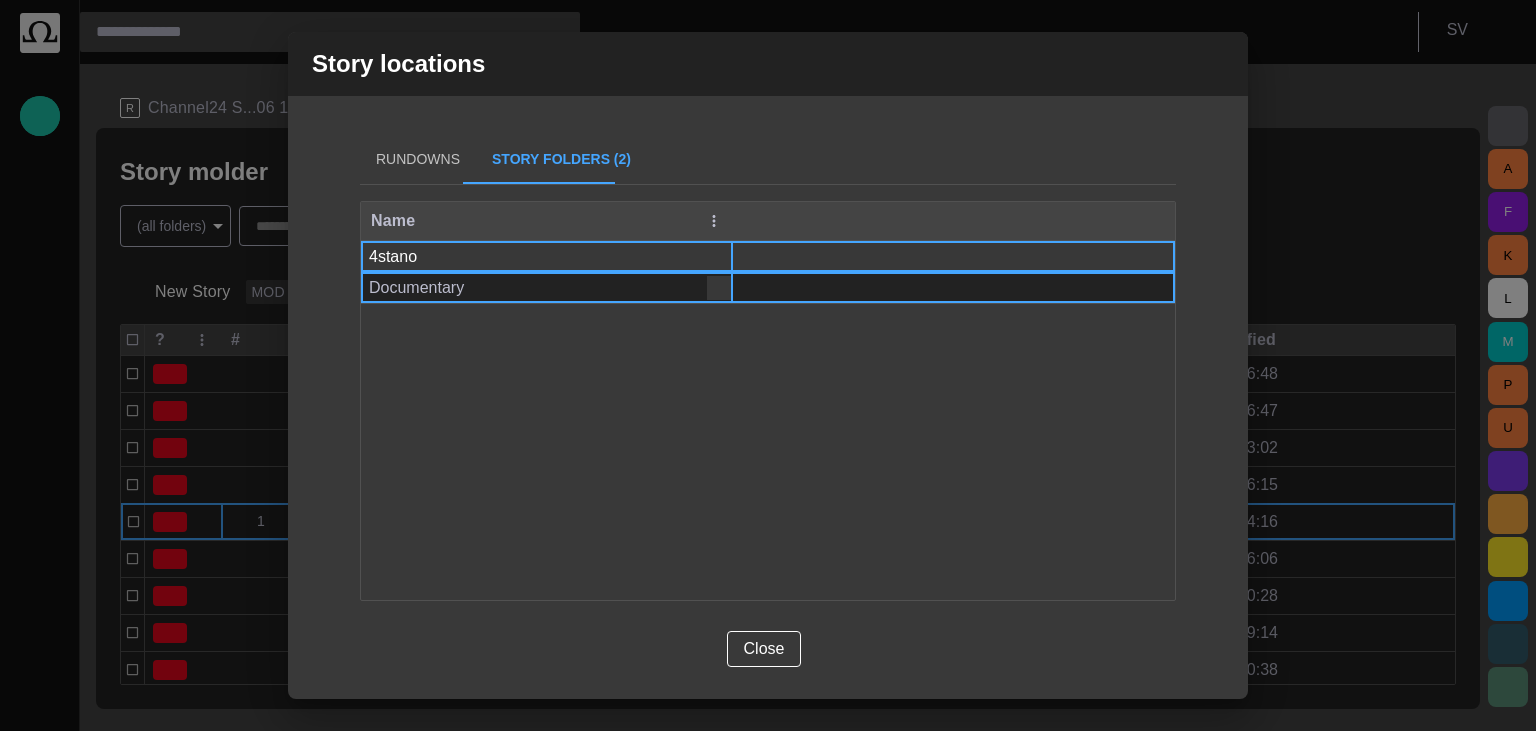 click on "4stano" at bounding box center (547, 256) 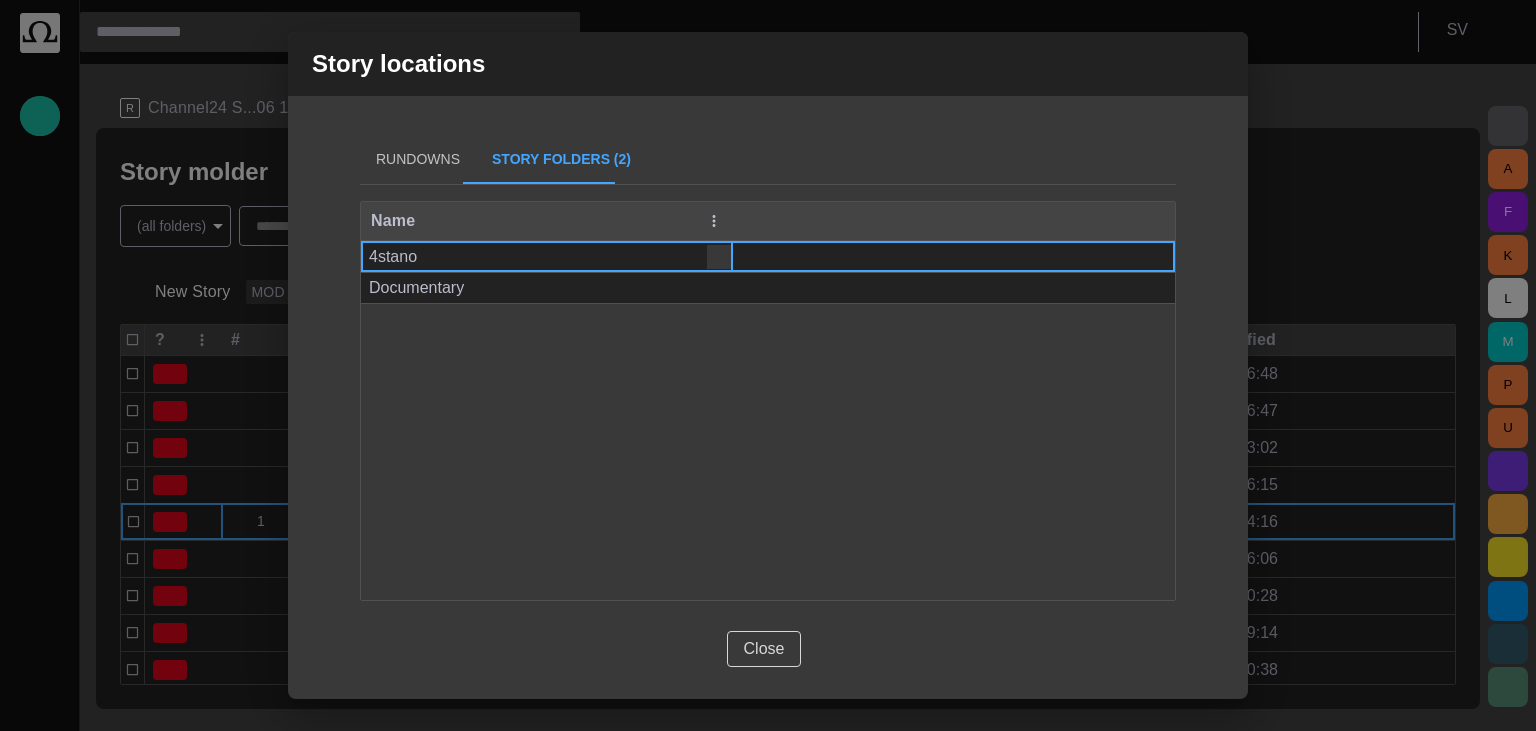 click on "Close" at bounding box center (764, 649) 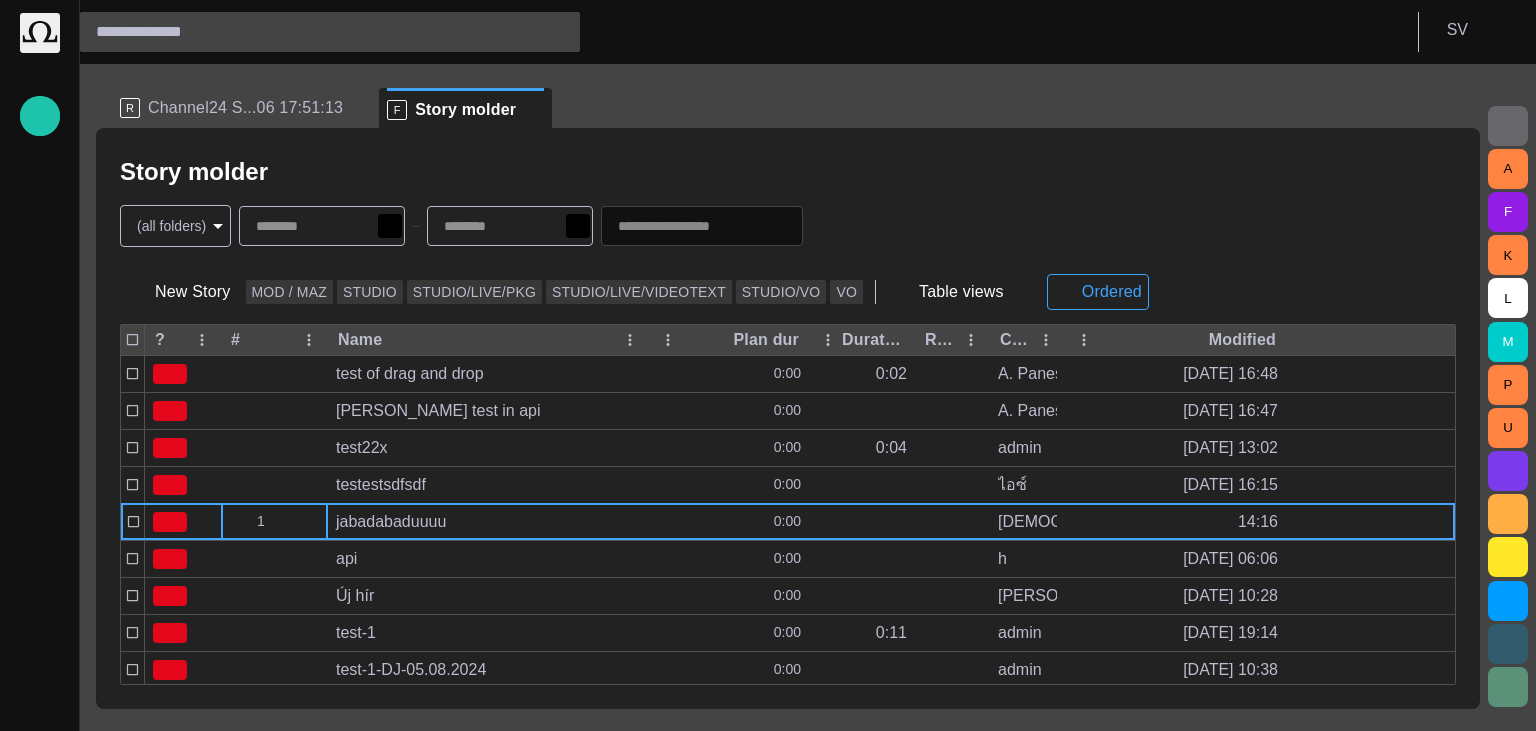 click at bounding box center [702, 226] 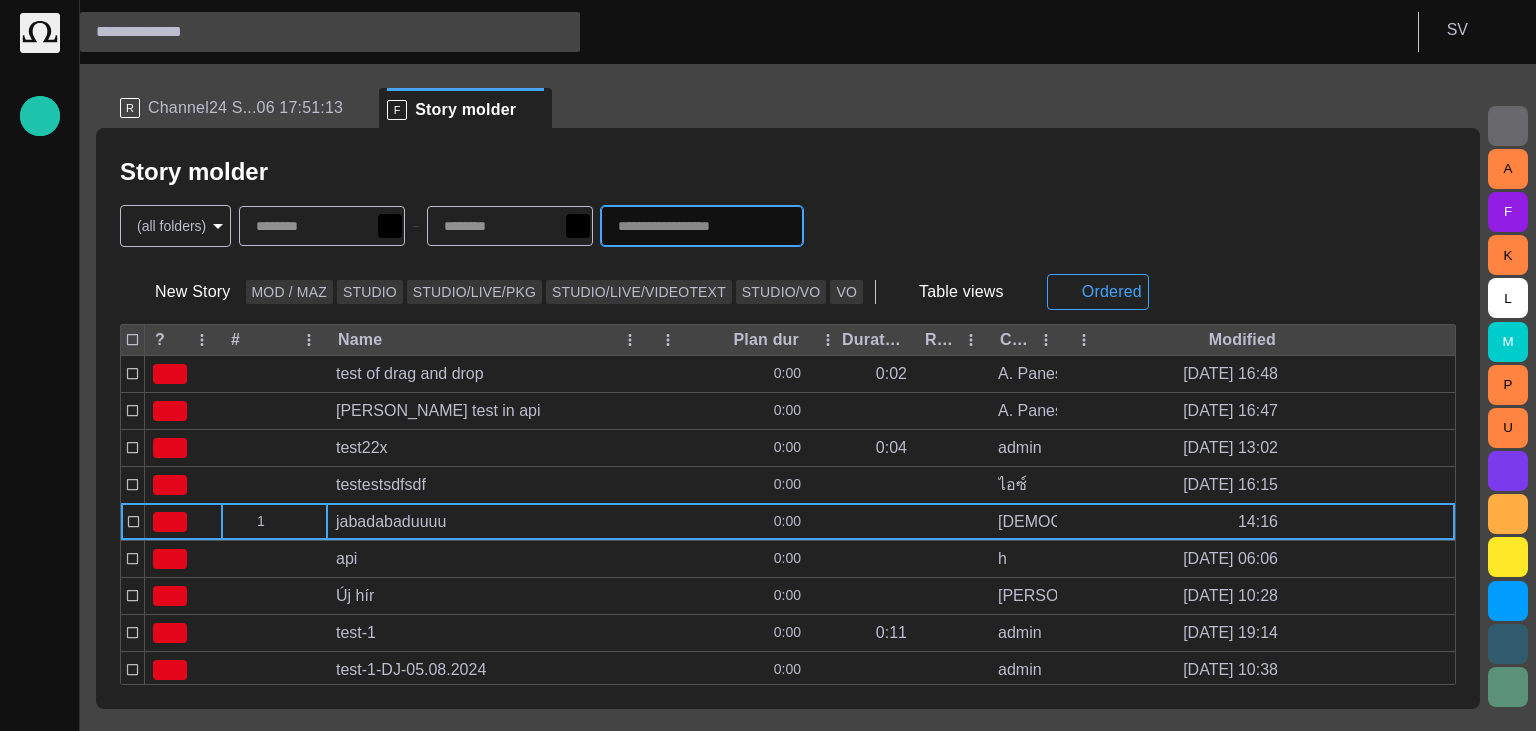 paste on "*******" 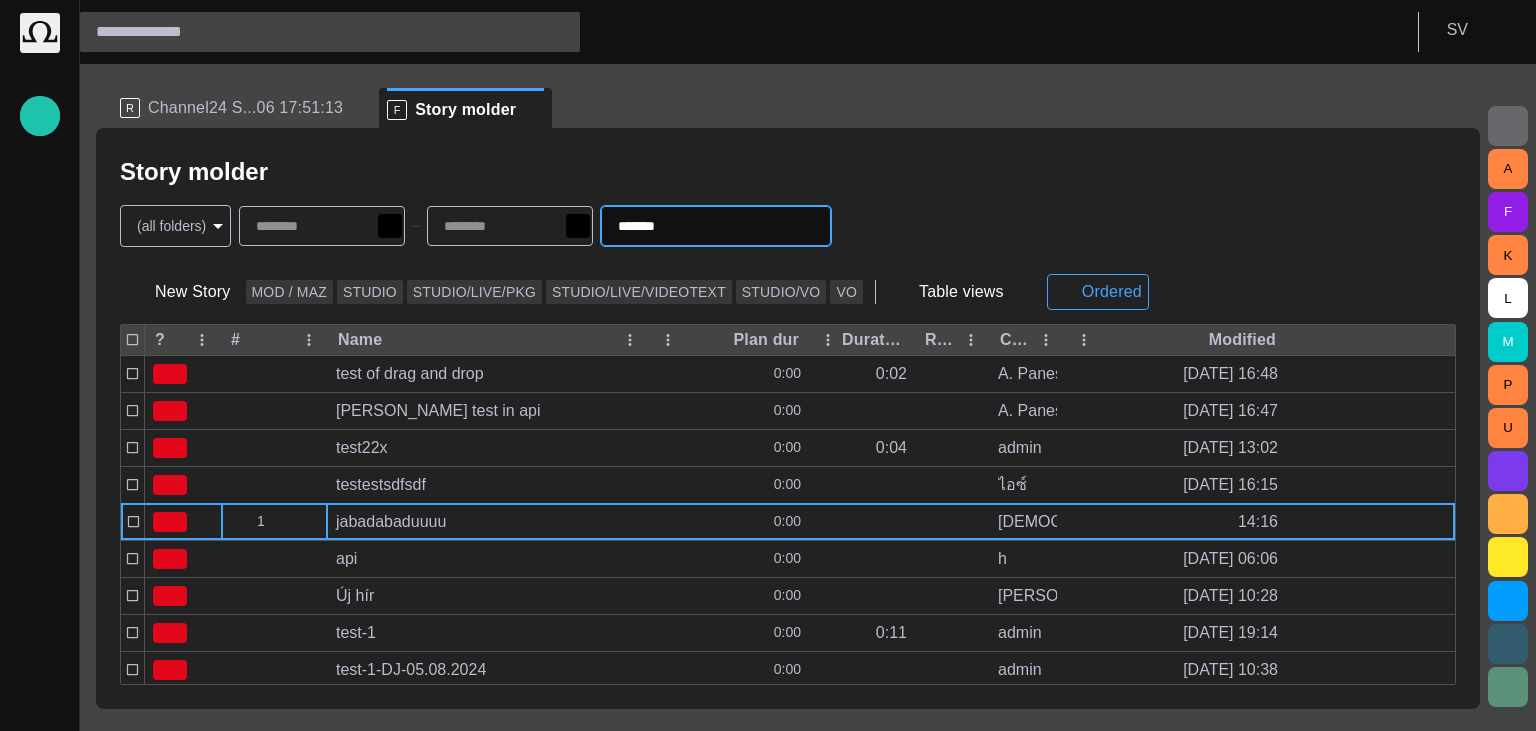 type on "*******" 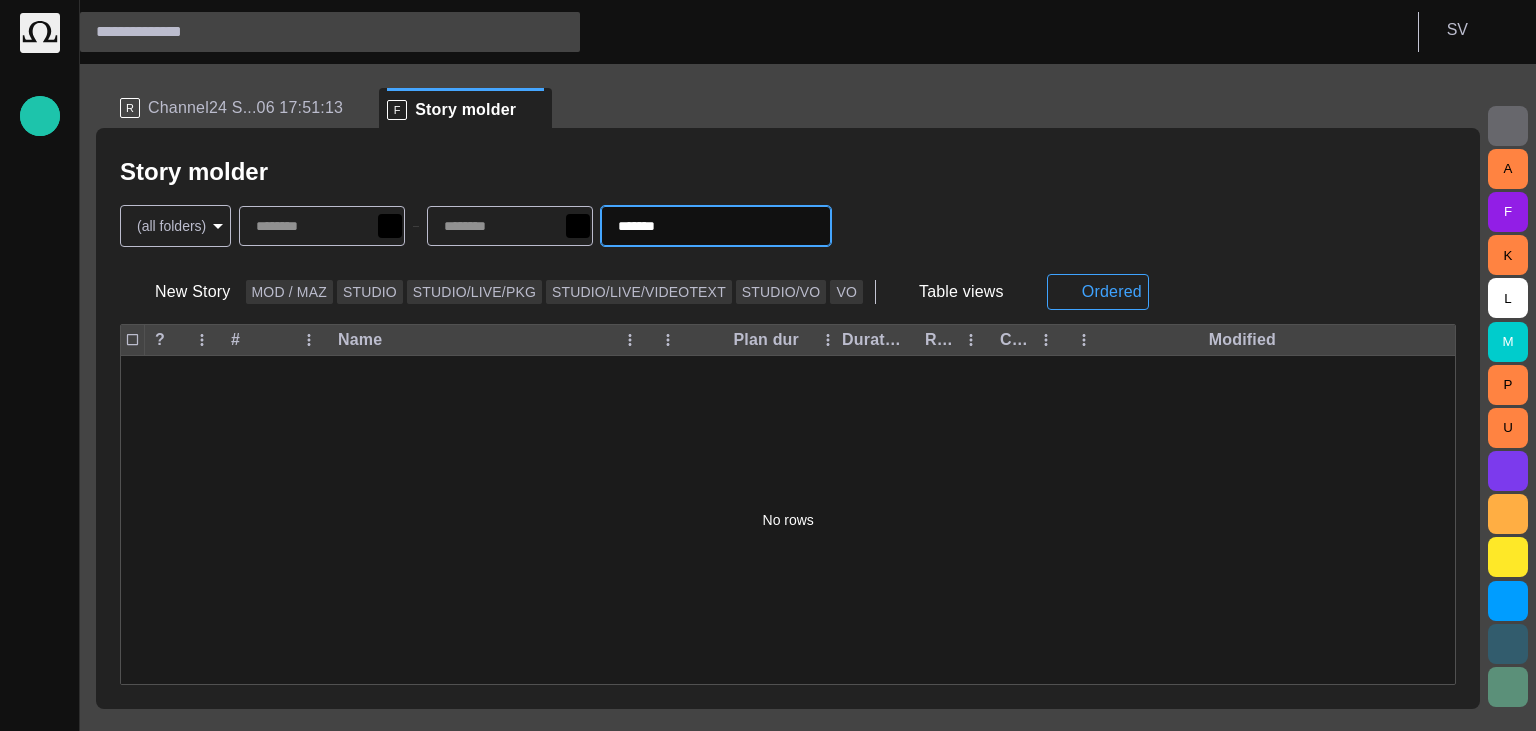 click at bounding box center (812, 226) 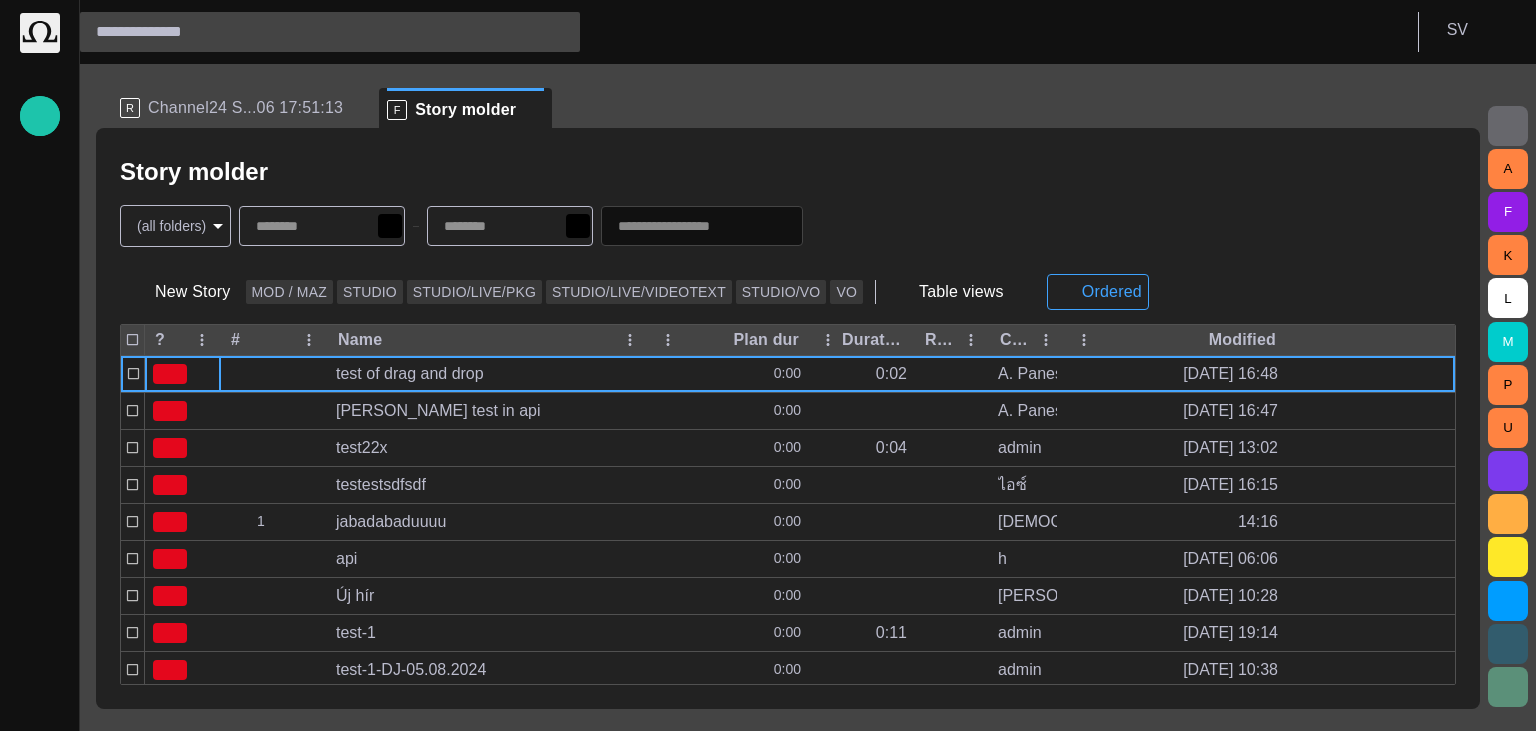 click on "Story Rundown Local News Publishing queue Story folders My OctopusX Social Media Media Media-test with filter Karel's media (playout) Rundowns Rundowns 2 Editorial Admin Administration https://apnews.com/ AI Assistant Octopus S V R Channel24 S...06 17:51:13 F Story molder Story molder (all folders) * New Story MOD / MAZ STUDIO STUDIO/LIVE/PKG STUDIO/LIVE/VIDEOTEXT STUDIO/VO VO Table views Ordered ? # Name Plan dur Duration Reporters names Created by Modified test of drag and drop 0:00 0:02 A. Panes admin ❤ 6/9 16:48 adam test in api 0:00 A. Panes admin ❤ 6/9 16:47 test22x 0:00 0:04 admin 6/13/2024 13:02 testestsdfsdf 0:00 ไอซ์ 10/23/2024 16:15 1 jabadabaduuuu 0:00 Vedra 14:16 api 0:00 h 9/17/2024 06:06 Új hír 0:00 Zsolt 10/23/2024 10:28 test-1 0:00 0:11 admin 12/21/2024 19:14 test-1-DJ-05.08.2024 0:00 admin 11/11/2024 10:38 test-1 0:00 admin 9/17/2024 06:06 Test 2 0:00 ไอซ์ 6/18 11:37 1 test22 0:00 admin 2/14/2023 13:11 test99 0:00 admin 2/17/2023 10:58 New story 0:00 ice A F K L M" at bounding box center [768, 365] 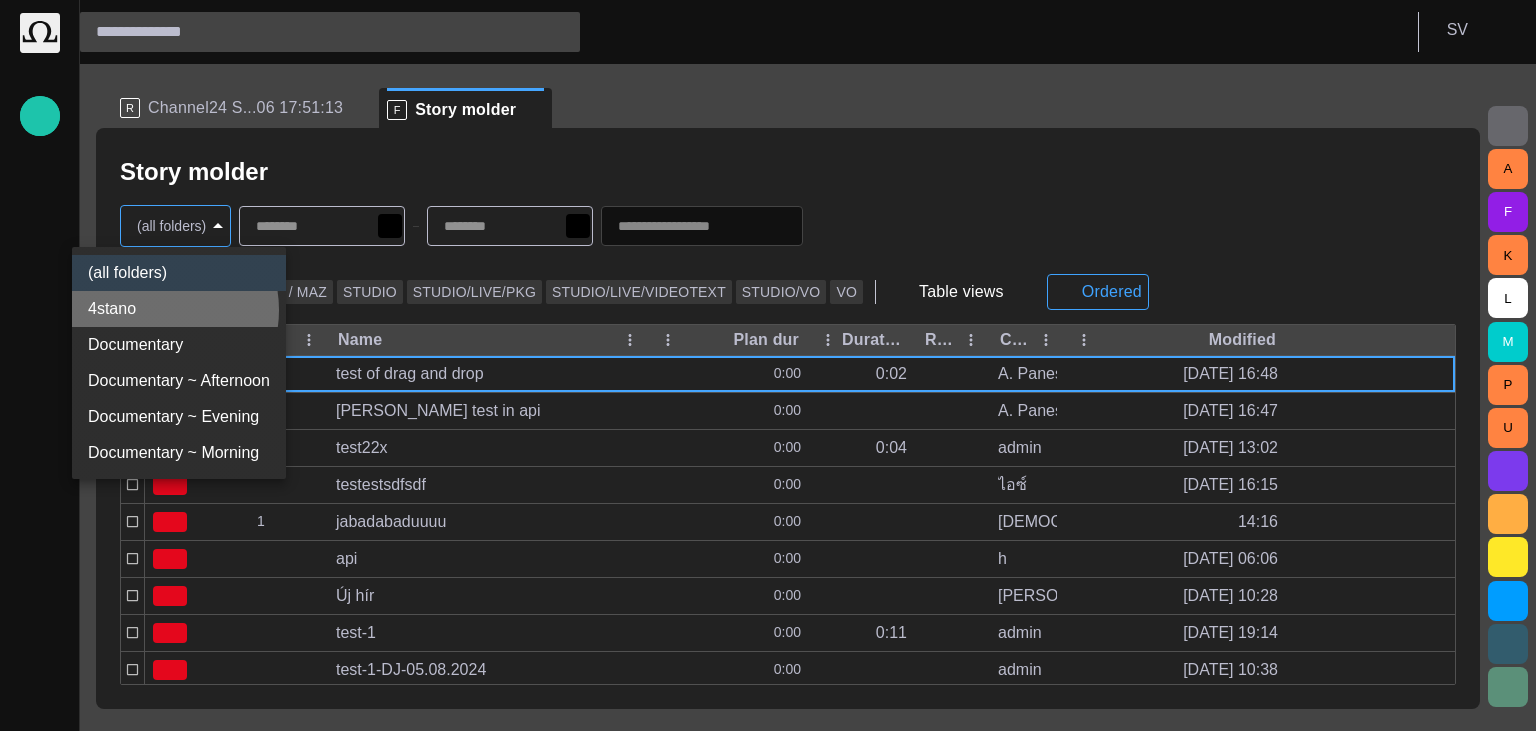 click on "4stano" at bounding box center (179, 309) 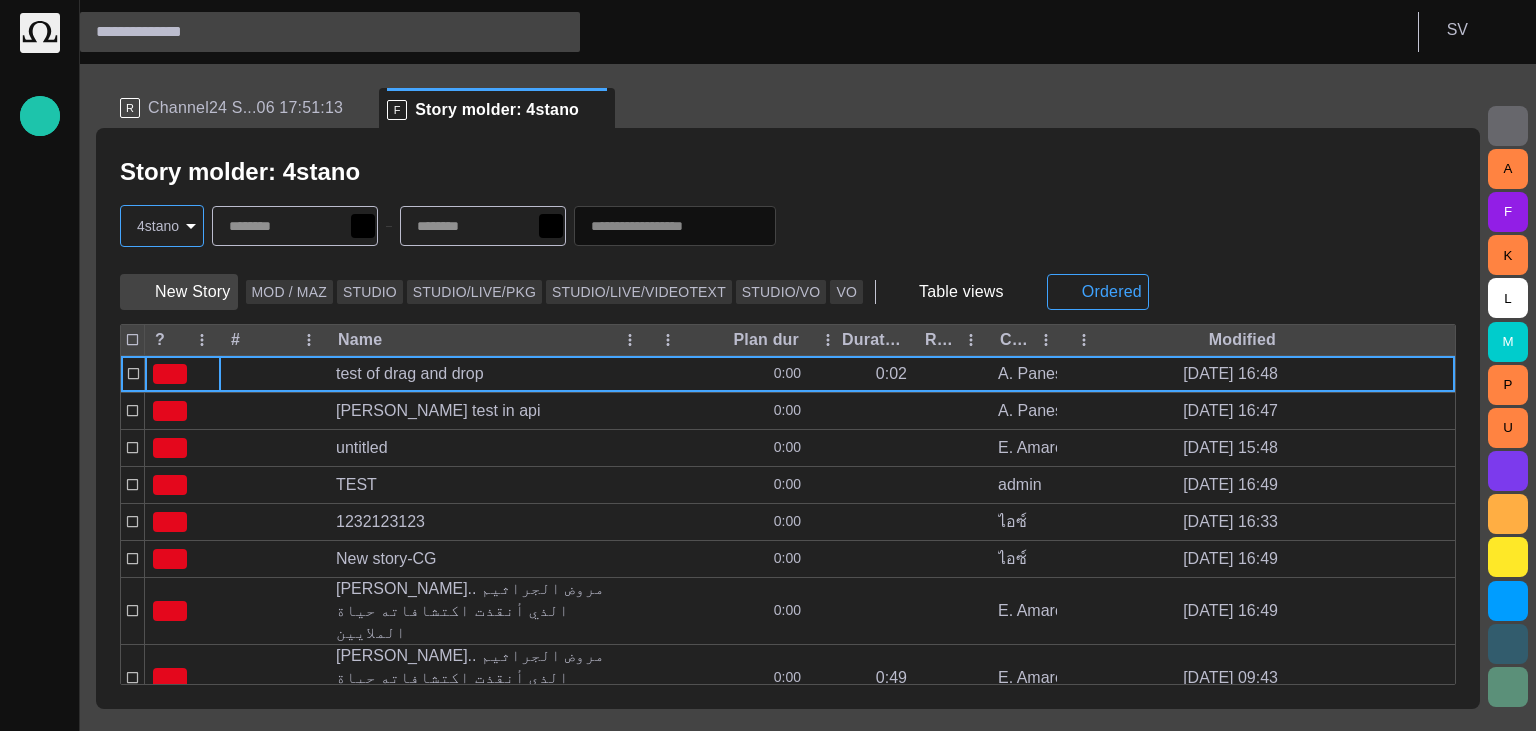 click on "New Story" at bounding box center [179, 292] 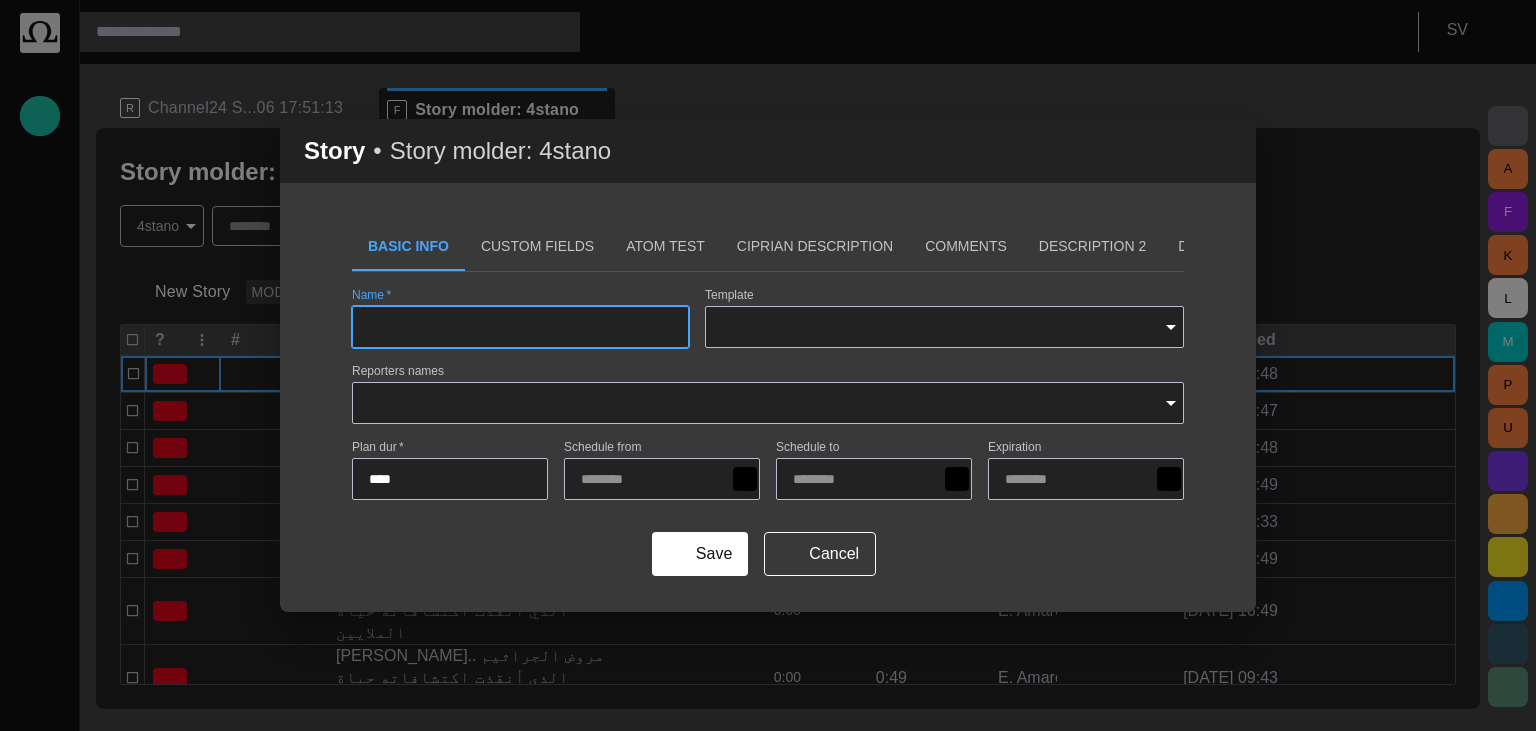 type on "*********" 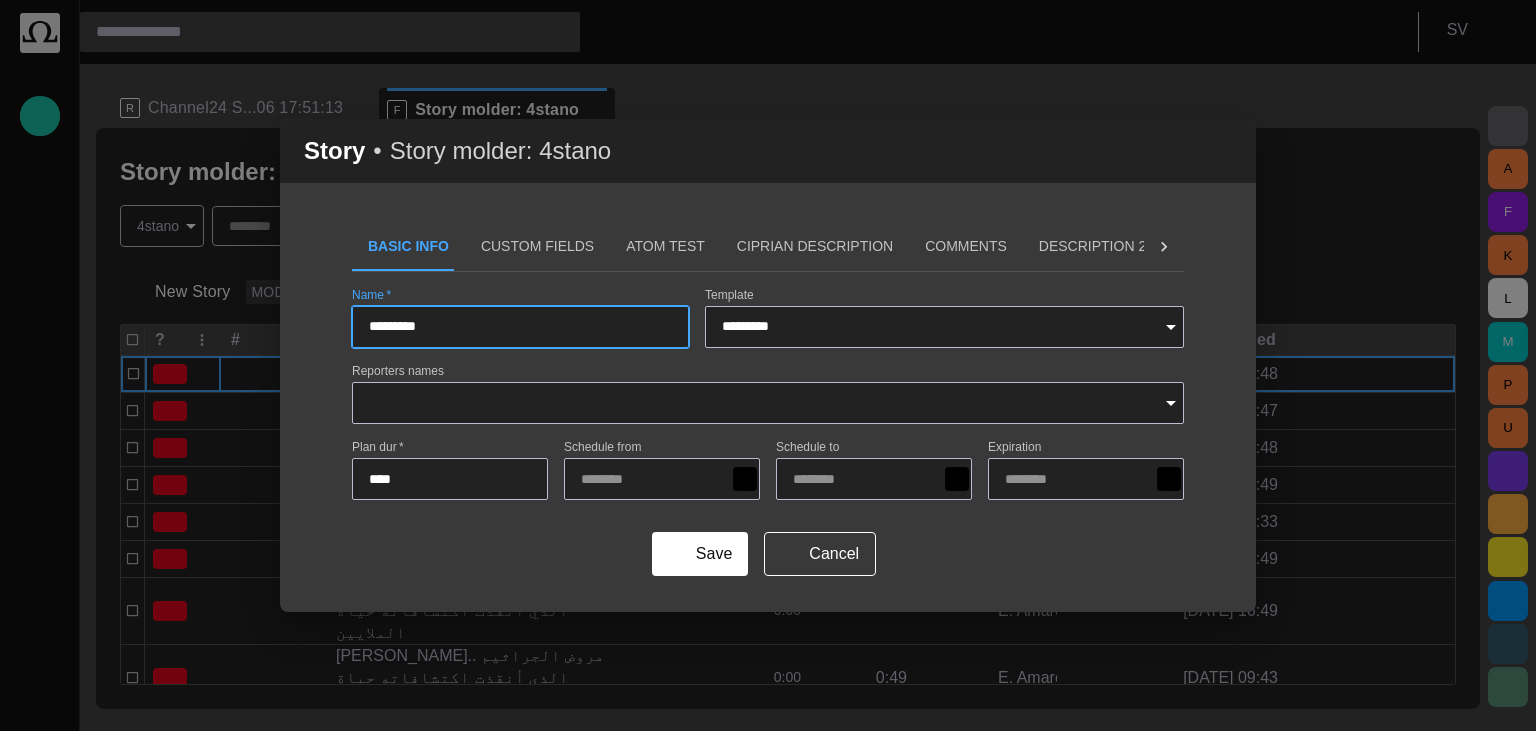 type on "**********" 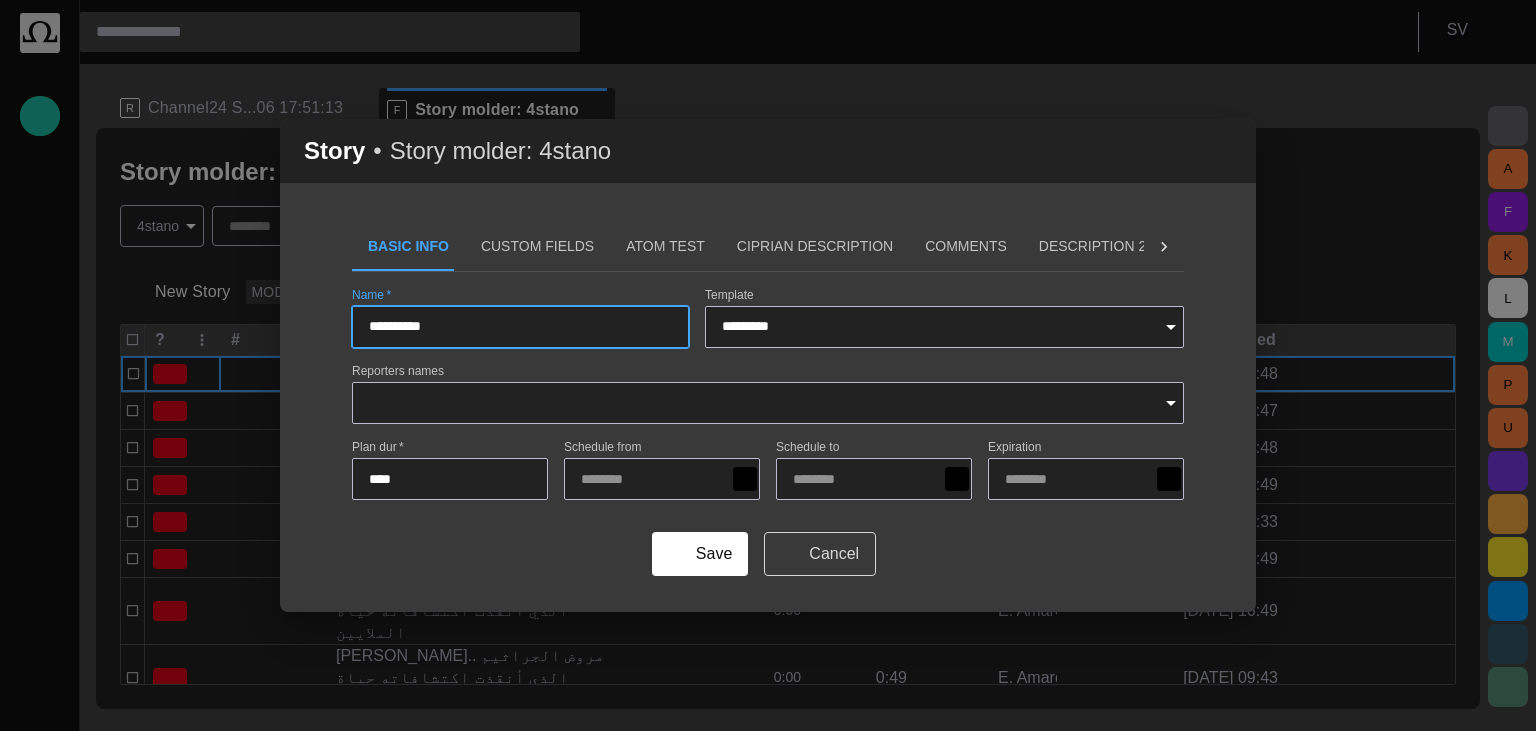 click on "Cancel" at bounding box center (820, 554) 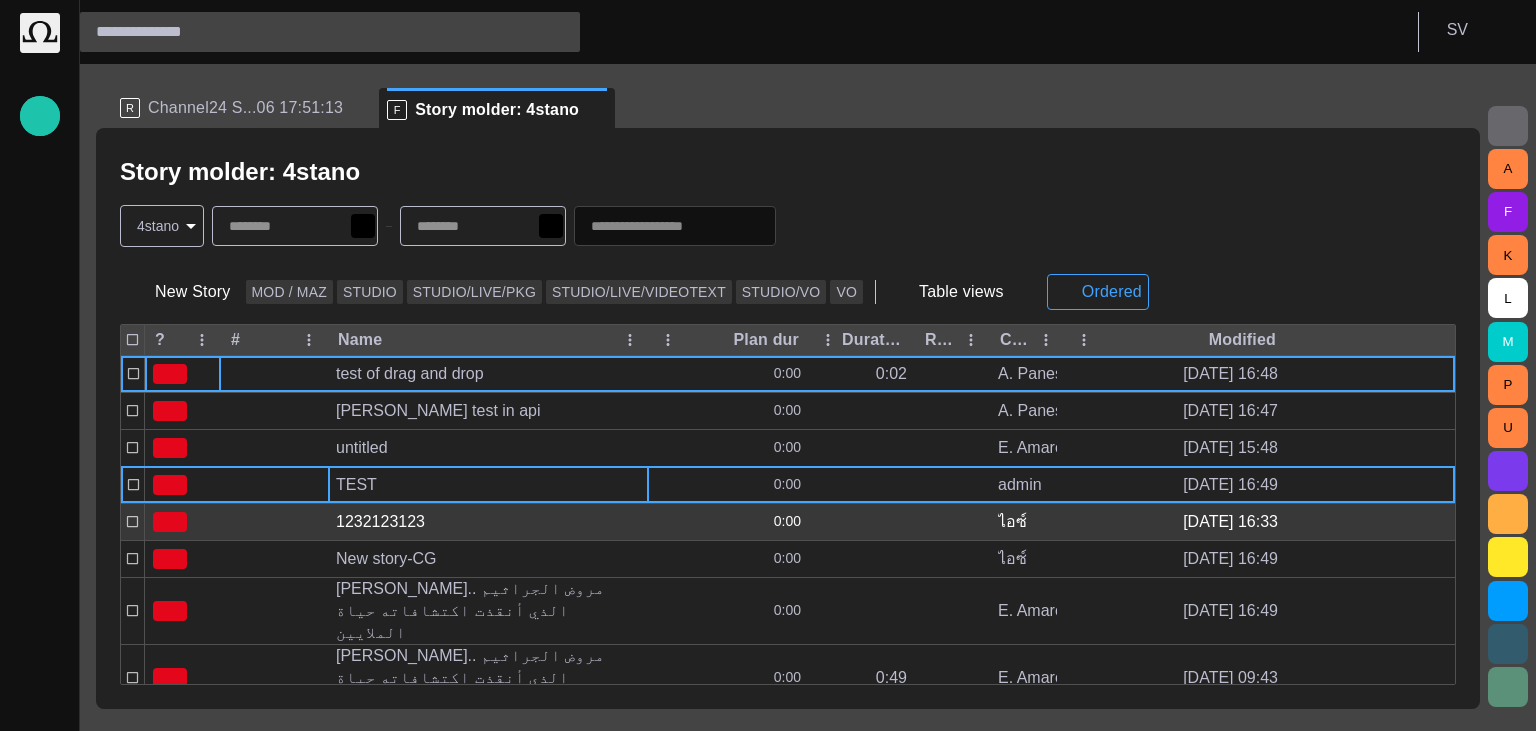 click on "TEST" at bounding box center [488, 485] 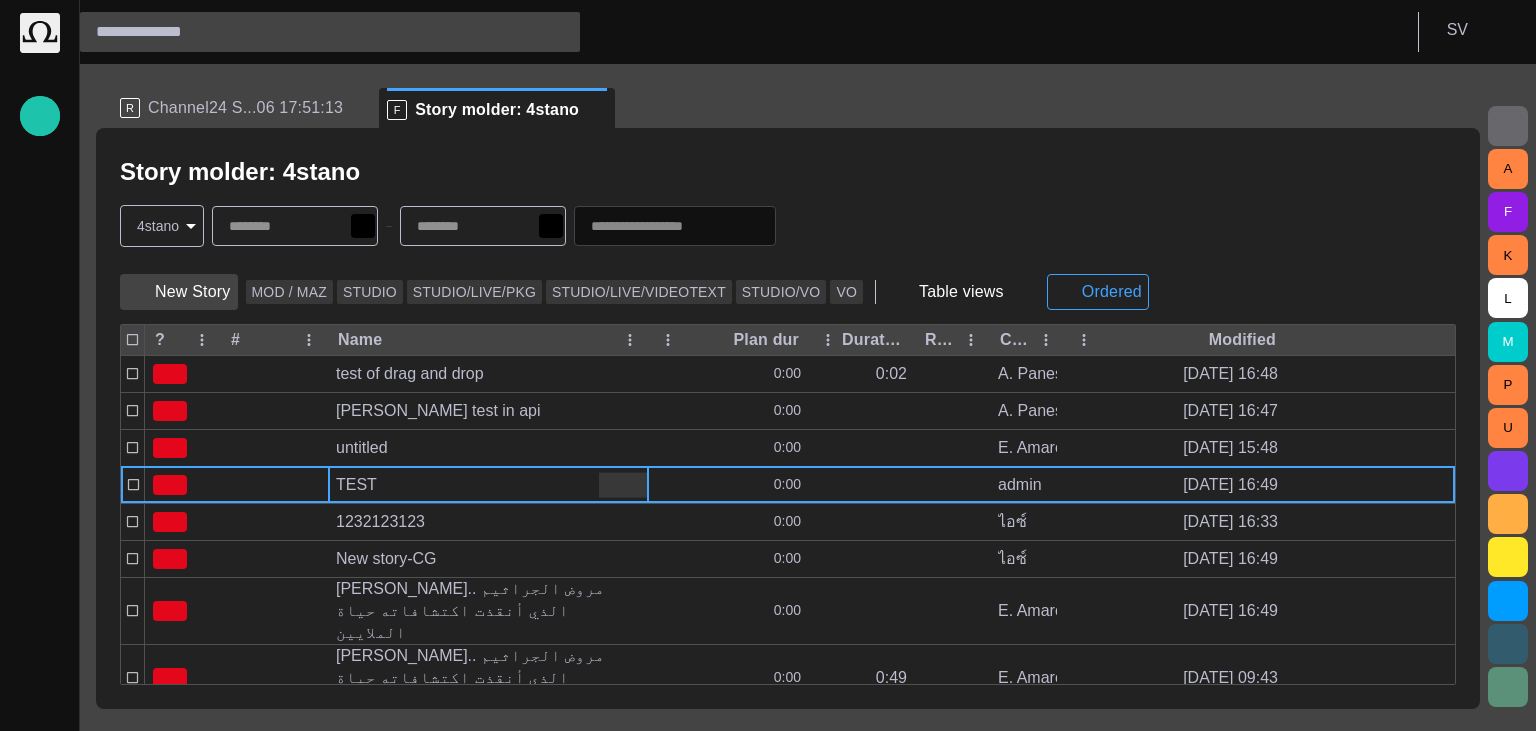 click on "New Story" at bounding box center (179, 292) 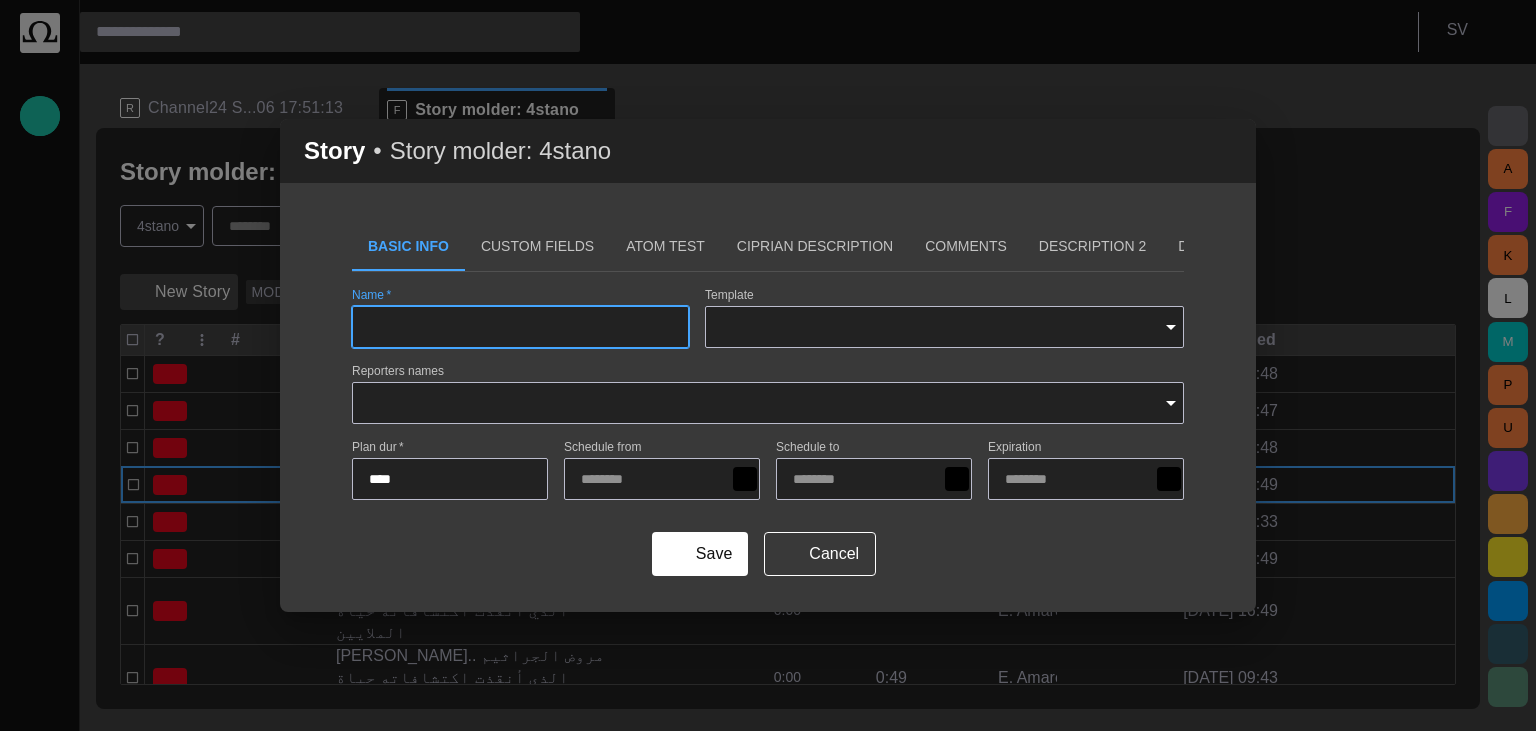 type on "*********" 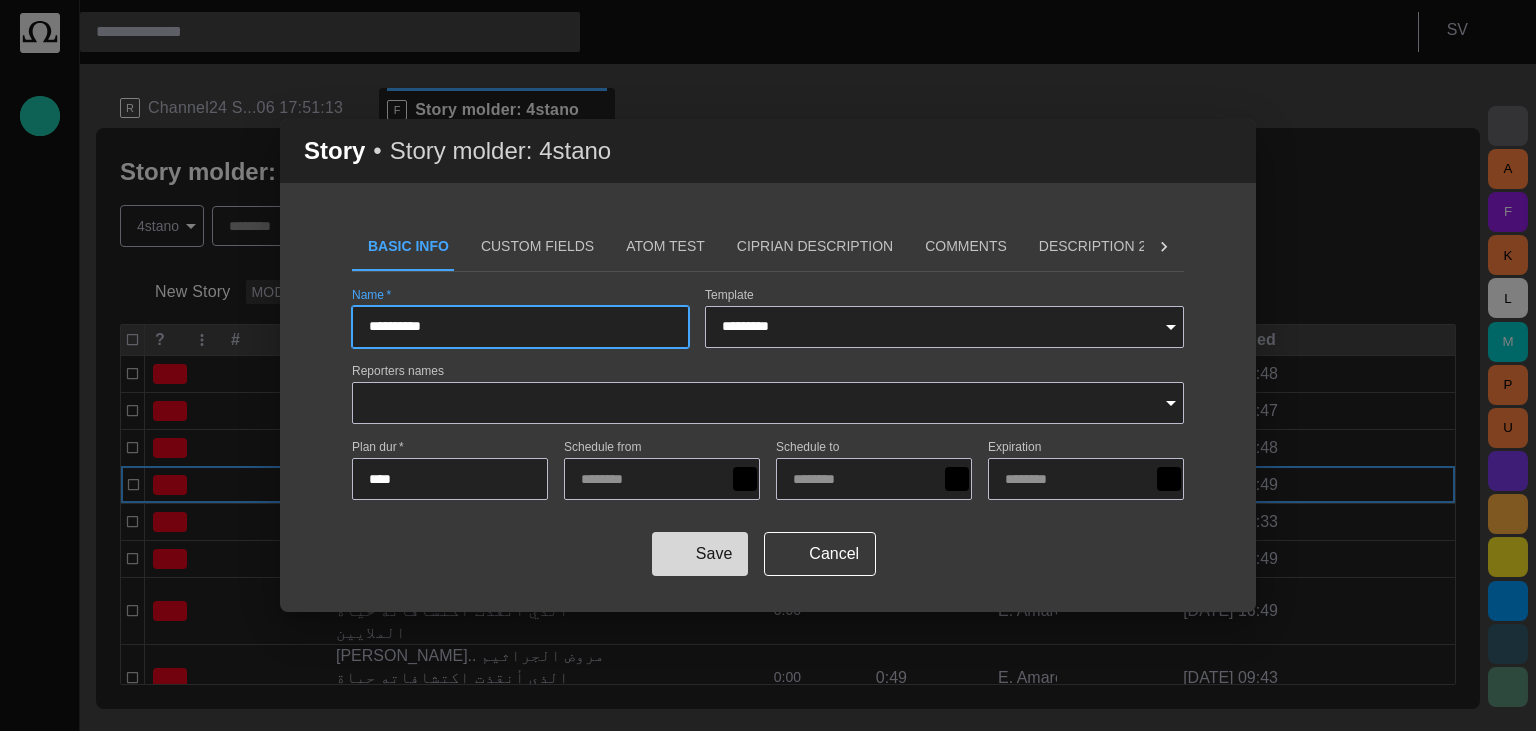 type on "**********" 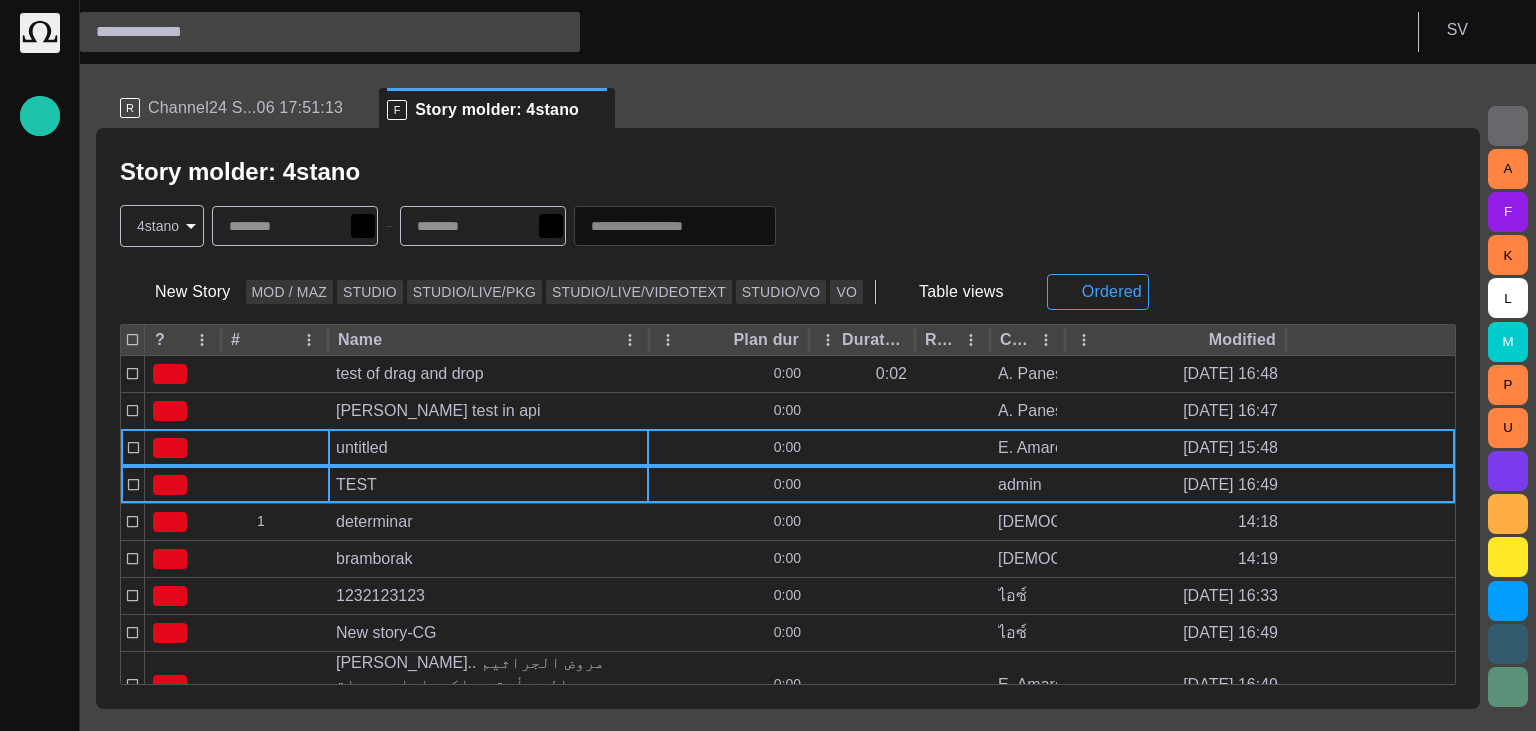 drag, startPoint x: 439, startPoint y: 457, endPoint x: 311, endPoint y: 355, distance: 163.6704 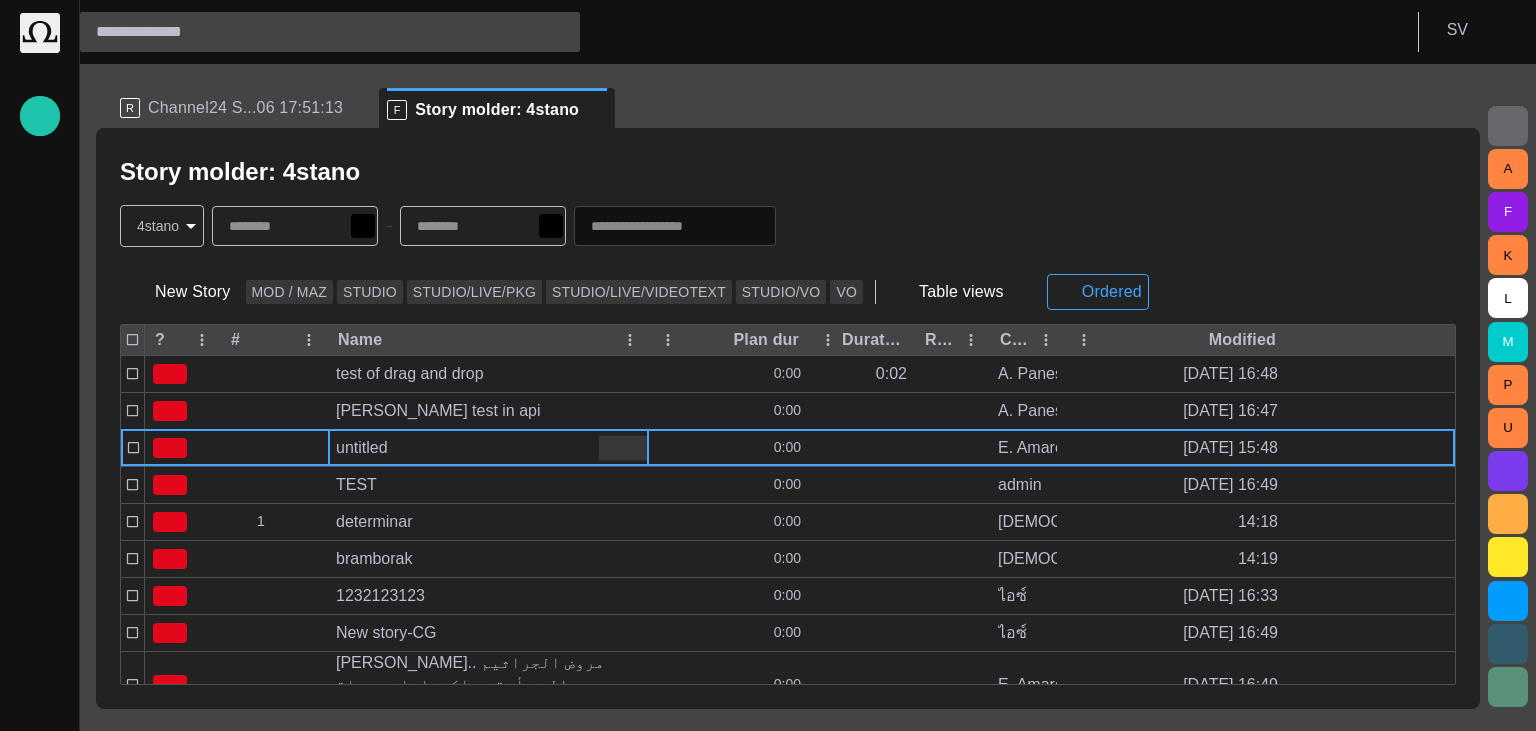 click on "**********" at bounding box center (768, 365) 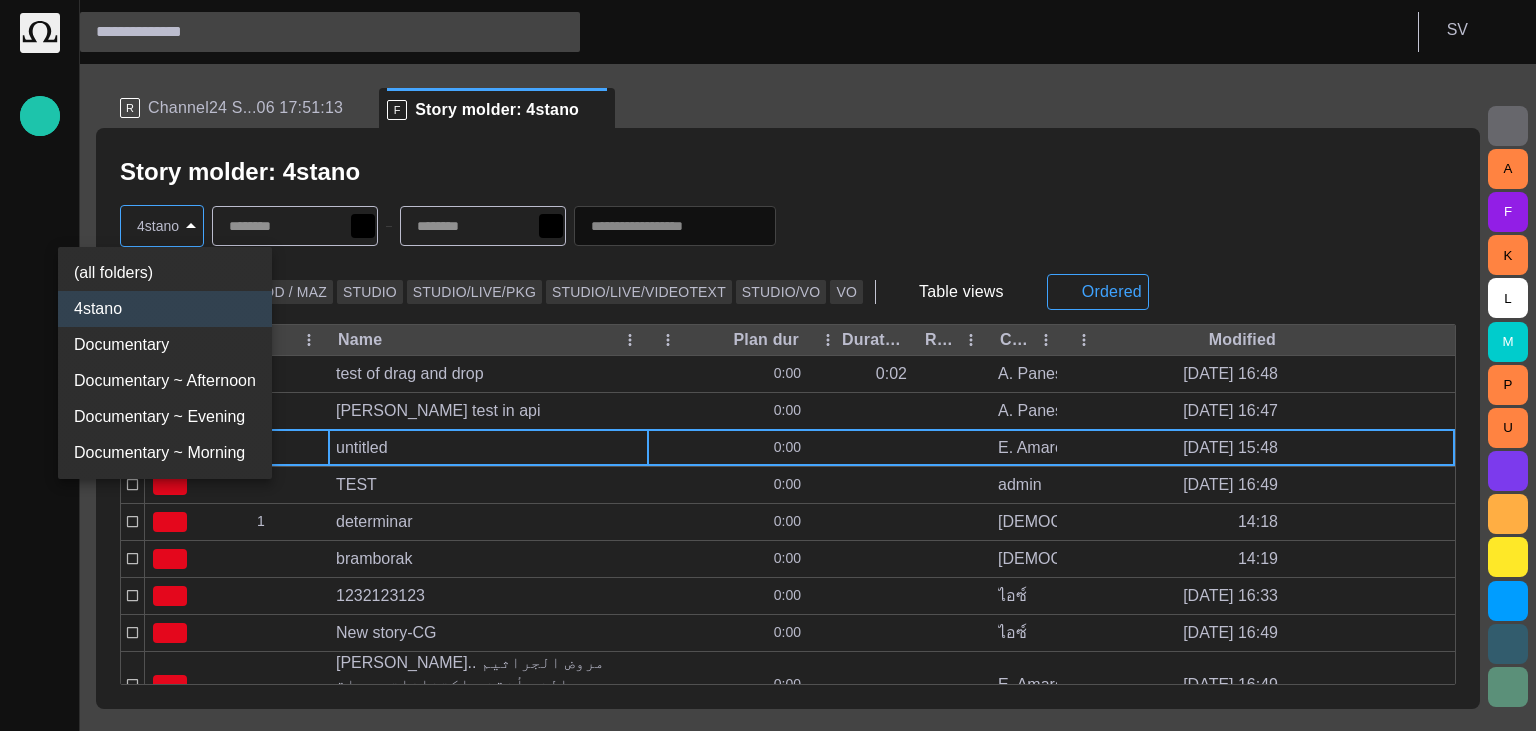 click on "Documentary" at bounding box center [165, 345] 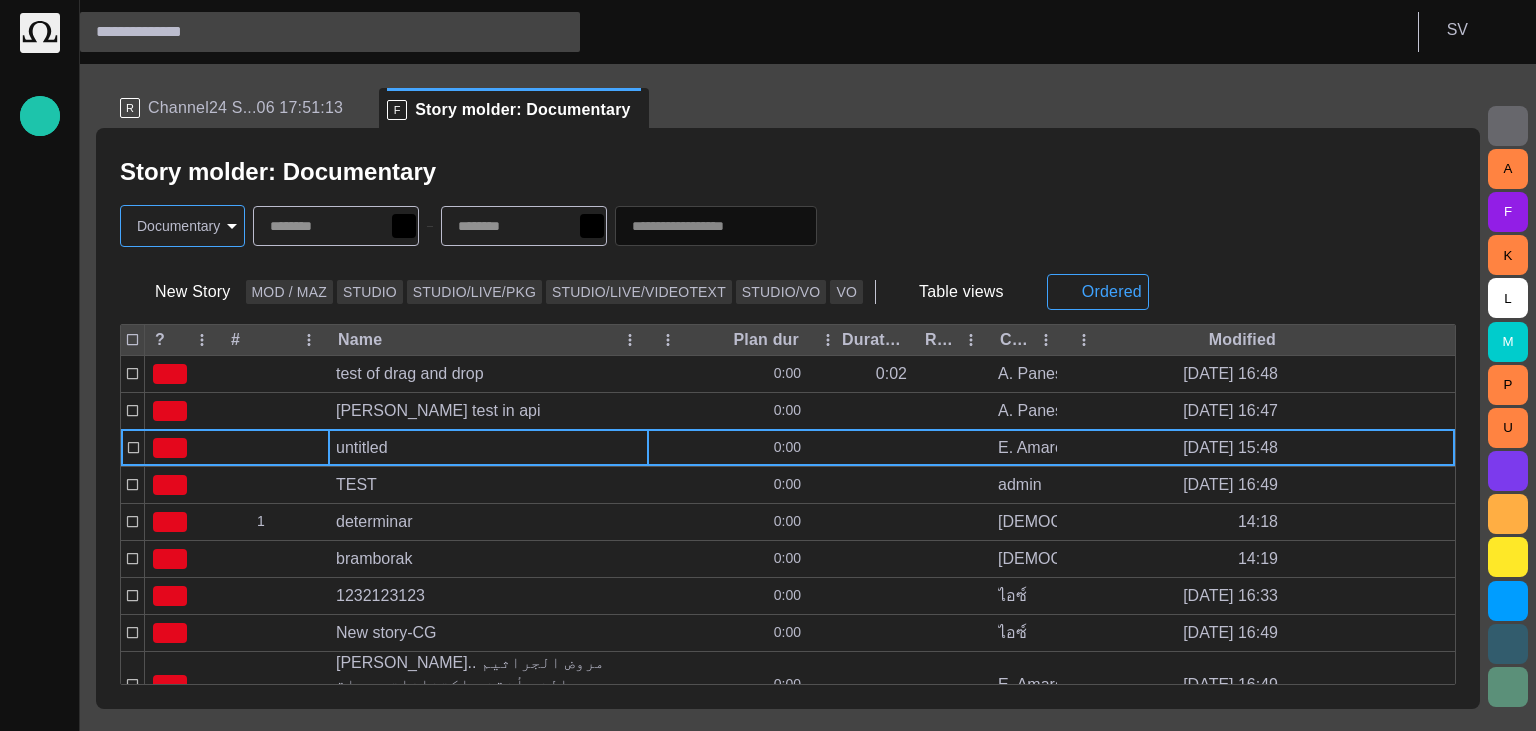 type on "********" 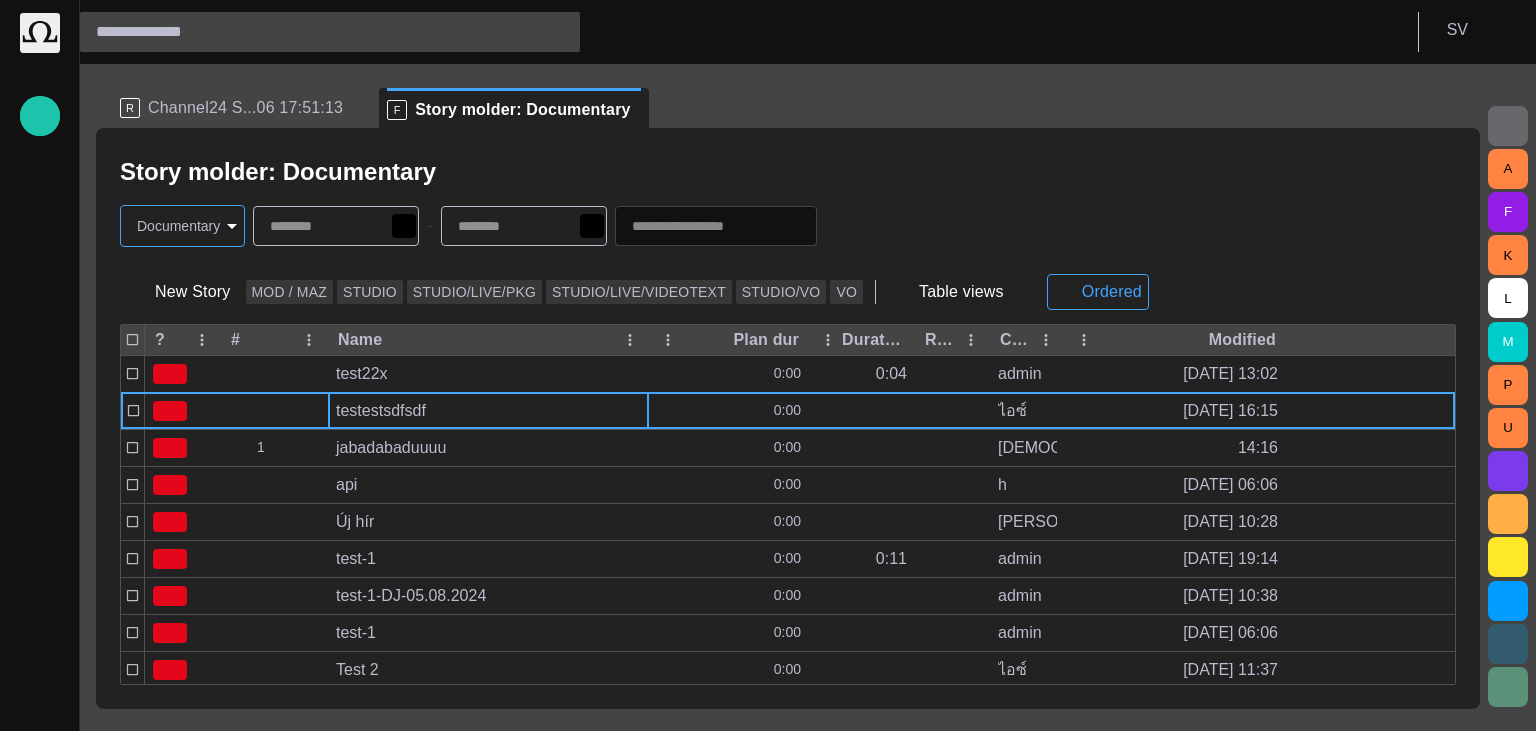 click on "testestsdfsdf" at bounding box center (488, 411) 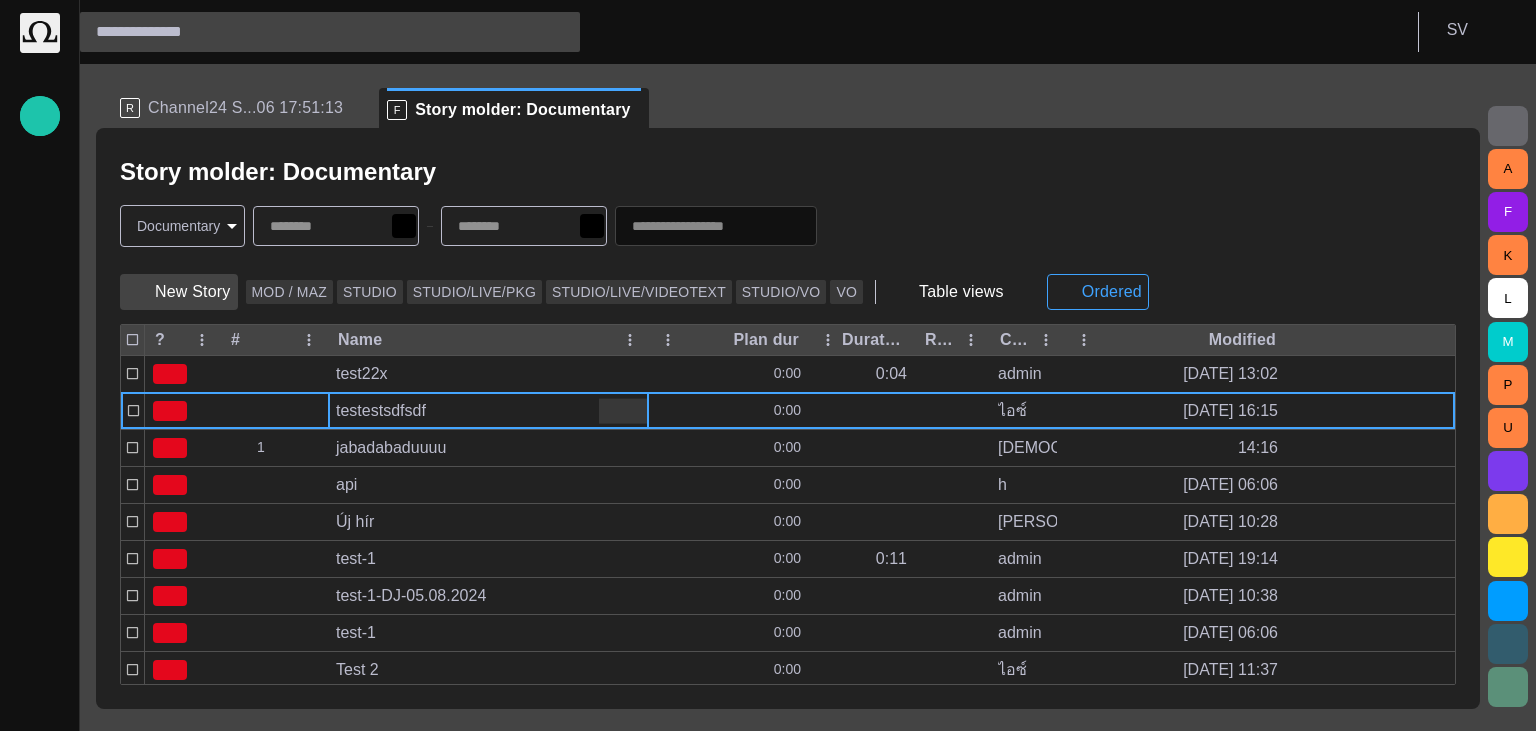 click on "New Story" at bounding box center (179, 292) 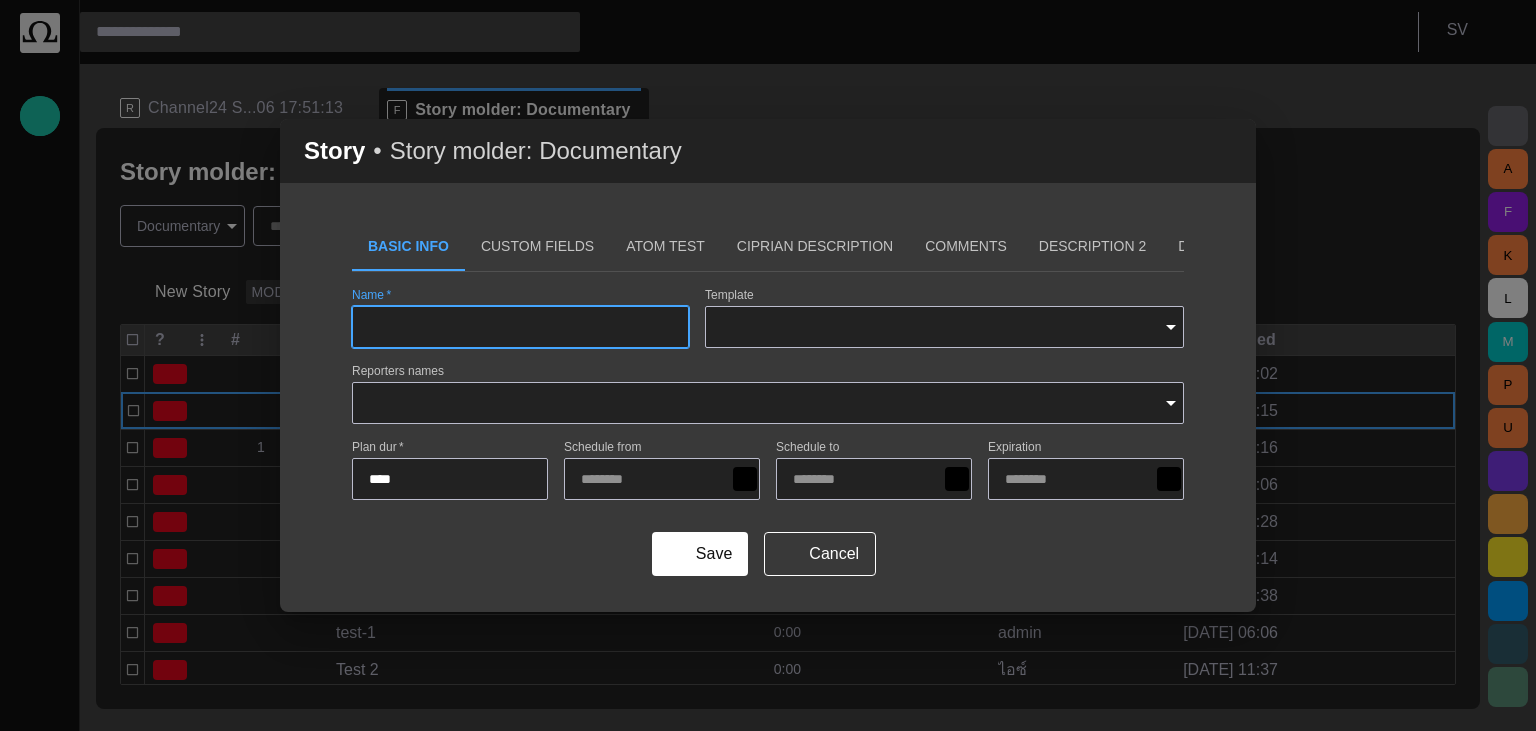 type on "*********" 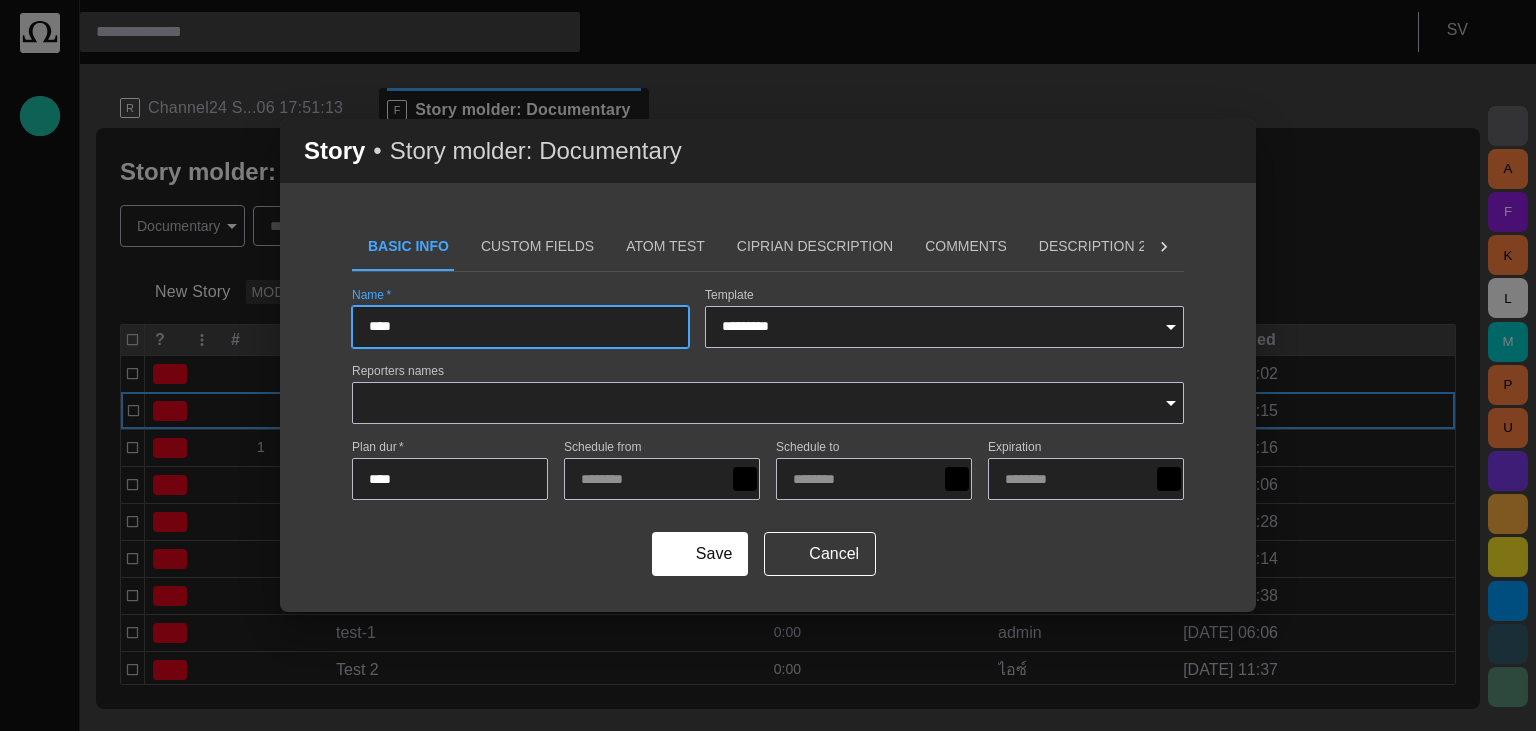 type on "*****" 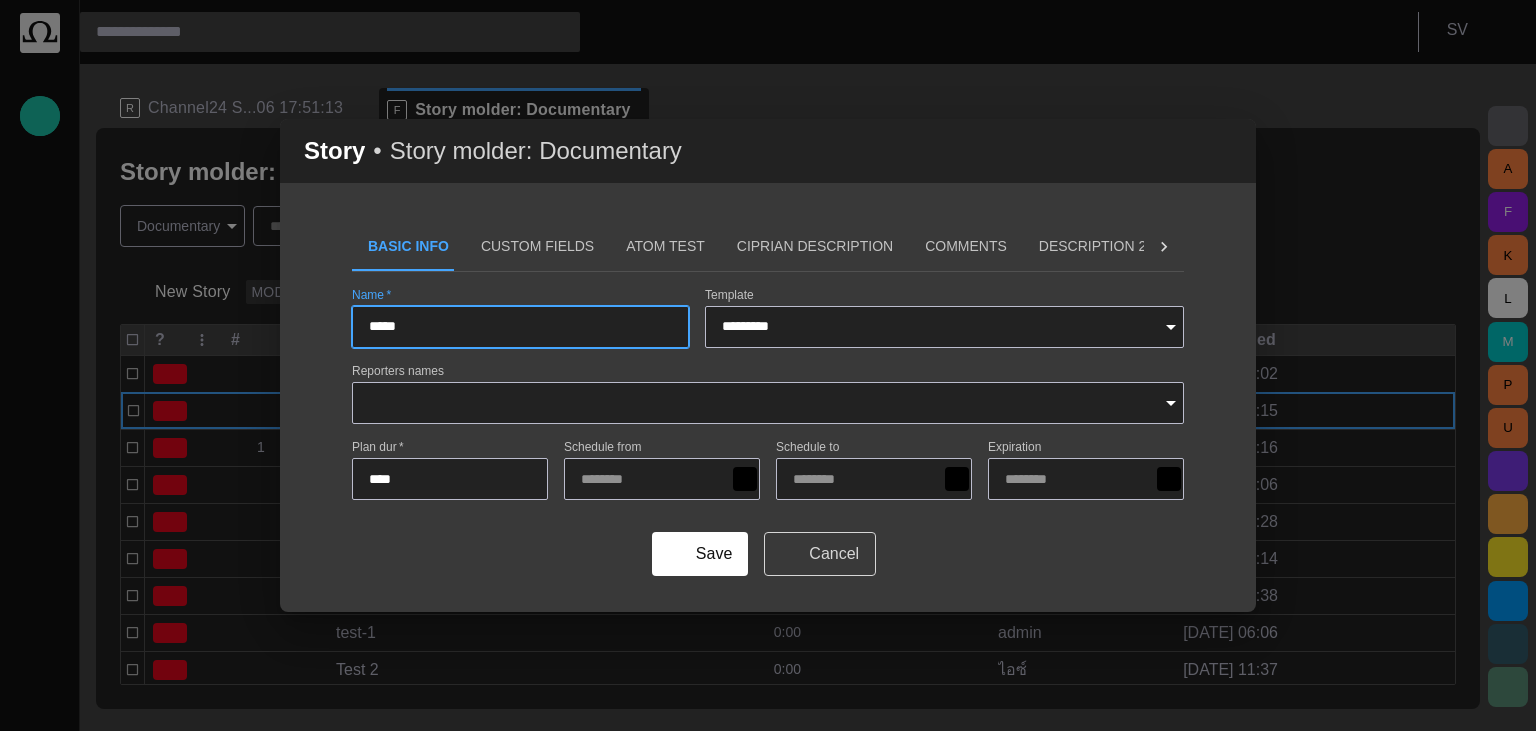 click on "Cancel" at bounding box center (820, 554) 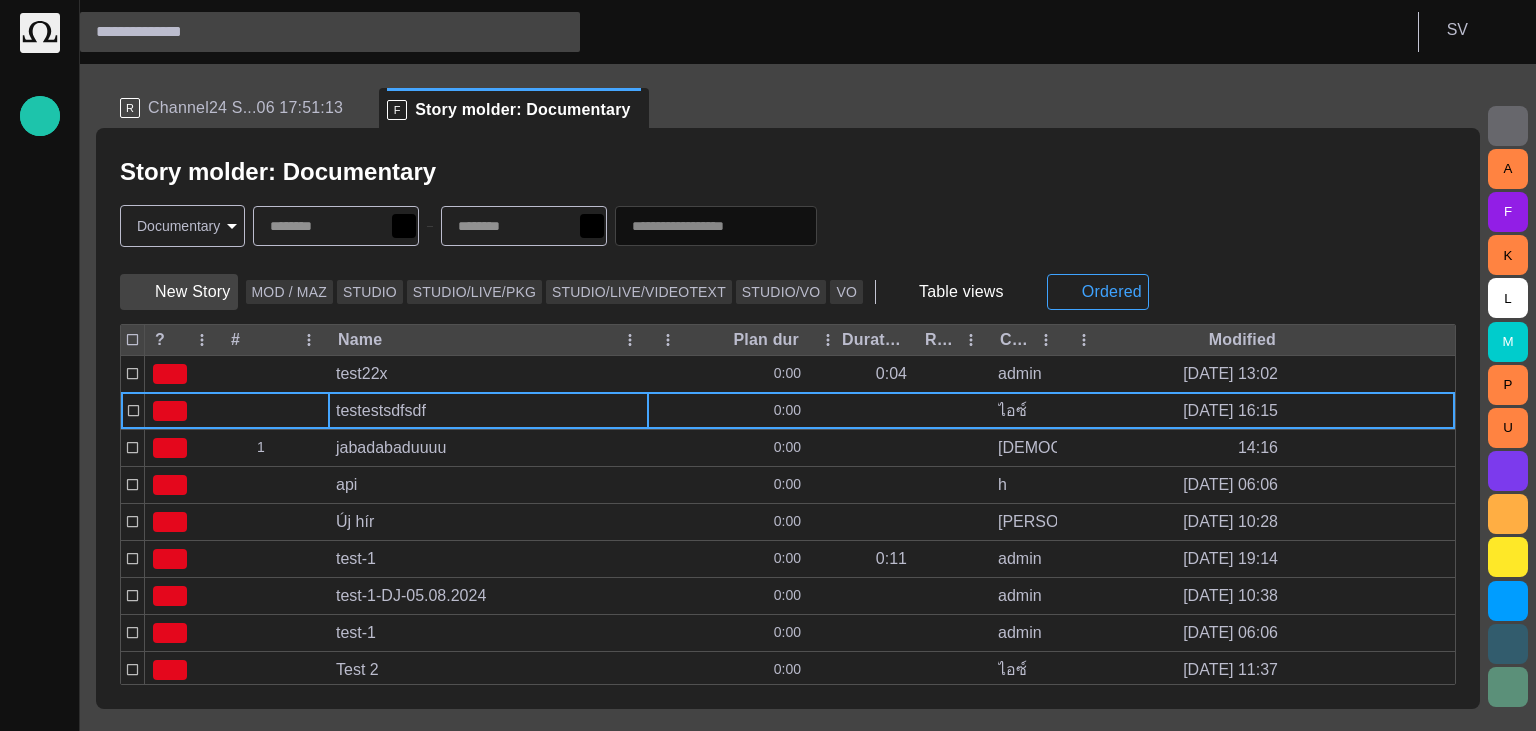 click on "New Story" at bounding box center [179, 292] 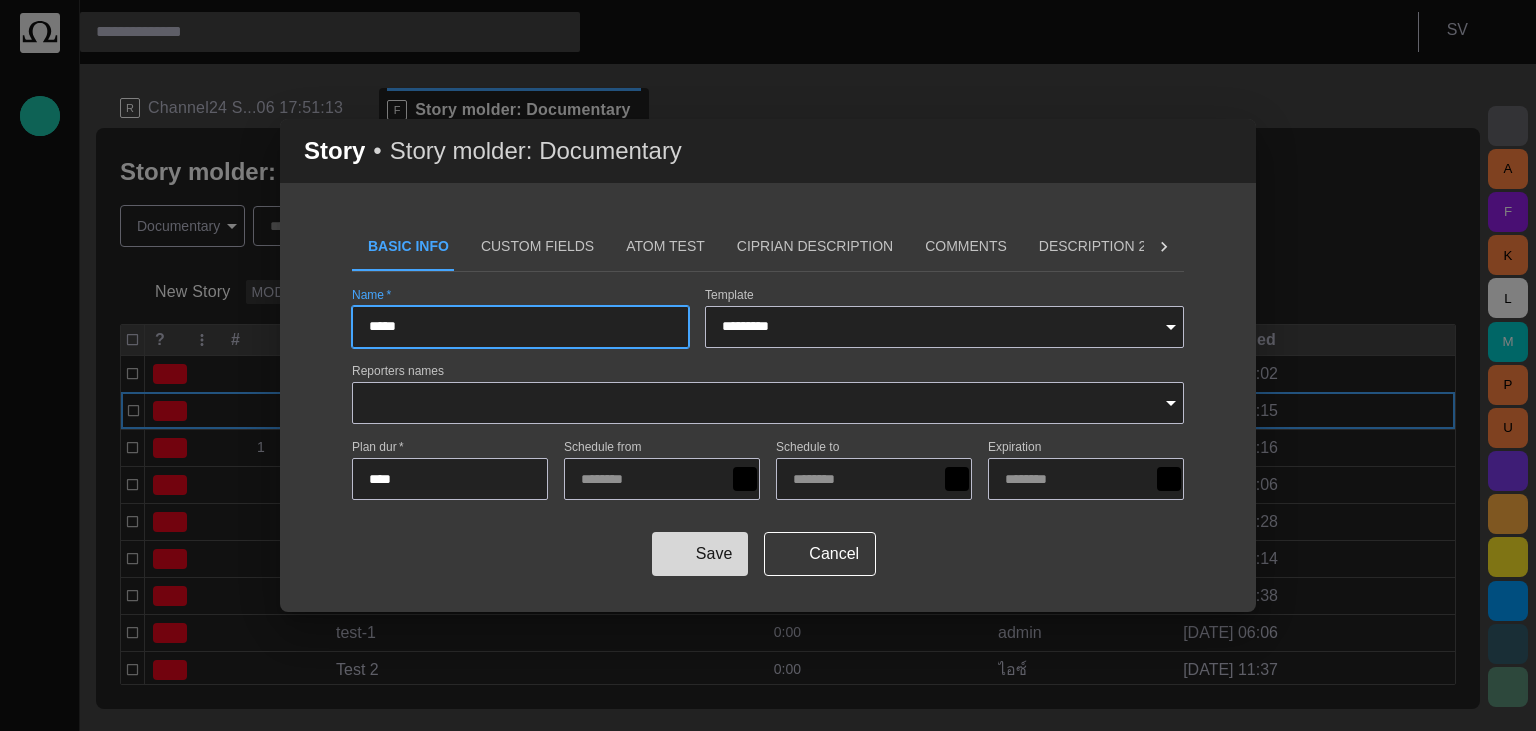 type on "*****" 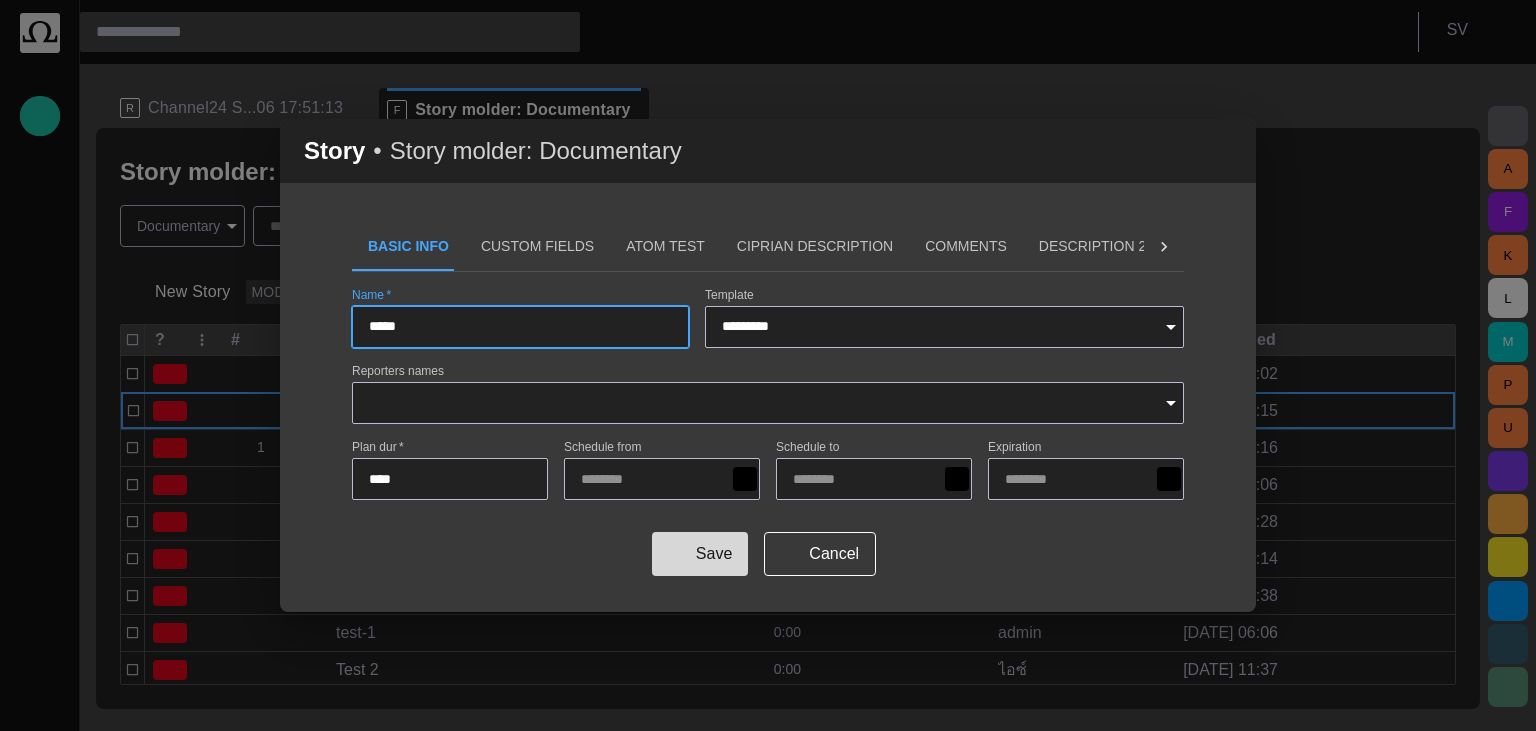 click on "Save" at bounding box center [700, 554] 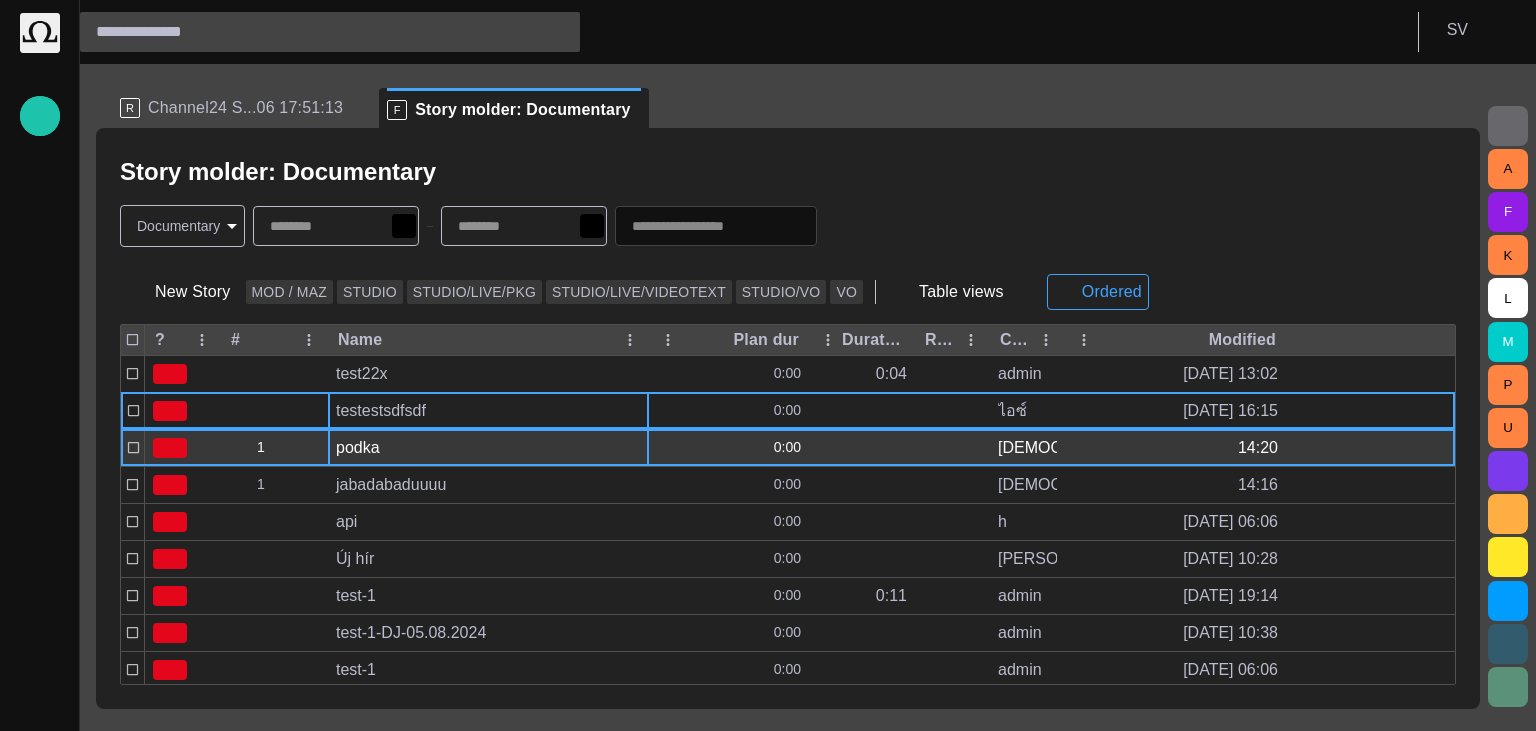 click on "podka" at bounding box center [488, 448] 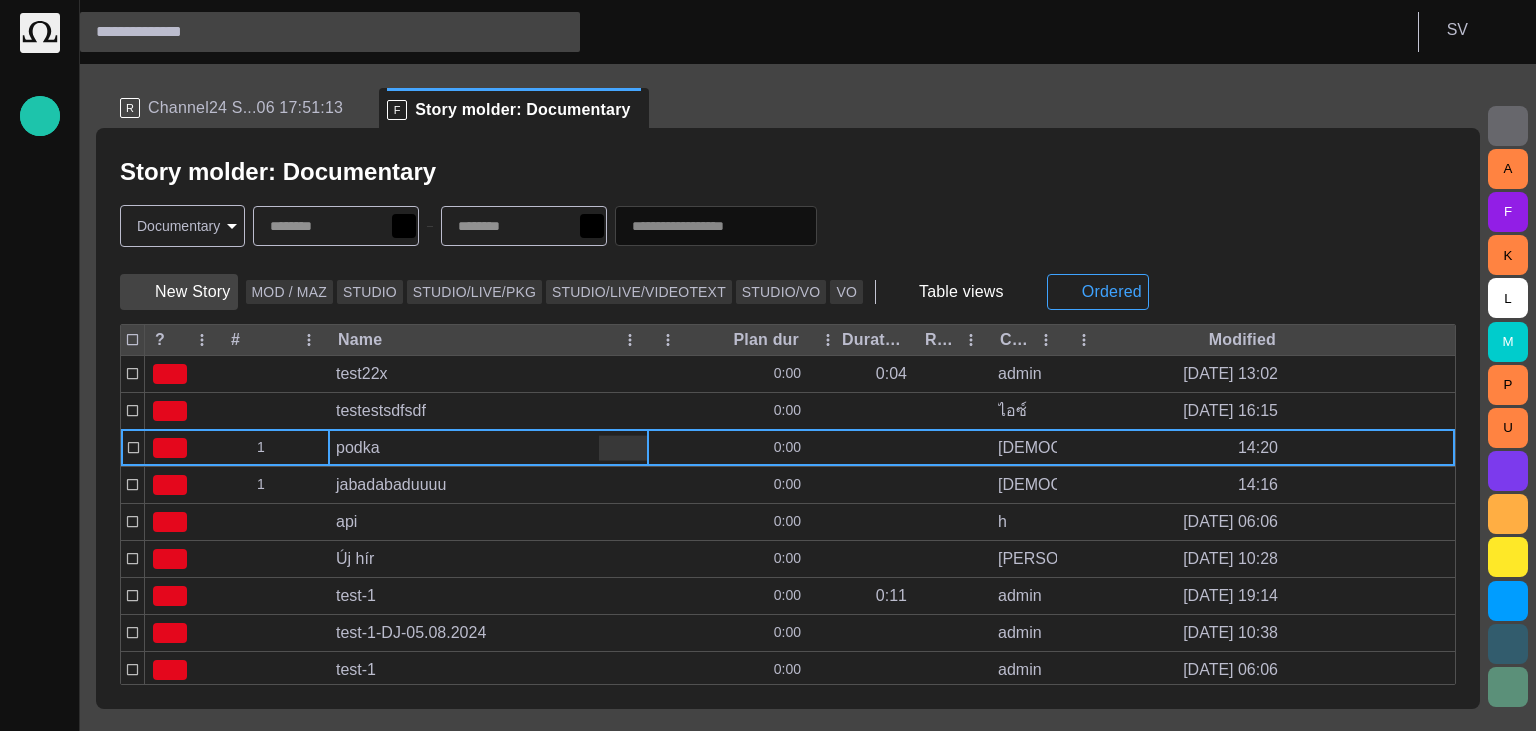 click on "New Story" at bounding box center [179, 292] 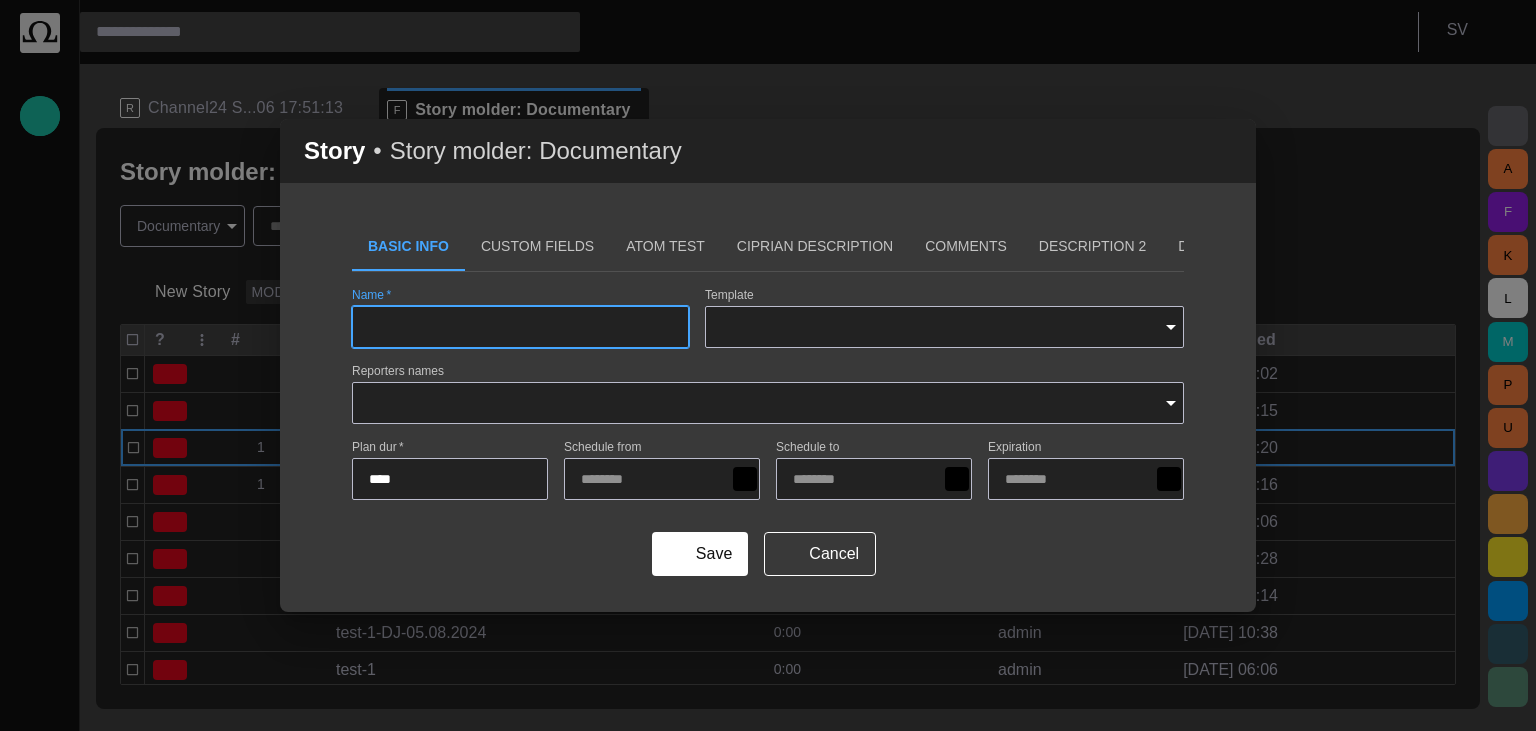 type on "*********" 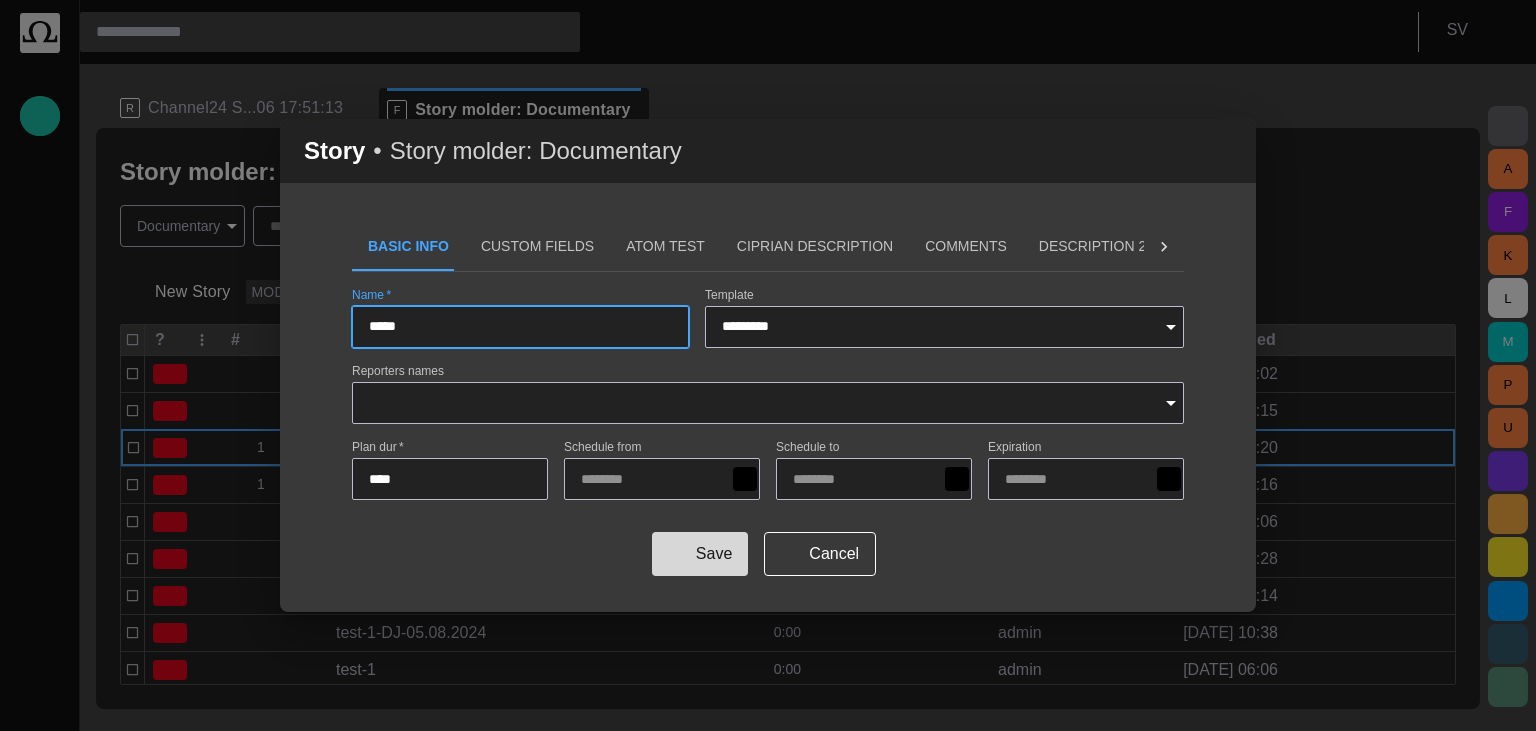 type on "*****" 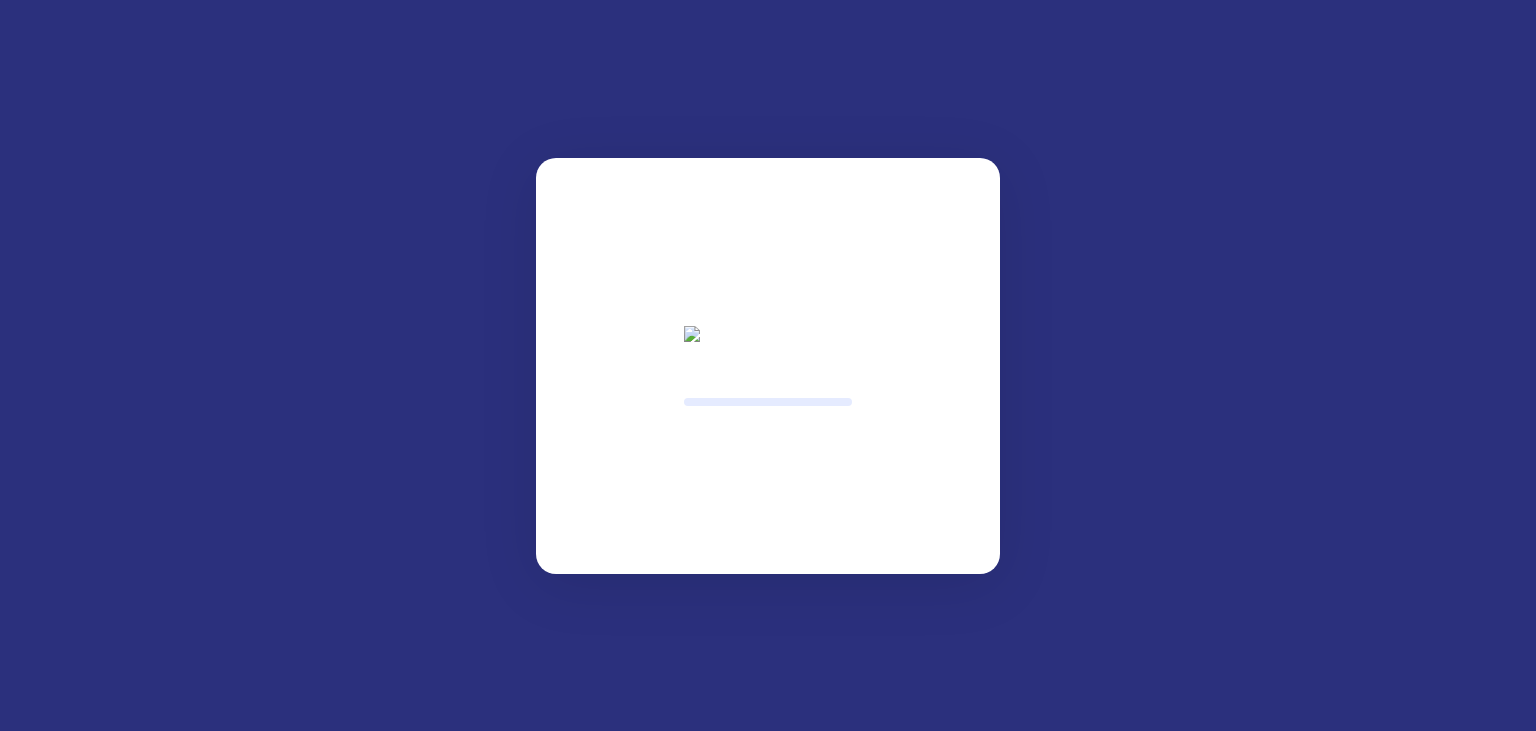 scroll, scrollTop: 0, scrollLeft: 0, axis: both 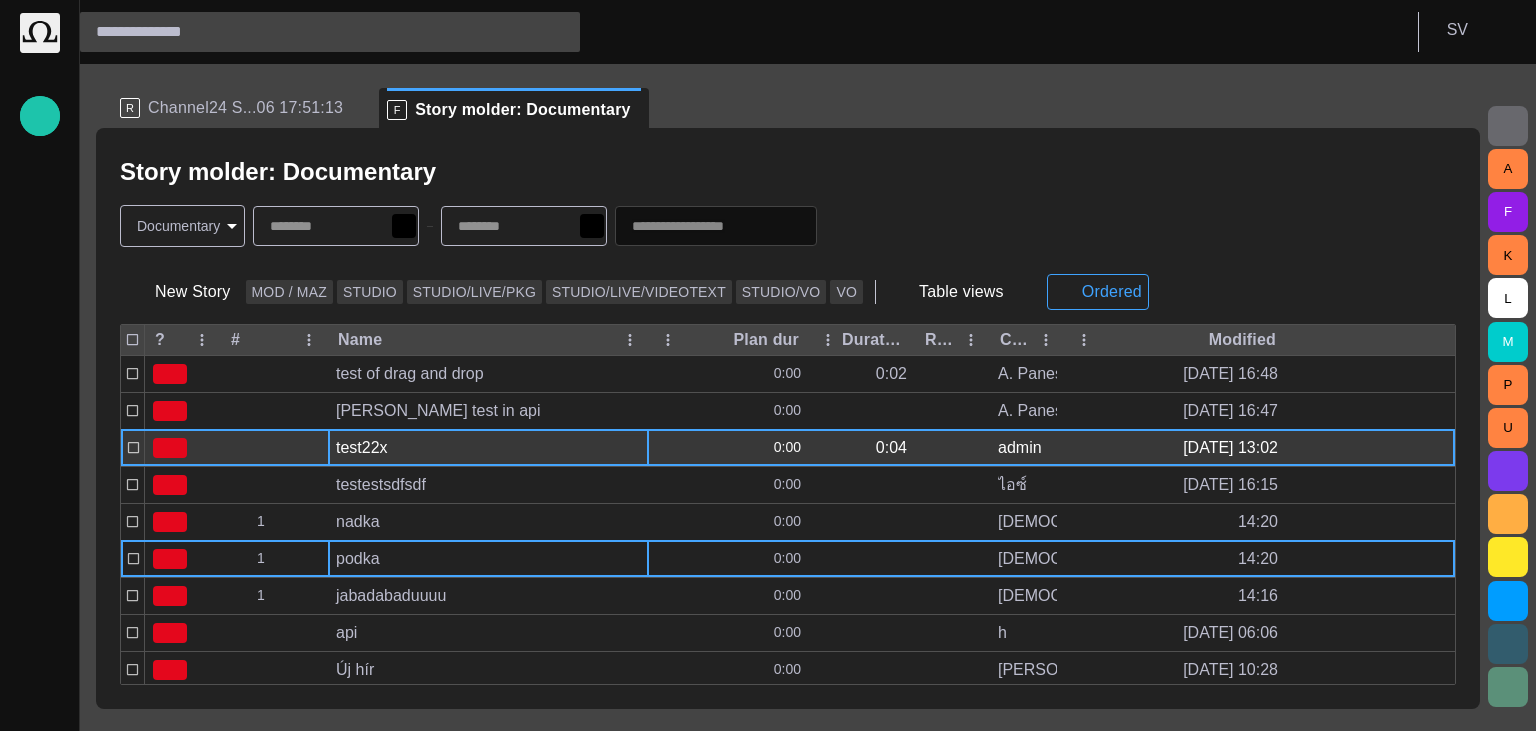 click on "test22x" at bounding box center [488, 448] 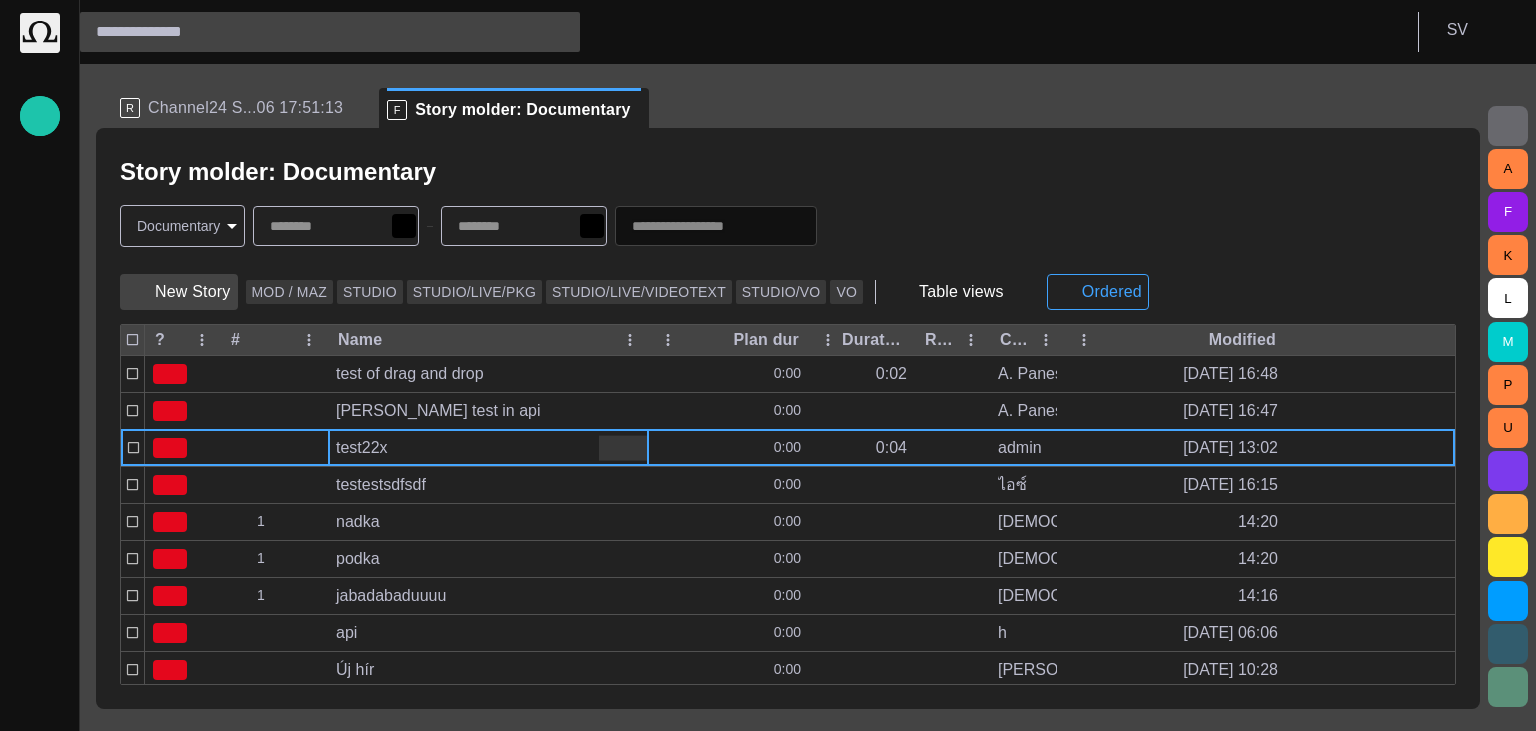 click on "New Story" at bounding box center [179, 292] 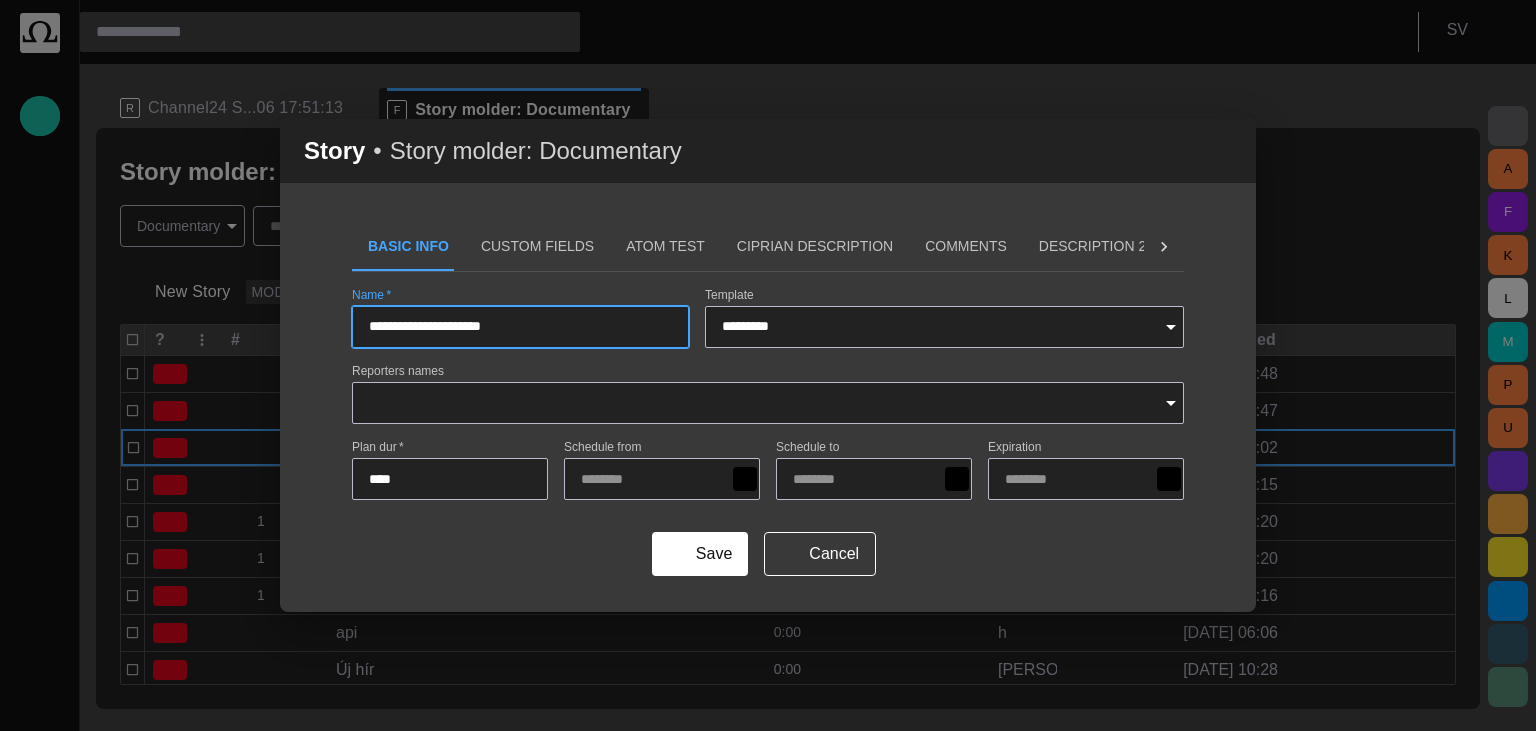 type on "**********" 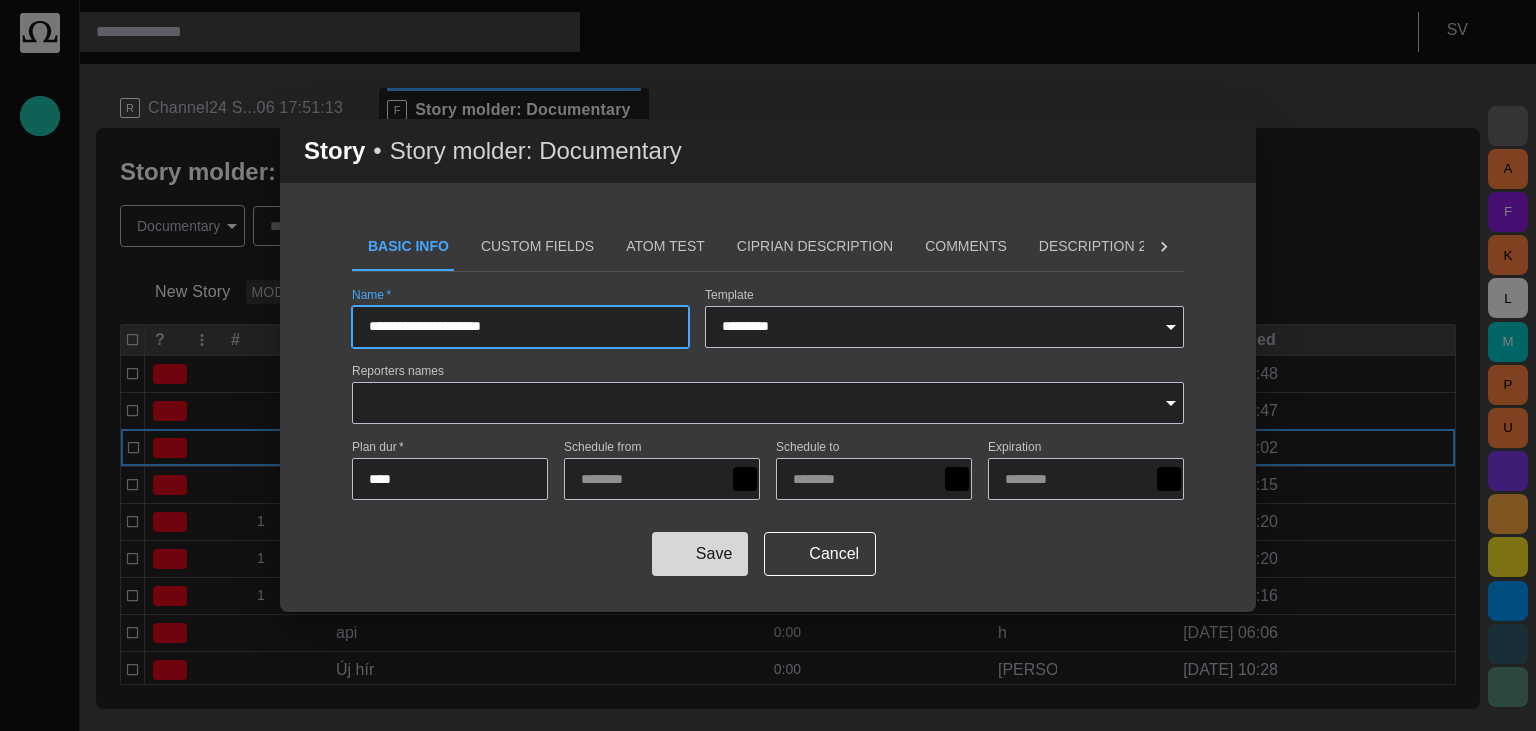 click on "Save" at bounding box center (700, 554) 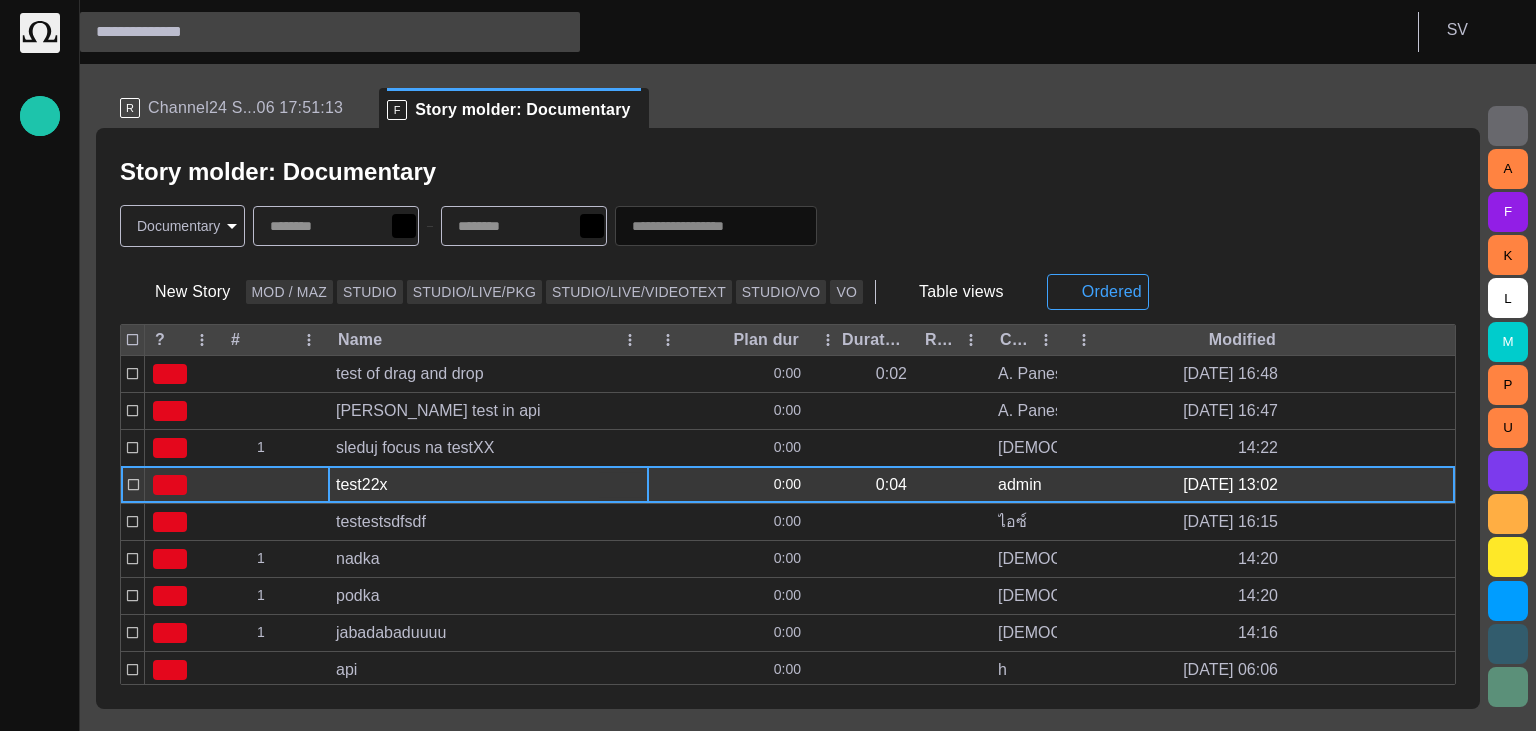 type 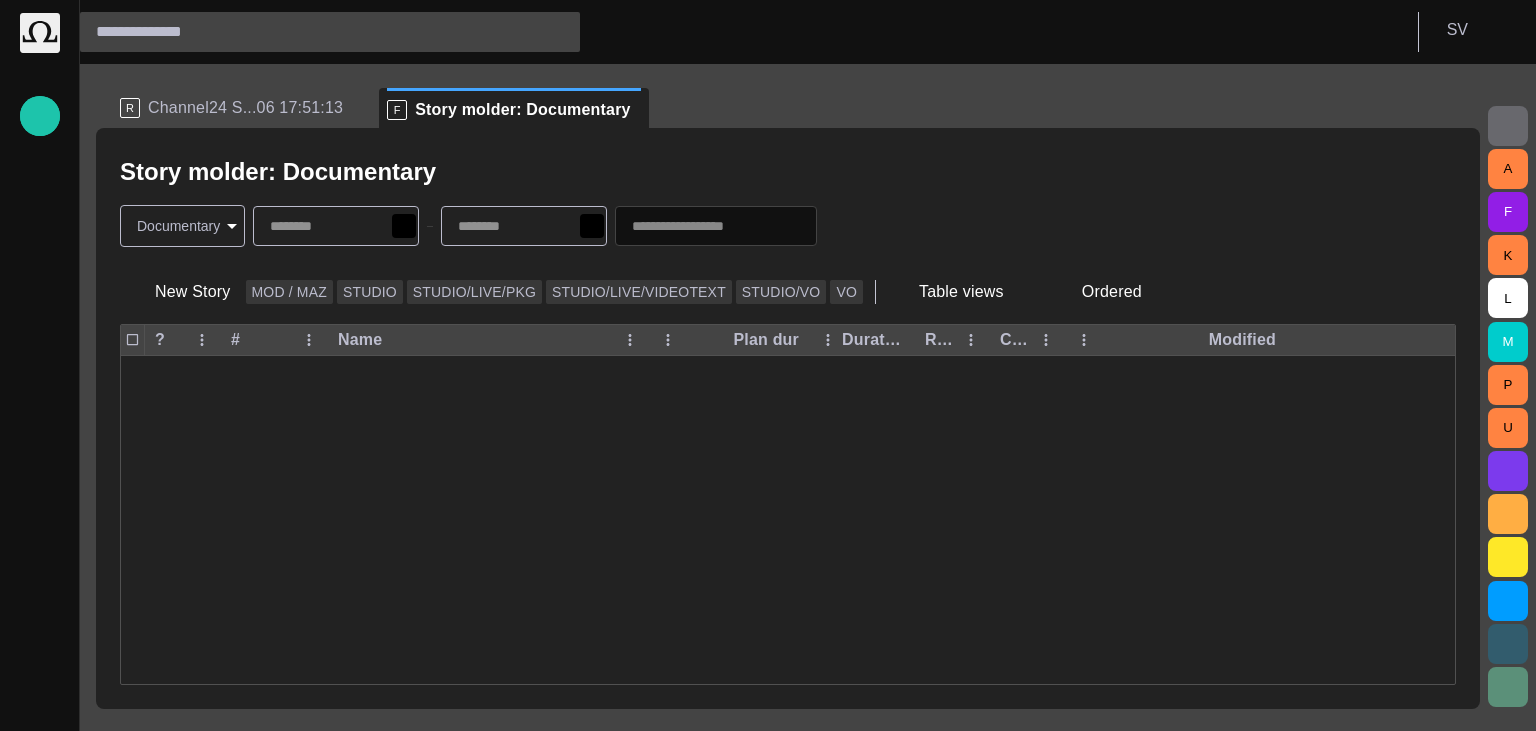 scroll, scrollTop: 422, scrollLeft: 0, axis: vertical 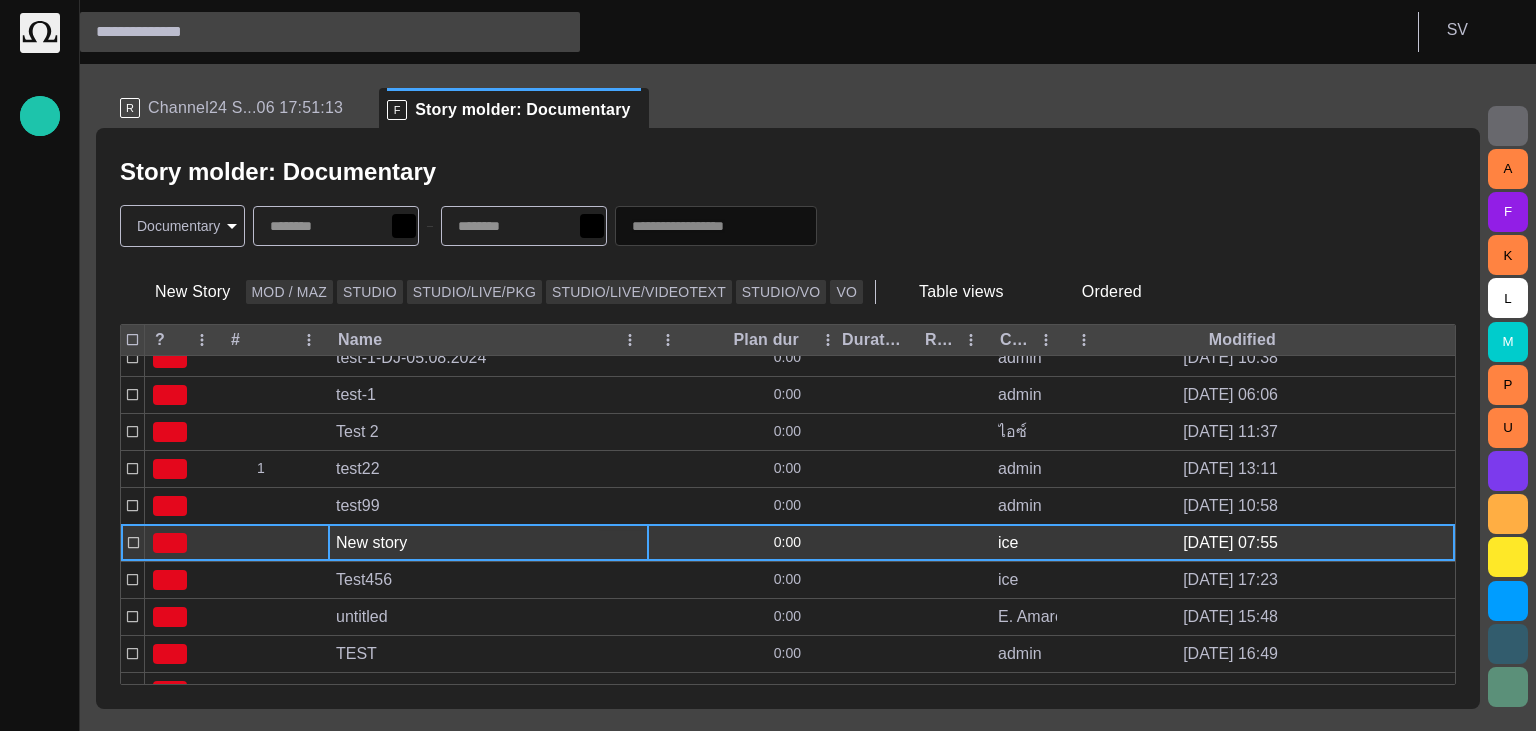 click on "New story" at bounding box center (488, 543) 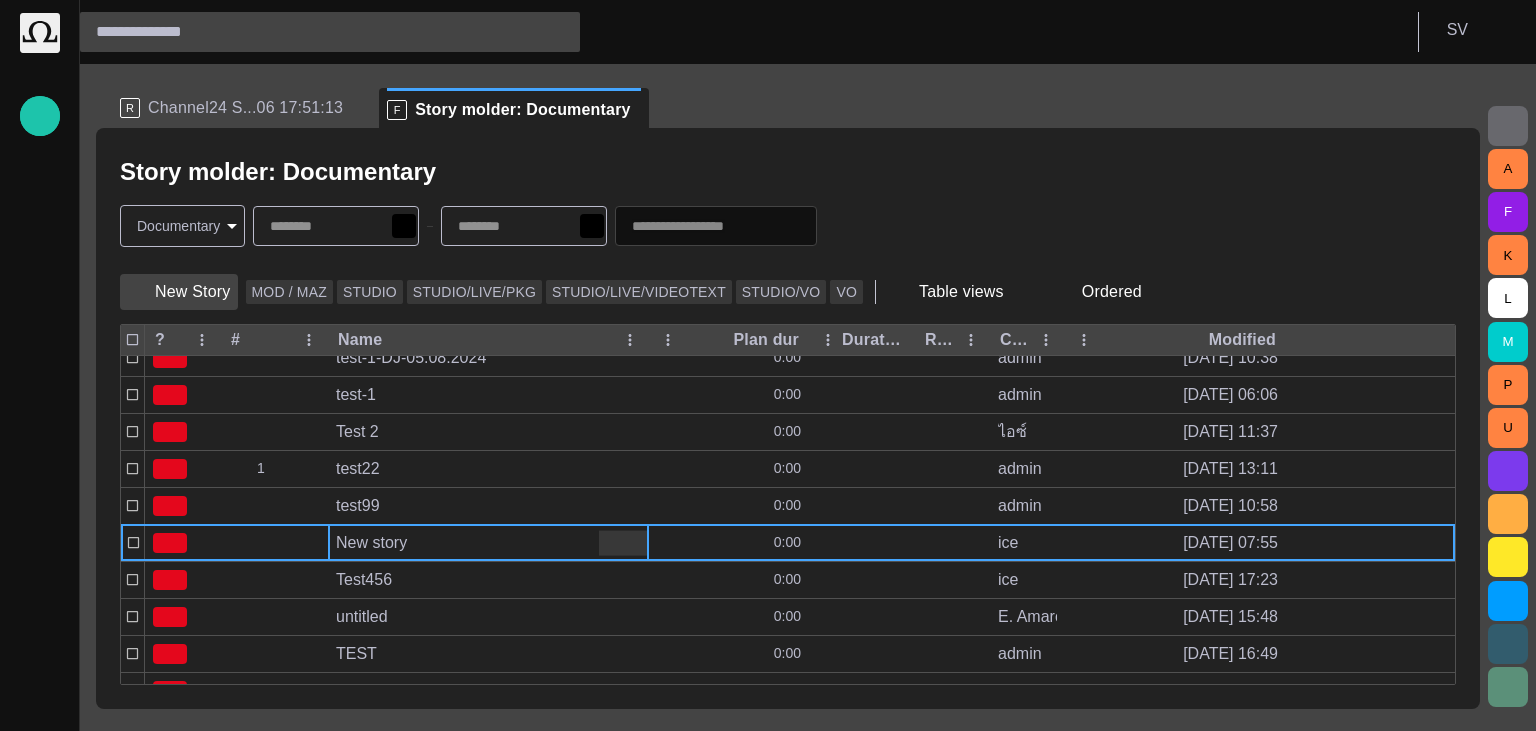 click on "New Story" at bounding box center (179, 292) 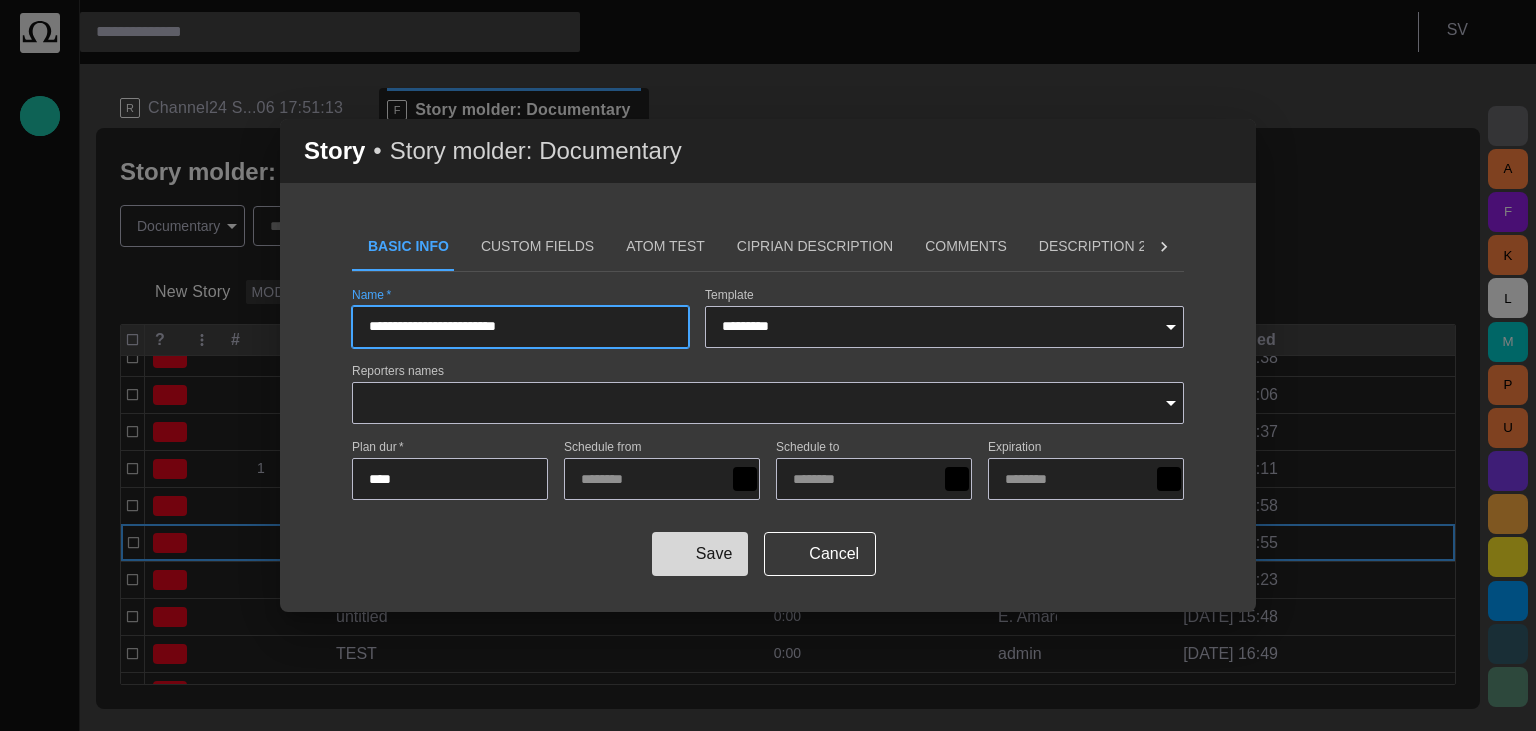 type on "**********" 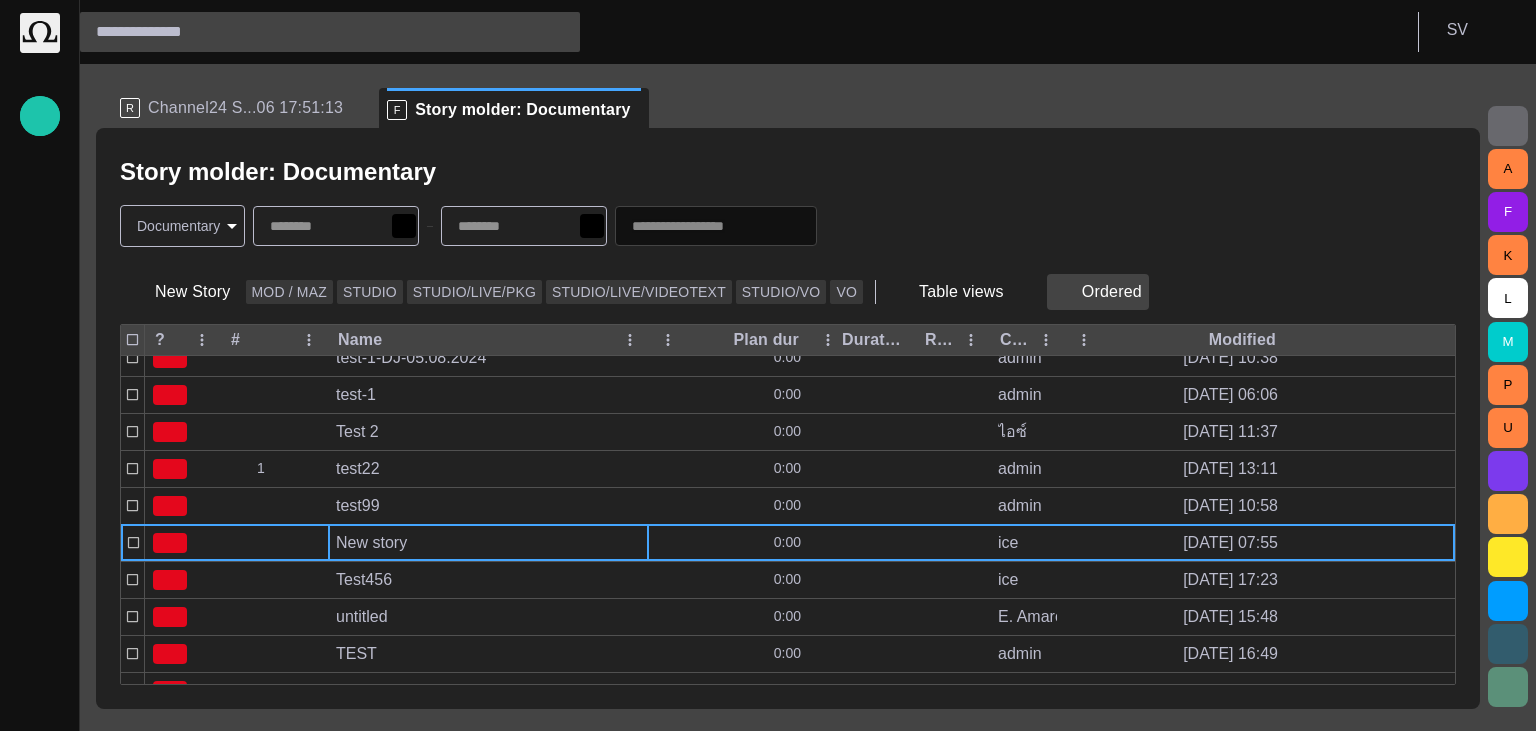 click on "Ordered" at bounding box center [1098, 292] 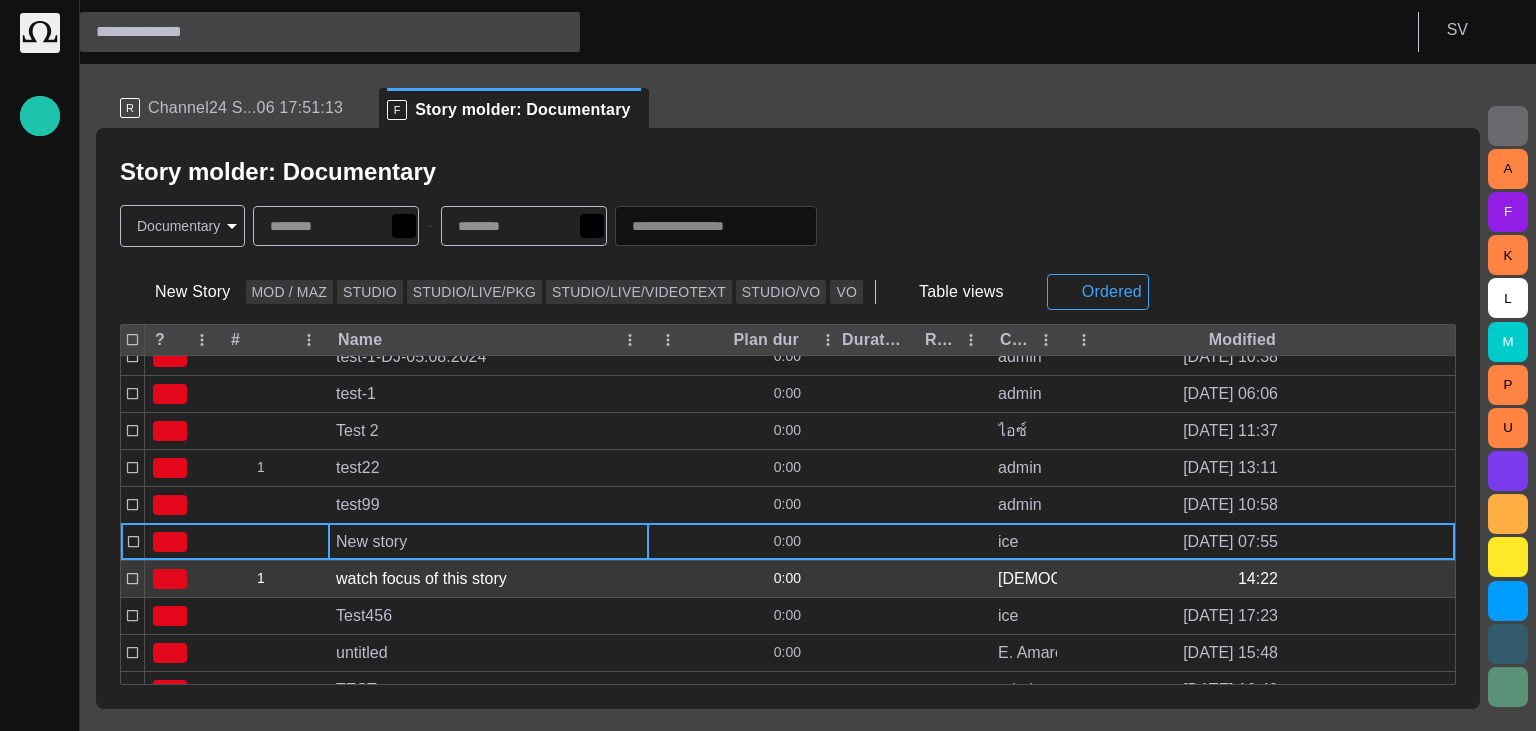 scroll, scrollTop: 528, scrollLeft: 0, axis: vertical 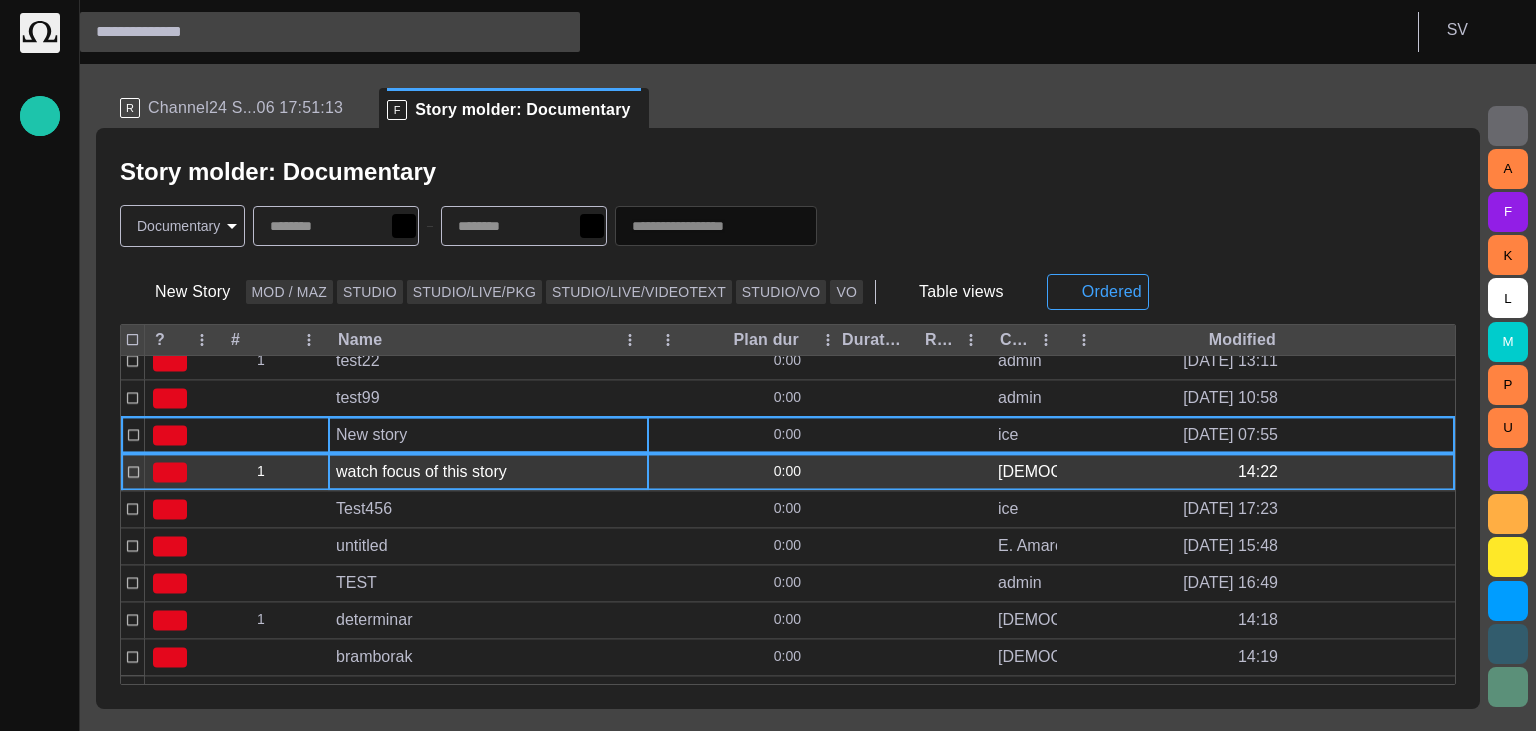 click at bounding box center (611, 473) 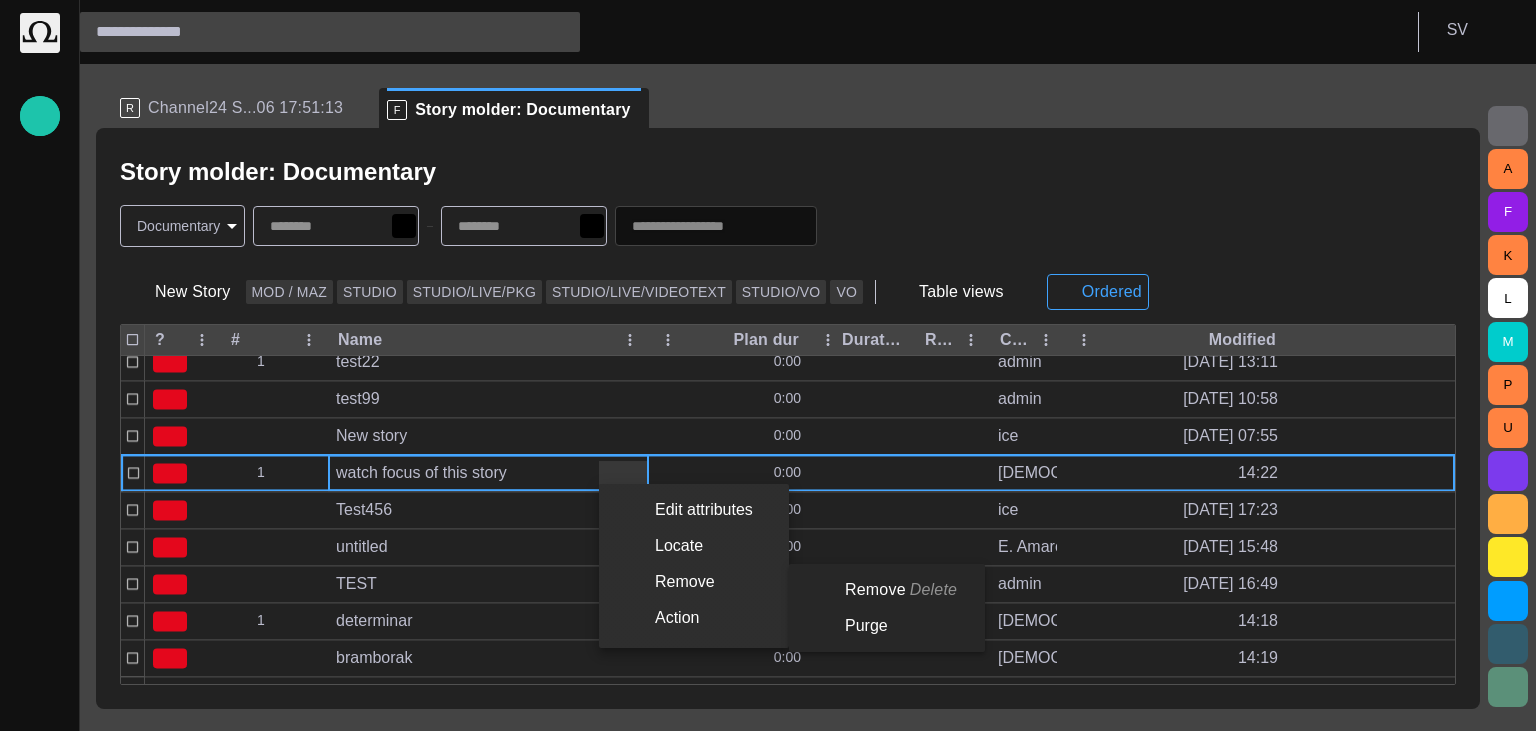 click on "Remove" at bounding box center (694, 582) 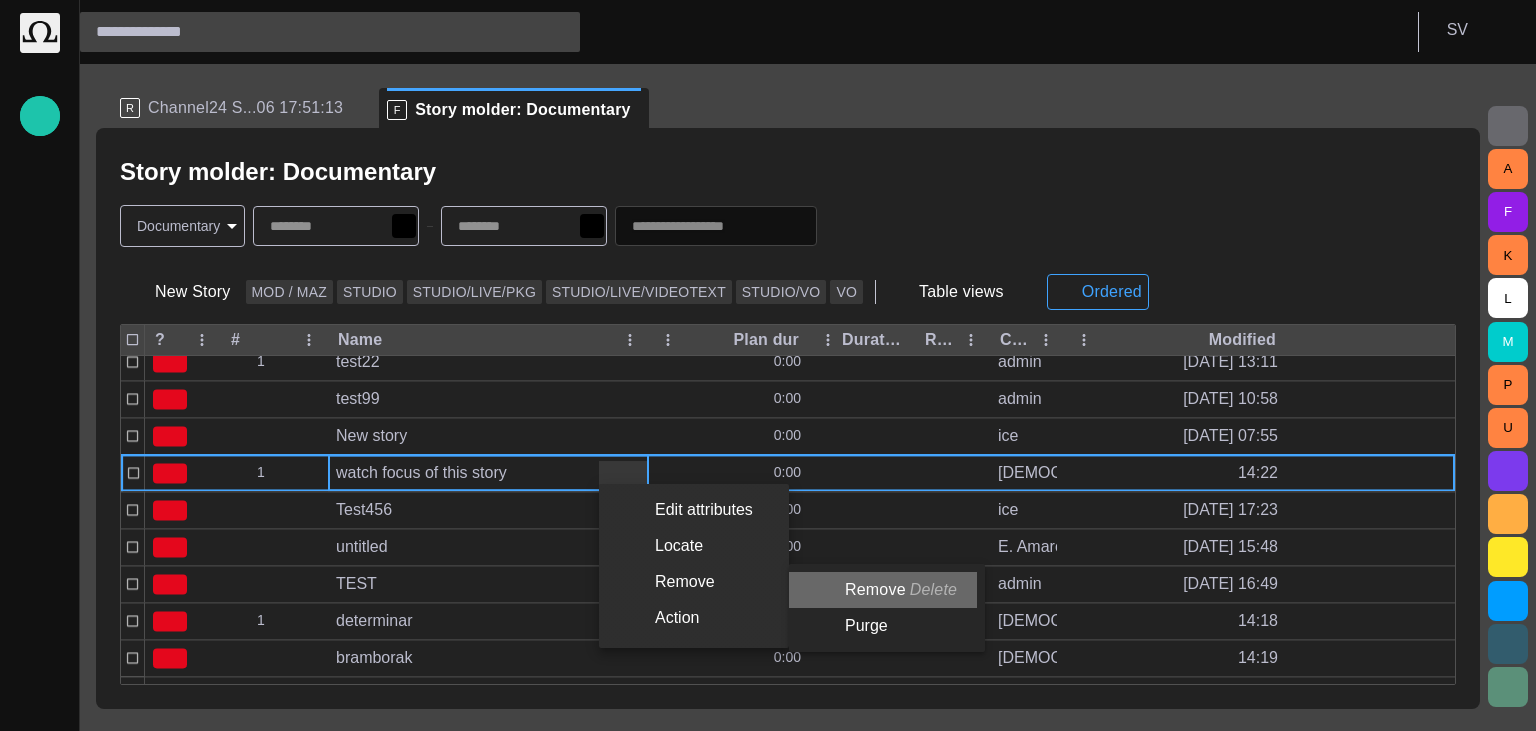 click on "Remove Delete" at bounding box center (883, 590) 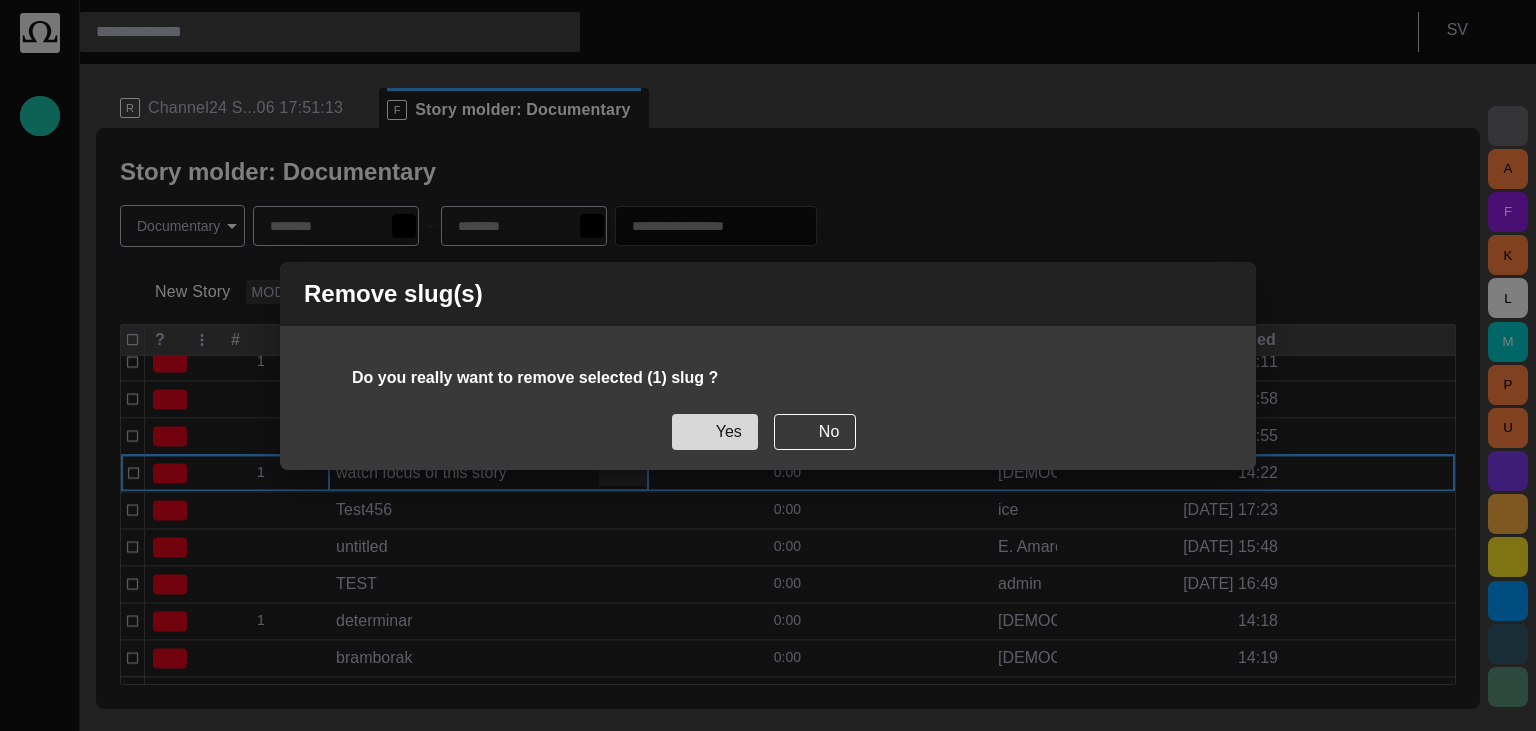 click on "Yes" at bounding box center (715, 432) 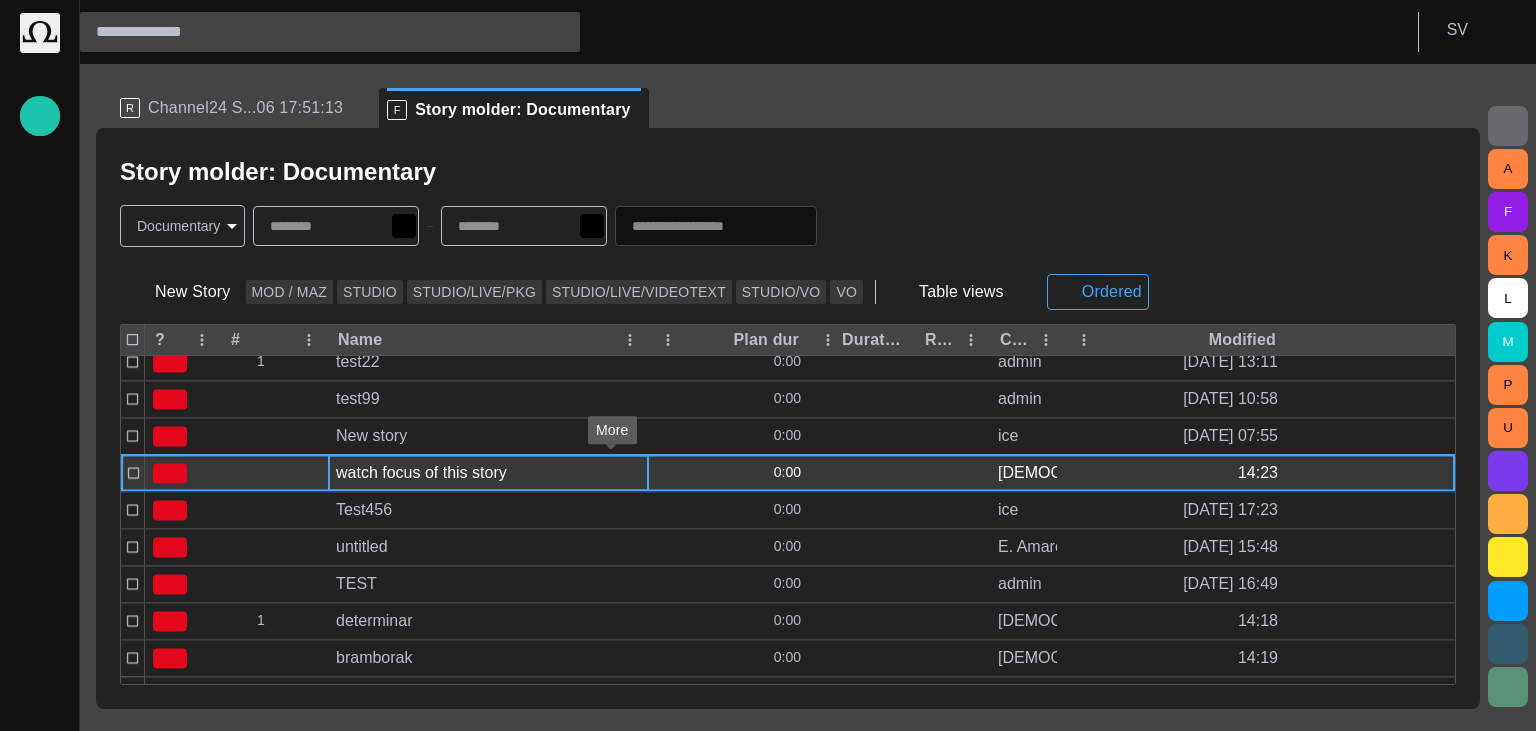 click at bounding box center [611, 474] 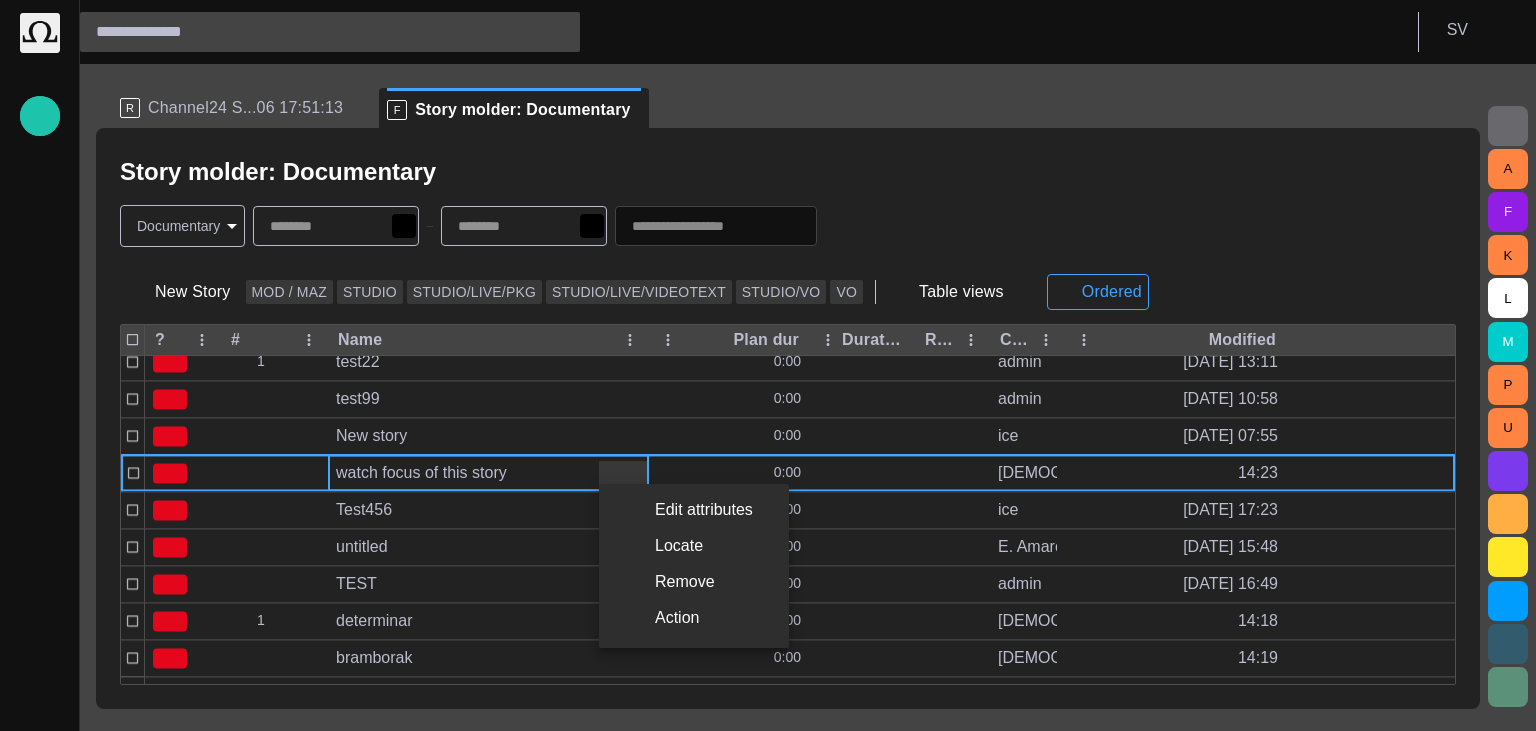 click at bounding box center [768, 365] 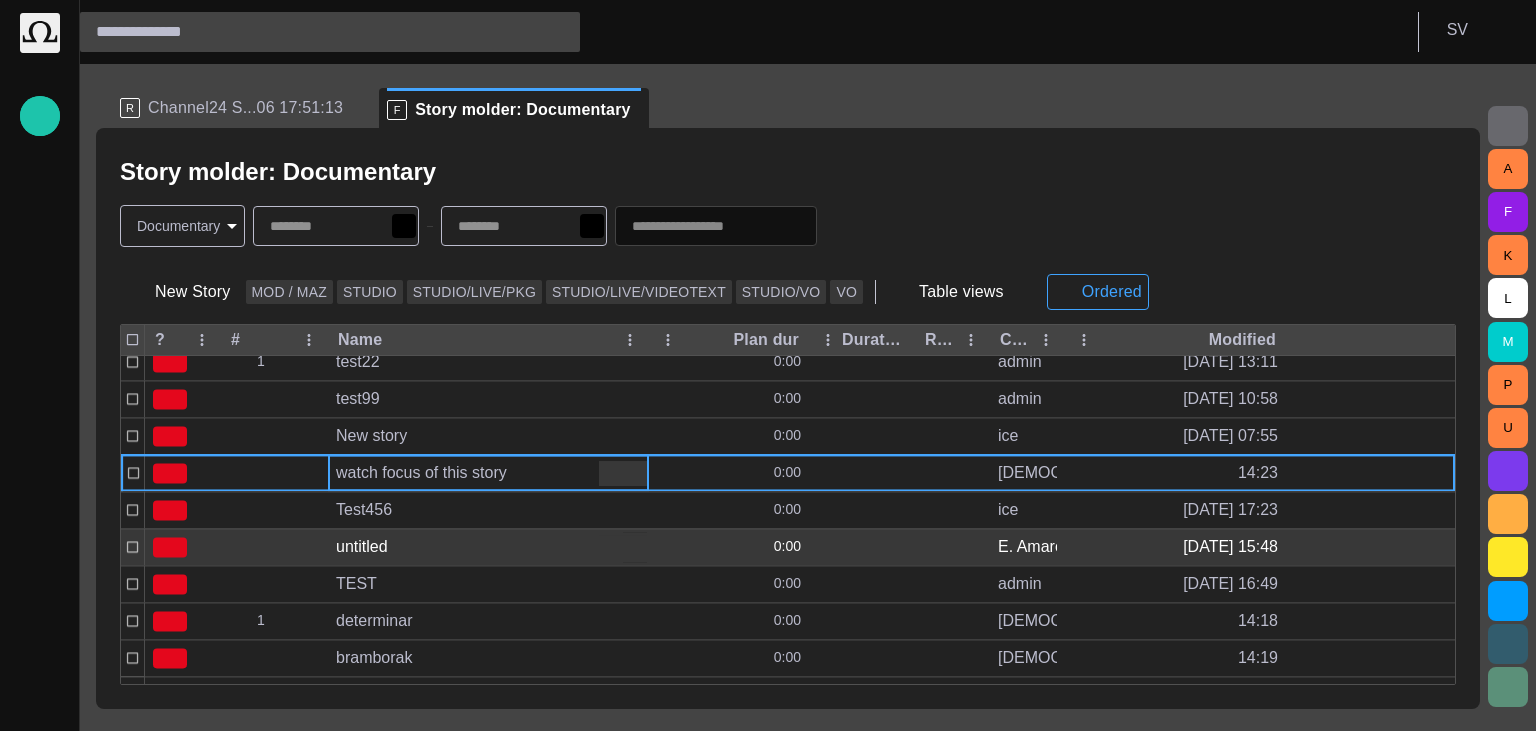type 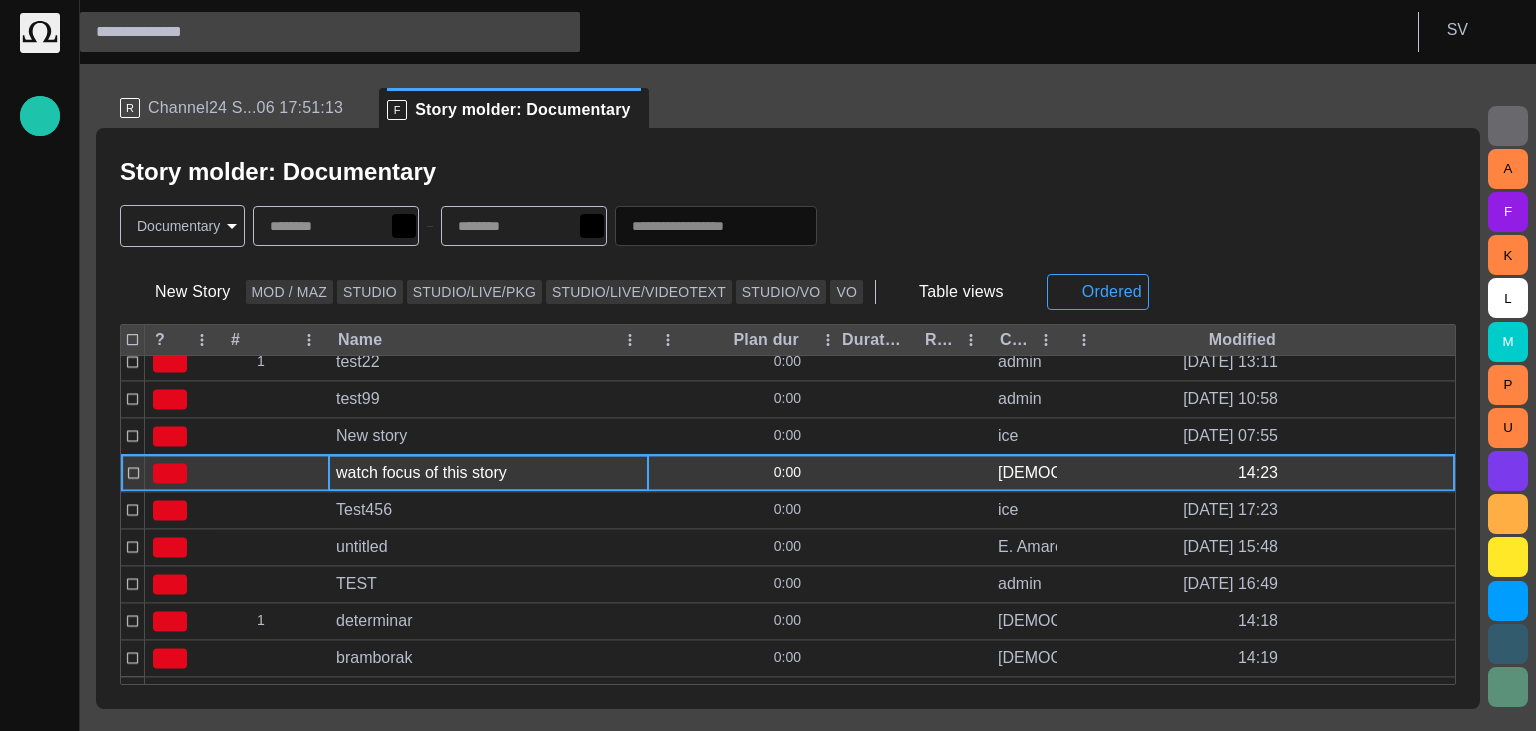click at bounding box center (611, 474) 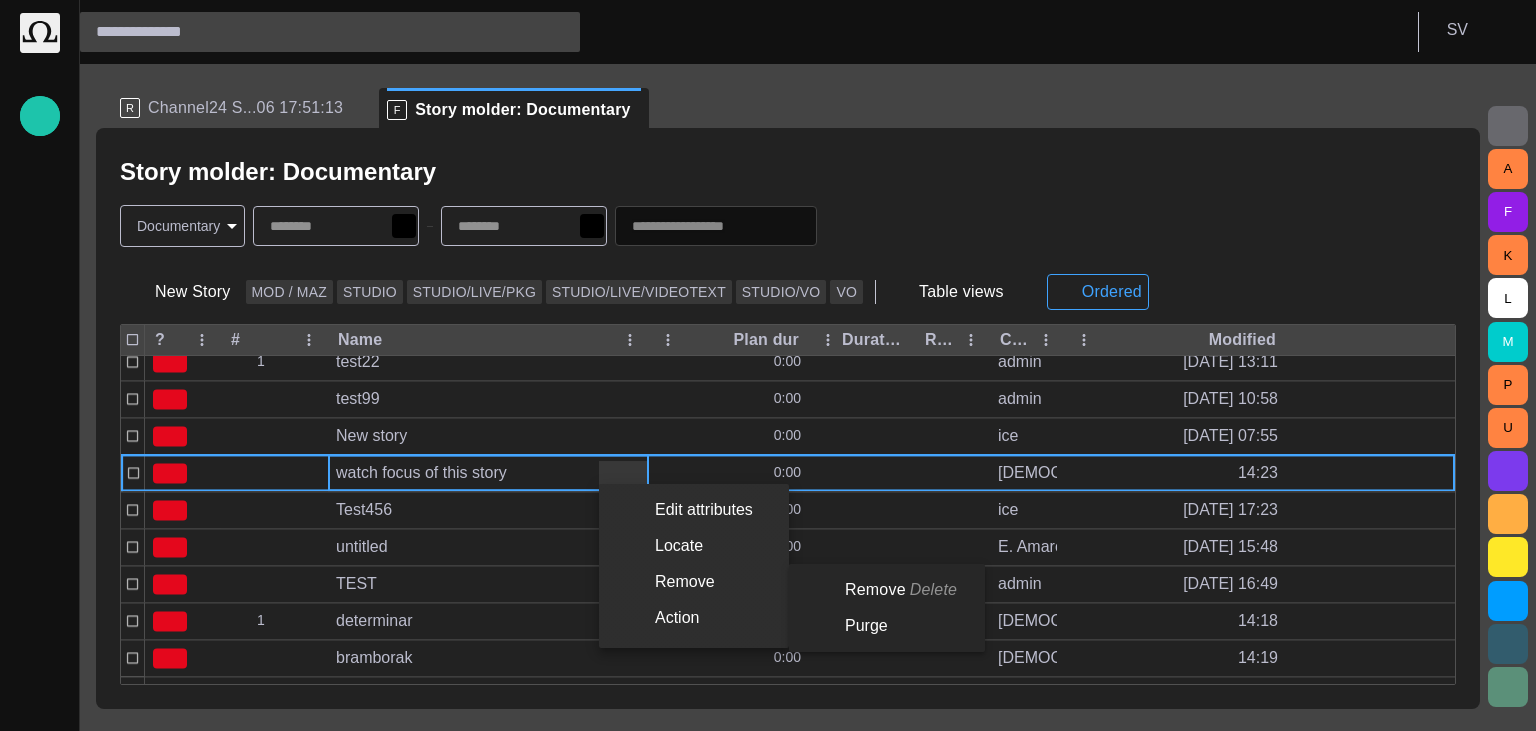 click on "Remove Delete" at bounding box center [883, 590] 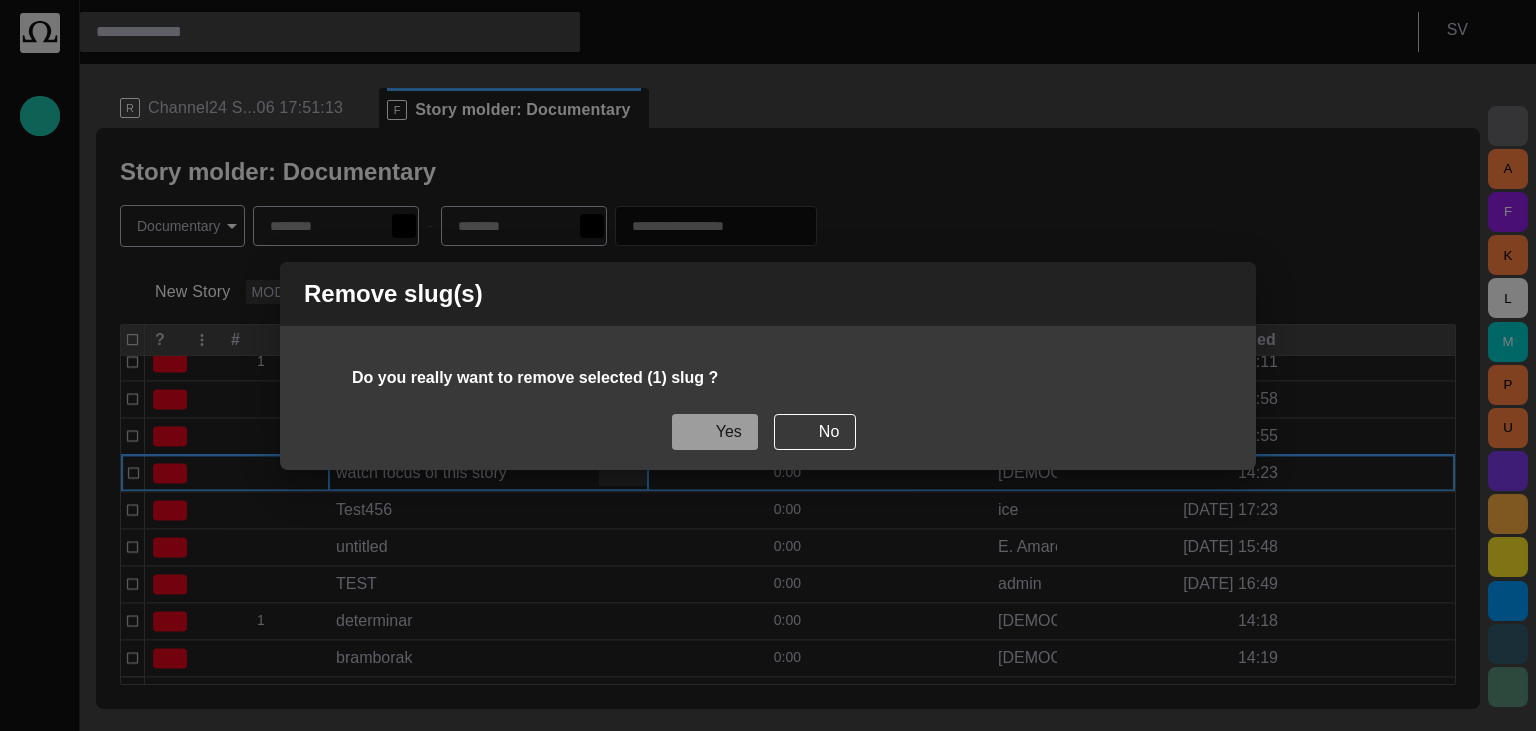 click on "Yes" at bounding box center (715, 432) 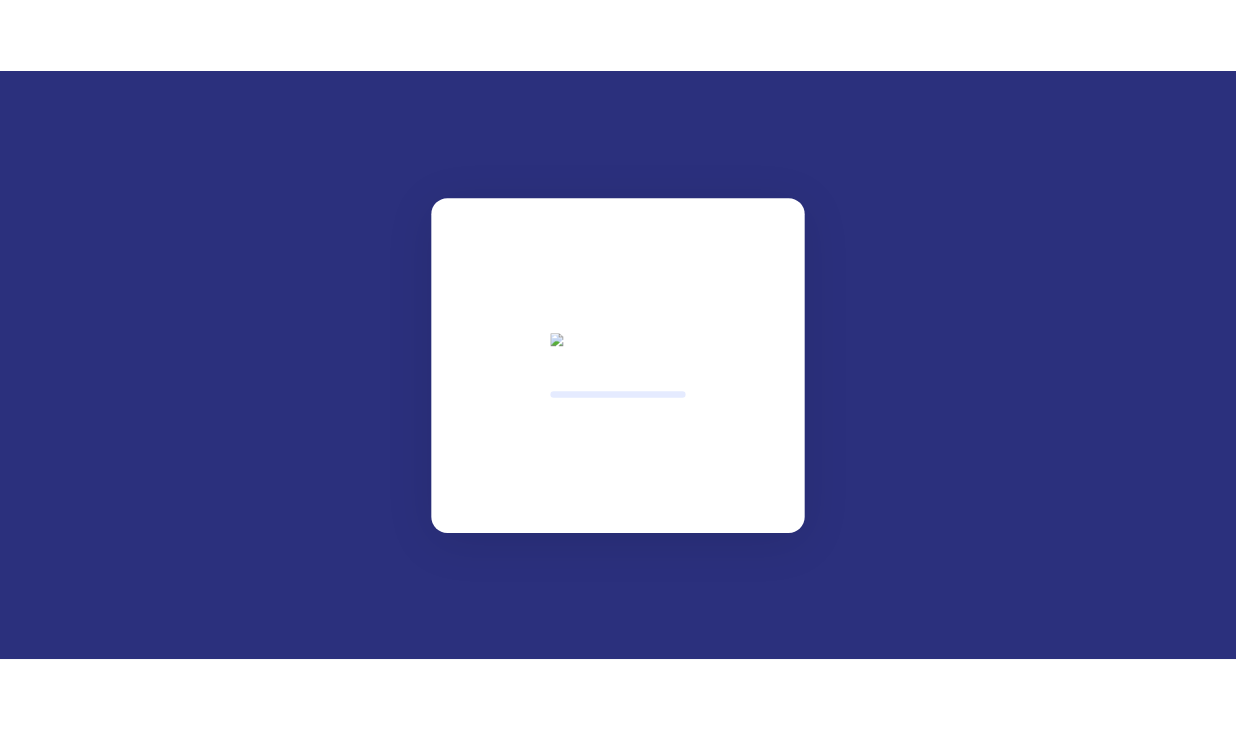 scroll, scrollTop: 0, scrollLeft: 0, axis: both 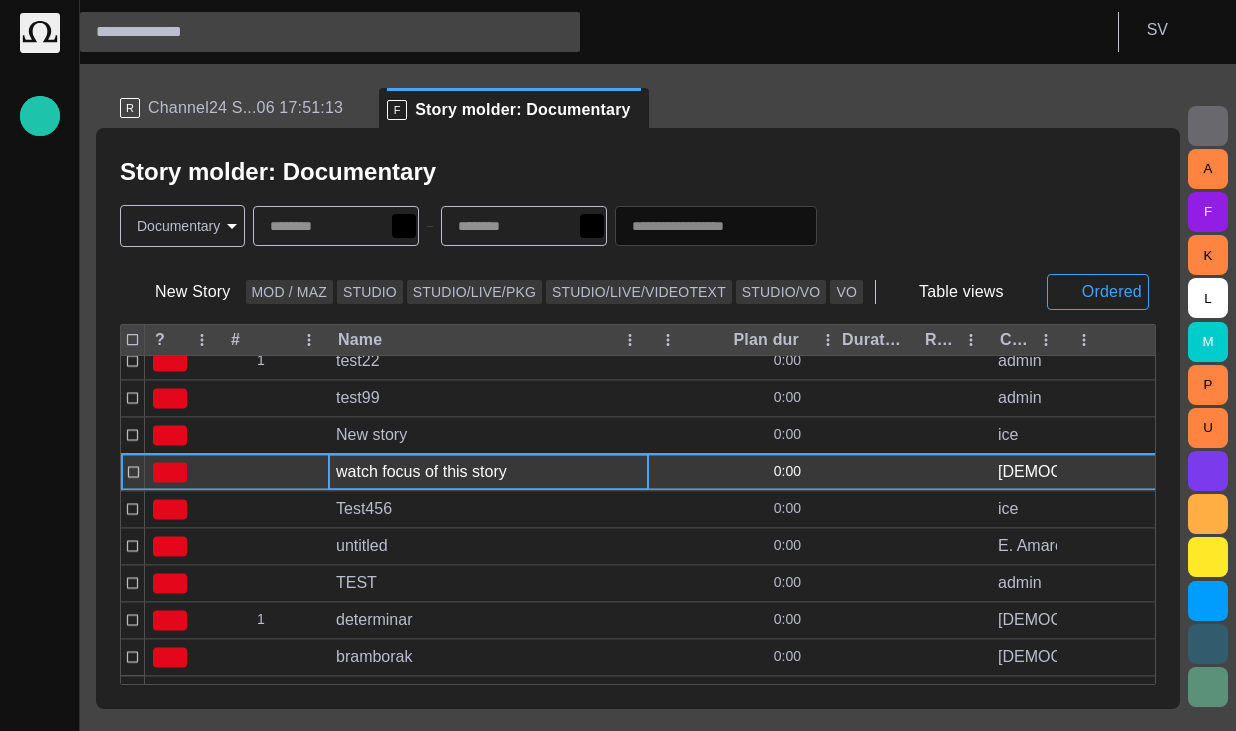 click at bounding box center [611, 473] 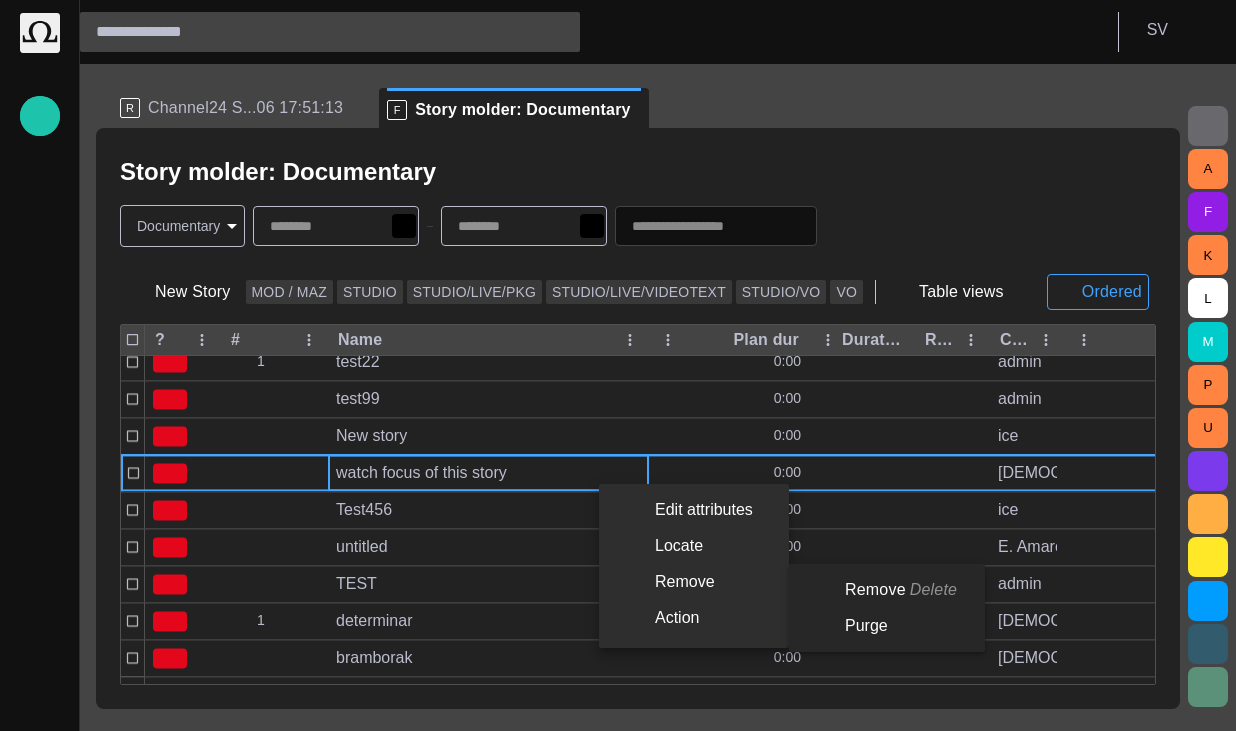 click on "Remove" at bounding box center (694, 582) 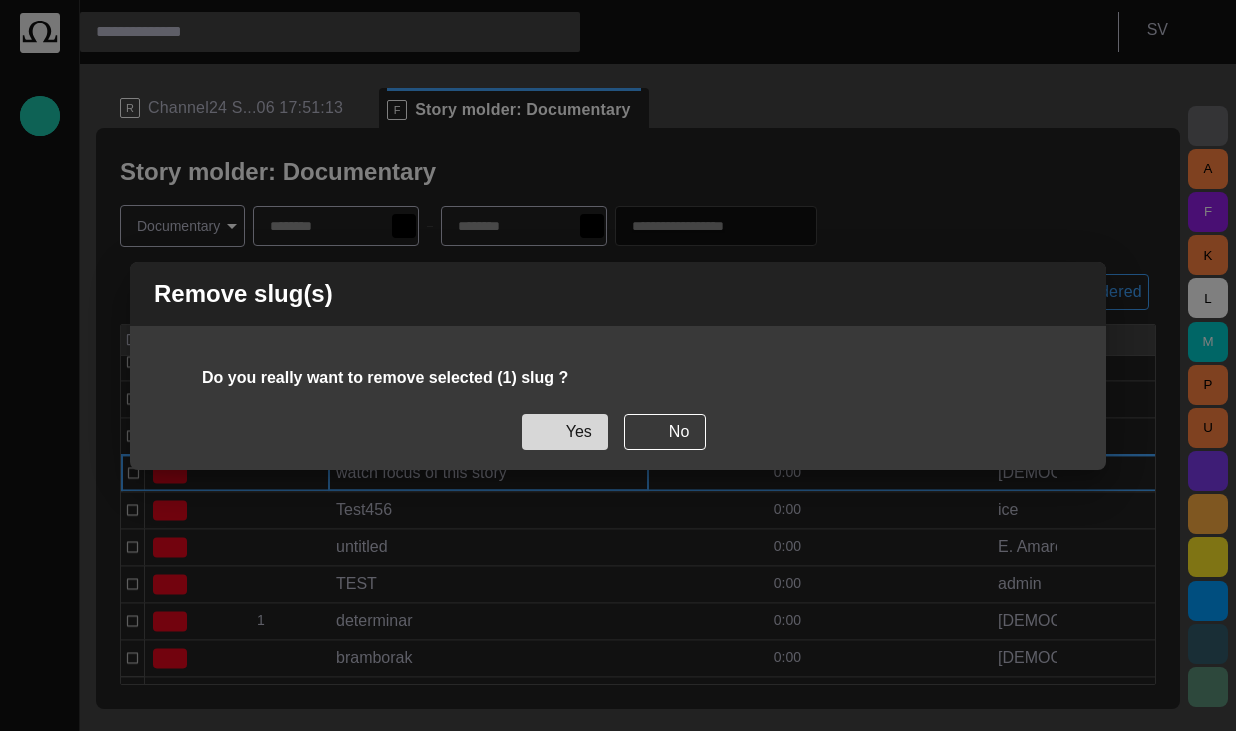 click on "Yes" at bounding box center [565, 432] 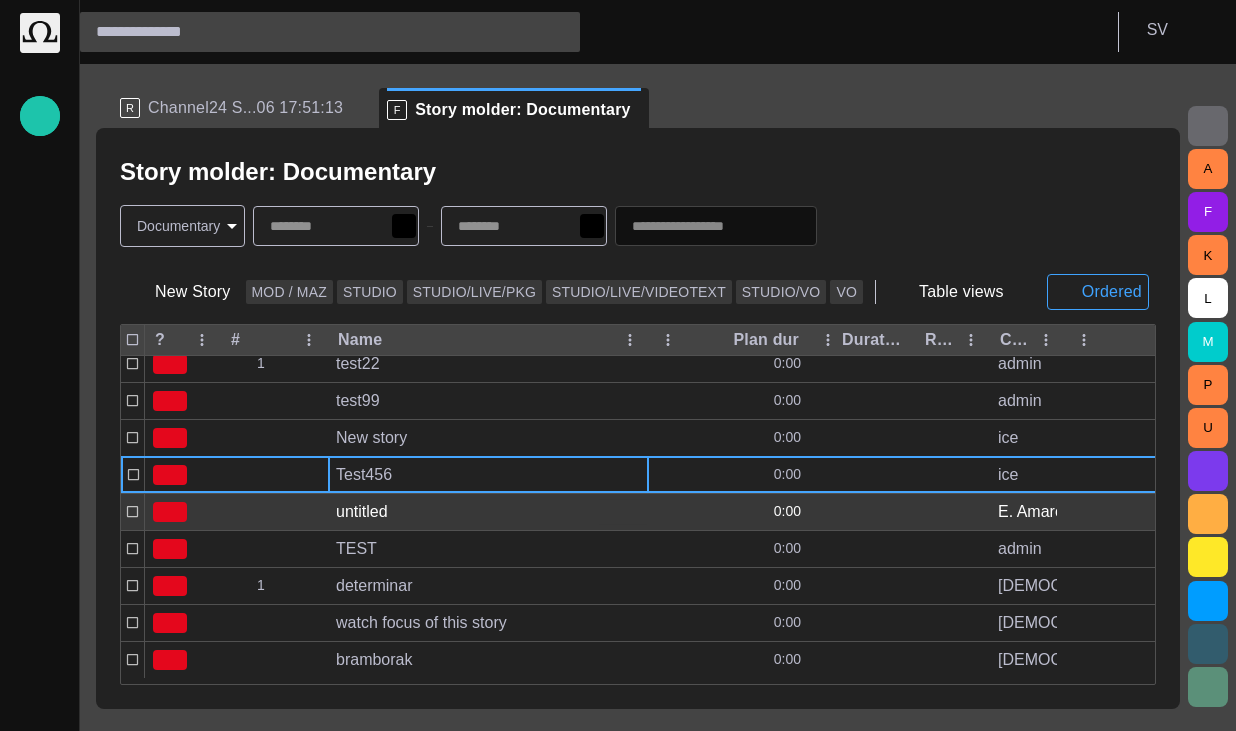 scroll, scrollTop: 422, scrollLeft: 0, axis: vertical 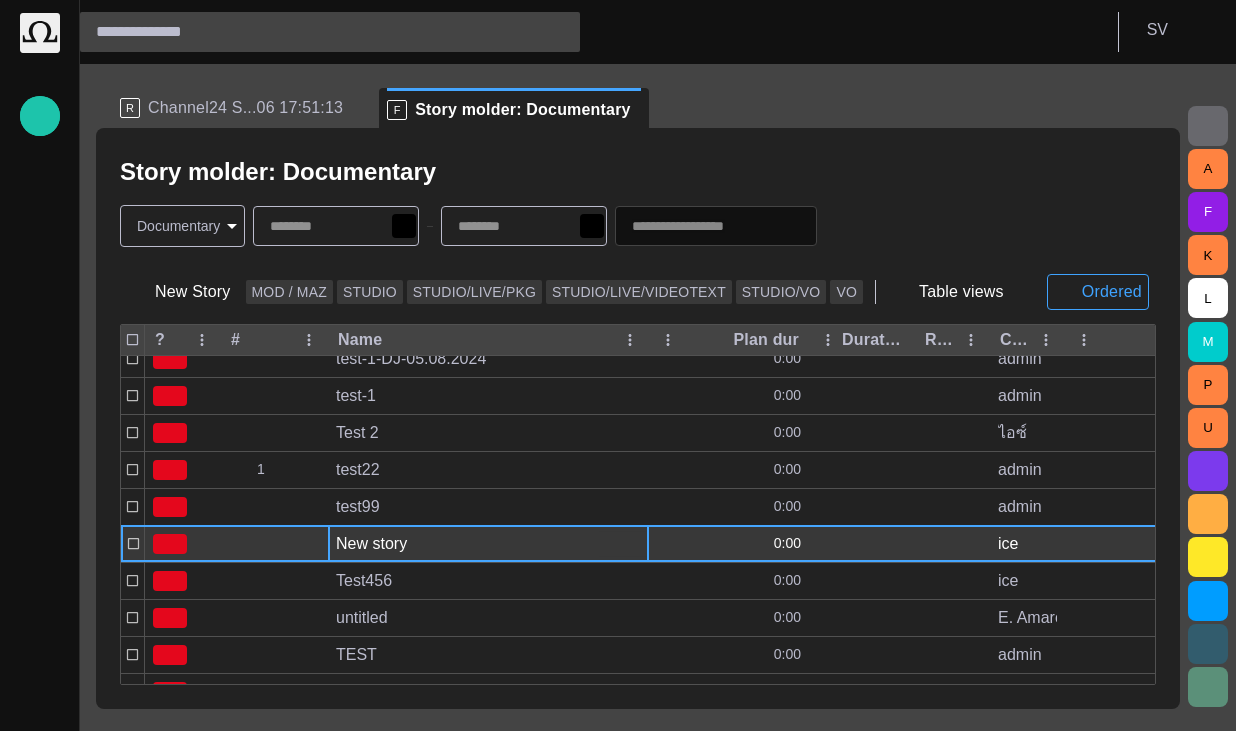 click on "New story" at bounding box center (488, 544) 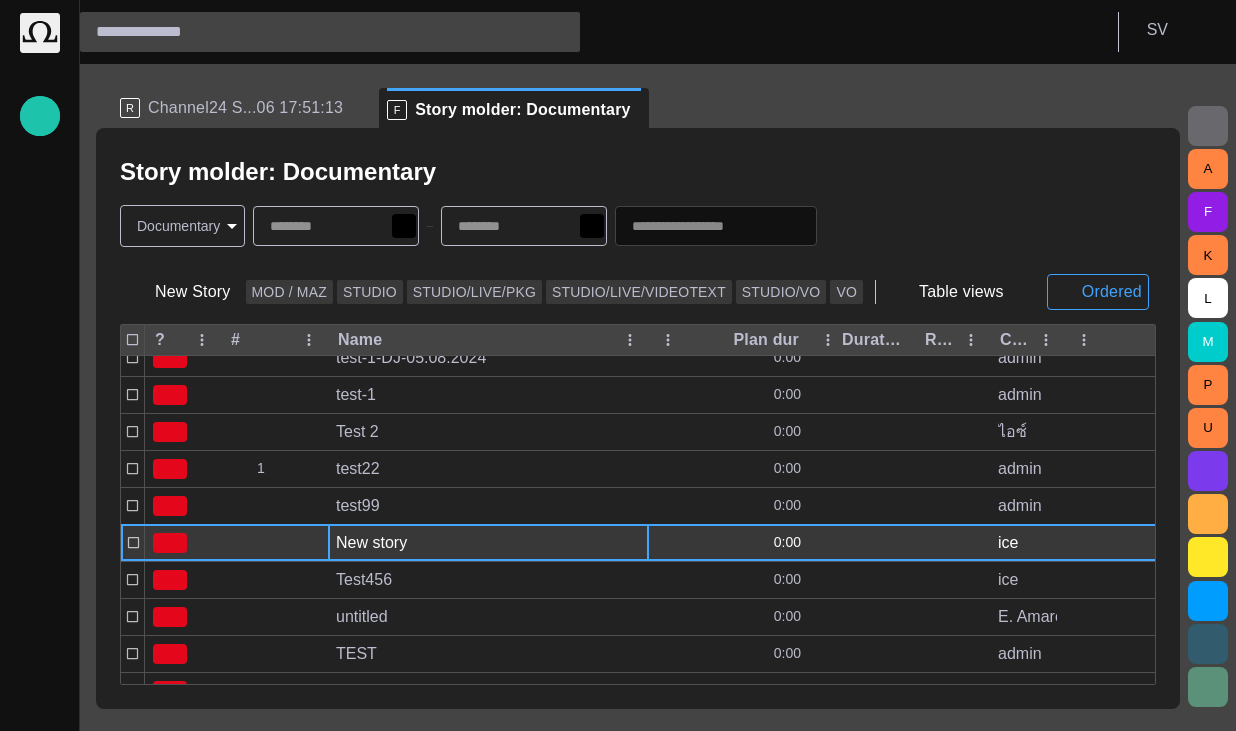 click on "New story" at bounding box center (488, 543) 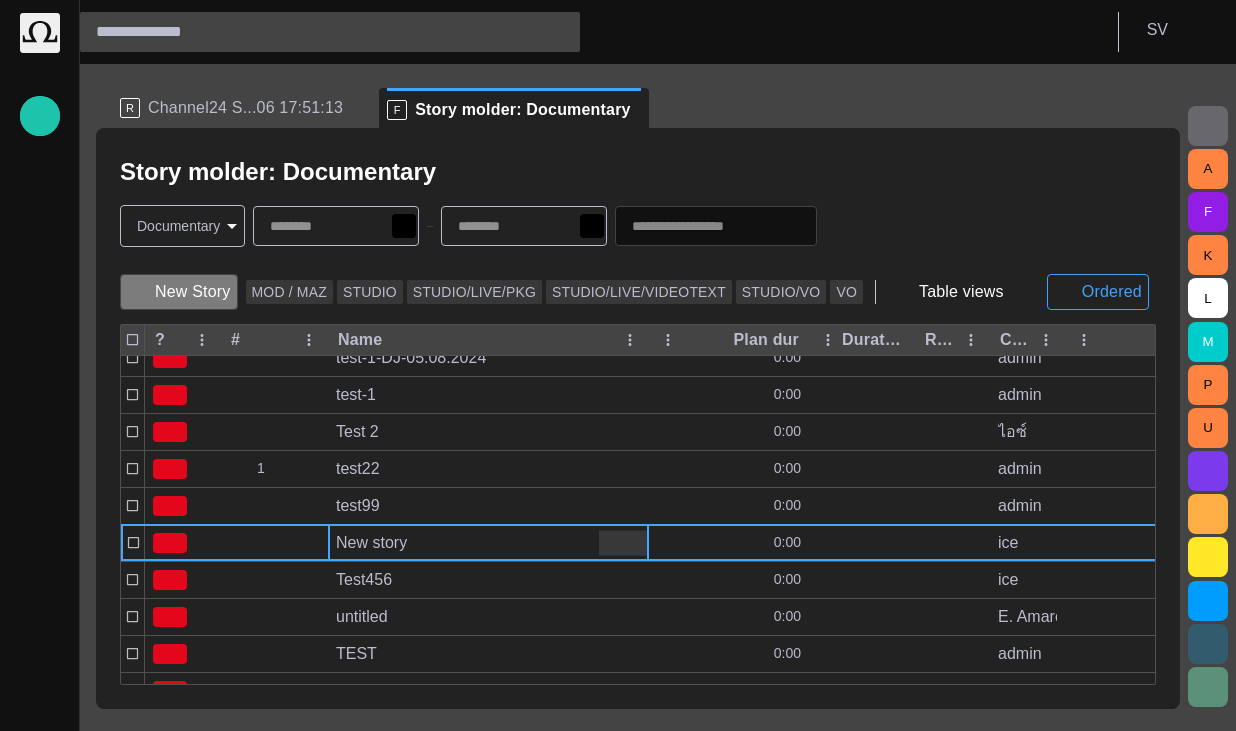 click on "New Story" at bounding box center (179, 292) 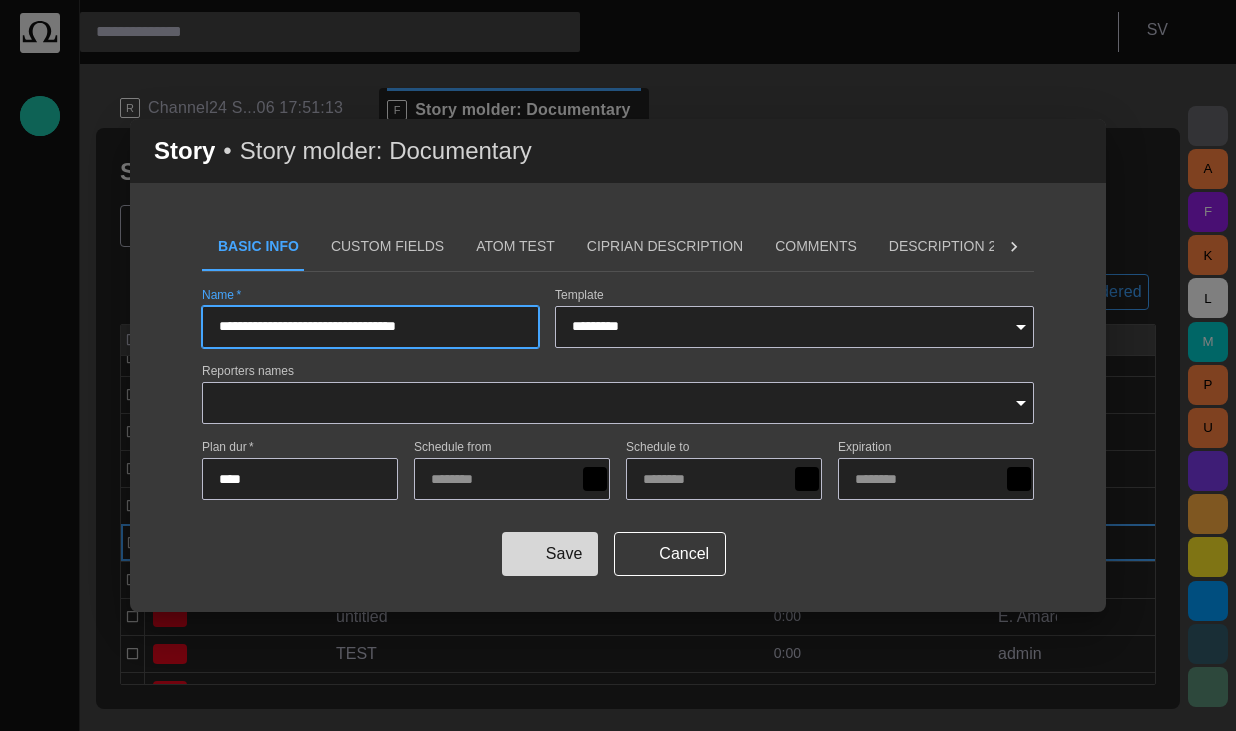 type on "**********" 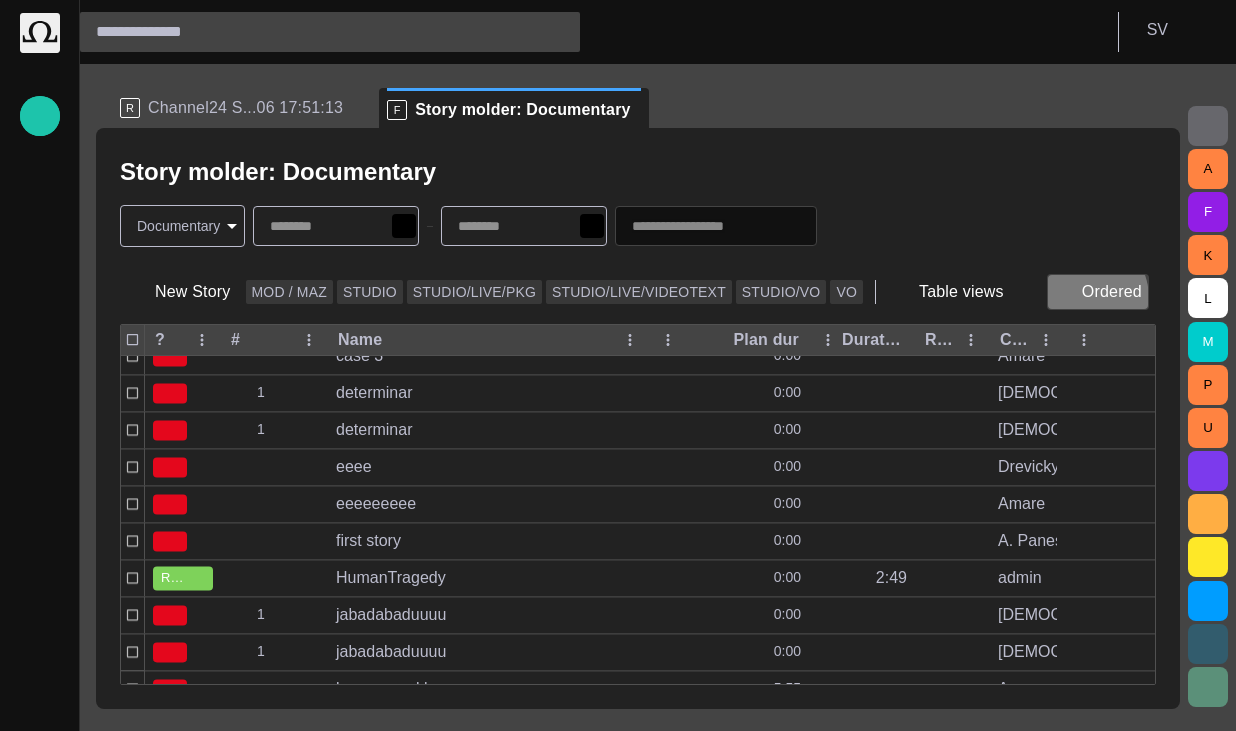 click at bounding box center [1064, 292] 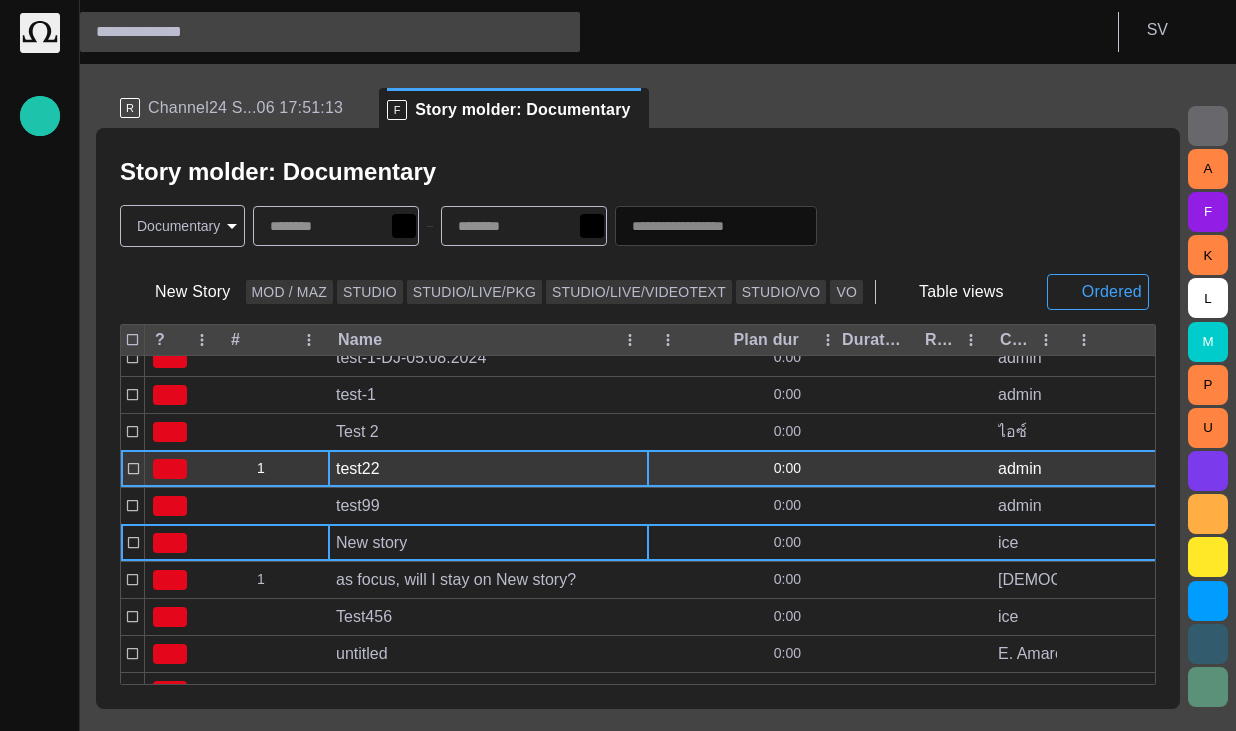 click on "test22" at bounding box center (488, 469) 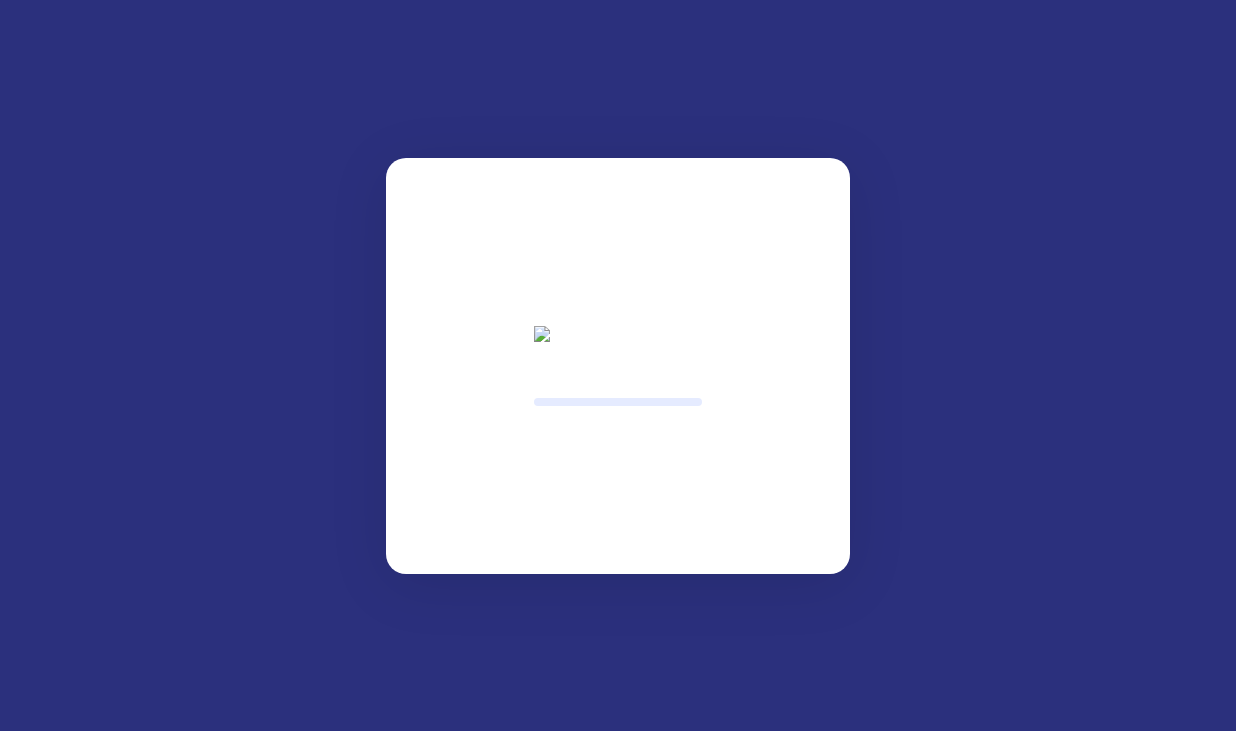 scroll, scrollTop: 0, scrollLeft: 0, axis: both 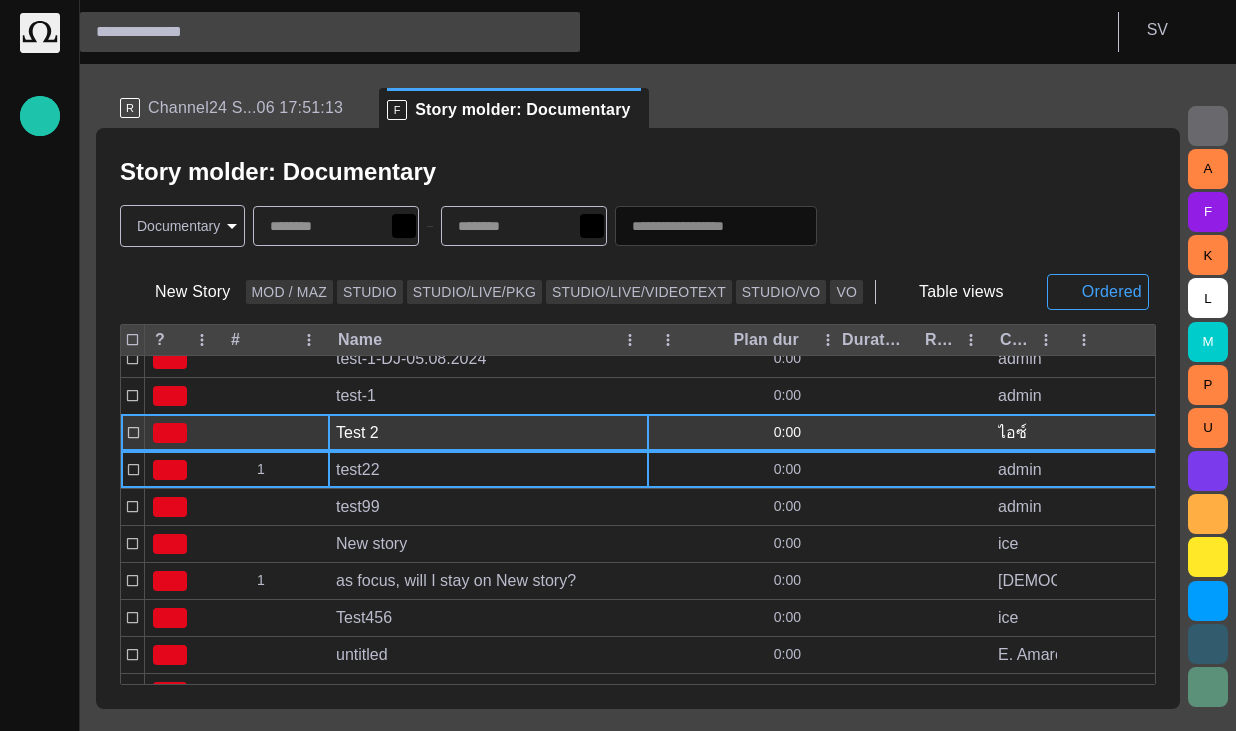 click on "Test 2" at bounding box center [488, 433] 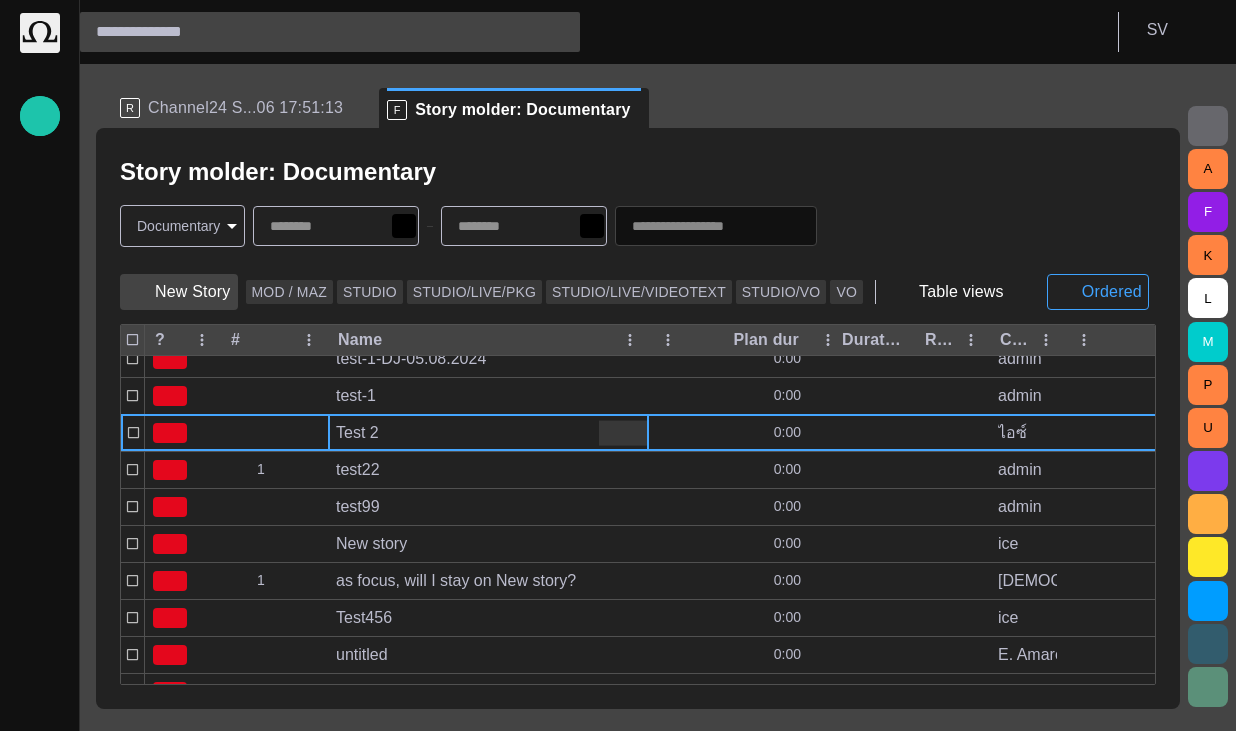 click on "New Story" at bounding box center (179, 292) 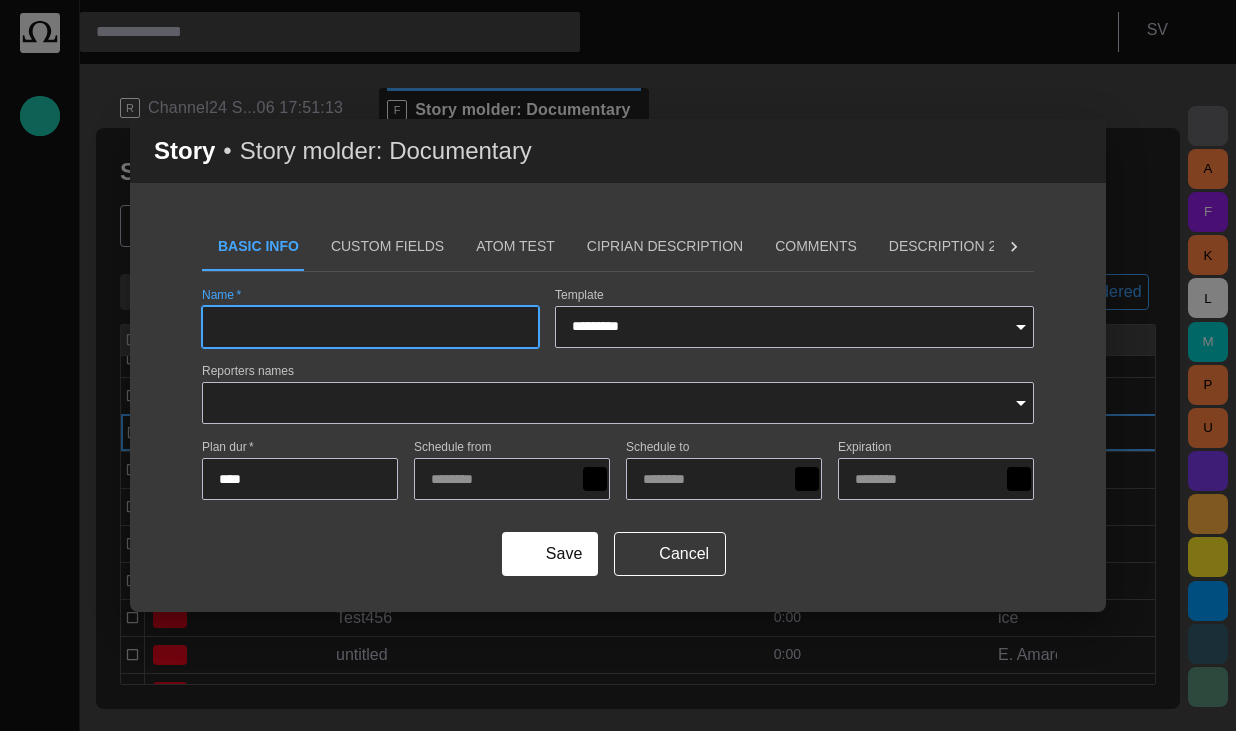 type on "*********" 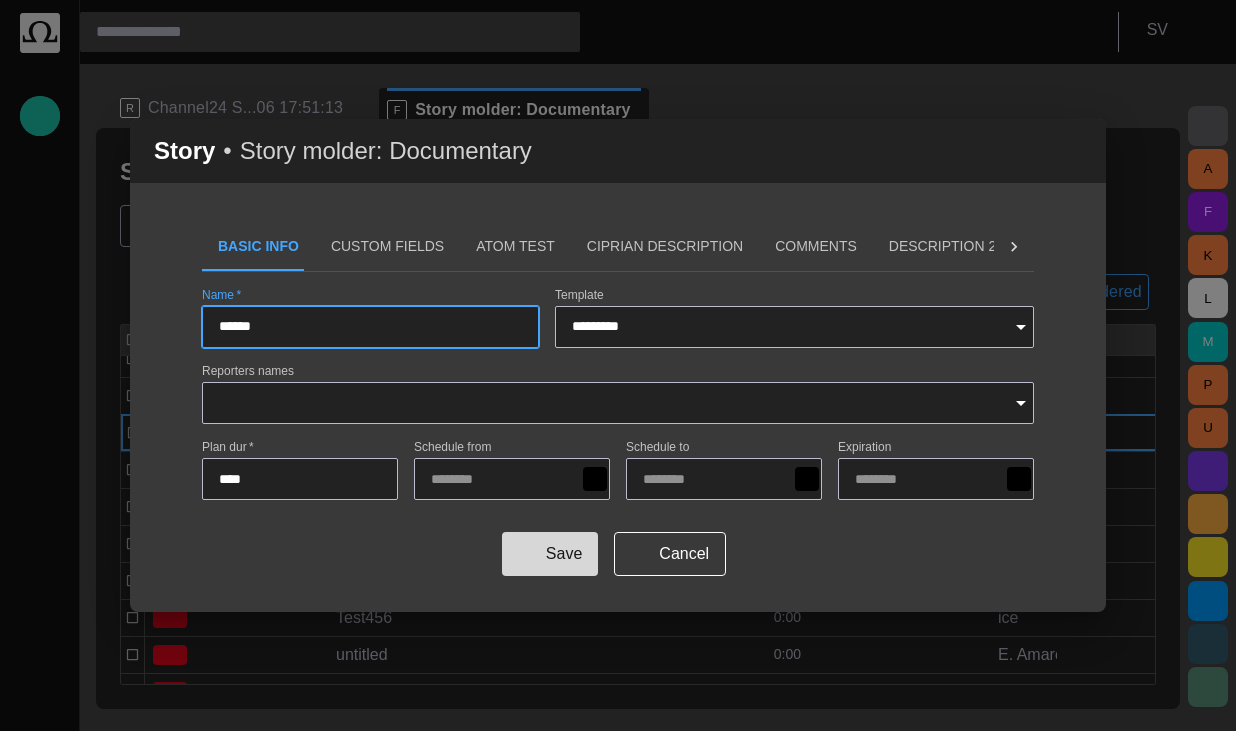 type on "******" 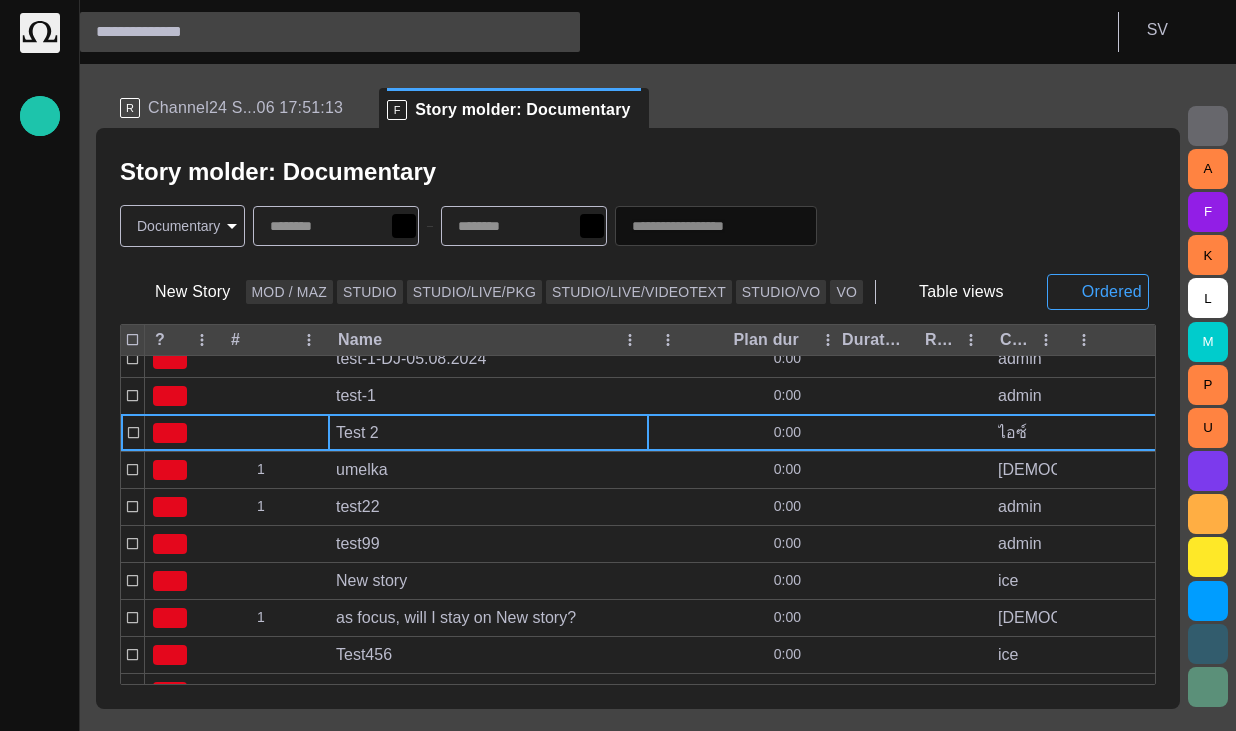 click on "Channel24 S...06 17:51:13" at bounding box center (245, 108) 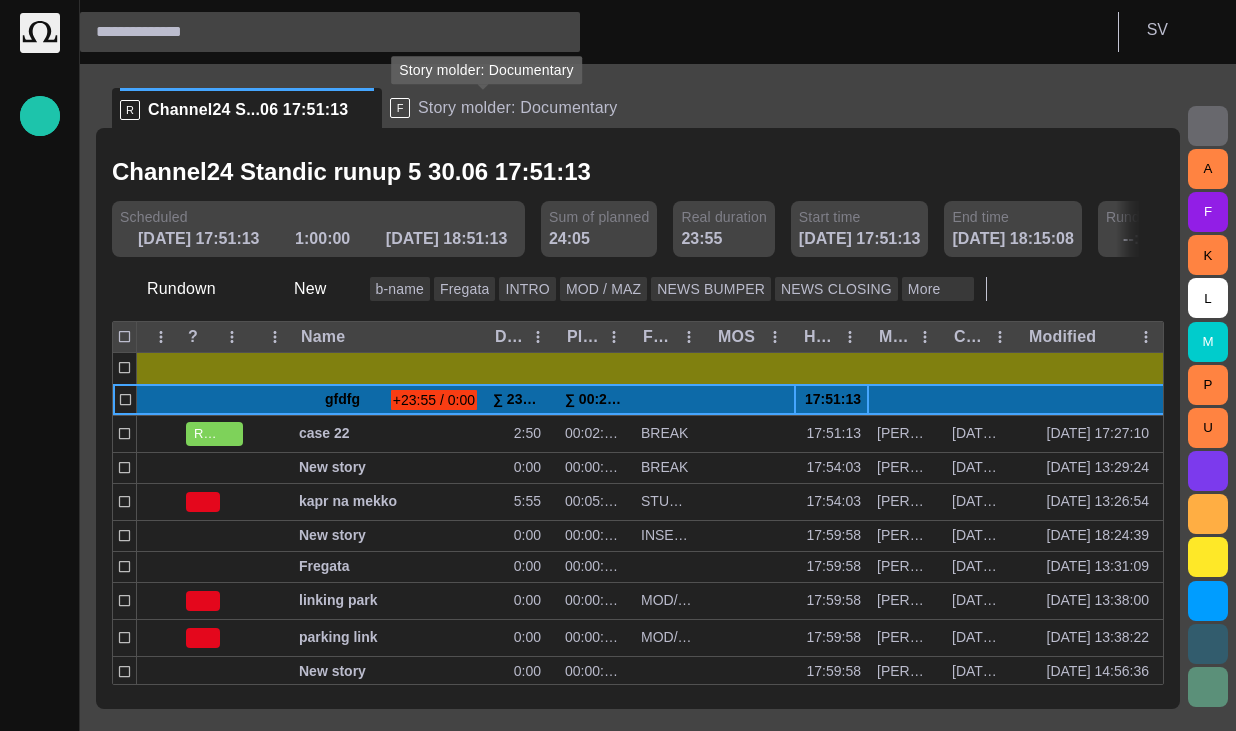 click on "Story molder: Documentary" at bounding box center [518, 108] 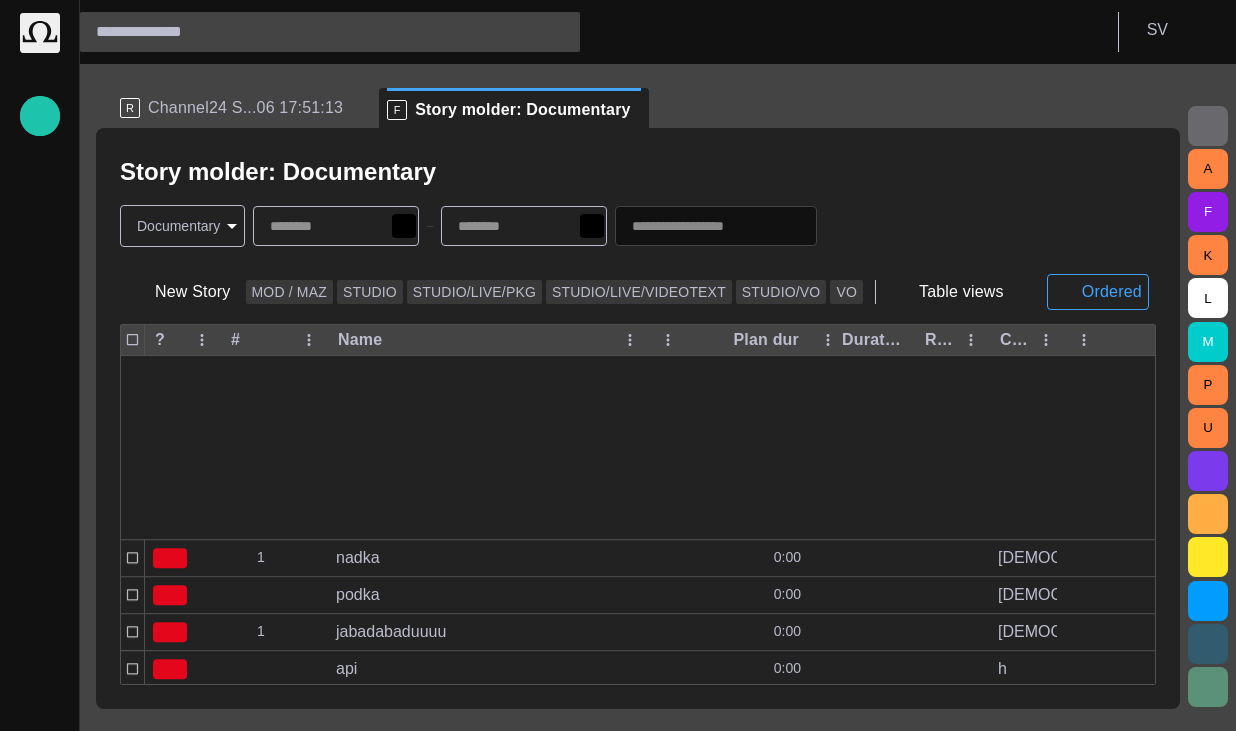 scroll, scrollTop: 205, scrollLeft: 0, axis: vertical 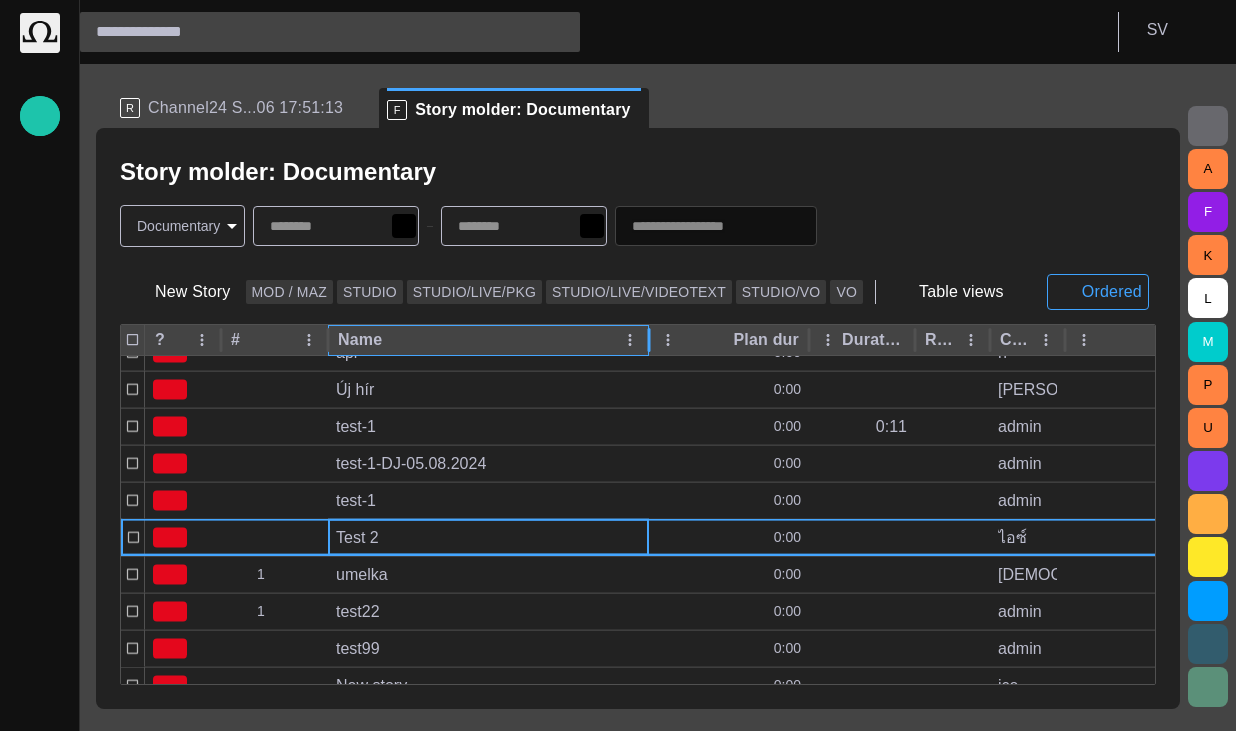 click on "Name" at bounding box center (477, 340) 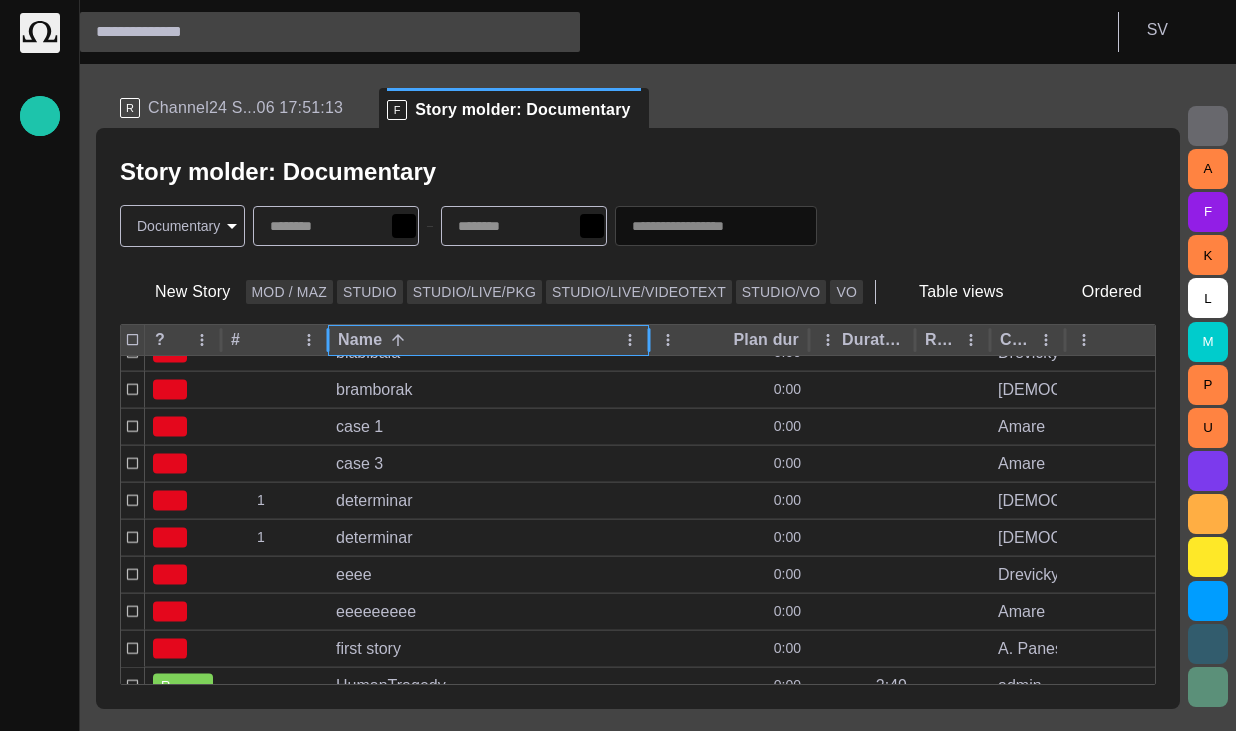 scroll, scrollTop: 206, scrollLeft: 0, axis: vertical 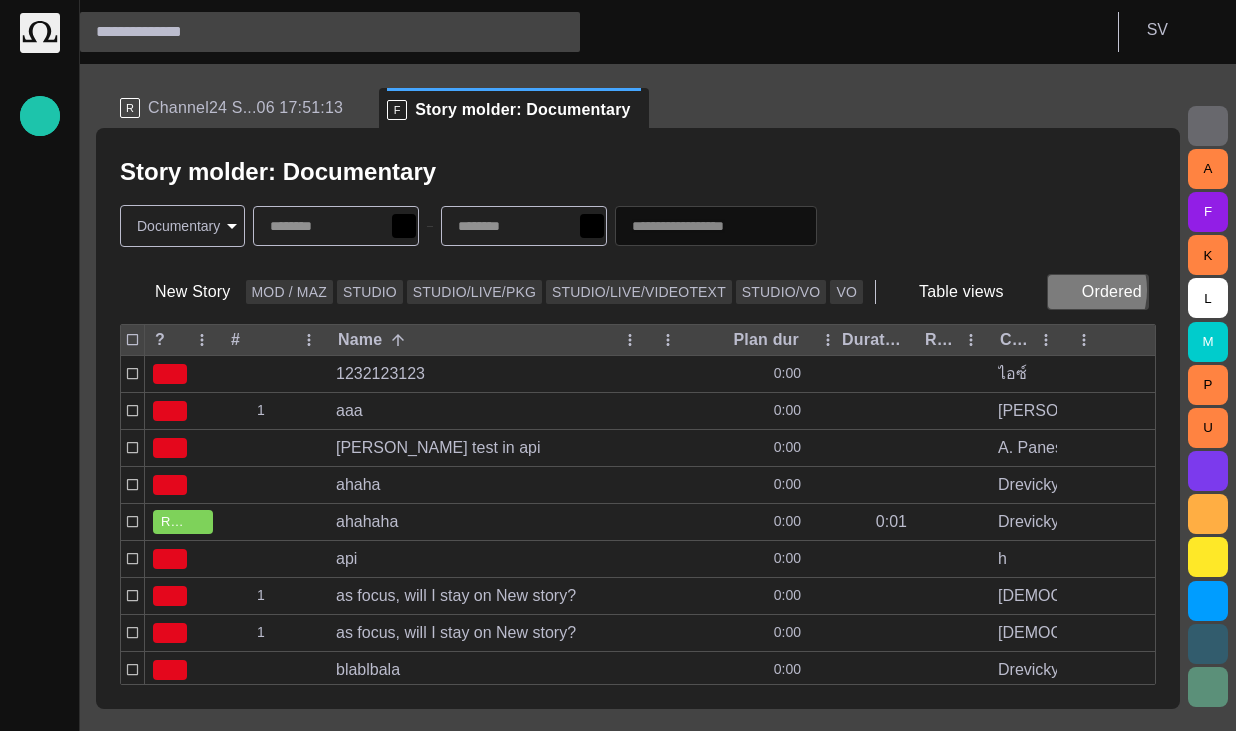 click at bounding box center (1064, 292) 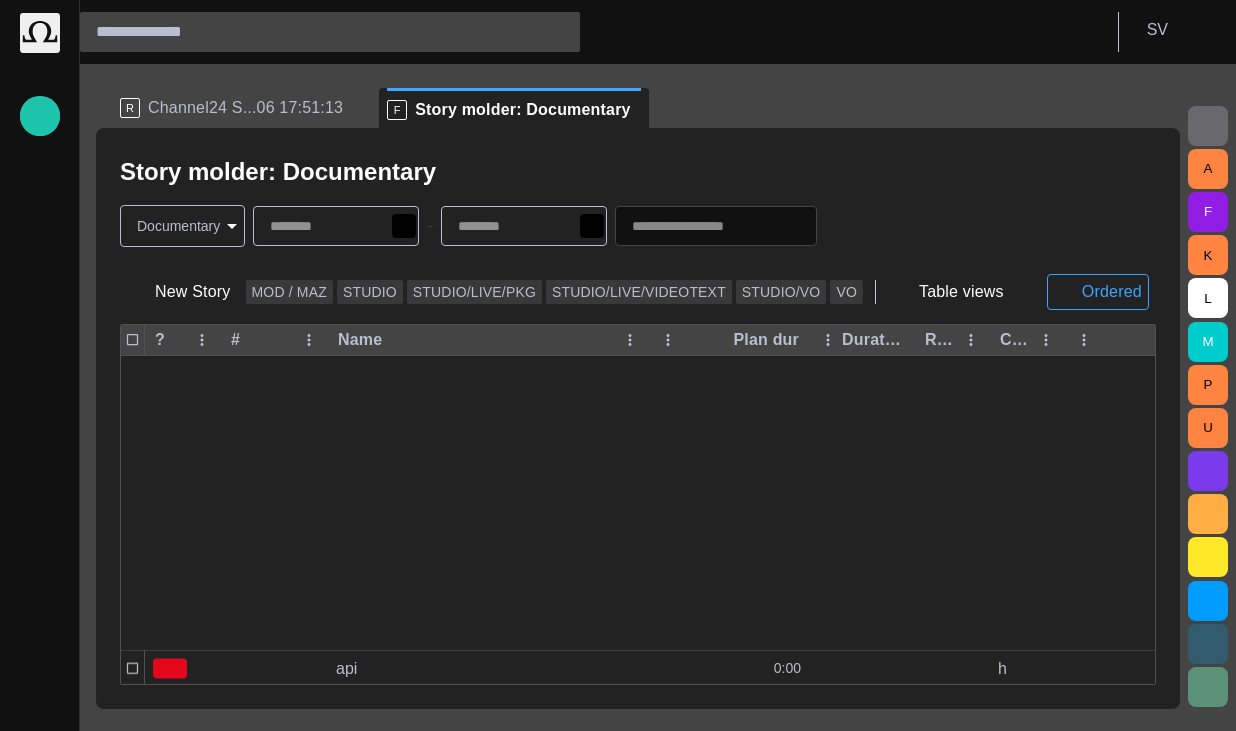 scroll, scrollTop: 317, scrollLeft: 0, axis: vertical 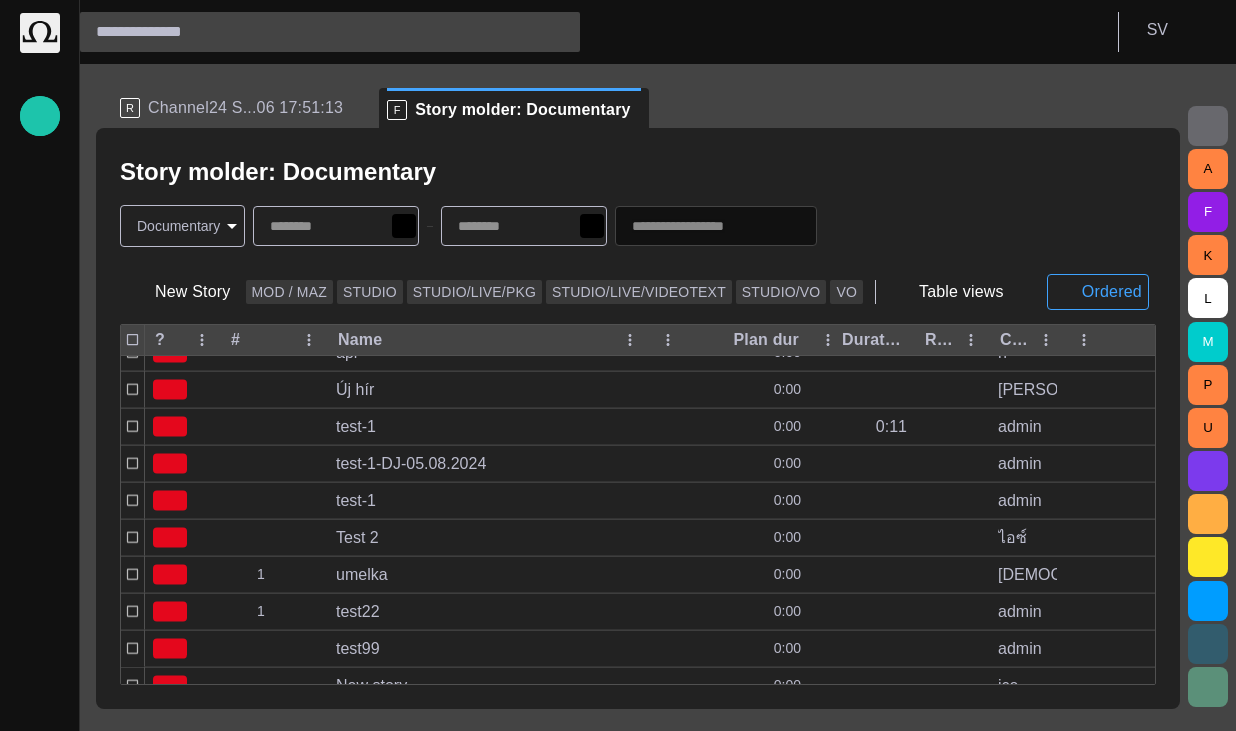 click at bounding box center [716, 226] 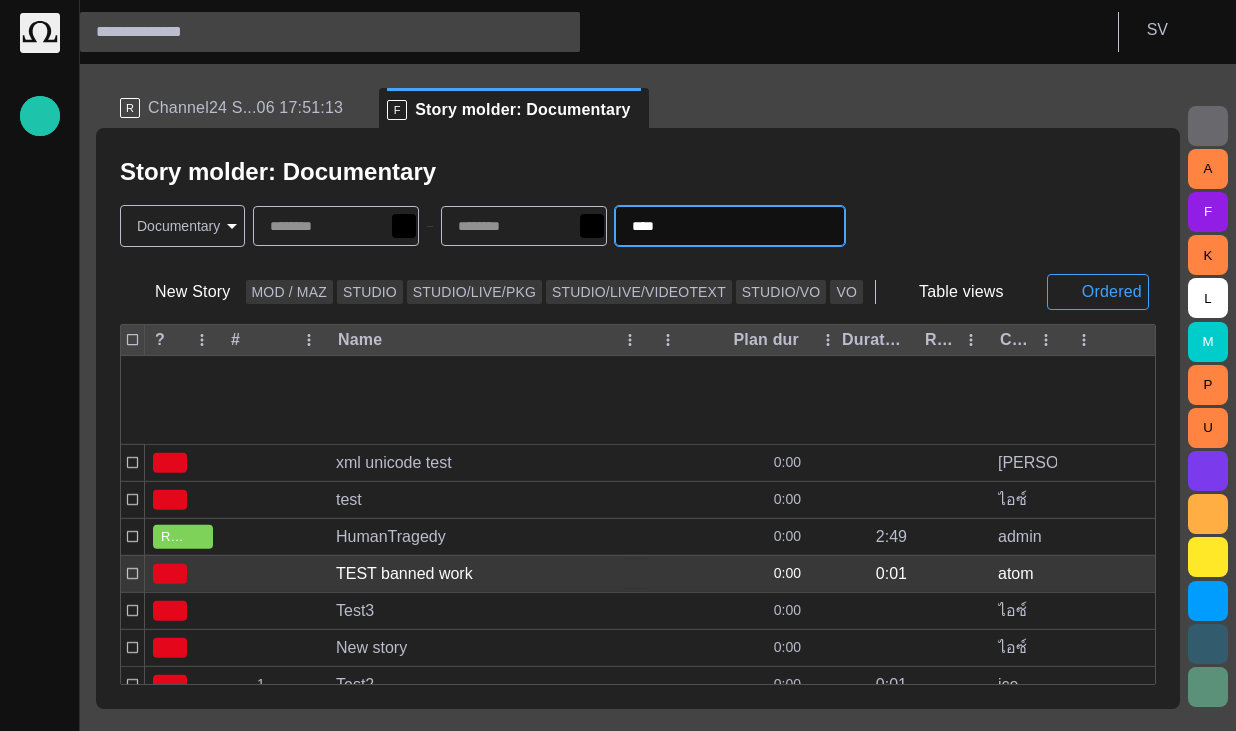 scroll, scrollTop: 431, scrollLeft: 0, axis: vertical 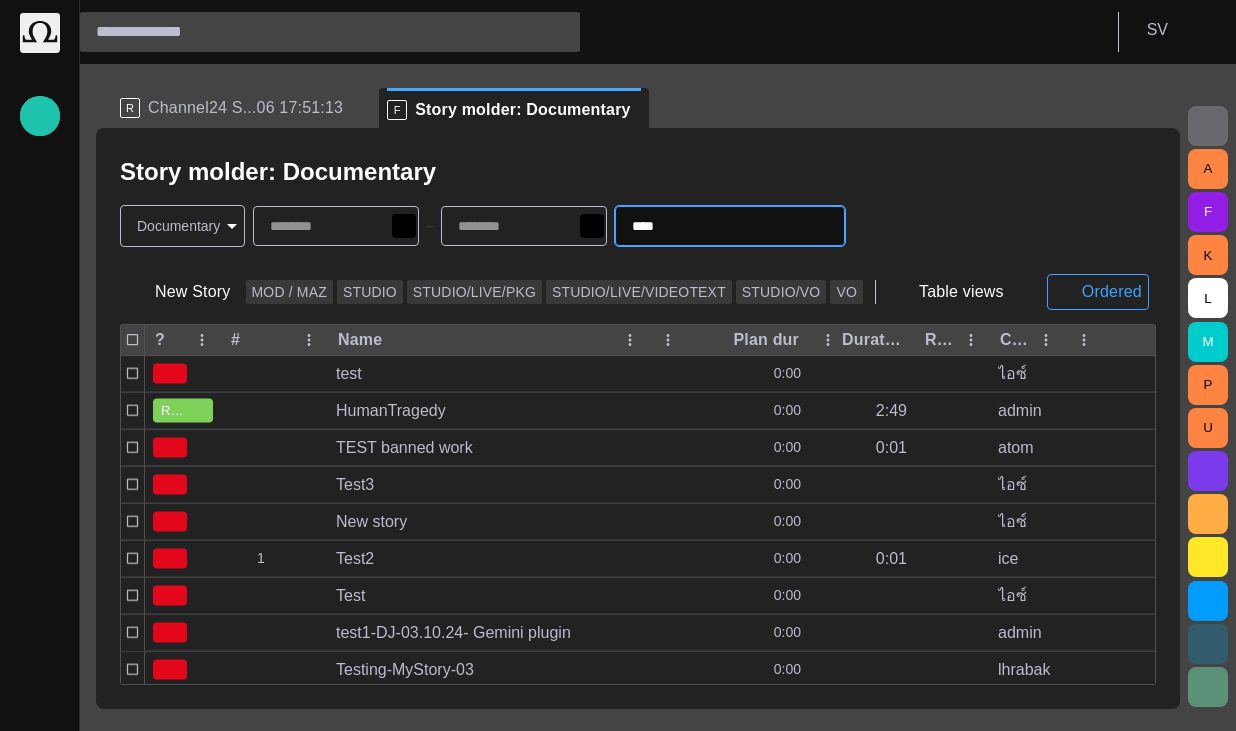 click on "****" at bounding box center (730, 226) 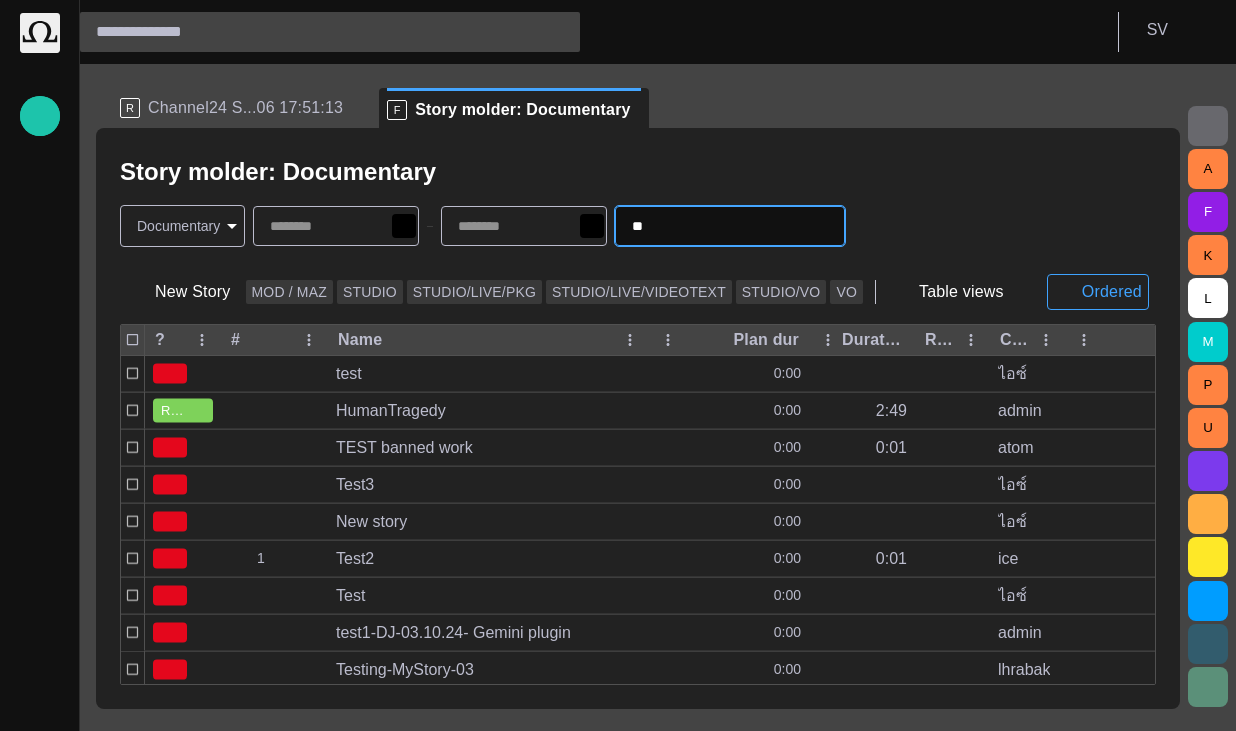 type on "**" 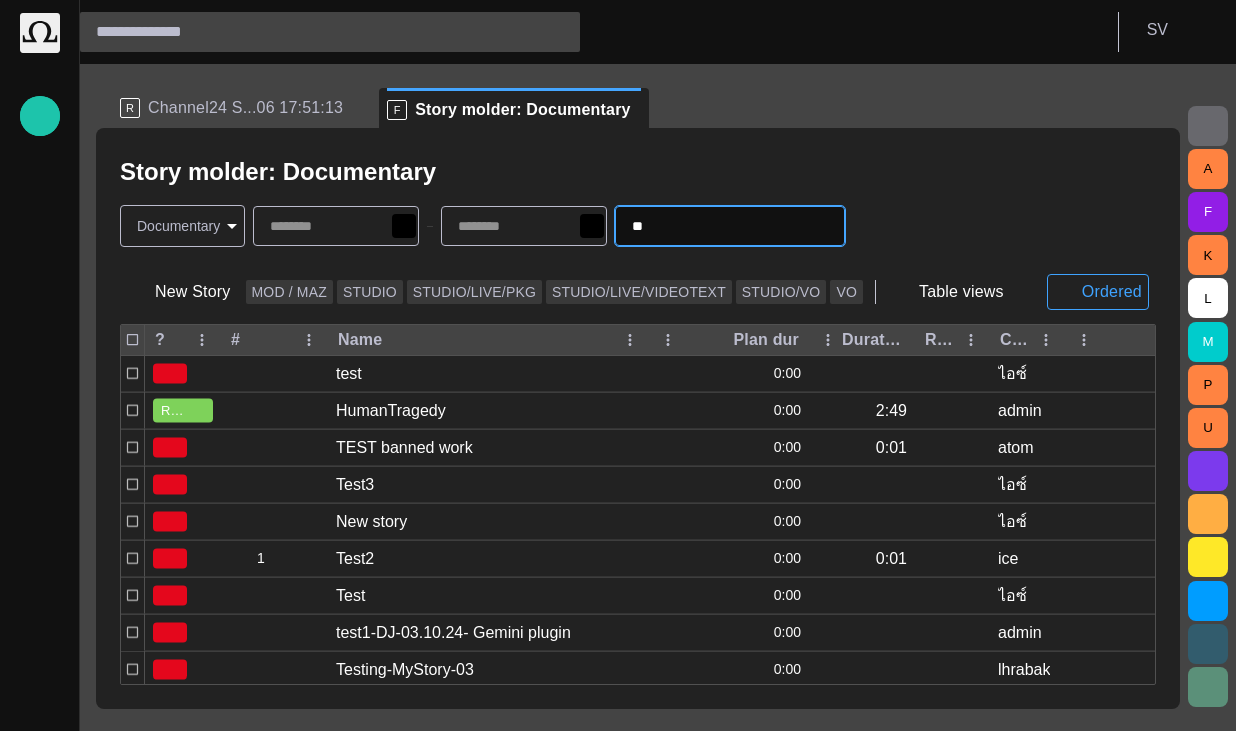 scroll, scrollTop: 0, scrollLeft: 0, axis: both 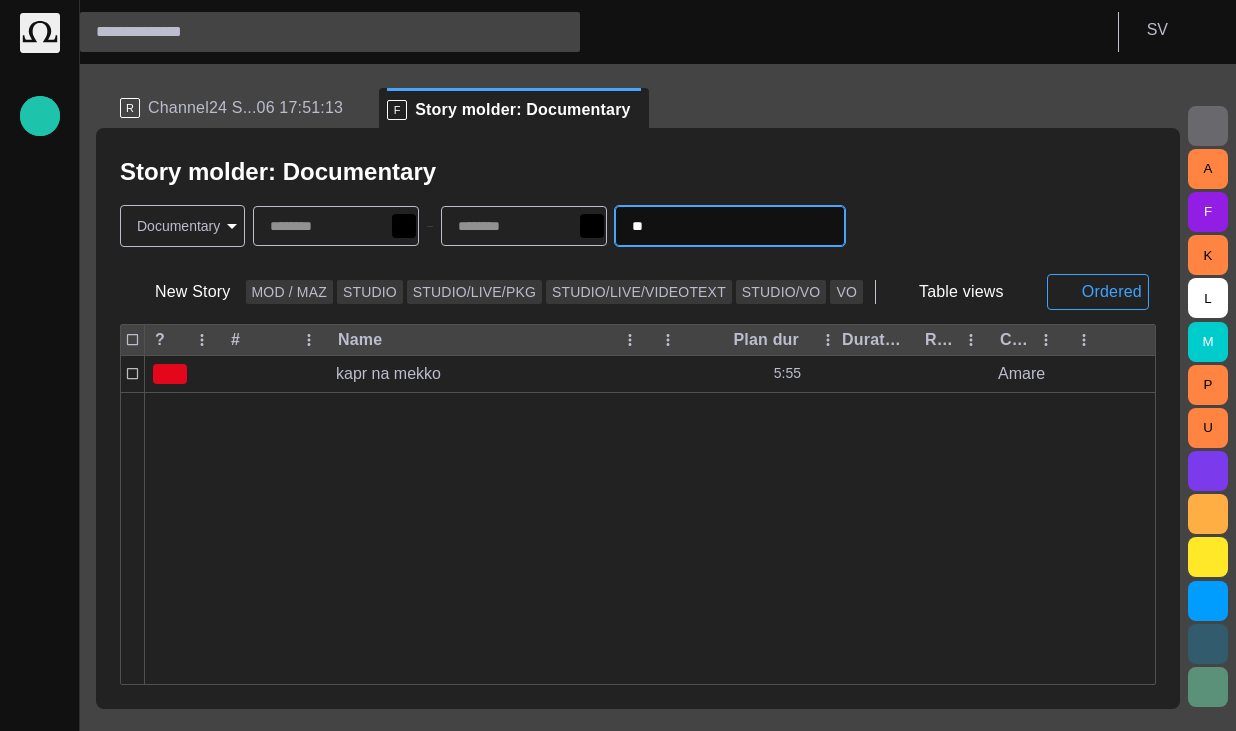 click on "**" at bounding box center (702, 226) 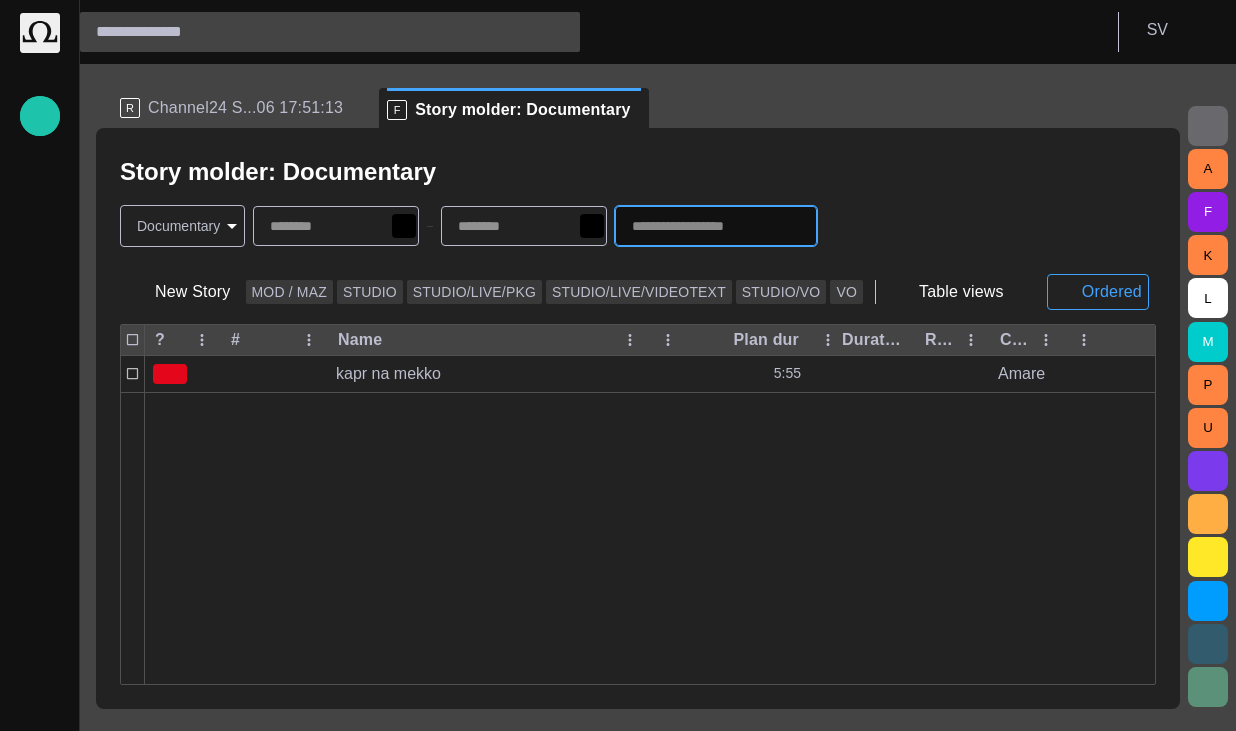 click on "Story molder: Documentary" at bounding box center [638, 172] 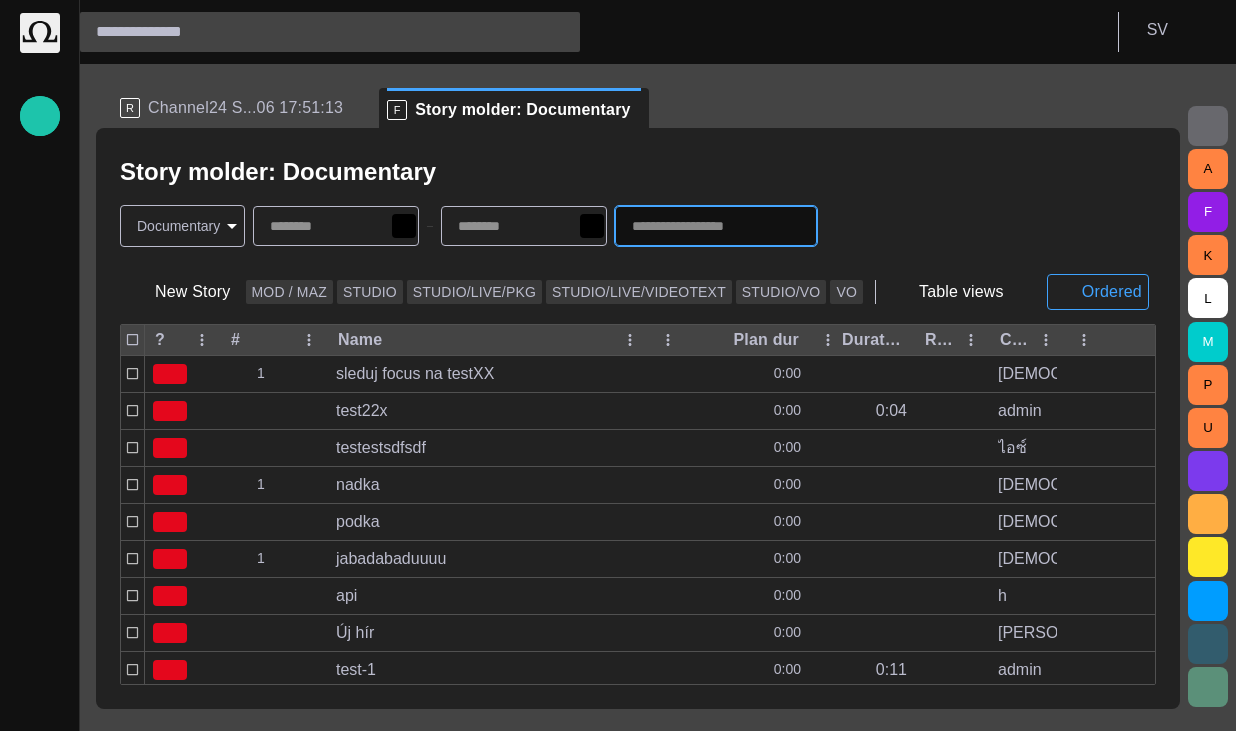 click at bounding box center (702, 226) 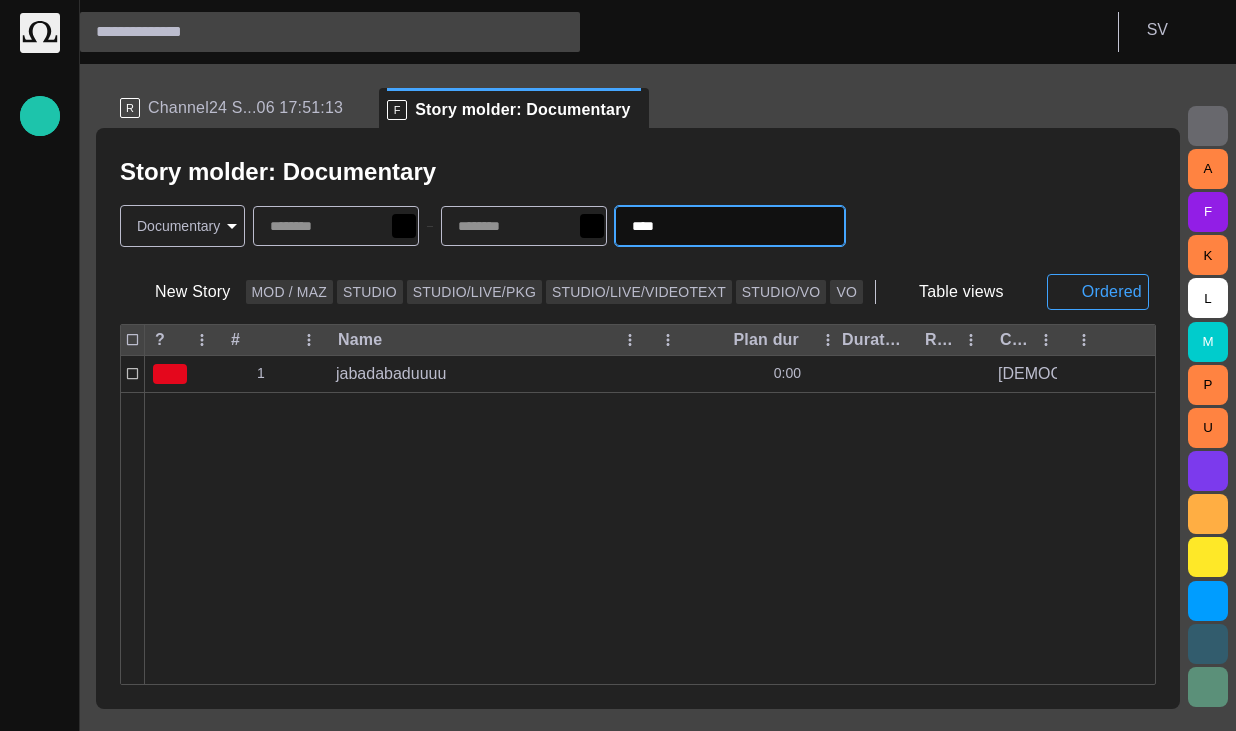 click on "****" at bounding box center (702, 226) 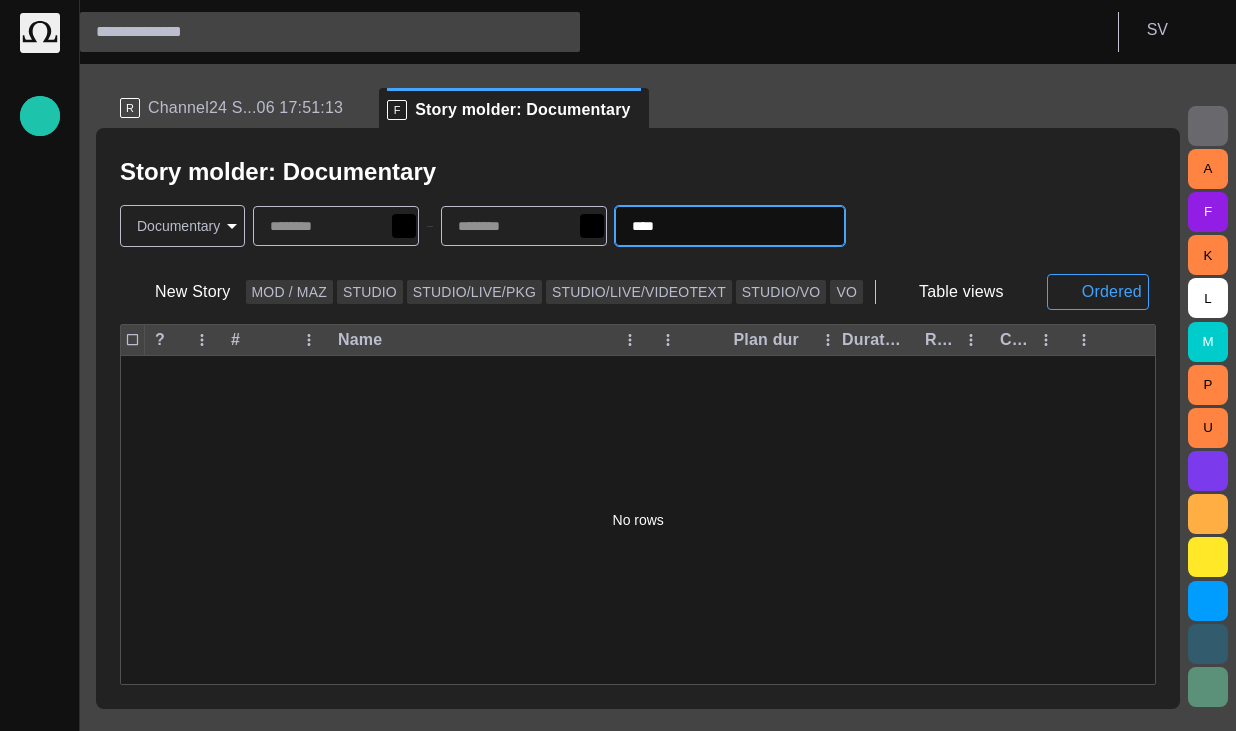 click at bounding box center [826, 226] 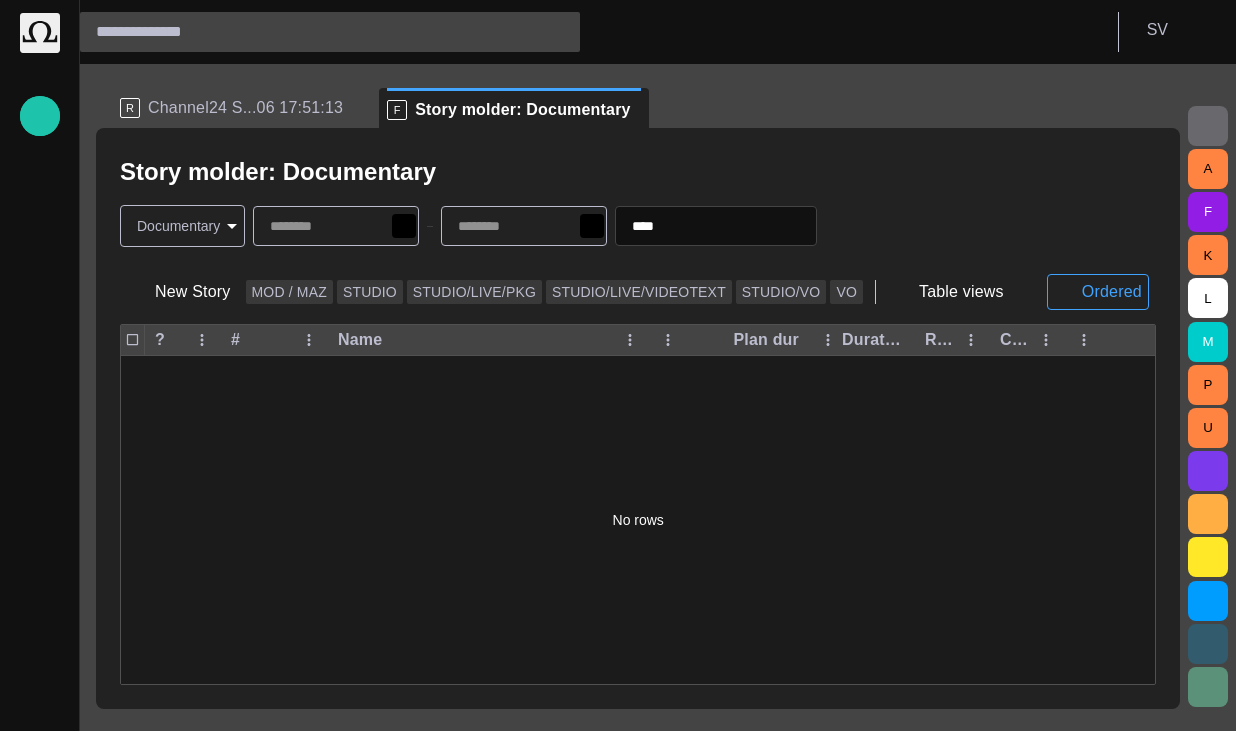 type 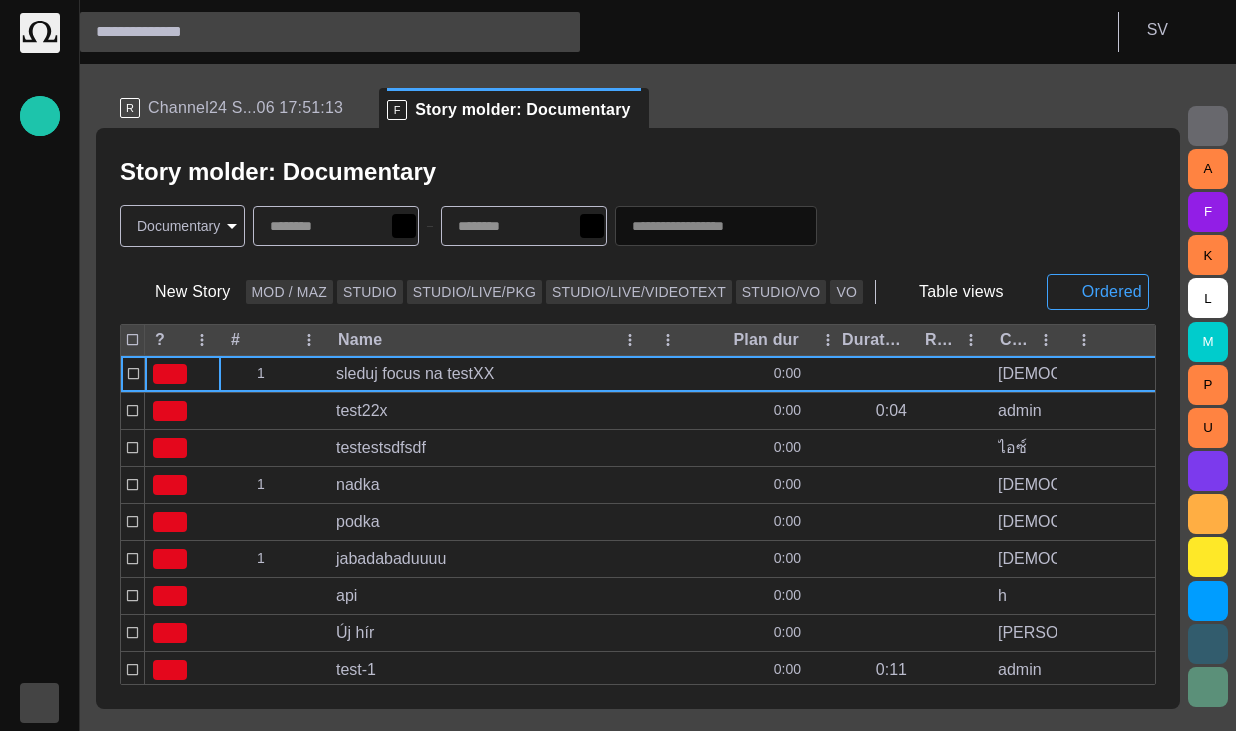 click at bounding box center [40, 703] 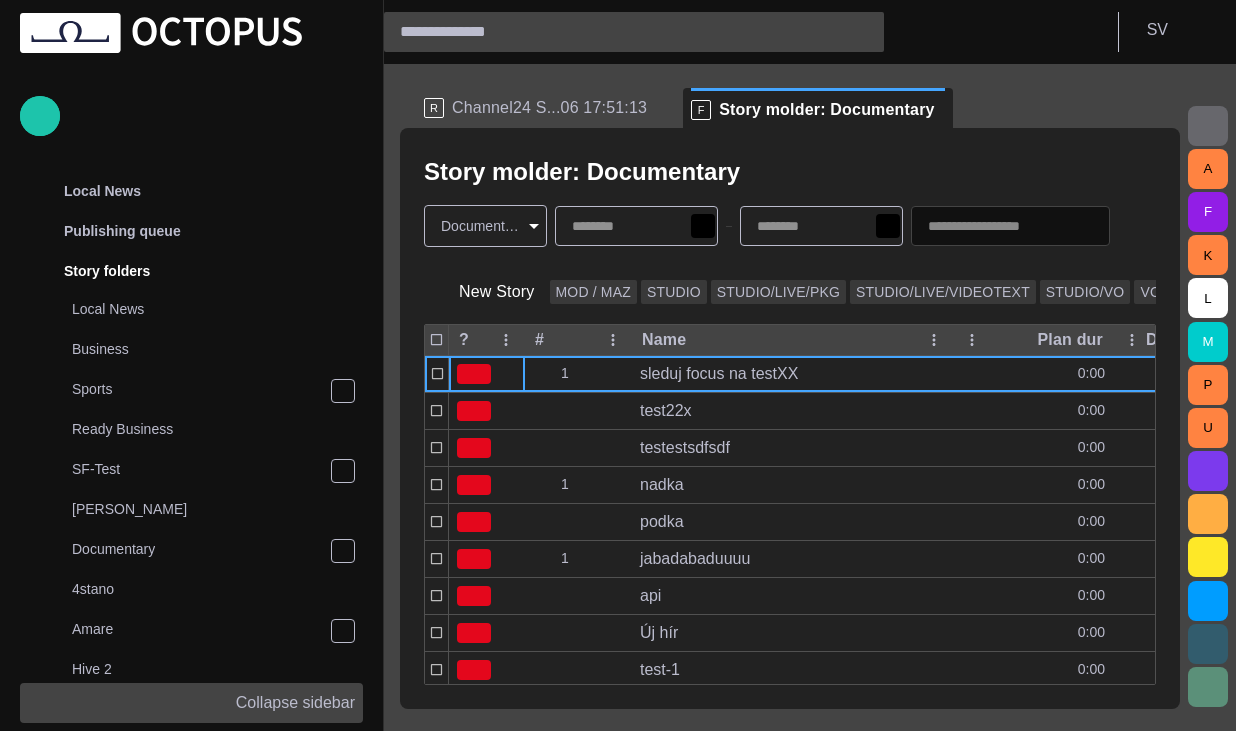 scroll, scrollTop: 0, scrollLeft: 0, axis: both 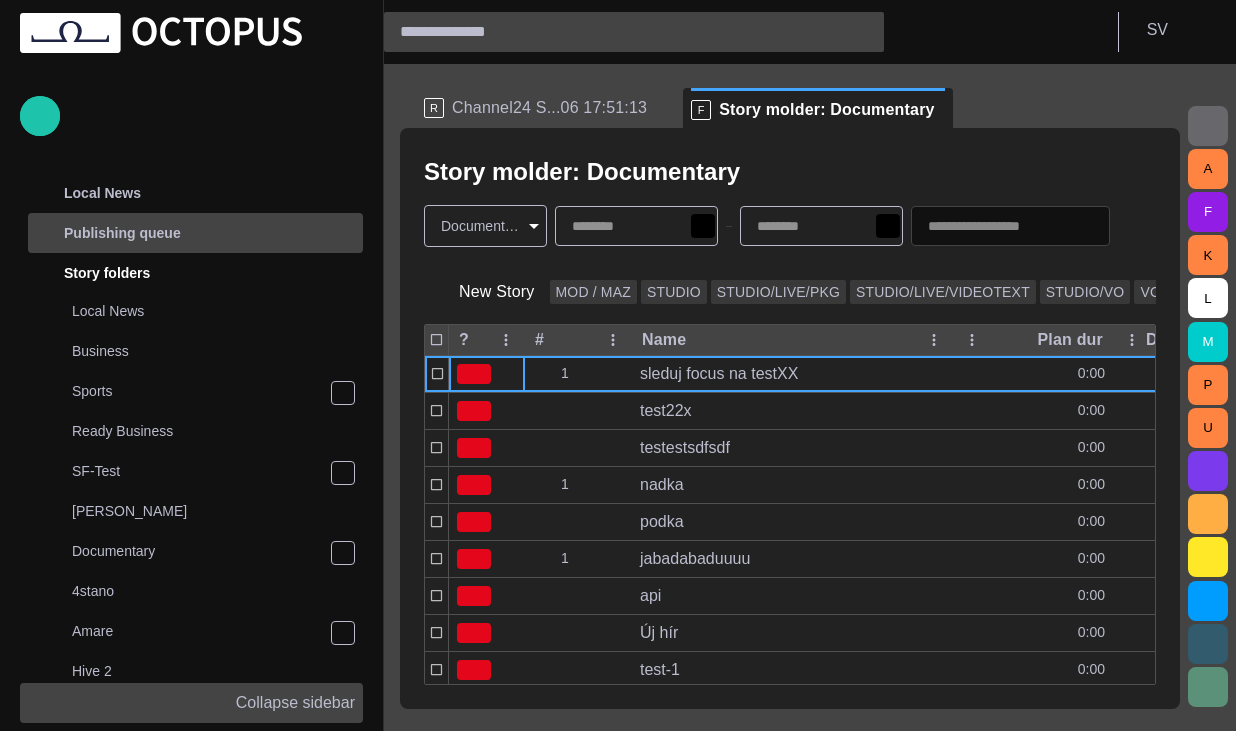 click on "Publishing queue" at bounding box center [197, 233] 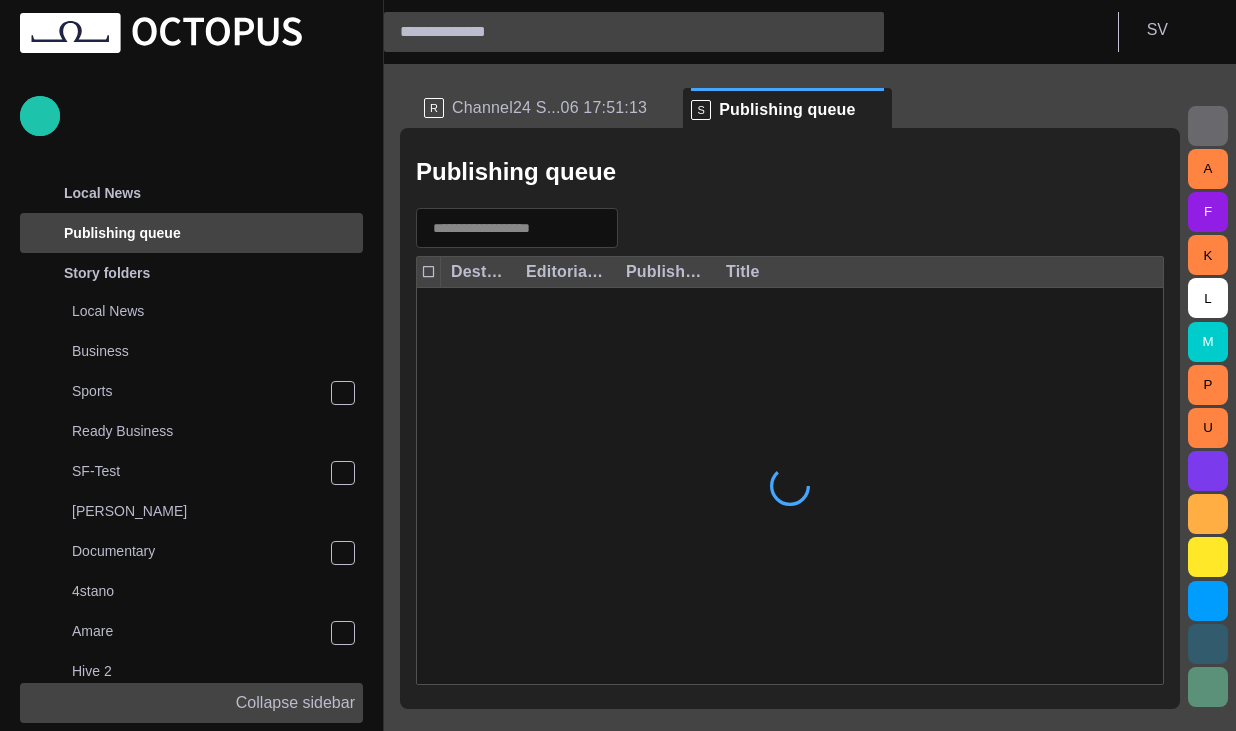 scroll, scrollTop: 40, scrollLeft: 0, axis: vertical 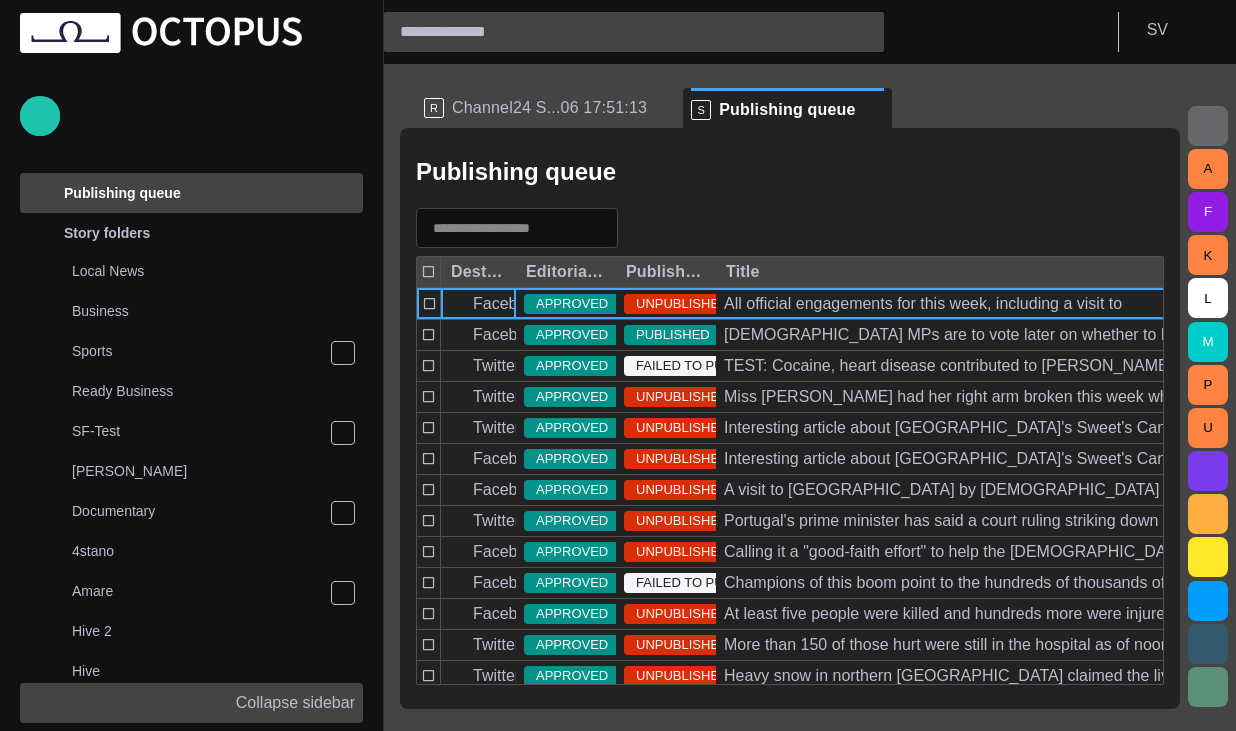 click at bounding box center [503, 228] 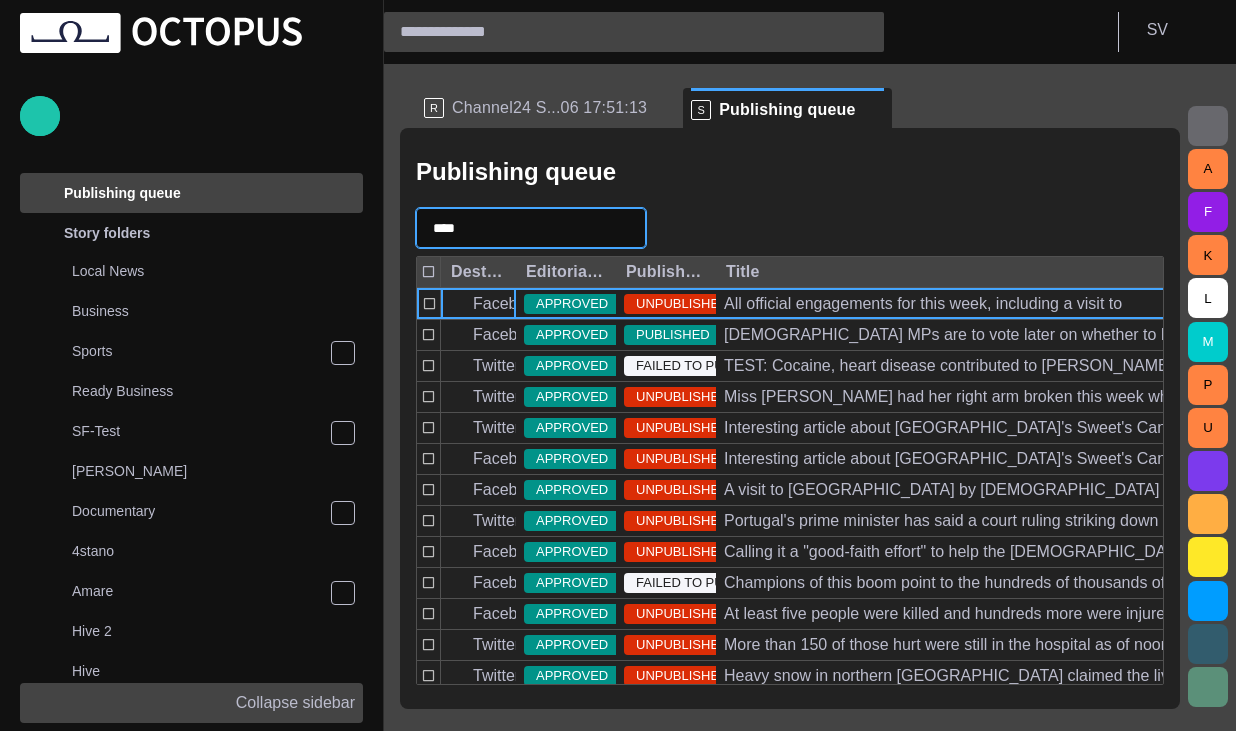 type on "****" 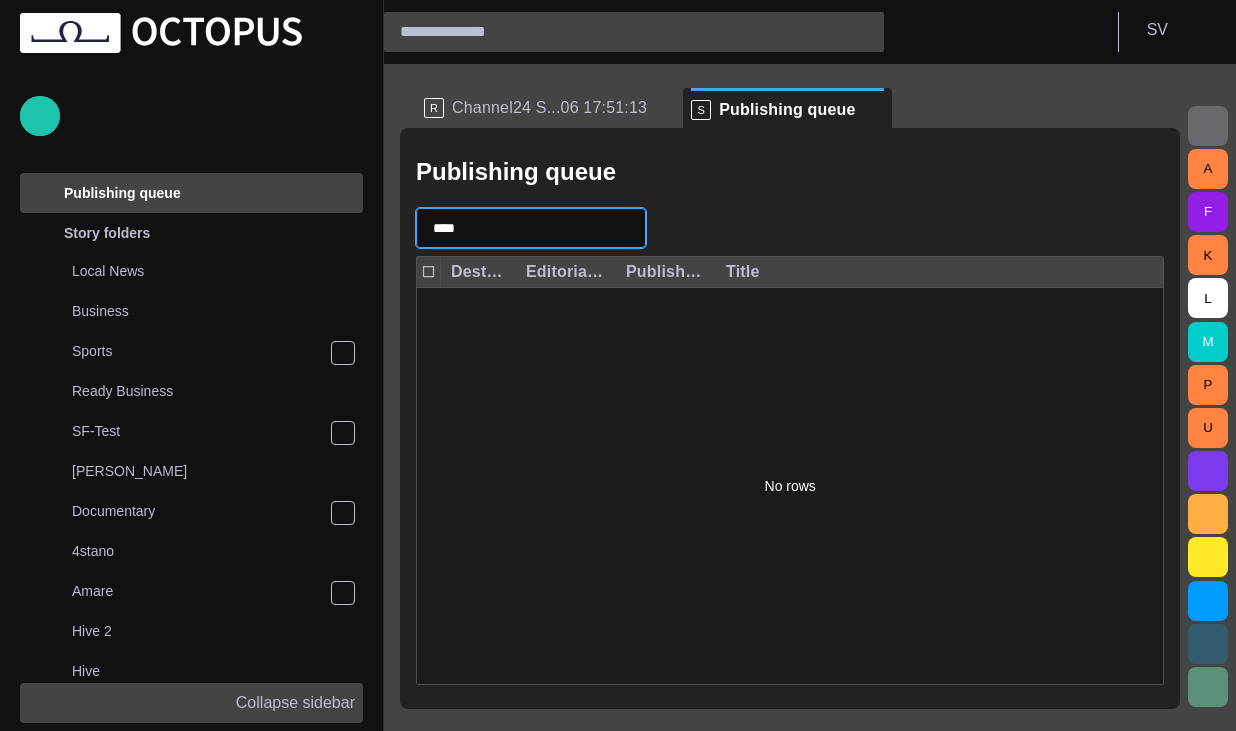 click at bounding box center (627, 228) 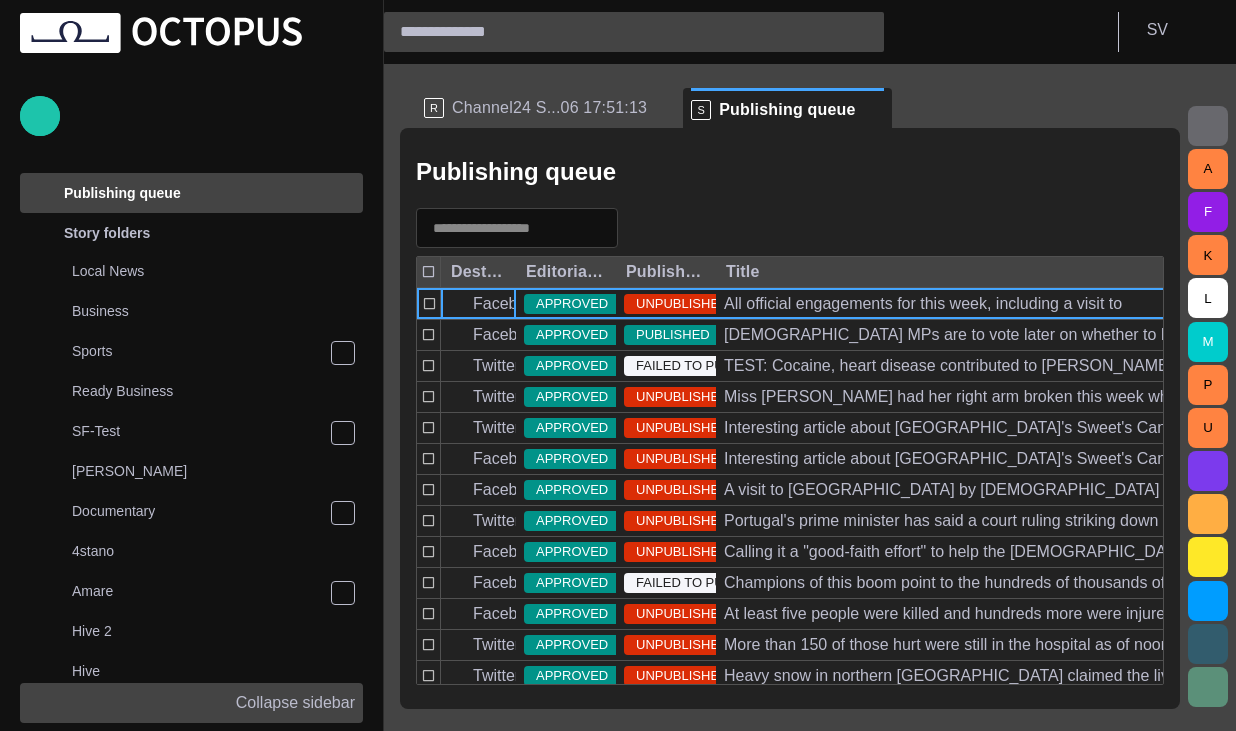 click at bounding box center (517, 228) 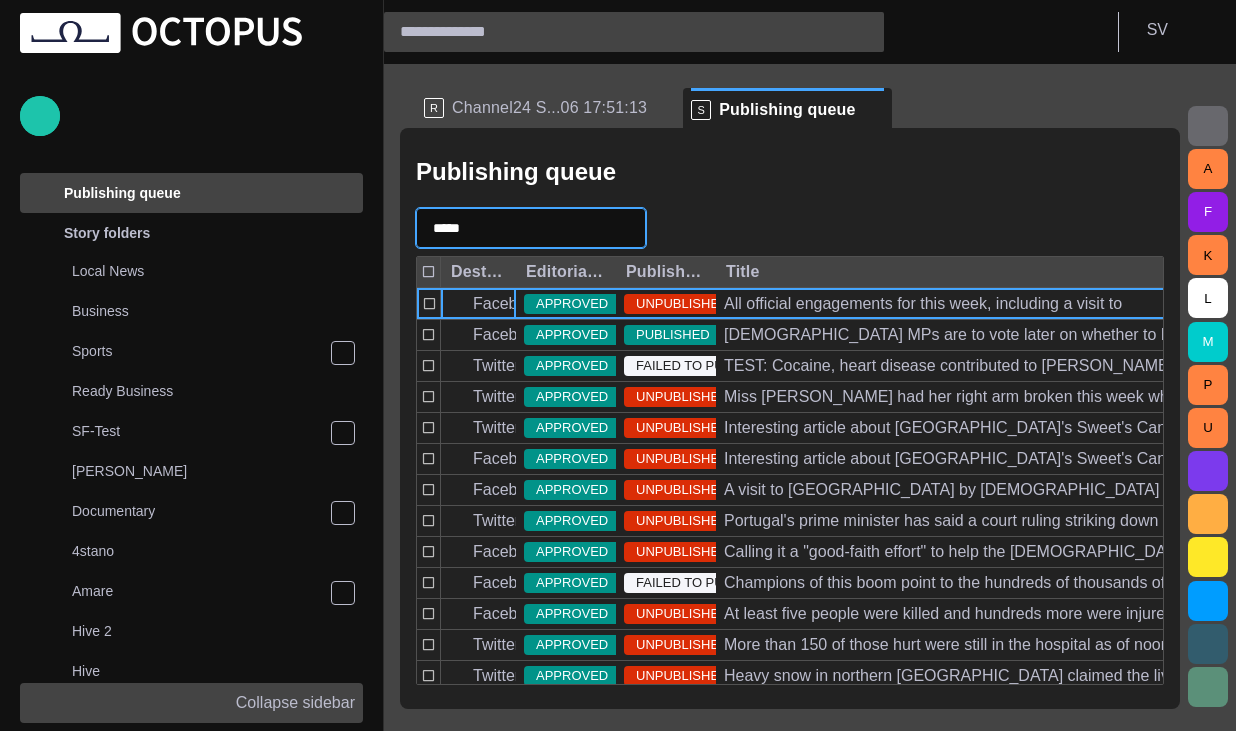 type on "*****" 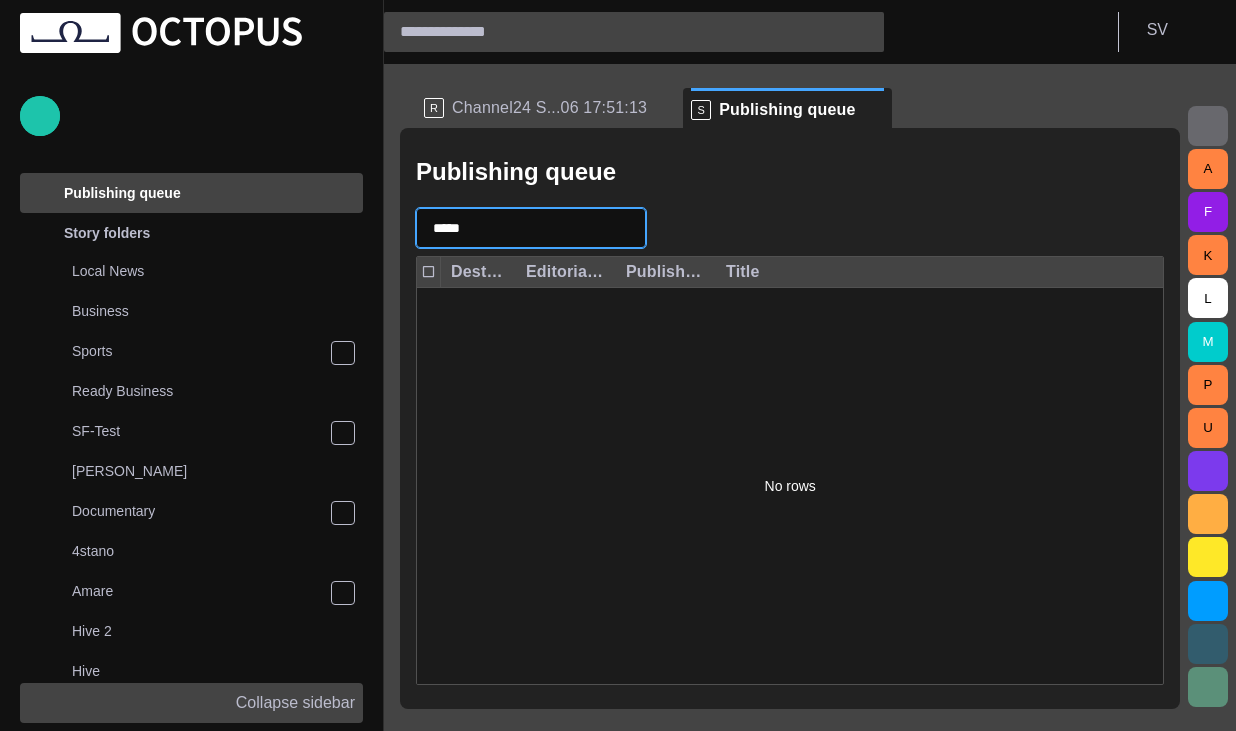click at bounding box center [627, 228] 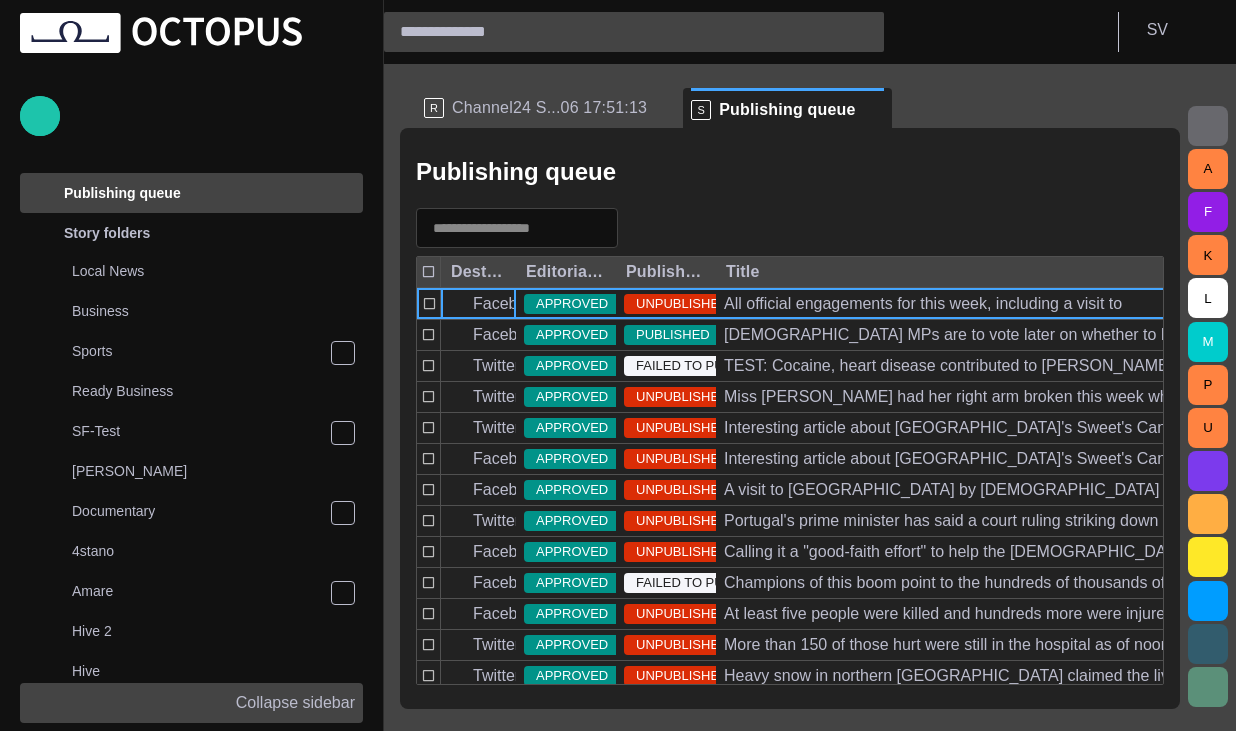click on "S Publishing queue" at bounding box center (787, 108) 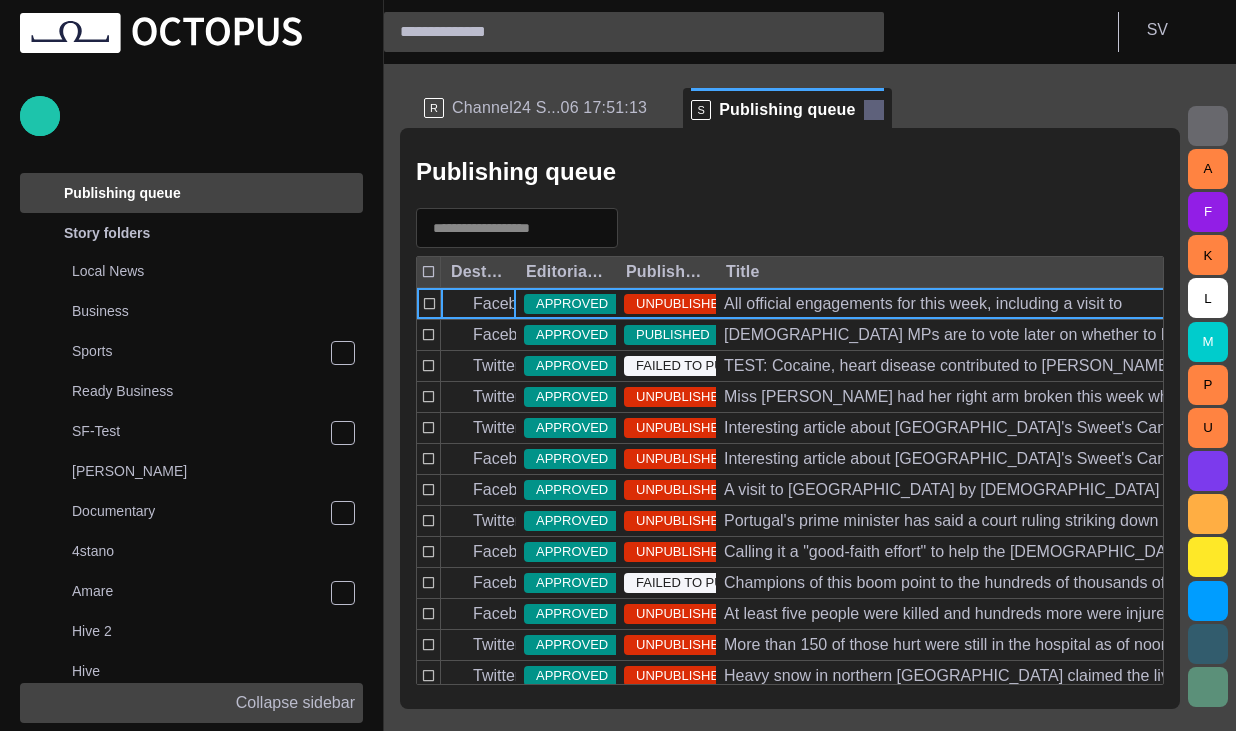 click at bounding box center (874, 110) 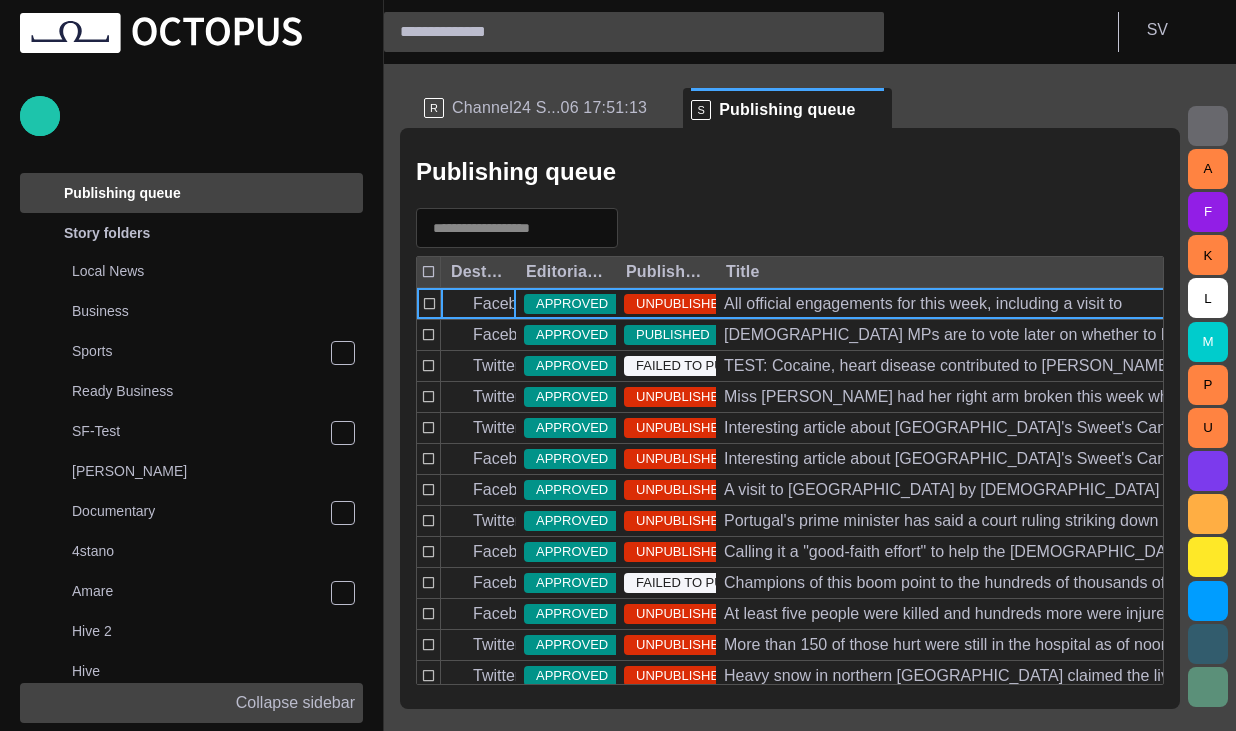 click on "Collapse sidebar" at bounding box center (295, 703) 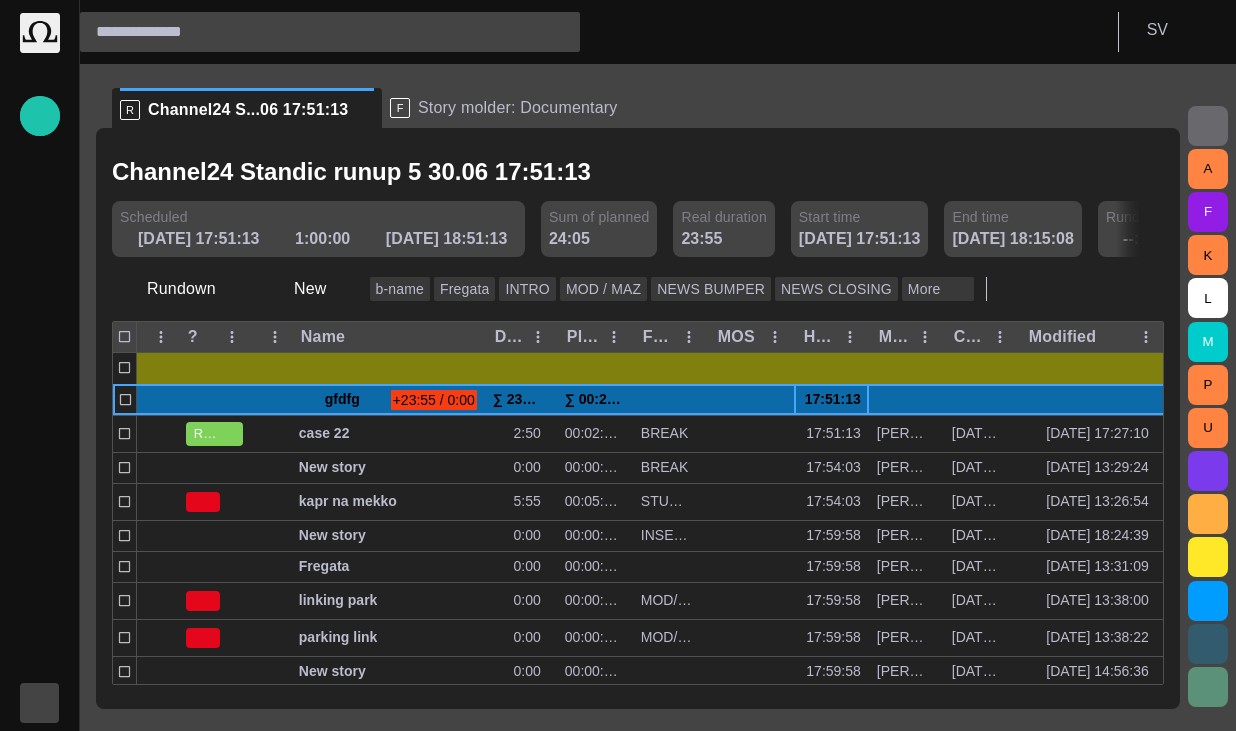 click on "F Story molder: Documentary" at bounding box center (517, 108) 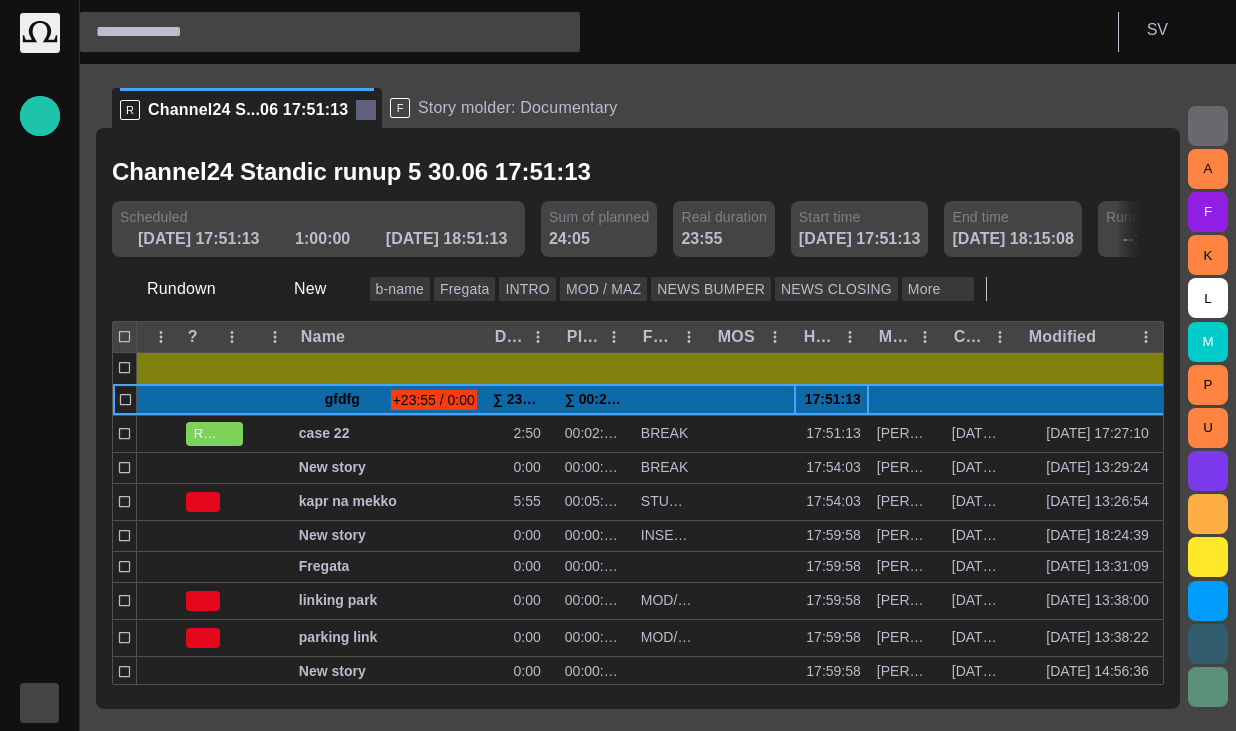 click at bounding box center [366, 110] 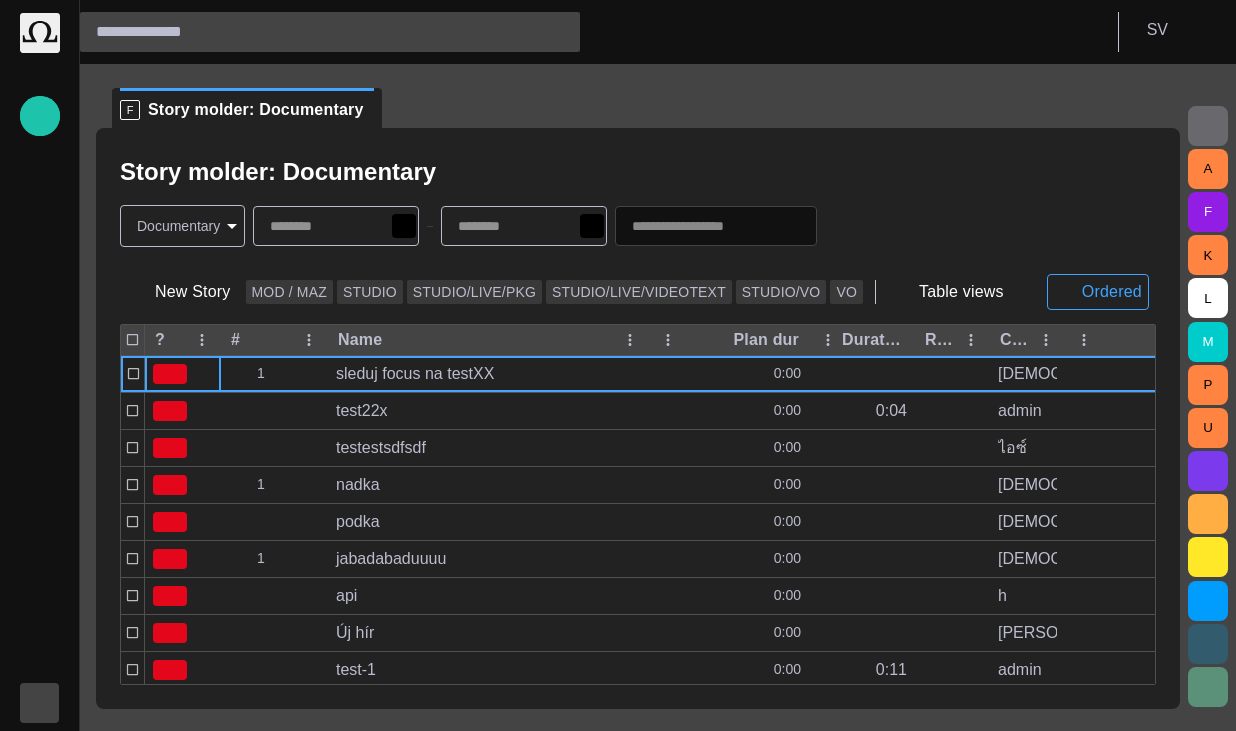 scroll, scrollTop: 80, scrollLeft: 0, axis: vertical 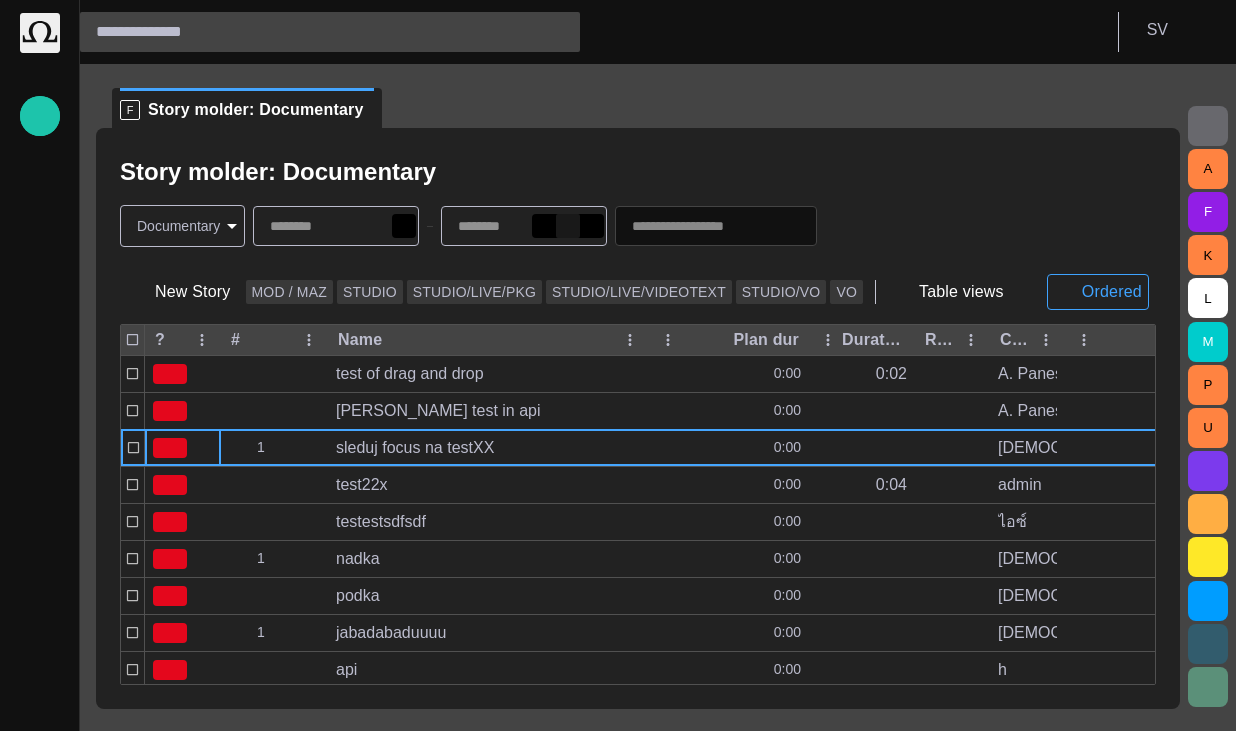 click at bounding box center [568, 226] 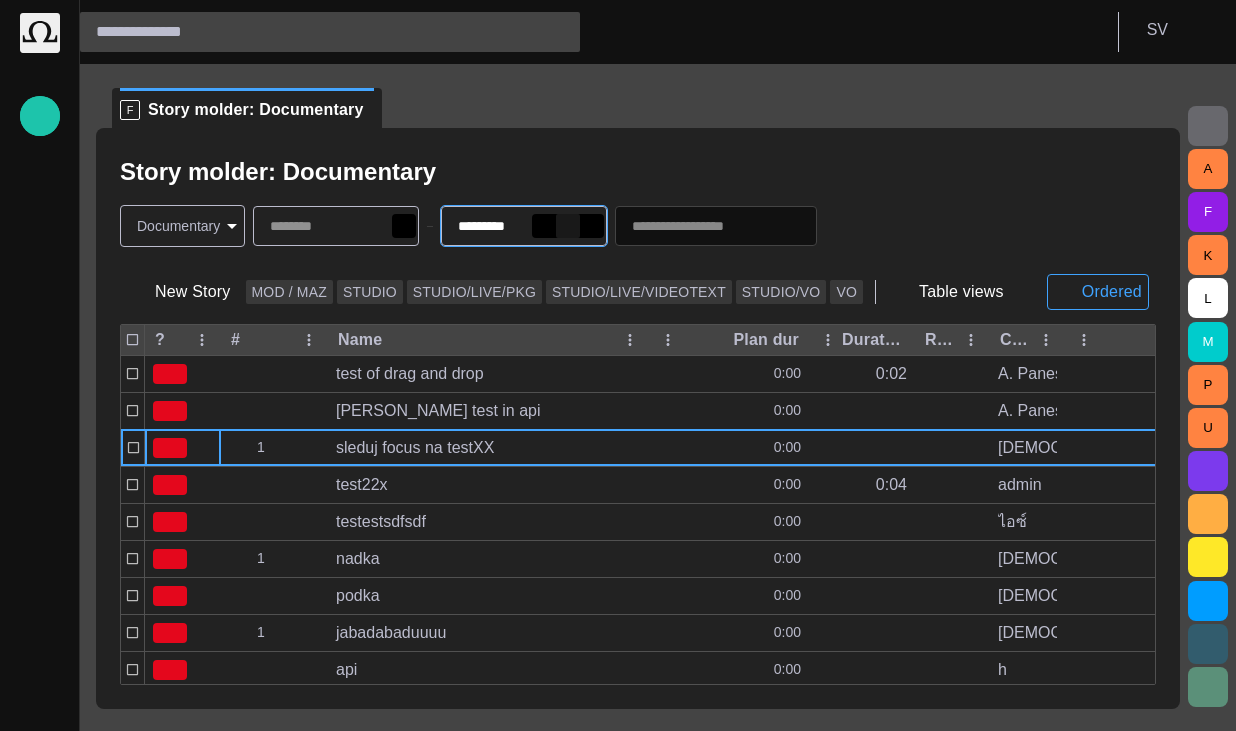 type on "*********" 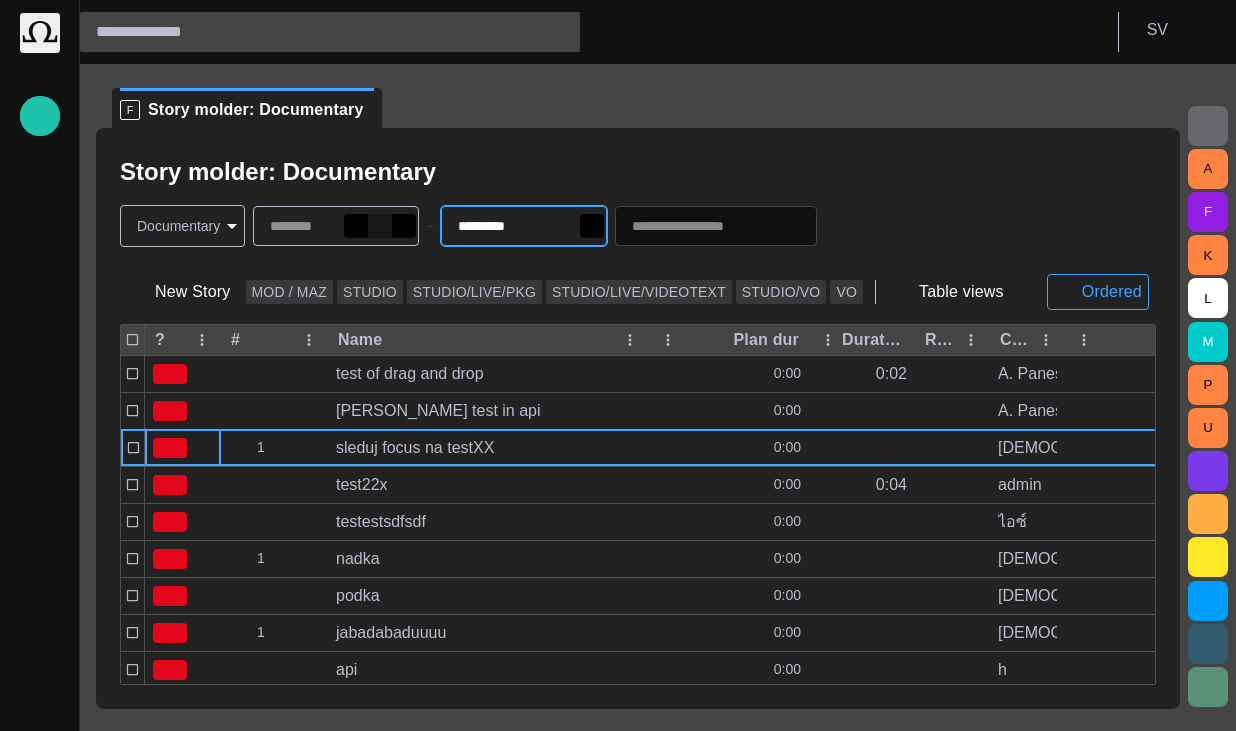 click at bounding box center (380, 226) 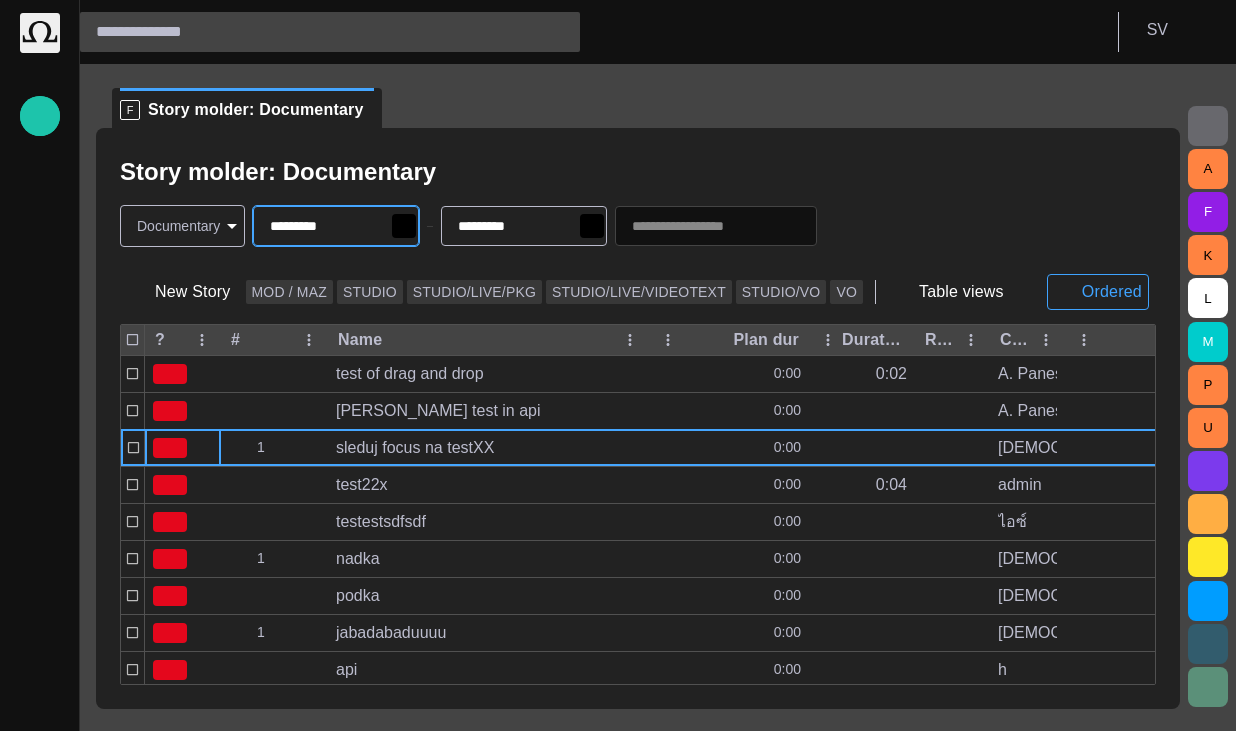 click on "Story molder: Documentary" at bounding box center [638, 172] 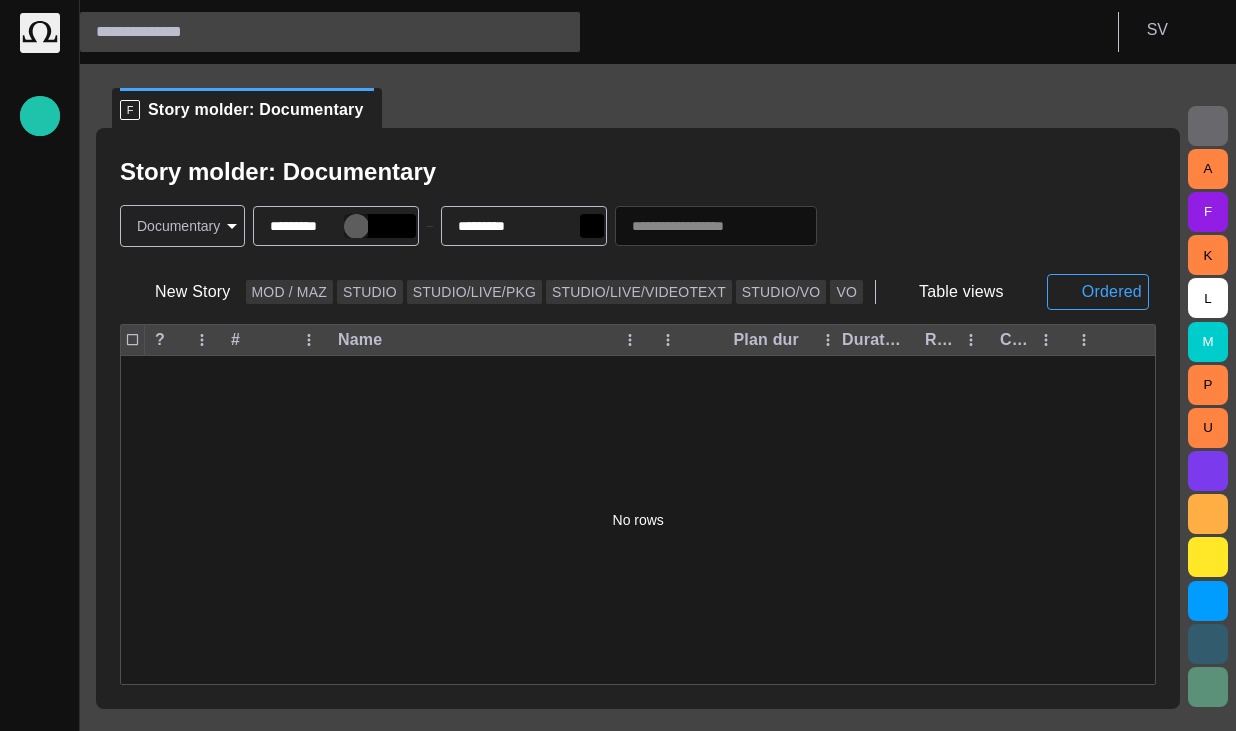 click at bounding box center [356, 226] 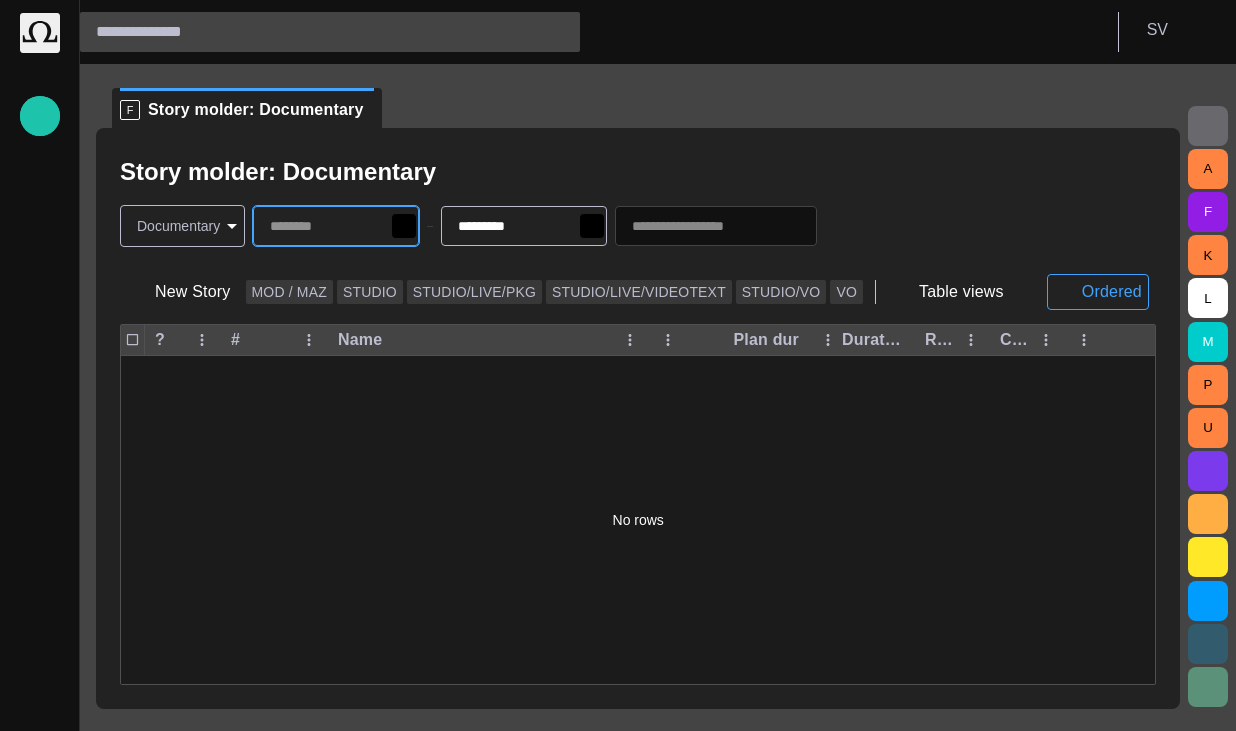 click on "Story molder: Documentary" at bounding box center (638, 172) 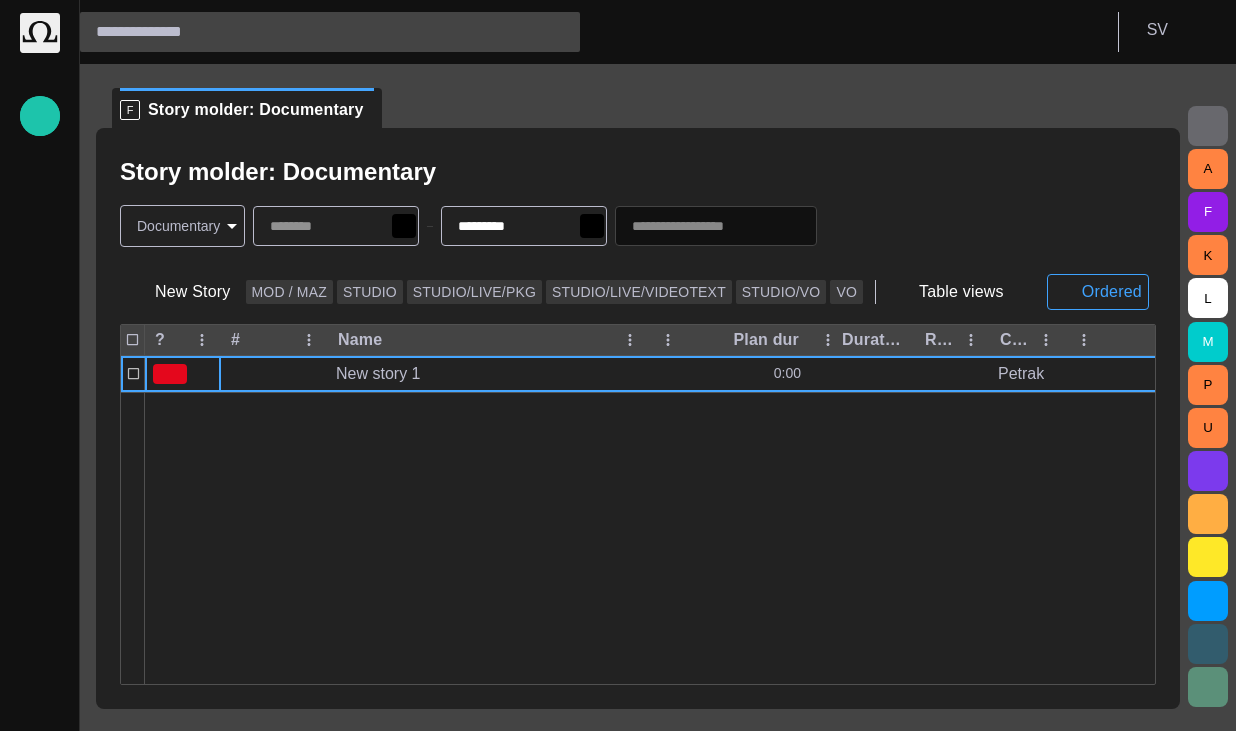 click on "Story Rundown Local News Publishing queue Story folders My OctopusX Social Media Media Media-test with filter [PERSON_NAME]'s media (playout) Rundowns Rundowns 2 Editorial Admin Administration [URL][DOMAIN_NAME] AI Assistant Octopus S V F Story molder: Documentary Story molder: Documentary Documentary ******** ********* New Story MOD / MAZ STUDIO STUDIO/LIVE/PKG STUDIO/LIVE/VIDEOTEXT STUDIO/[PERSON_NAME] Table views Ordered ? # Name Plan dur Duration Reporters names Created by Modified New story 1 0:00 [PERSON_NAME] [DATE] 14:04 A F K L M P U
Press space bar to start a drag.
When dragging you can use the arrow keys to move the item around and escape to cancel.
Some screen readers may require you to be in focus mode or to use your pass through key" at bounding box center (618, 365) 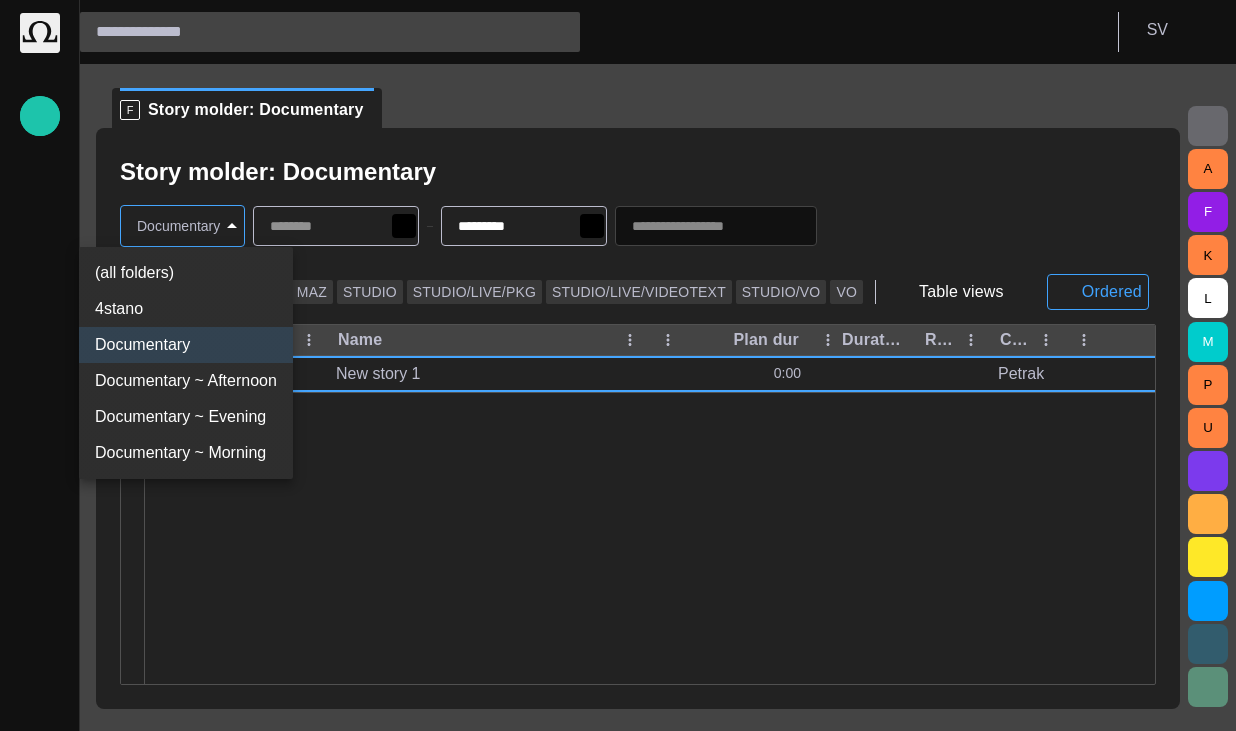 click on "4stano" at bounding box center (186, 309) 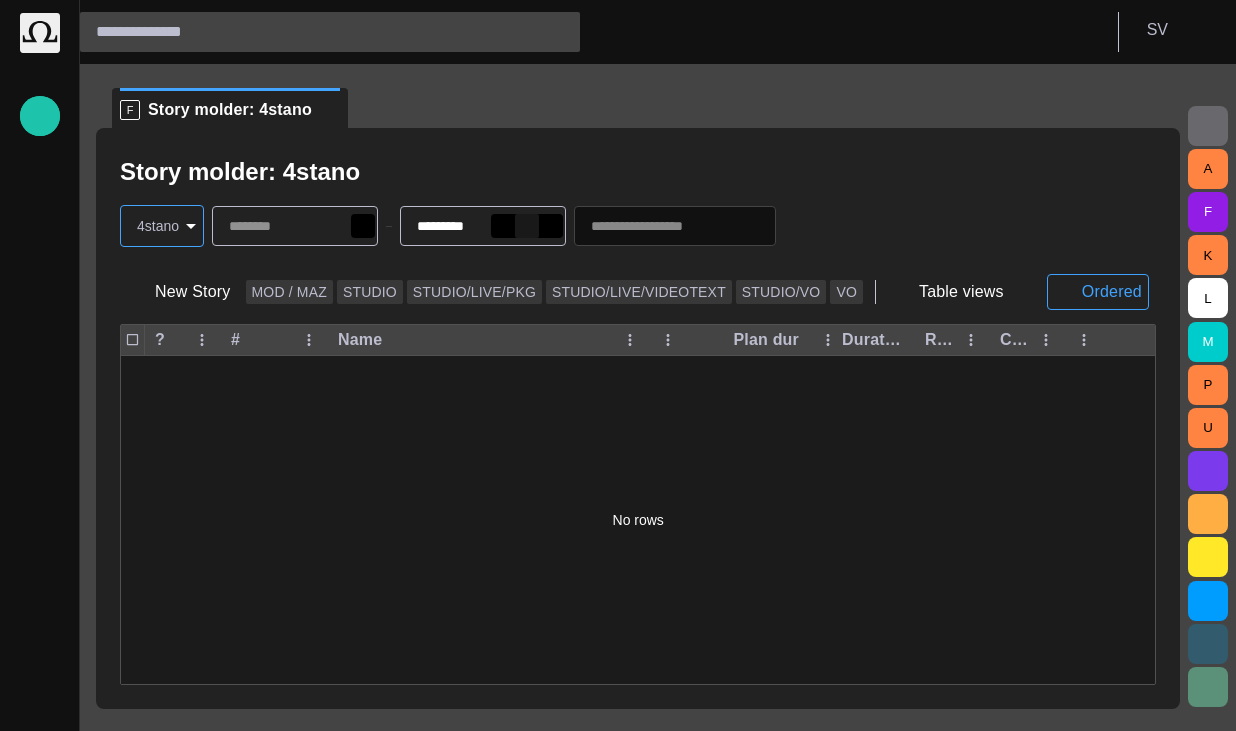 click at bounding box center (527, 226) 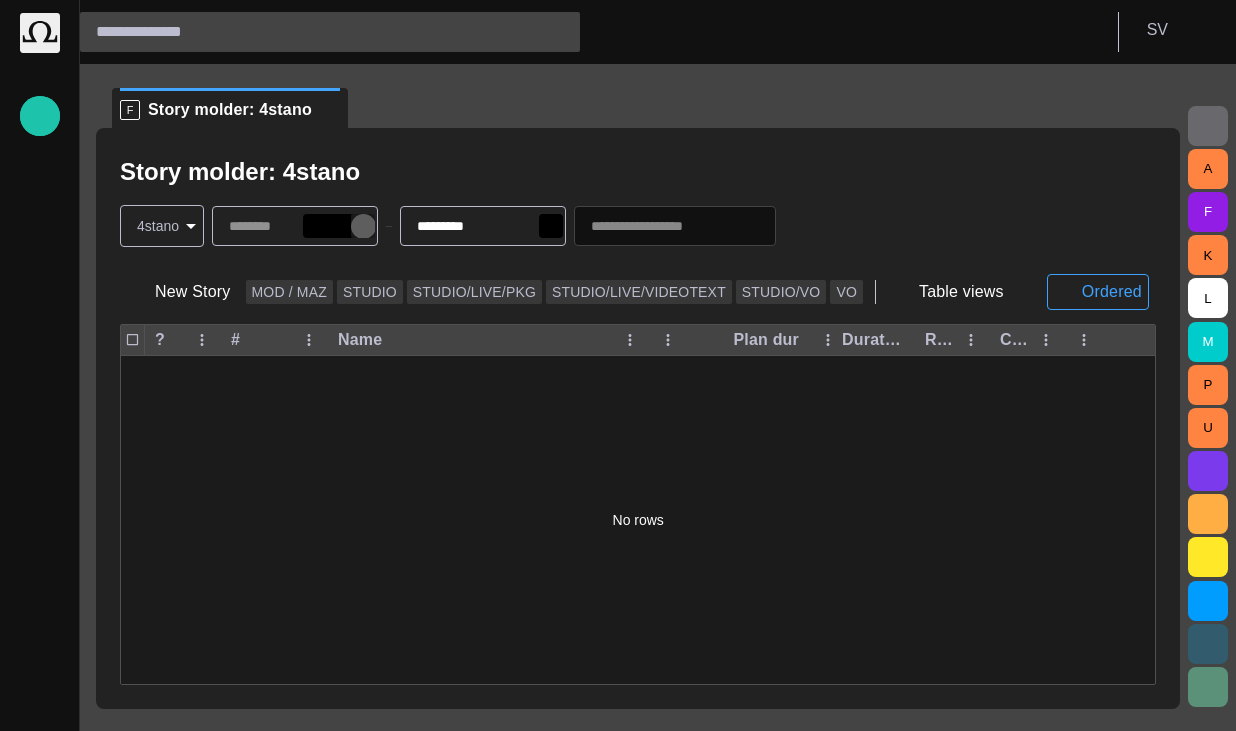 click at bounding box center [363, 226] 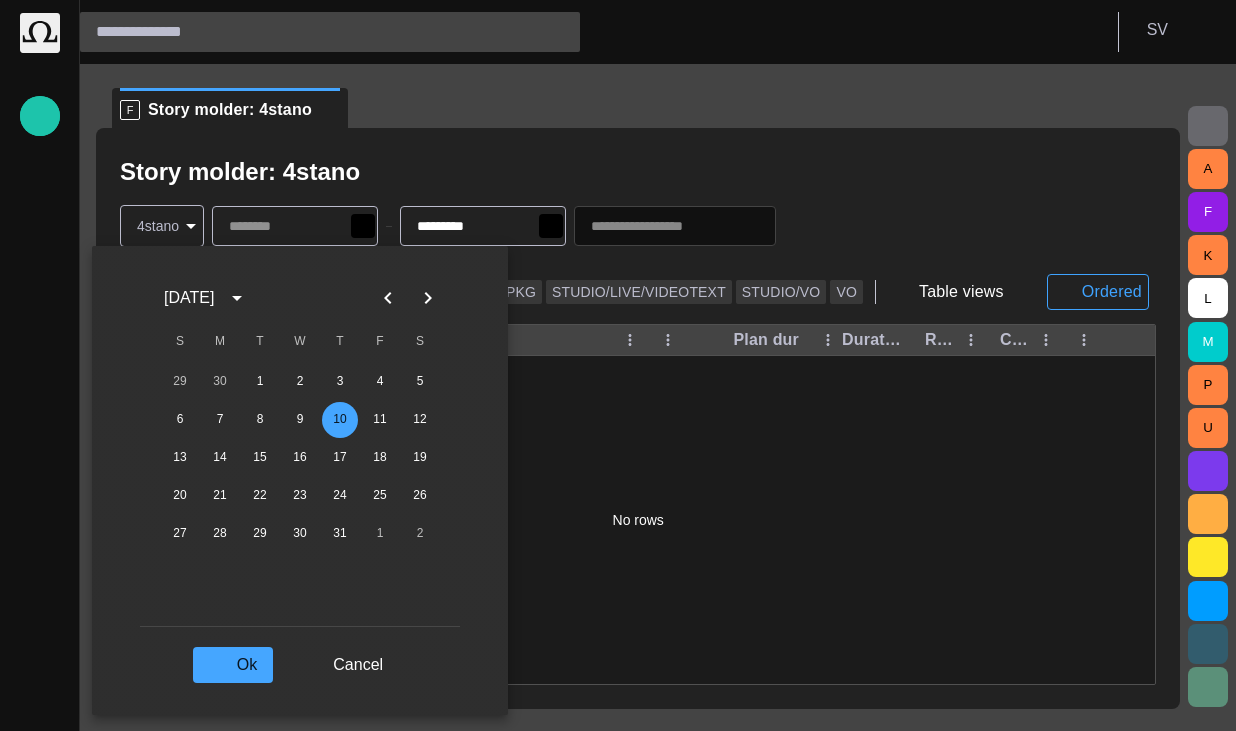 click 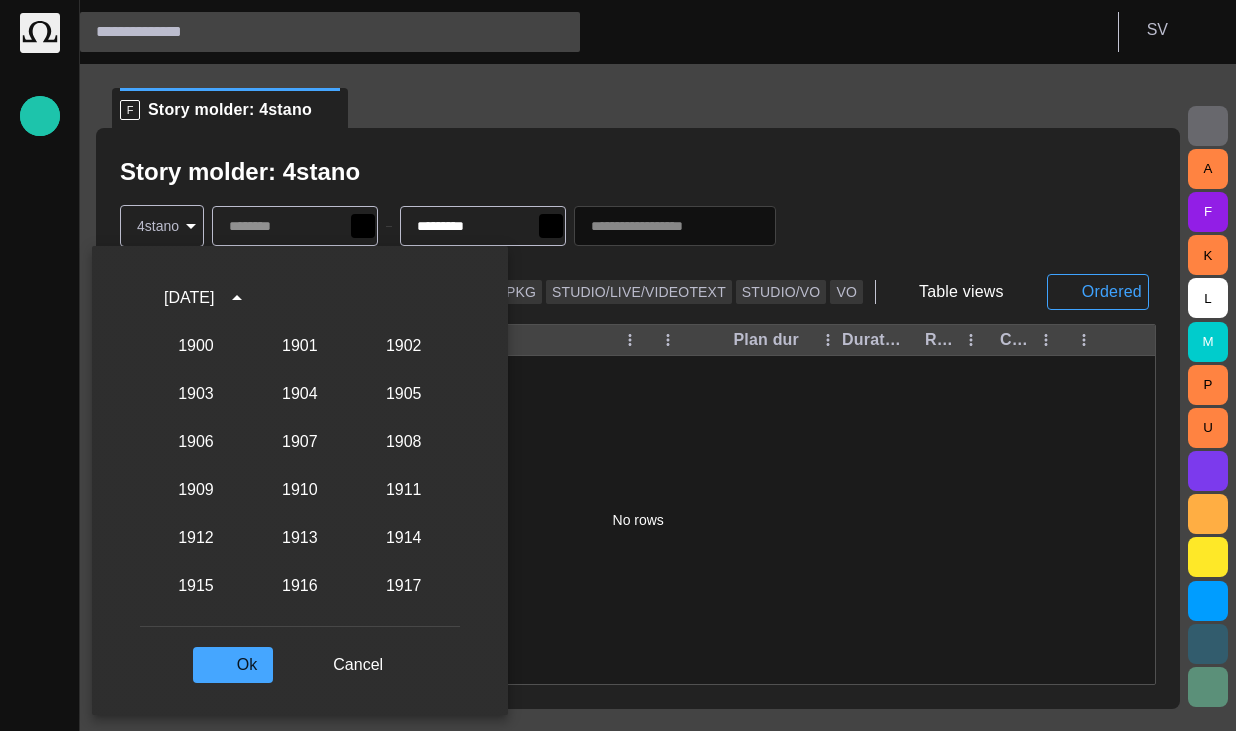 scroll, scrollTop: 1852, scrollLeft: 0, axis: vertical 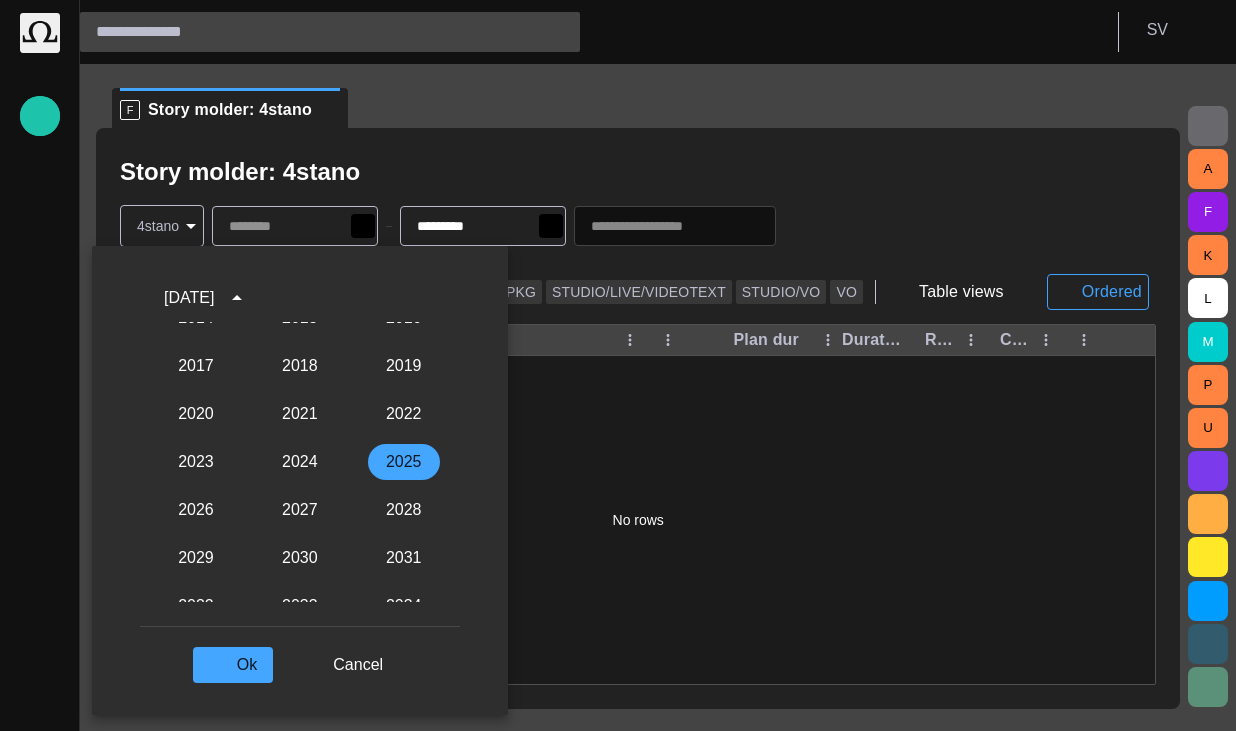 click on "2018" at bounding box center (300, 366) 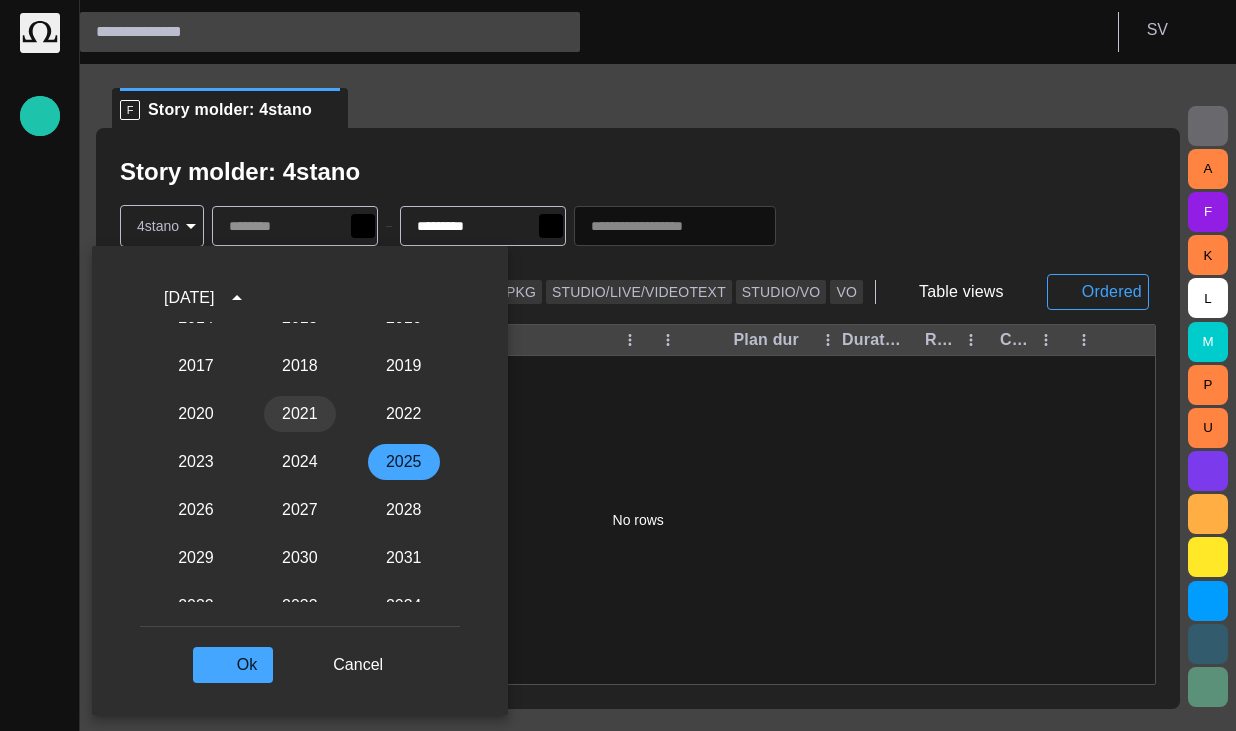 click on "2021" at bounding box center (300, 414) 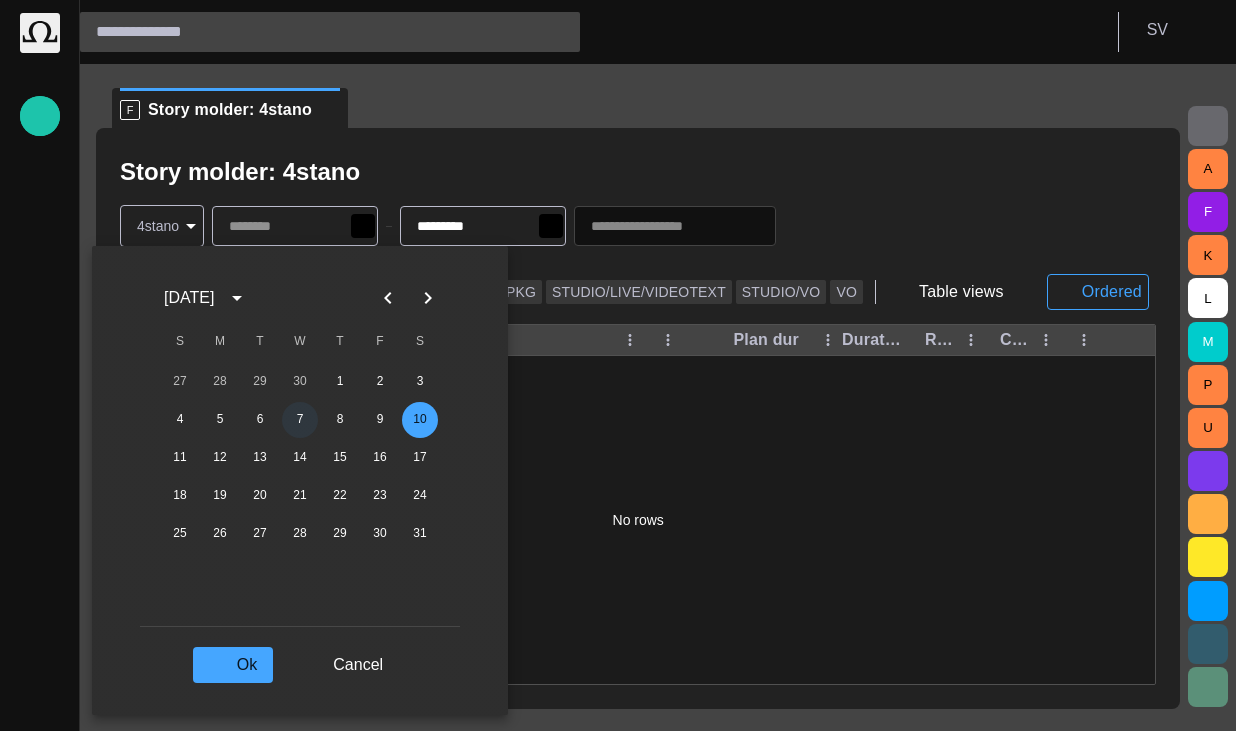 click on "7" at bounding box center [300, 420] 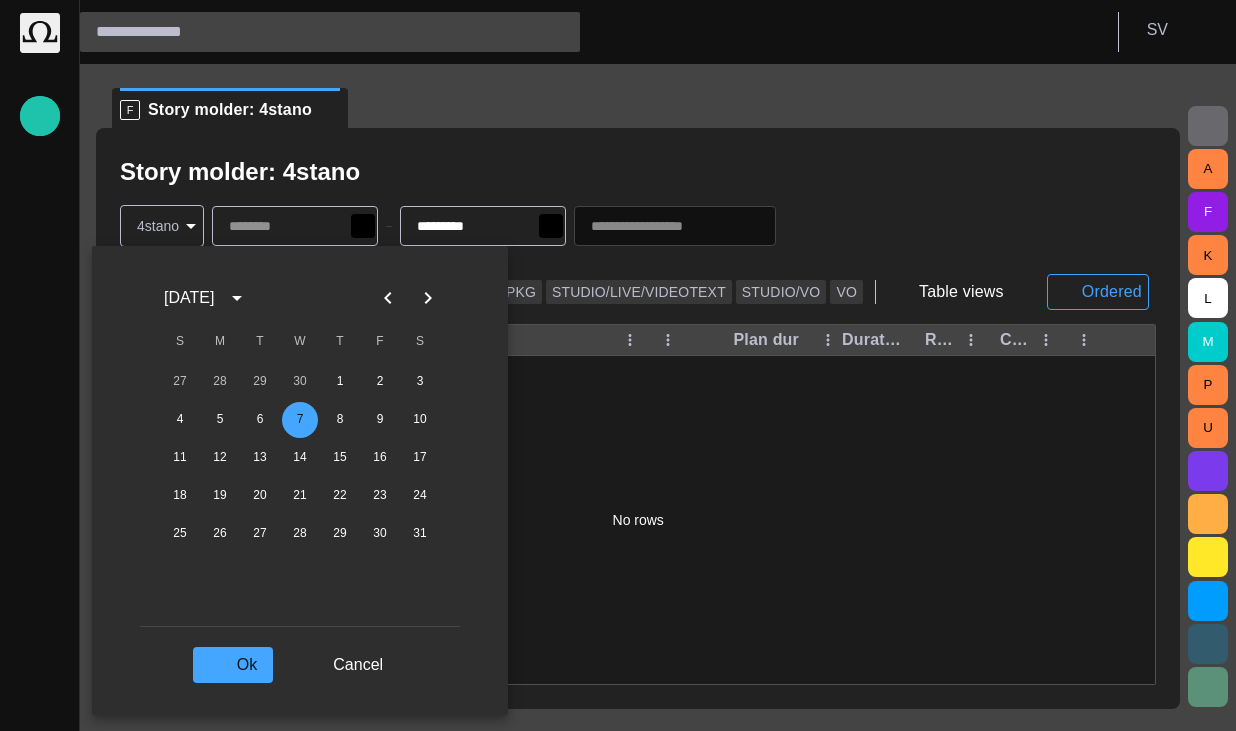 click on "Ok" at bounding box center (233, 665) 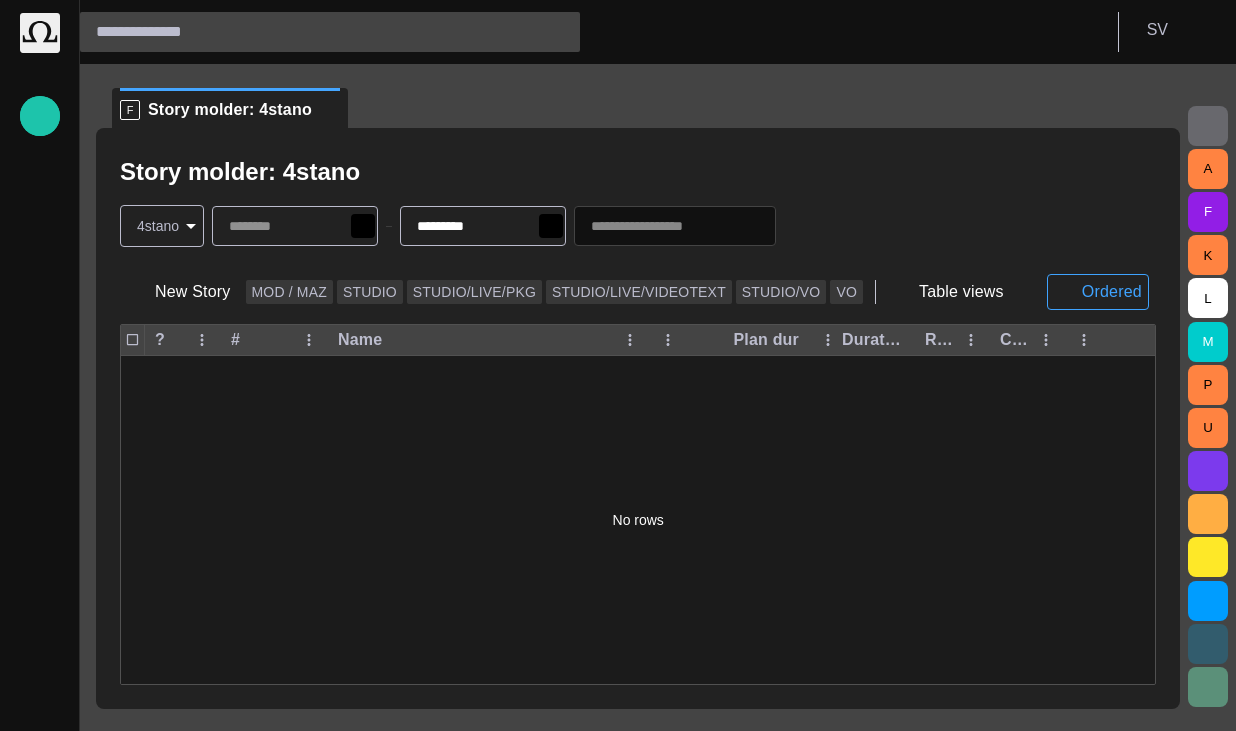 type on "********" 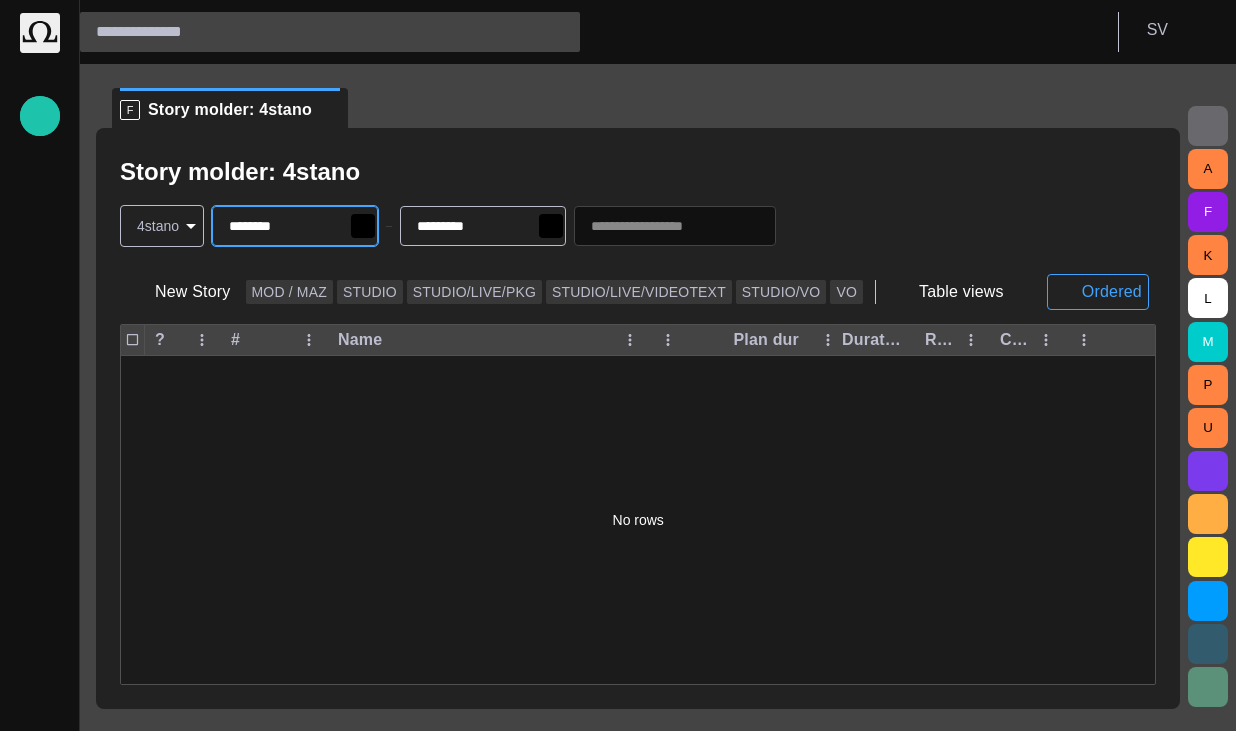 click on "Story molder: 4stano" at bounding box center [638, 172] 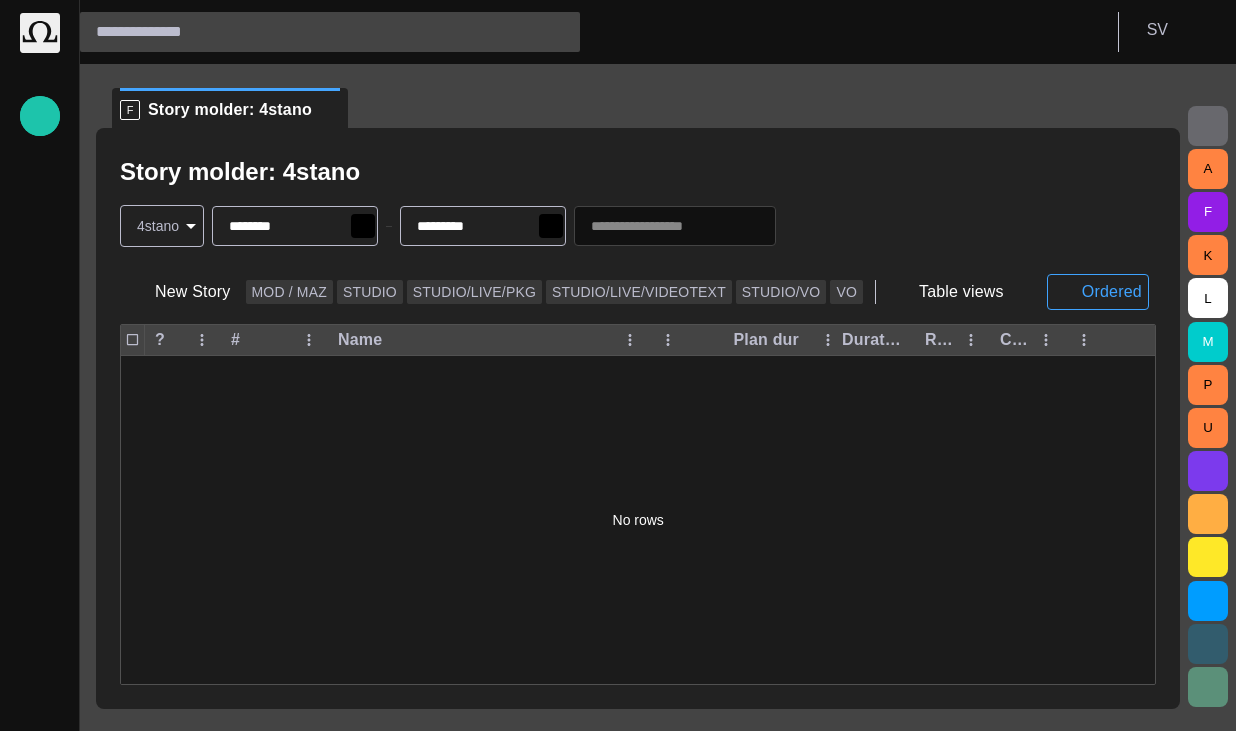 click on "**********" at bounding box center [618, 365] 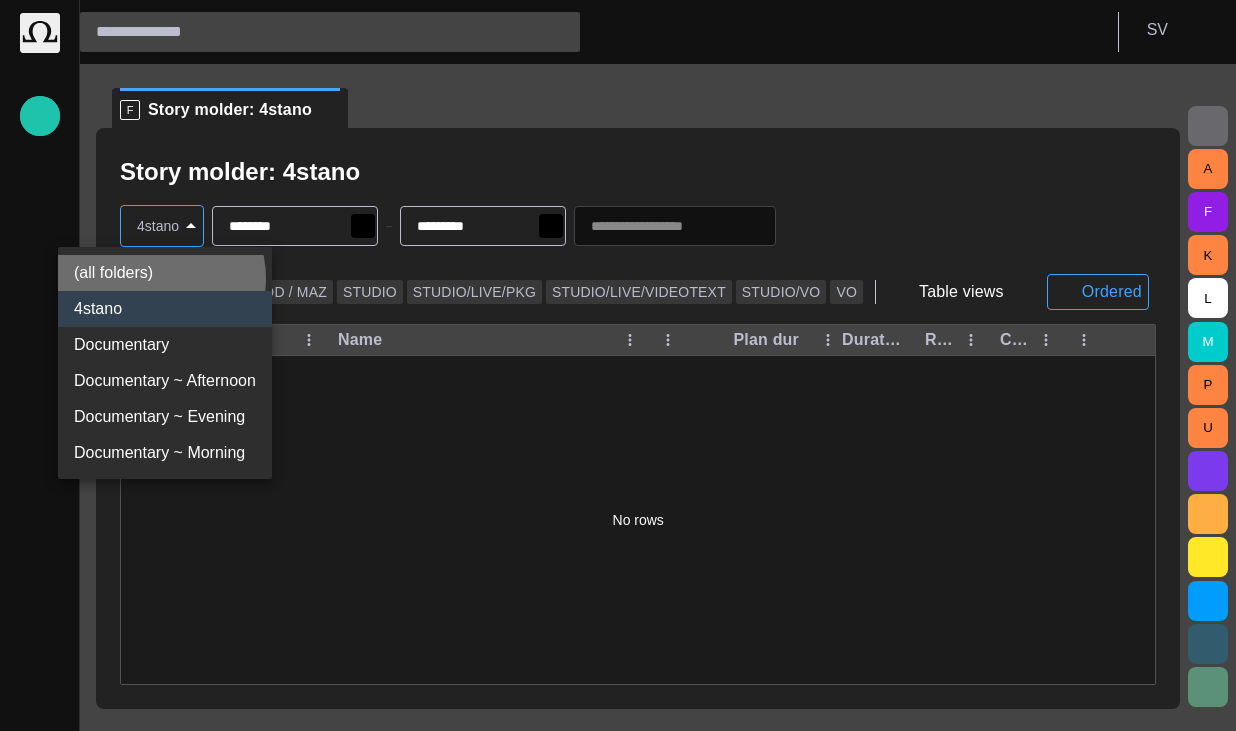 click on "(all folders)" at bounding box center (165, 273) 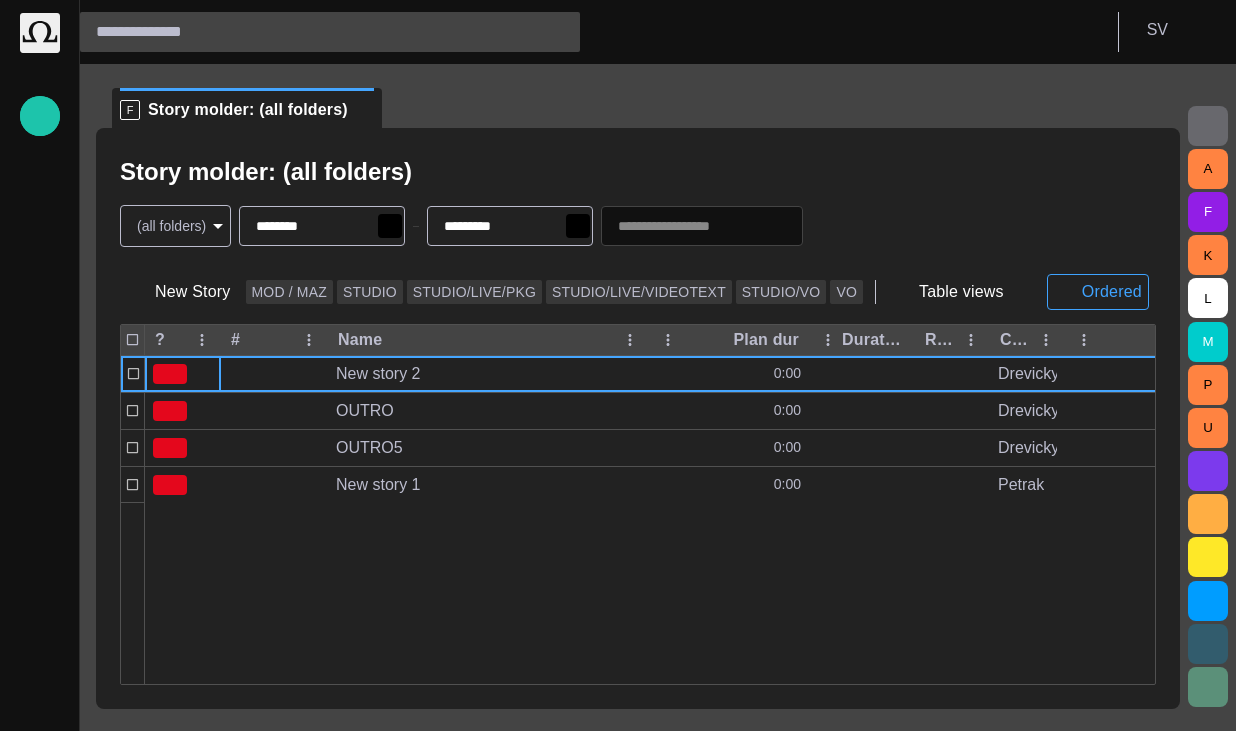 click on "Story Rundown Local News Publishing queue Story folders My OctopusX Social Media Media Media-test with filter [PERSON_NAME]'s media (playout) Rundowns Rundowns 2 Editorial Admin Administration [URL][DOMAIN_NAME] AI Assistant Octopus S V F Story molder: (all folders) Story molder: (all folders) (all folders) * ******** ********* New Story MOD / MAZ STUDIO STUDIO/LIVE/PKG STUDIO/LIVE/VIDEOTEXT STUDIO/[PERSON_NAME] Table views Ordered ? # Name Plan dur Duration Reporters names Created by Modified New story 2 0:00 Drevicky [DATE] 14:04 OUTRO 0:00 Drevicky [DATE] 10:28 OUTRO5 0:00 Drevicky [DATE] 10:25 New story 1 0:00 [PERSON_NAME] [DATE] 14:04 A F K L M P U
Press space bar to start a drag.
When dragging you can use the arrow keys to move the item around and escape to cancel.
Some screen readers may require you to be in focus mode or to use your pass through key" at bounding box center (618, 365) 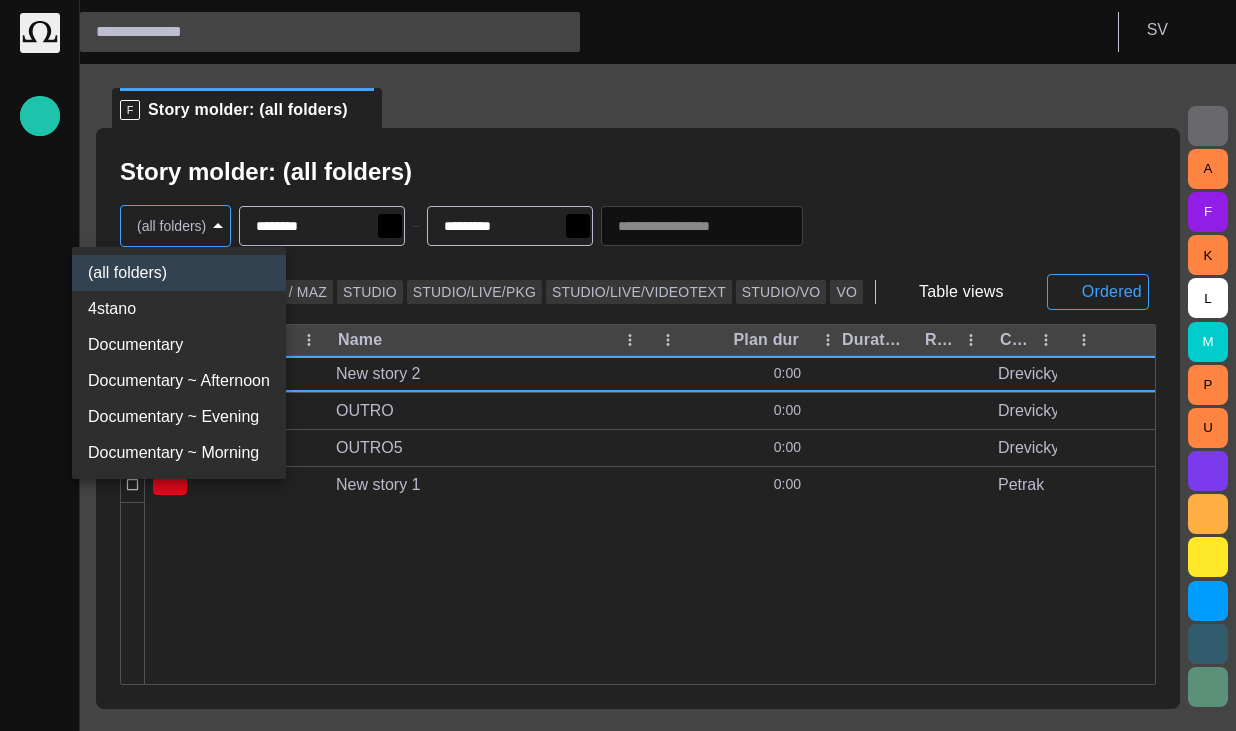 click at bounding box center [618, 365] 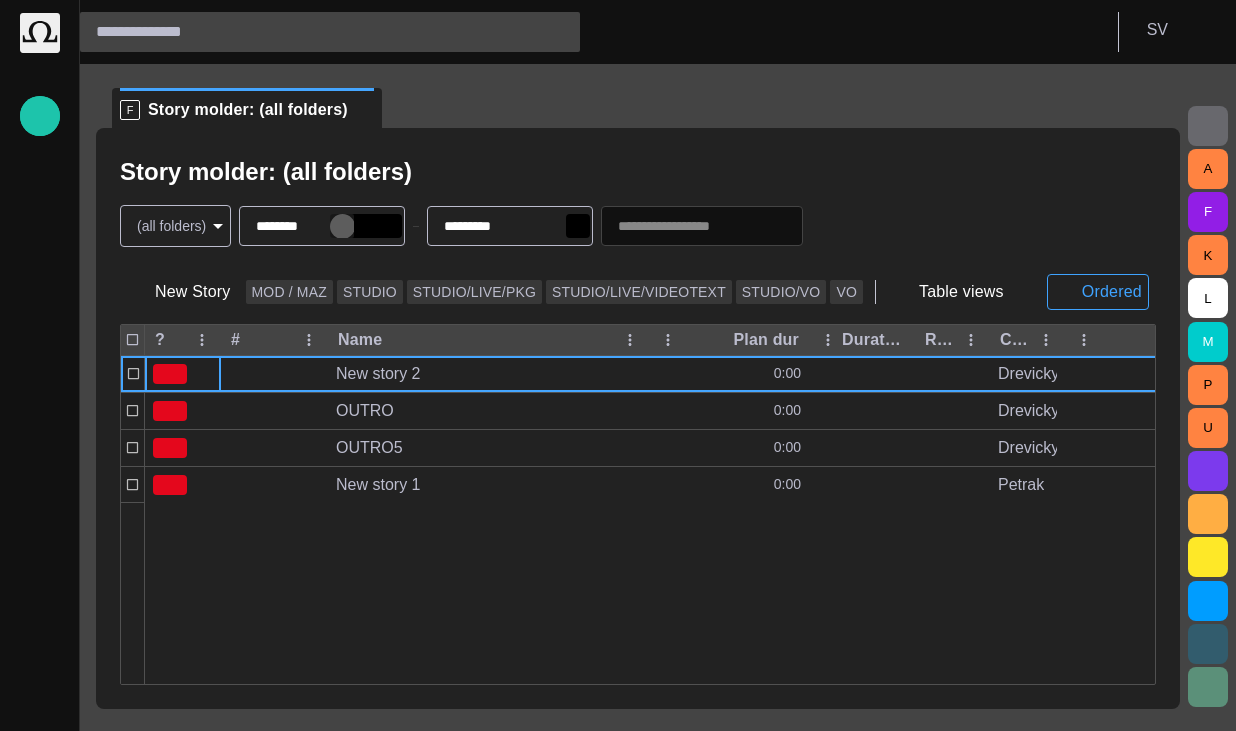 click at bounding box center (342, 226) 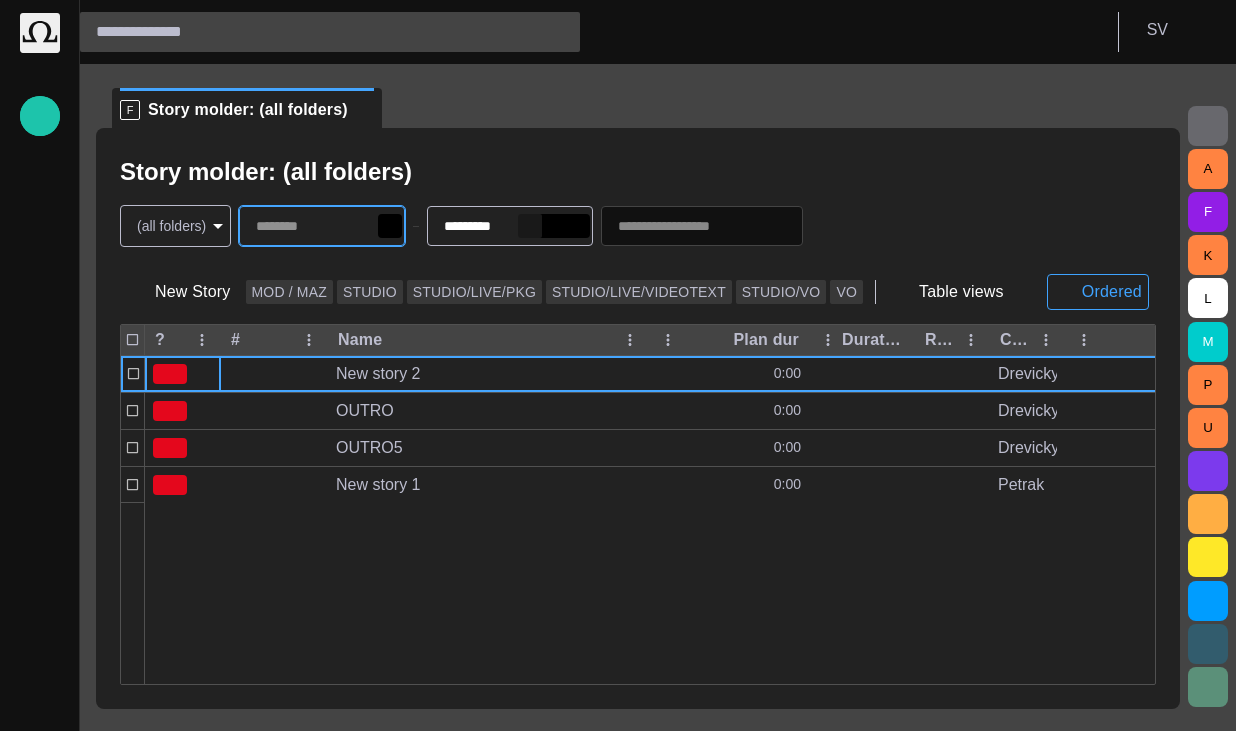 click at bounding box center (530, 226) 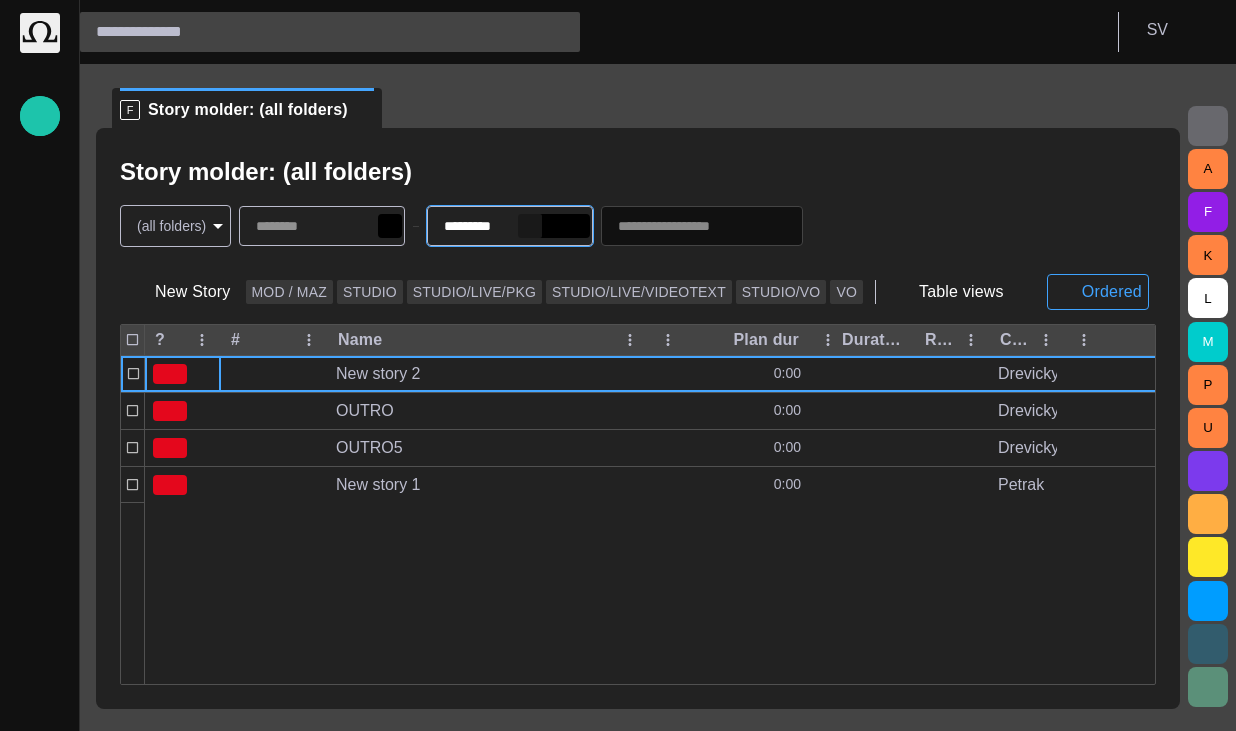 type 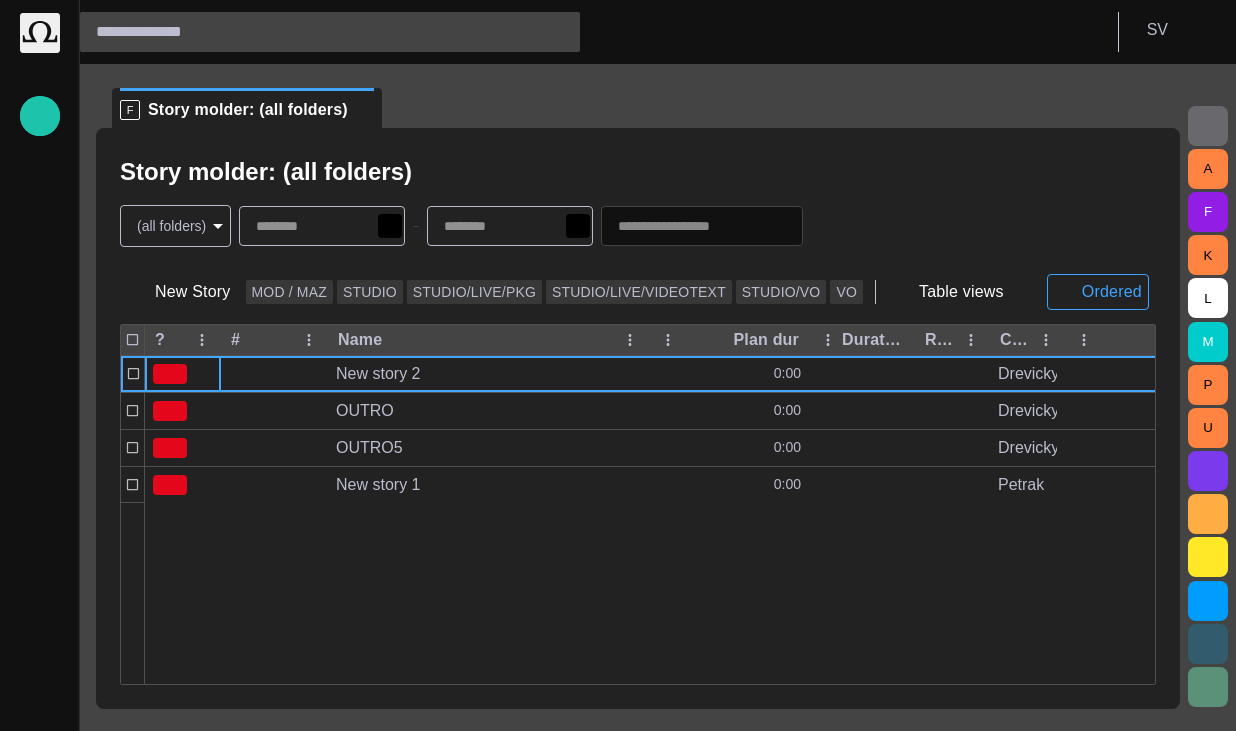 click on "Story molder: (all folders)" at bounding box center [638, 172] 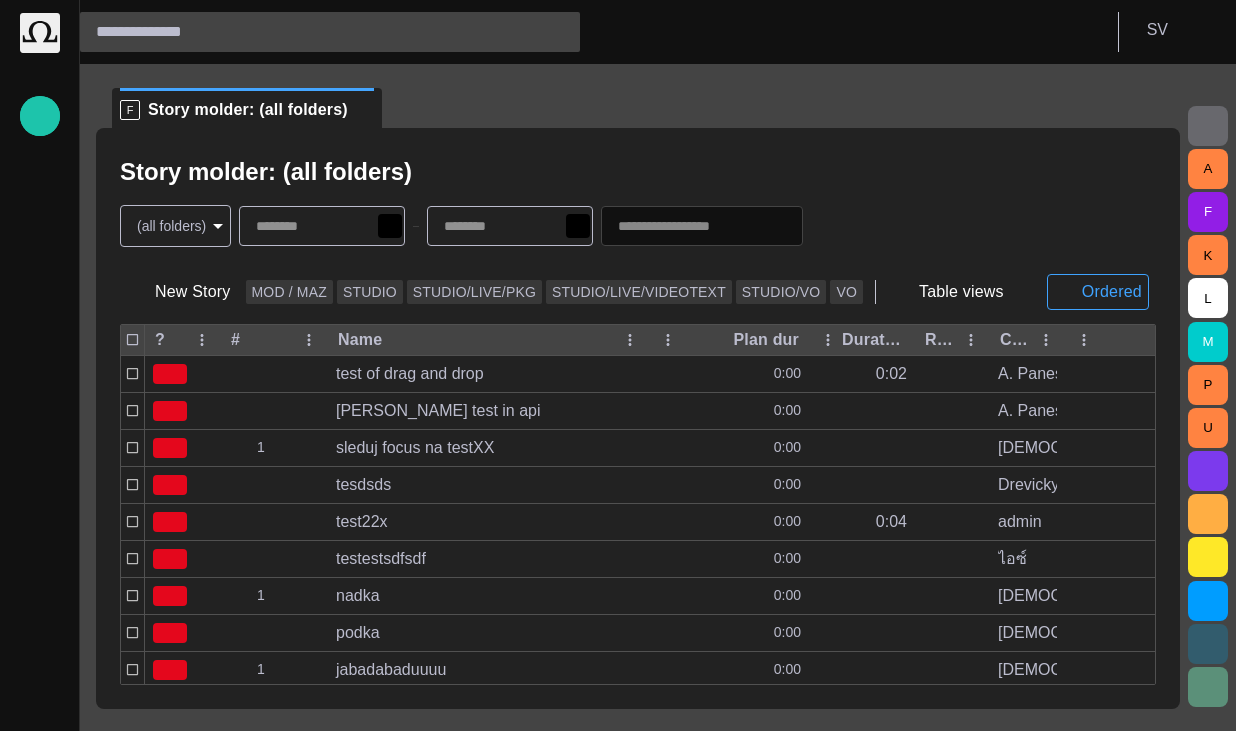 click on "Story Rundown Local News Publishing queue Story folders My OctopusX Social Media Media Media-test with filter [PERSON_NAME]'s media (playout) Rundowns Rundowns 2 Editorial Admin Administration [URL][DOMAIN_NAME] AI Assistant Octopus S V F Story molder: (all folders) Story molder: (all folders) (all folders) * New Story MOD / MAZ STUDIO STUDIO/LIVE/PKG STUDIO/LIVE/VIDEOTEXT STUDIO/[PERSON_NAME] Table views Ordered ? # Name Plan dur Duration Reporters names Created by Modified test of drag and drop 0:00 0:02 A. Panes admin ❤ [DATE] 16:48 [PERSON_NAME] test in api 0:00 A. Panes admin ❤ [DATE] 16:47 1 sleduj focus na testXX 0:00 Vedra 14:22 tesdsds 0:00 Drevicky [DATE] 14:39 test22x 0:00 0:04 admin [DATE] 13:02 testestsdfsdf 0:00 ไอซ์ [DATE] 16:15 1 nadka 0:00 Vedra 14:20 podka 0:00 Vedra 14:23 1 jabadabaduuuu 0:00 Vedra 14:16 api 0:00 h [DATE] 06:06 Új hír 0:00 Zsolt [DATE] 10:28 test-1 0:00 0:11 admin [DATE] 19:14 test-1-DJ-05.08.2024 0:00 admin [DATE] 10:38 test-1 0:00 admin [DATE] 06:06 A F K L M" at bounding box center (618, 365) 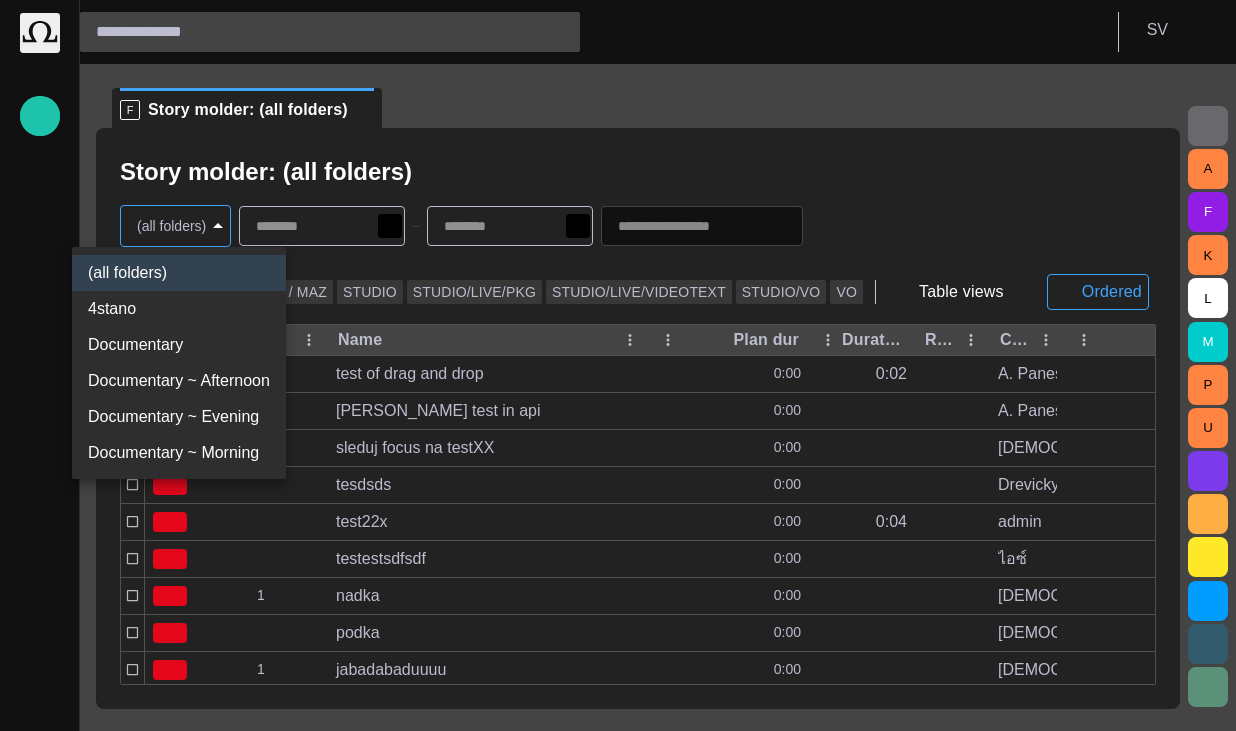 click on "4stano" at bounding box center (179, 309) 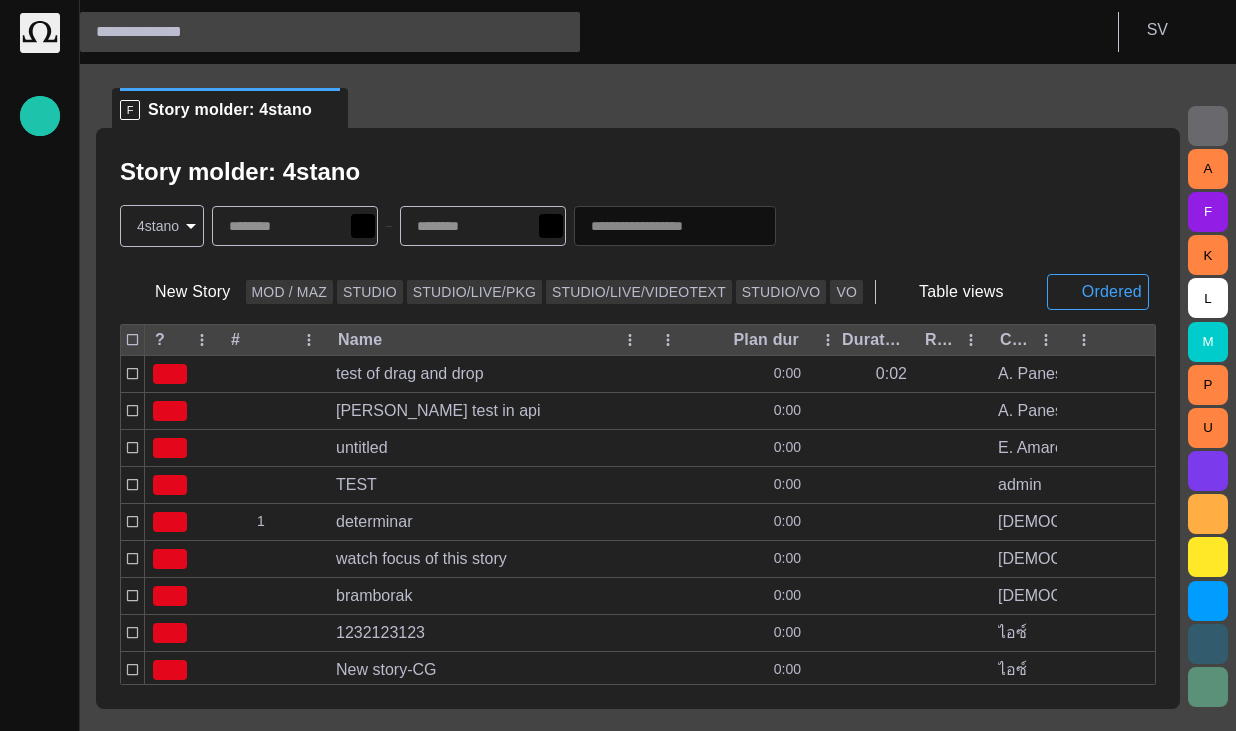 click on "Story molder: 4stano" at bounding box center (638, 172) 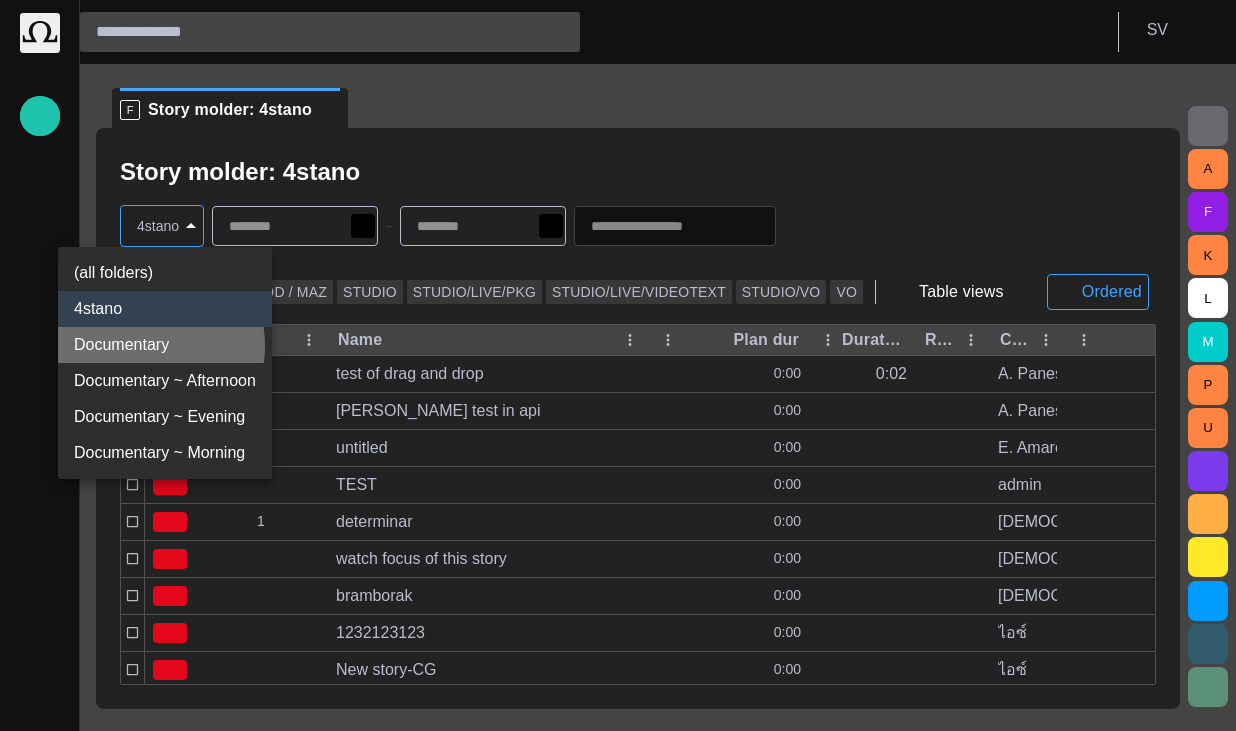 click on "Documentary" at bounding box center (165, 345) 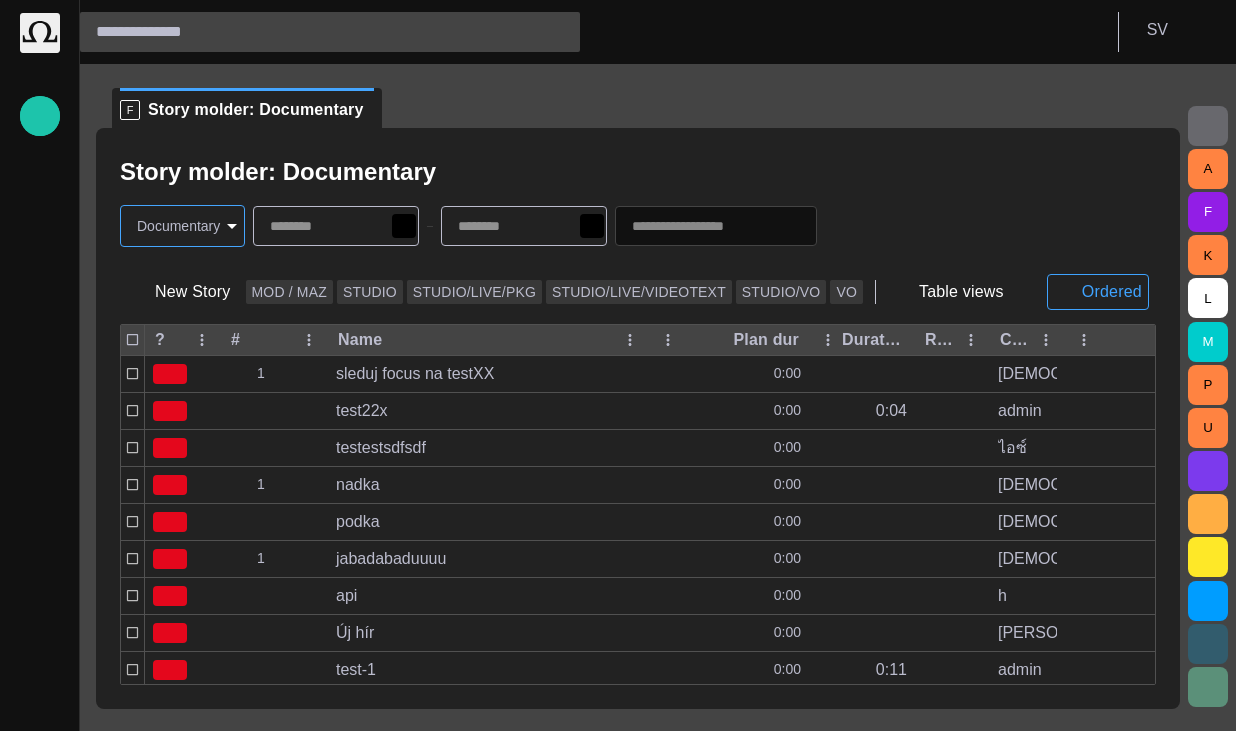 click on "Story Rundown Local News Publishing queue Story folders My OctopusX Social Media Media Media-test with filter [PERSON_NAME]'s media (playout) Rundowns Rundowns 2 Editorial Admin Administration [URL][DOMAIN_NAME] AI Assistant Octopus S V F Story molder: Documentary Story molder: Documentary Documentary ******** New Story MOD / MAZ STUDIO STUDIO/LIVE/PKG STUDIO/LIVE/VIDEOTEXT STUDIO/[PERSON_NAME] Table views Ordered ? # Name Plan dur Duration Reporters names Created by Modified 1 sleduj focus na testXX 0:00 Vedra 14:22 test22x 0:00 0:04 admin [DATE] 13:02 testestsdfsdf 0:00 ไอซ์ [DATE] 16:15 1 nadka 0:00 Vedra 14:20 podka 0:00 Vedra 14:23 1 jabadabaduuuu 0:00 Vedra 14:16 api 0:00 h [DATE] 06:06 Új hír 0:00 Zsolt [DATE] 10:28 test-1 0:00 0:11 admin [DATE] 19:14 test-1-DJ-05.08.2024 0:00 admin [DATE] 10:38 test-1 0:00 admin [DATE] 06:06 Test 2 0:00 ไอซ์ [DATE] 11:37 1 umelka 0:00 Vedra 14:27 1 test22 0:00 admin [DATE] 13:11 A F K L M P U" at bounding box center (618, 365) 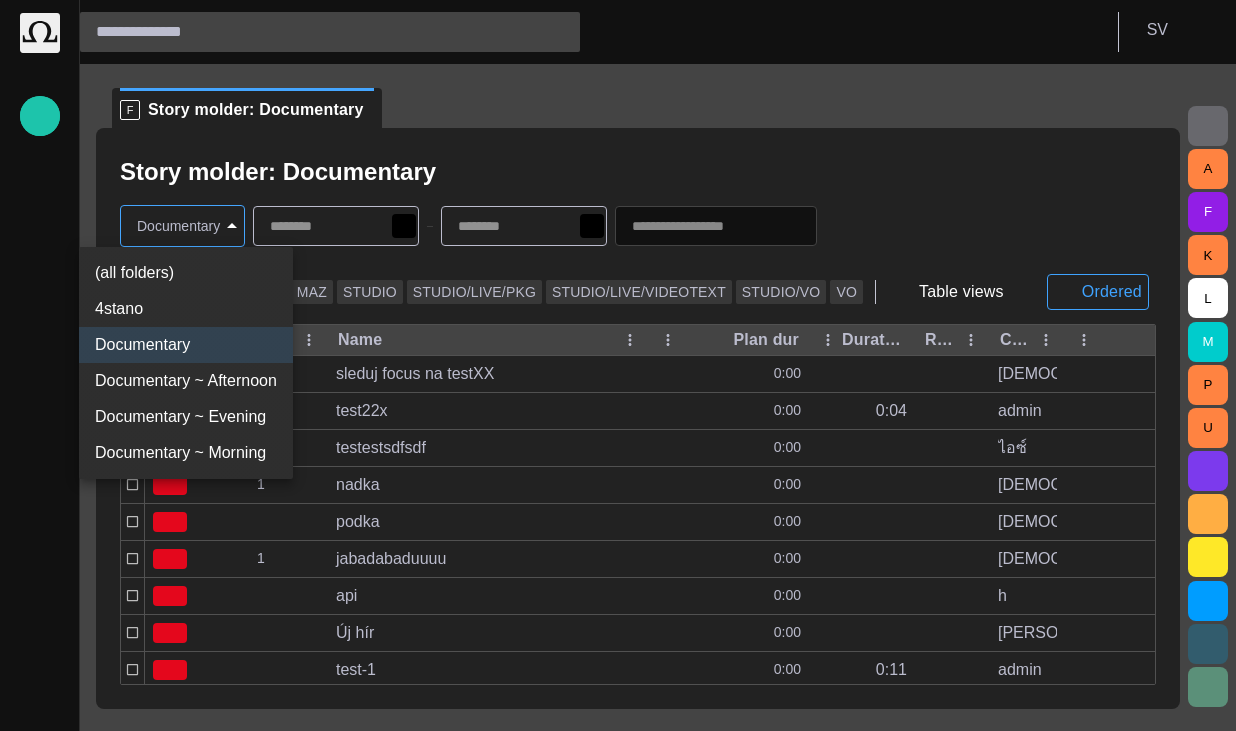 click on "Documentary ~ Afternoon" at bounding box center (186, 381) 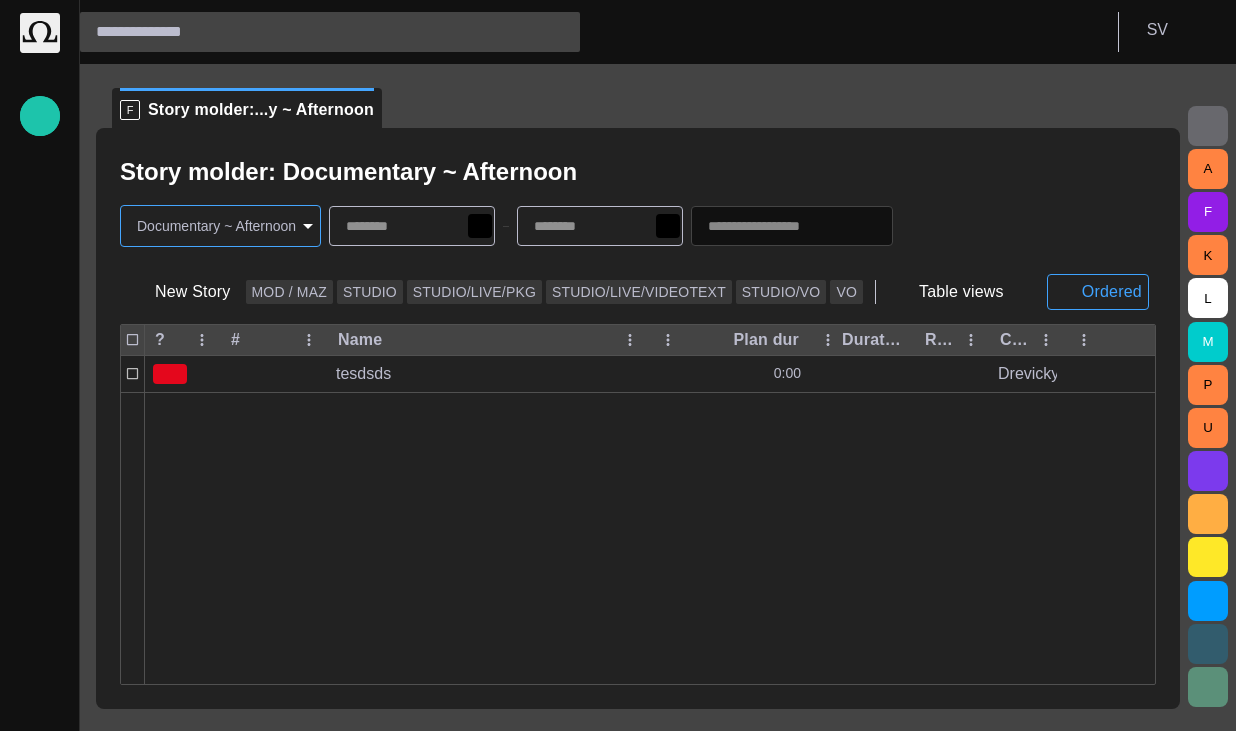 click on "Story Rundown Local News Publishing queue Story folders My OctopusX Social Media Media Media-test with filter [PERSON_NAME]'s media (playout) Rundowns Rundowns 2 Editorial Admin Administration [URL][DOMAIN_NAME] AI Assistant Octopus S V F Story molder:...y ~ Afternoon Story molder: Documentary ~ Afternoon Documentary ~ Afternoon ******** New Story MOD / MAZ STUDIO STUDIO/LIVE/PKG STUDIO/LIVE/VIDEOTEXT STUDIO/[PERSON_NAME] Table views Ordered ? # Name Plan dur Duration Reporters names Created by Modified tesdsds 0:00 Drevicky [DATE] 14:39 A F K L M P U
Press space bar to start a drag.
When dragging you can use the arrow keys to move the item around and escape to cancel.
Some screen readers may require you to be in focus mode or to use your pass through key" at bounding box center (618, 365) 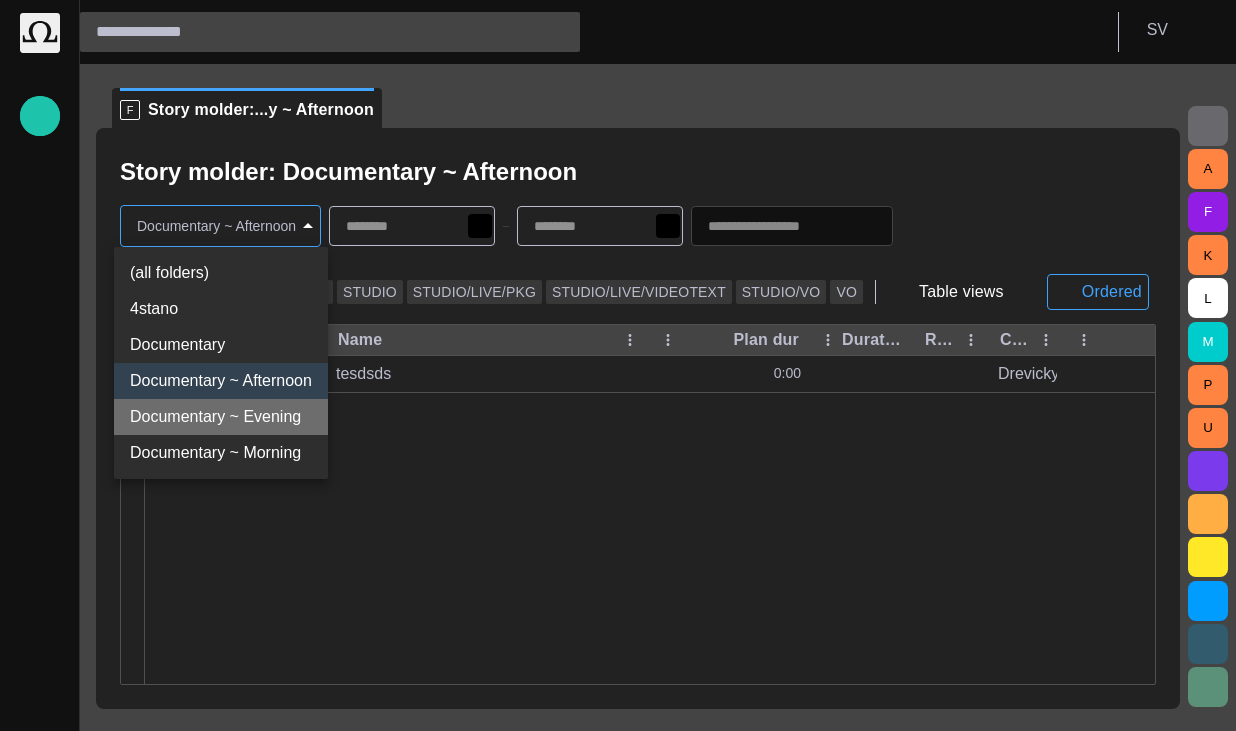 click on "Documentary ~ Evening" at bounding box center (221, 417) 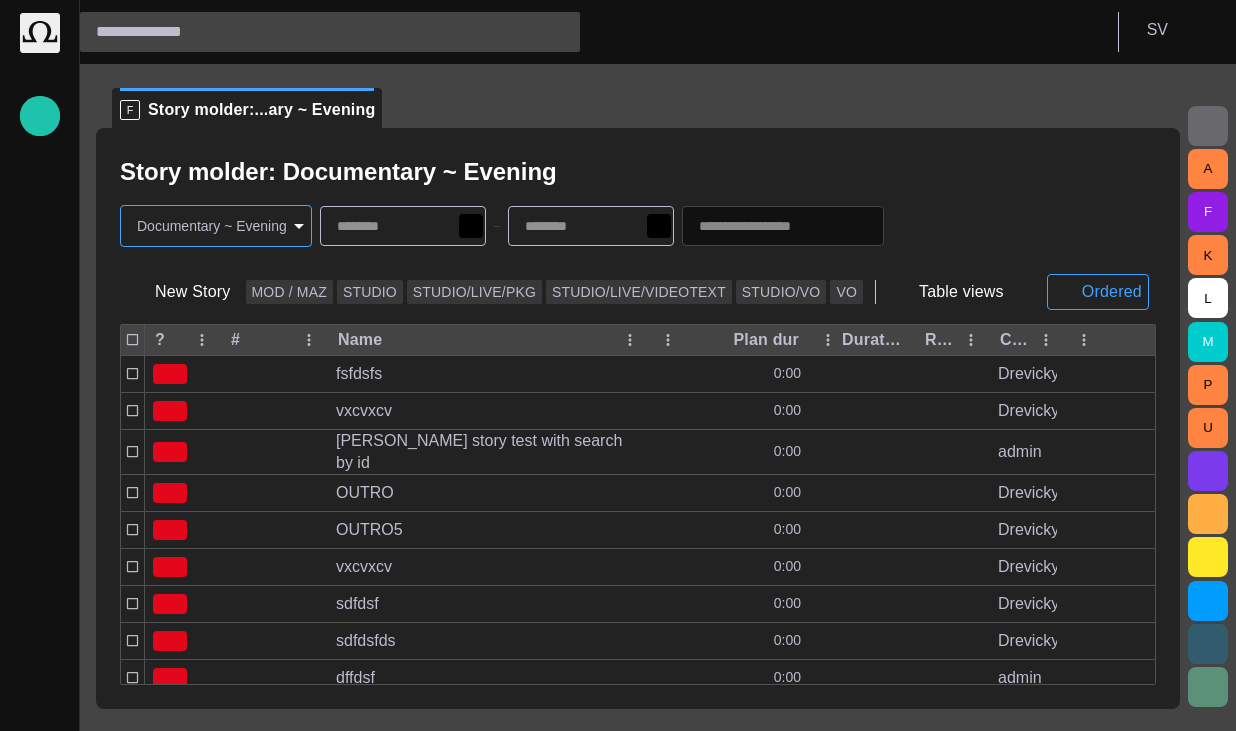 click on "Story Rundown Local News Publishing queue Story folders My OctopusX Social Media Media Media-test with filter [PERSON_NAME]'s media (playout) Rundowns Rundowns 2 Editorial Admin Administration [URL][DOMAIN_NAME] AI Assistant Octopus S V F Story molder:...ary ~ Evening Story molder: Documentary ~ Evening Documentary ~ Evening ******** New Story MOD / MAZ STUDIO STUDIO/LIVE/PKG STUDIO/LIVE/VIDEOTEXT STUDIO/[PERSON_NAME] Table views Ordered ? # Name Plan dur Duration Reporters names Created by Modified fsfdsfs 0:00 Drevicky [DATE] 18:45 vxcvxcv 0:00 Drevicky [DATE] 10:27 [PERSON_NAME] story test with search by id 0:00 admin [DATE] 16:27 OUTRO 0:00 Drevicky [DATE] 10:28 OUTRO5 0:00 Drevicky [DATE] 10:25 vxcvxcv 0:00 Drevicky [DATE] 18:44 sdfdsf 0:00 Drevicky [DATE] 18:44 sdfdsfds 0:00 Drevicky [DATE] 10:27 dffdsf 0:00 admin [DATE] 18:34 dffdsfds 0:00 [PERSON_NAME] osvoboda [DATE] 15:21 cccccccccccc 0:00 Drevicky [DATE] 10:26 dd 0:00 lhrabak [DATE] 14:35 tesdsds 0:00 [PERSON_NAME] [DATE] 13:51 SCRIPT 1 0:00 admin [DATE] 16:48 A F K L M P U" at bounding box center (618, 365) 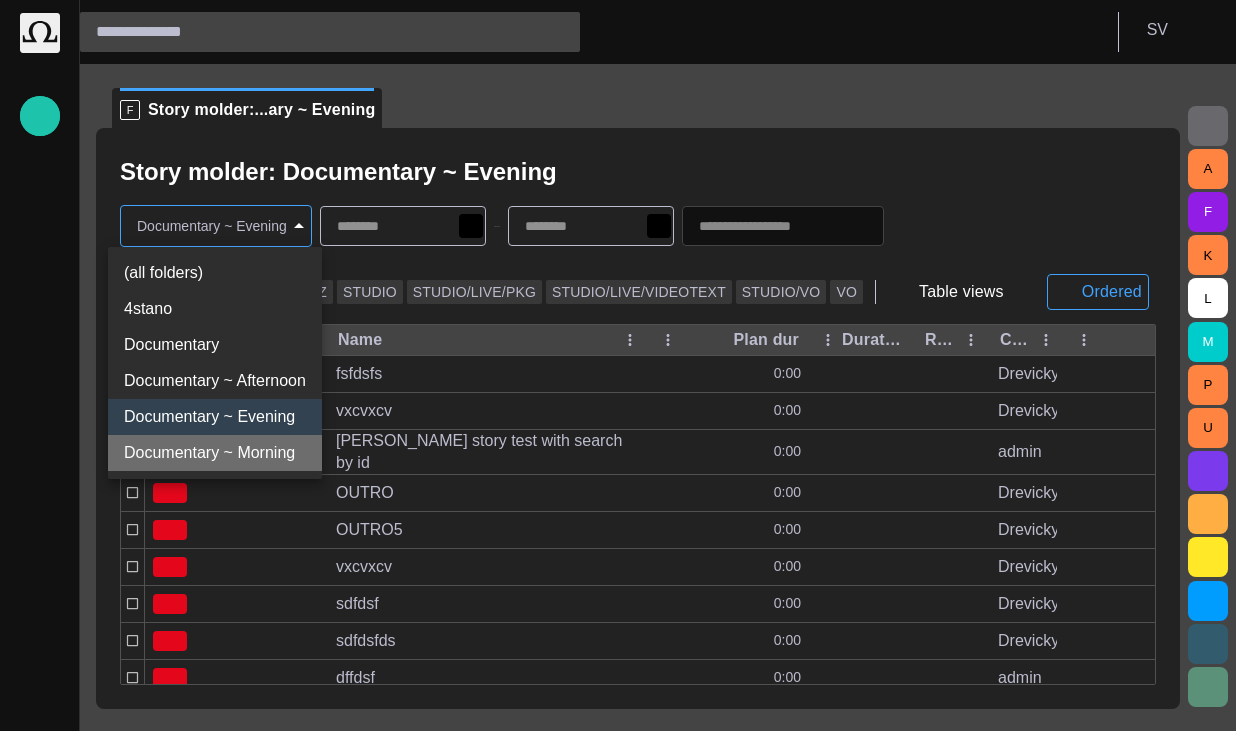 click on "Documentary ~ Morning" at bounding box center (215, 453) 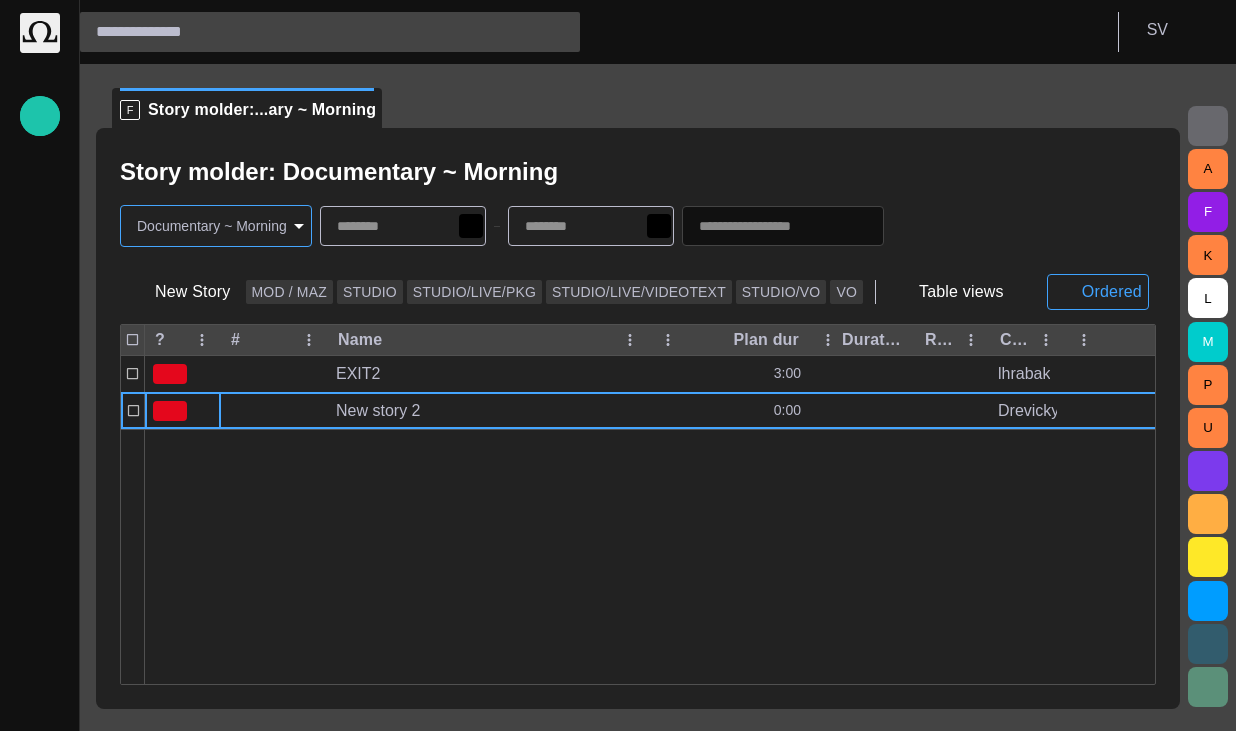 click on "Story molder: Documentary ~ Morning" at bounding box center (638, 172) 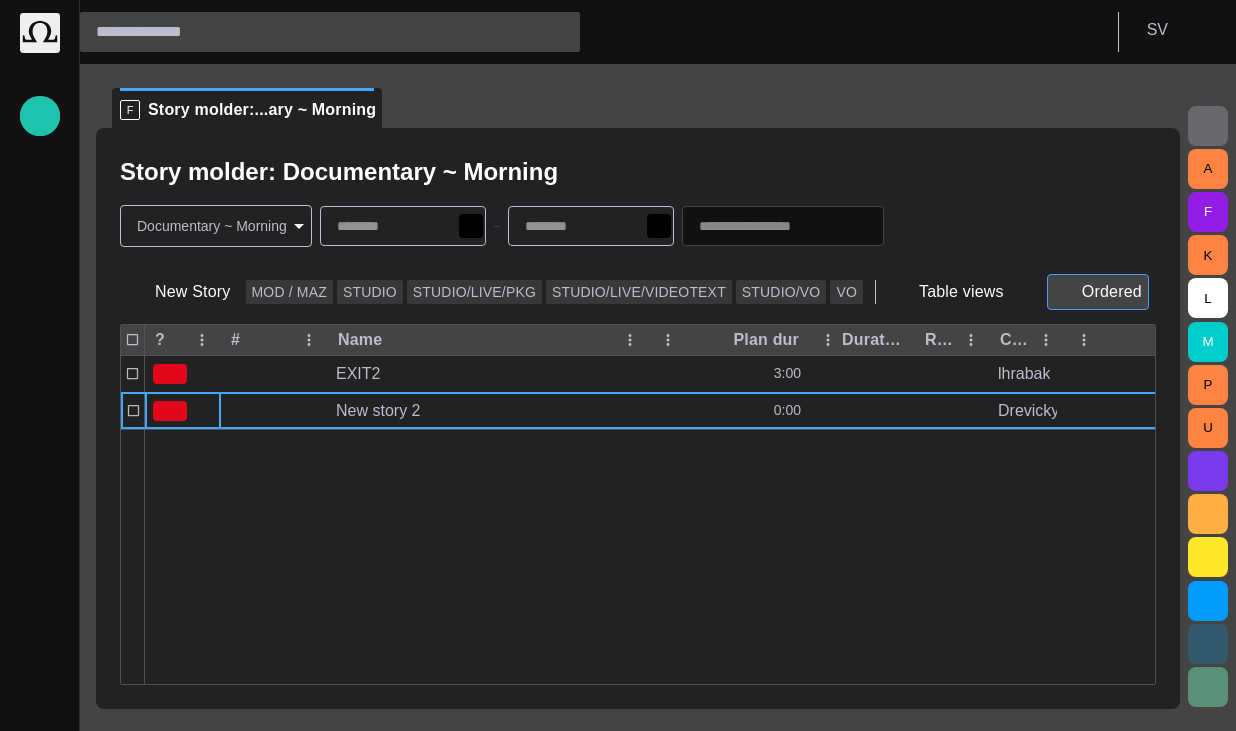 click on "Ordered" at bounding box center [1098, 292] 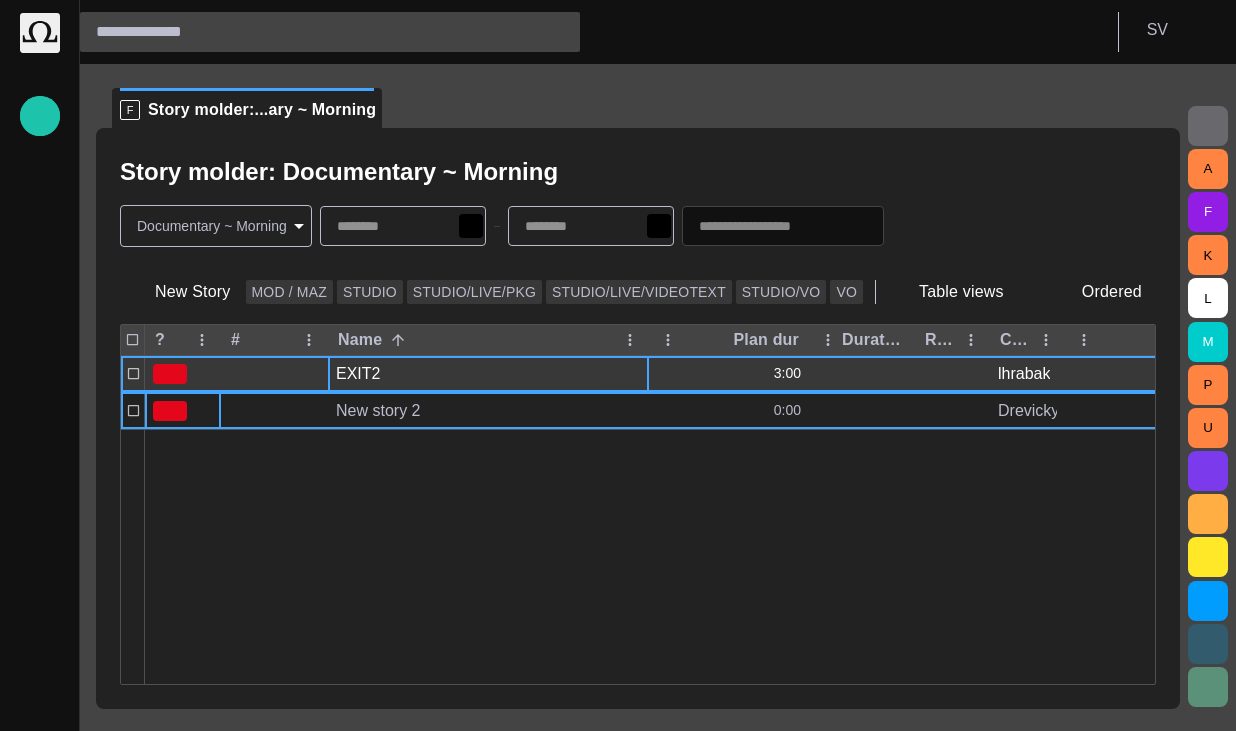 click on "EXIT2" at bounding box center [488, 374] 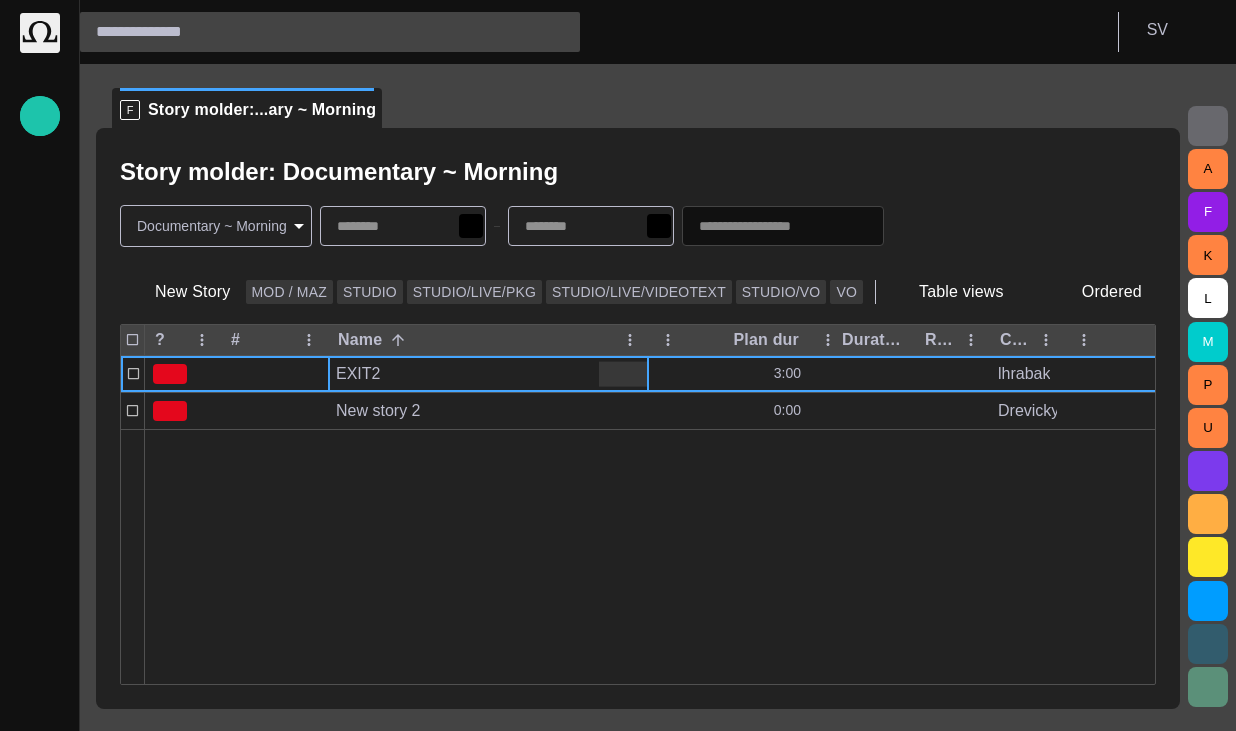 click on "Story Rundown Local News Publishing queue Story folders My OctopusX Social Media Media Media-test with filter Karel's media (playout) Rundowns Rundowns 2 Editorial Admin Administration https://apnews.com/ AI Assistant Octopus S V F Story molder:...ary ~ Morning Story molder: Documentary ~ Morning Documentary ~ Morning ******** New Story MOD / MAZ STUDIO STUDIO/LIVE/PKG STUDIO/LIVE/VIDEOTEXT STUDIO/VO VO Table views Ordered ? # Name Plan dur Duration Reporters names Created by Modified EXIT2 3:00 lhrabak 7/2 14:02 New story 2 0:00 Drevicky 7/2 14:04 A F K L M P U
Press space bar to start a drag.
When dragging you can use the arrow keys to move the item around and escape to cancel.
Some screen readers may require you to be in focus mode or to use your pass through key" at bounding box center (618, 365) 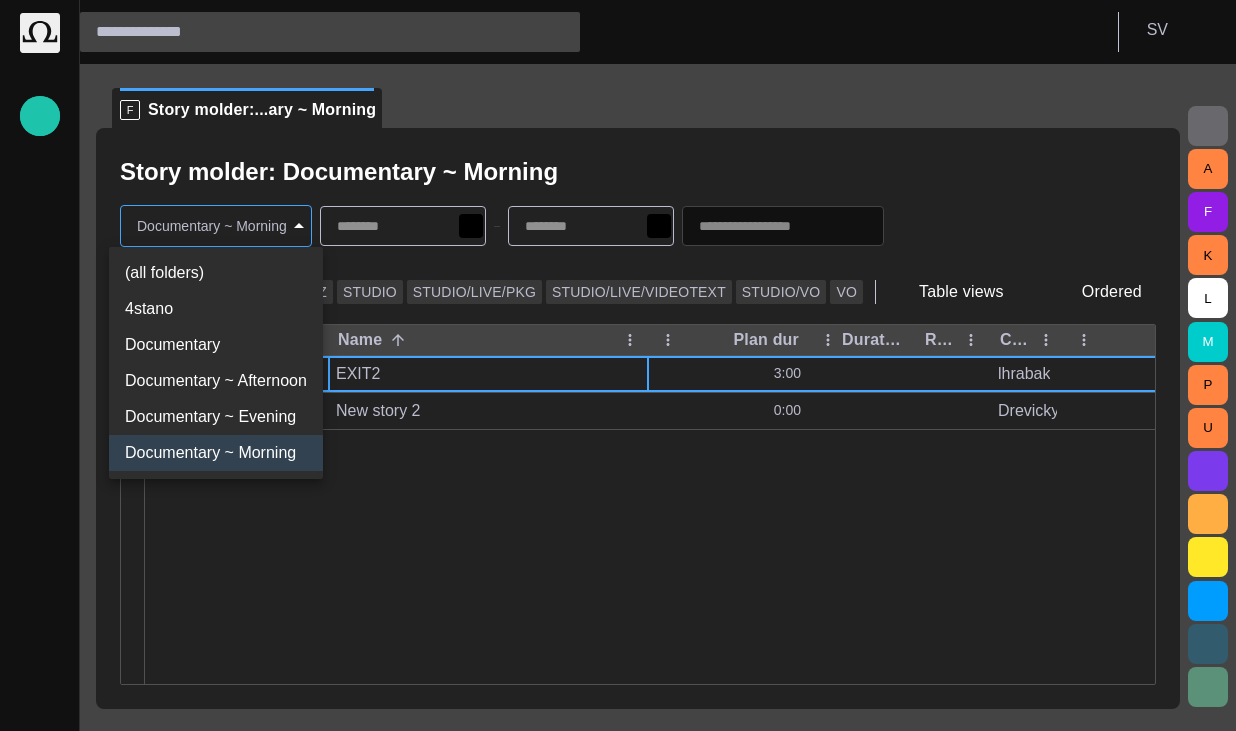 click on "Documentary ~ Afternoon" at bounding box center (216, 381) 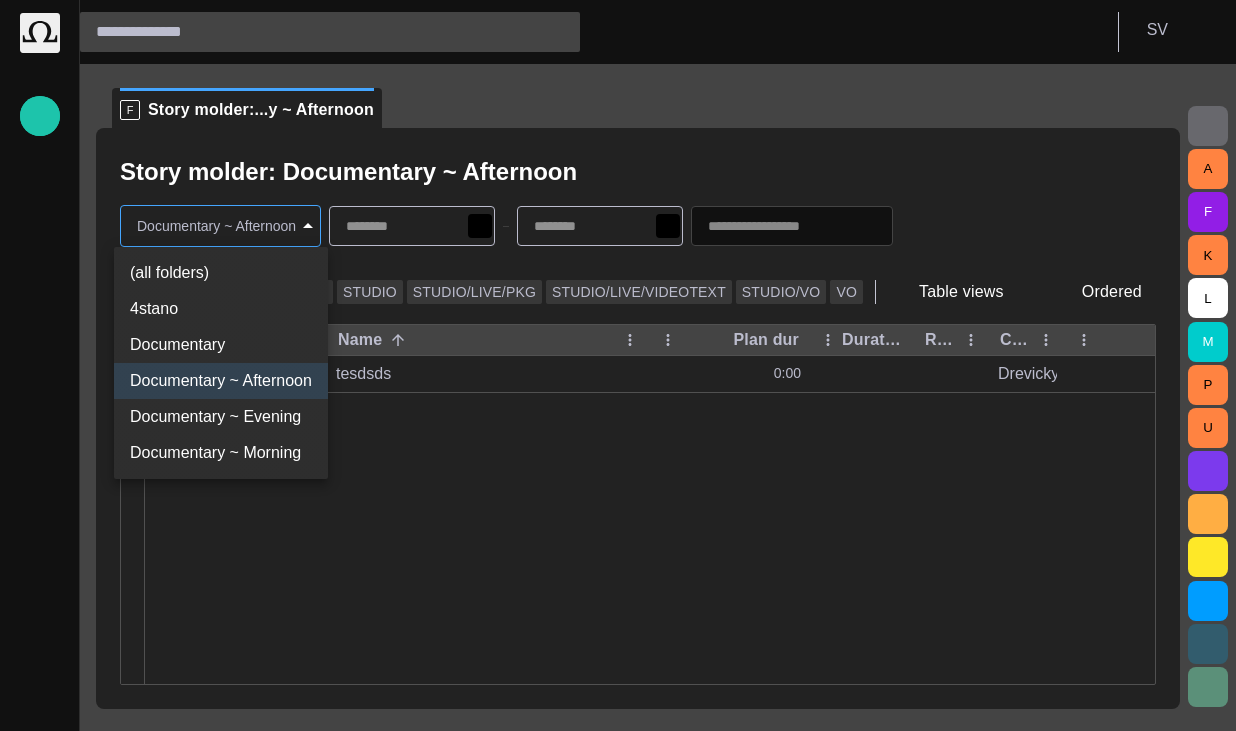 click on "Story Rundown Local News Publishing queue Story folders My OctopusX Social Media Media Media-test with filter Karel's media (playout) Rundowns Rundowns 2 Editorial Admin Administration https://apnews.com/ AI Assistant Octopus S V F Story molder:...y ~ Afternoon Story molder: Documentary ~ Afternoon Documentary ~ Afternoon ******** New Story MOD / MAZ STUDIO STUDIO/LIVE/PKG STUDIO/LIVE/VIDEOTEXT STUDIO/VO VO Table views Ordered ? # Name Plan dur Duration Reporters names Created by Modified tesdsds 0:00 Drevicky 7/9 14:39 A F K L M P U
Press space bar to start a drag.
When dragging you can use the arrow keys to move the item around and escape to cancel.
Some screen readers may require you to be in focus mode or to use your pass through key
(all folders) 4stano Documentary Documentary ~ Afternoon Documentary ~ Evening Documentary ~ Morning" at bounding box center (618, 365) 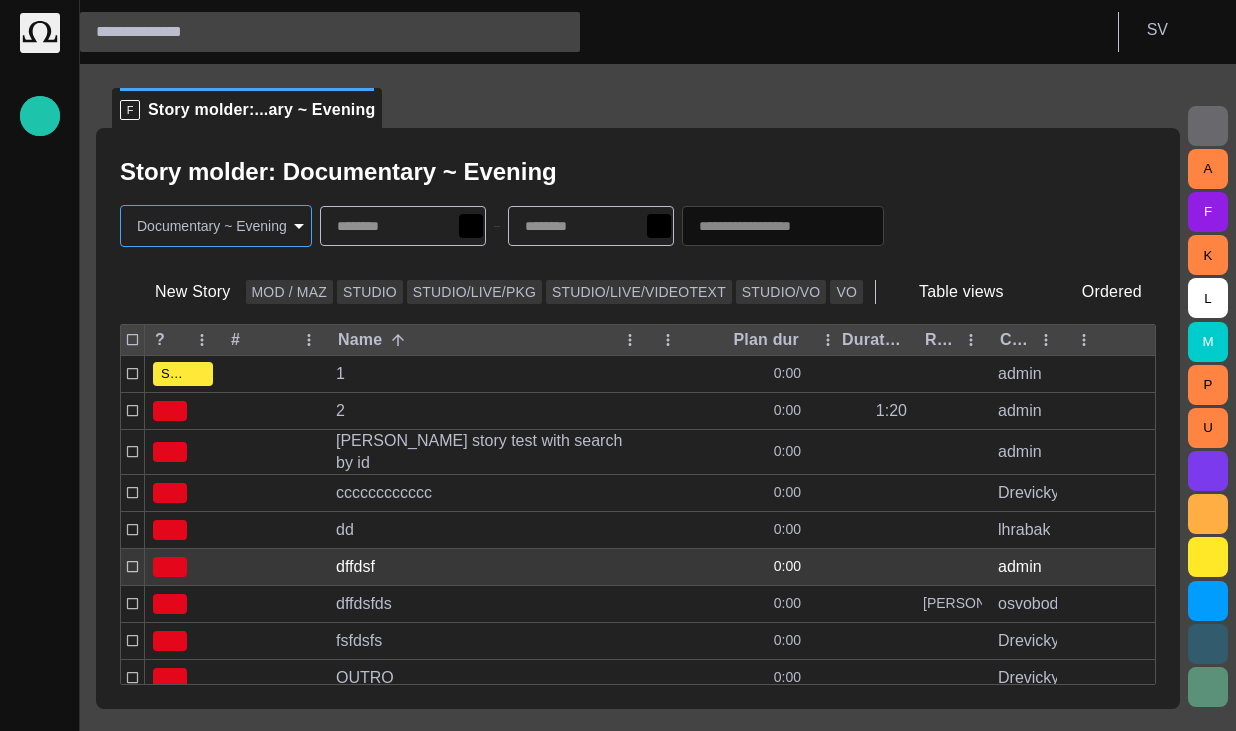 scroll, scrollTop: 222, scrollLeft: 0, axis: vertical 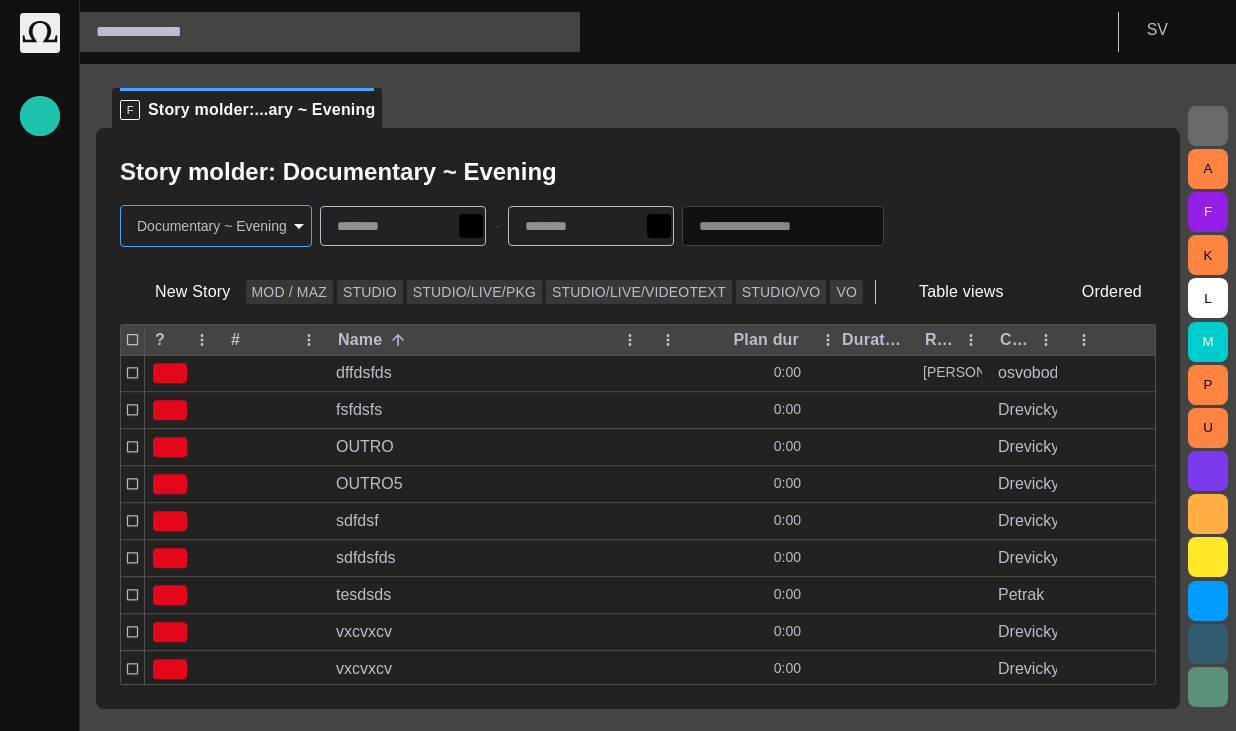 click on "Story Rundown Local News Publishing queue Story folders My OctopusX Social Media Media Media-test with filter Karel's media (playout) Rundowns Rundowns 2 Editorial Admin Administration https://apnews.com/ AI Assistant Octopus S V F Story molder:...ary ~ Evening Story molder: Documentary ~ Evening Documentary ~ Evening ******** New Story MOD / MAZ STUDIO STUDIO/LIVE/PKG STUDIO/LIVE/VIDEOTEXT STUDIO/VO VO Table views Ordered ? # Name Plan dur Duration Reporters names Created by Modified dffdsf 0:00 admin 7/4 18:34 dffdsfds 0:00 Manley osvoboda 7/2 15:21 fsfdsfs 0:00 Drevicky 6/30 18:45 OUTRO 0:00 Drevicky 6/26 10:28 OUTRO5 0:00 Drevicky 6/26 10:25 sdfdsf 0:00 Drevicky 6/30 18:44 sdfdsfds 0:00 Drevicky 6/26 10:27 tesdsds 0:00 Petrak 7/2 13:51 vxcvxcv 0:00 Drevicky 6/26 10:27 vxcvxcv 0:00 Drevicky 6/30 18:44 A F K L M P U" at bounding box center (618, 365) 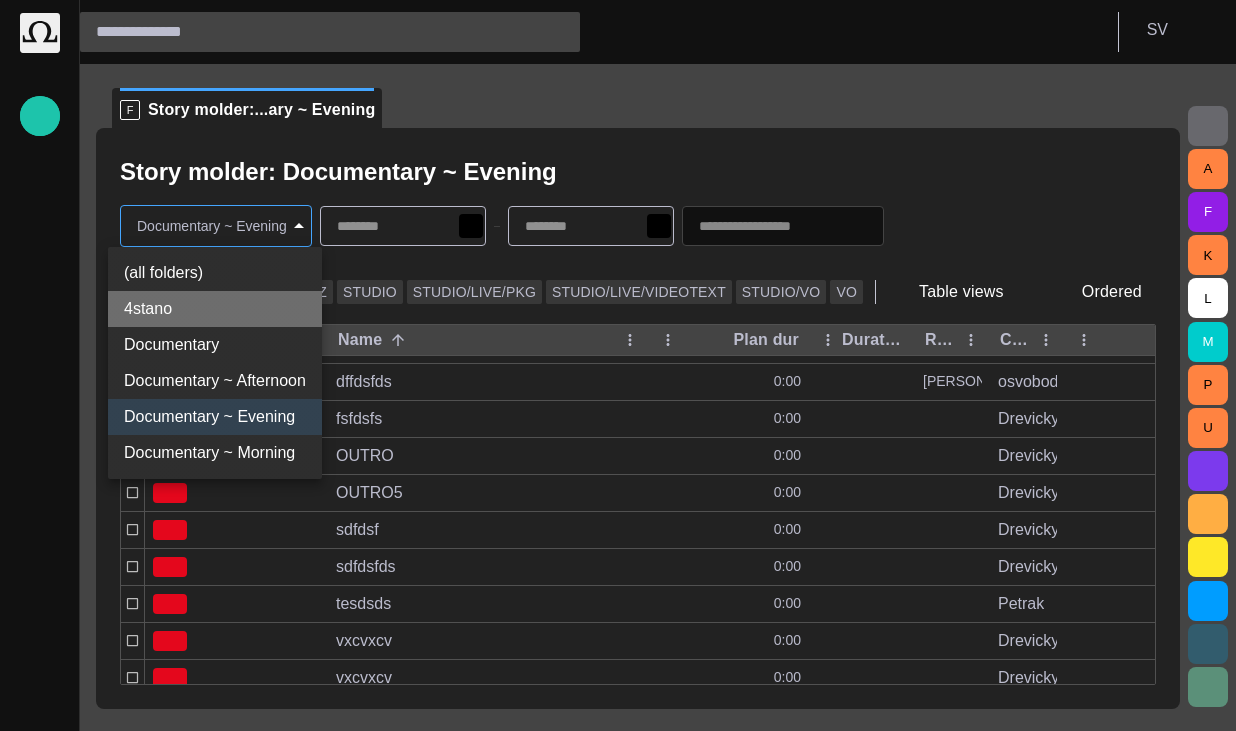 click on "4stano" at bounding box center [215, 309] 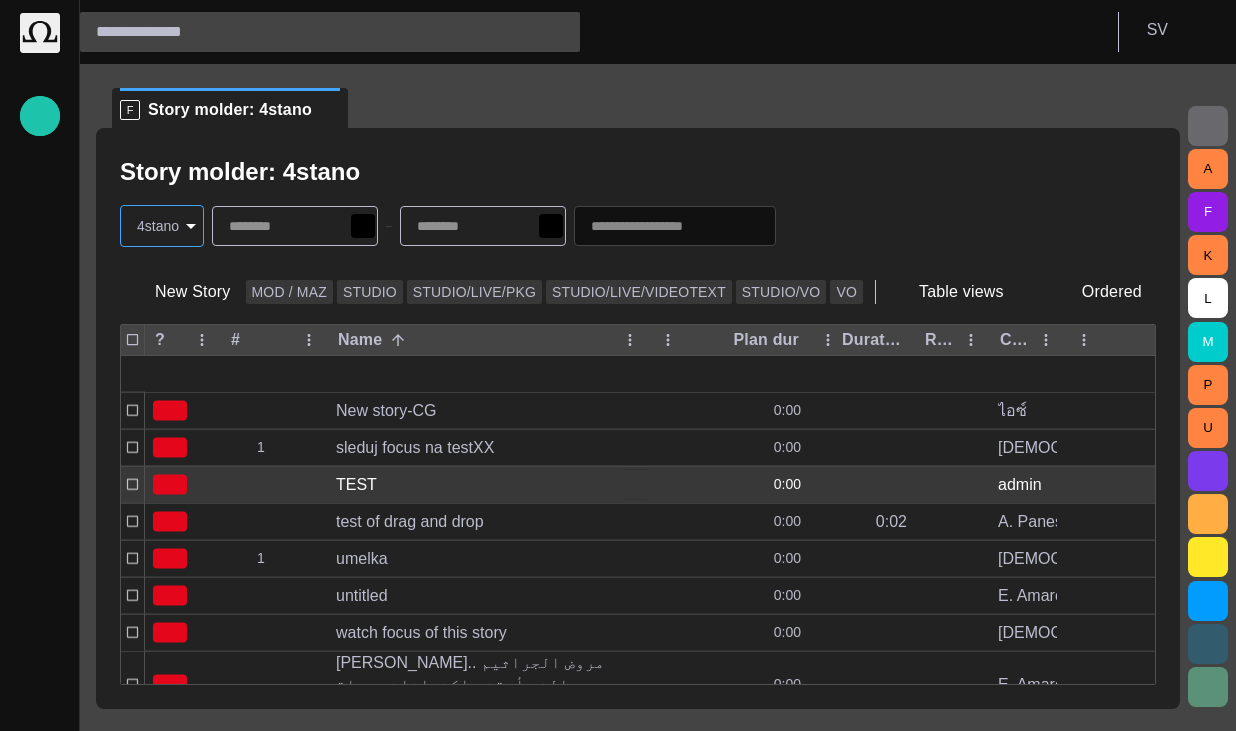 scroll, scrollTop: 276, scrollLeft: 0, axis: vertical 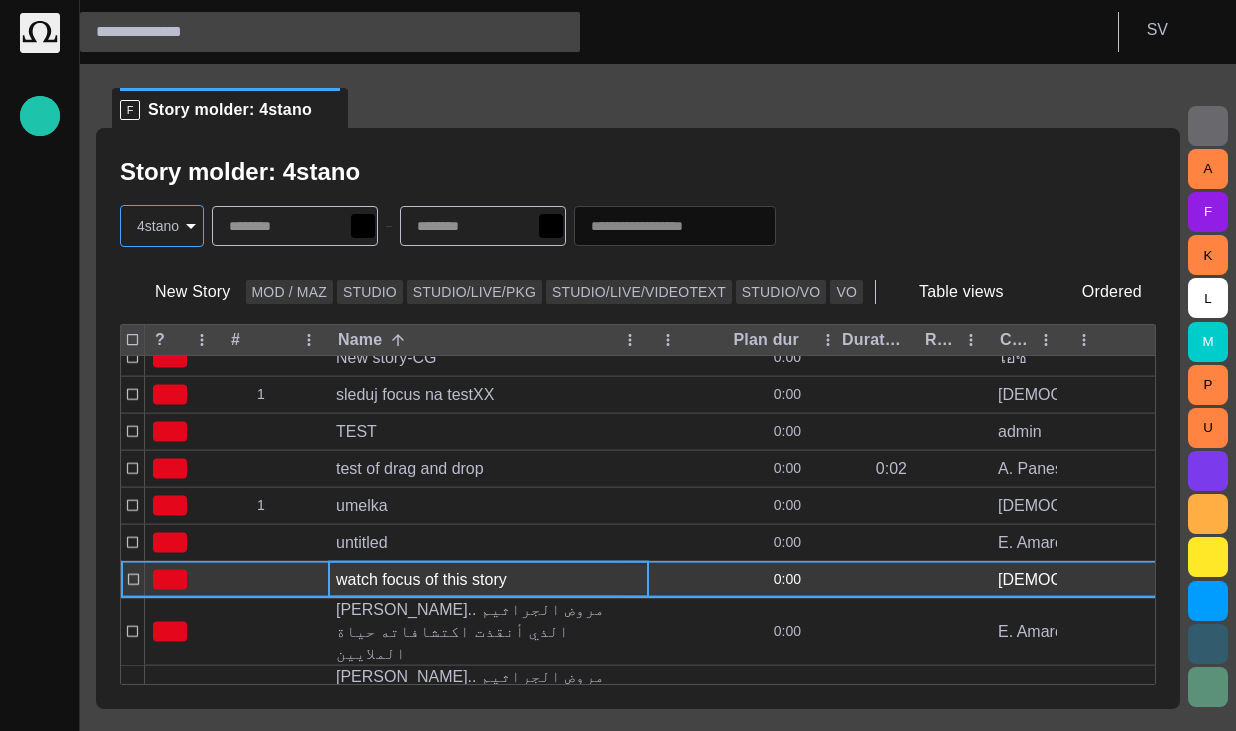 click on "watch focus of this story" at bounding box center [488, 580] 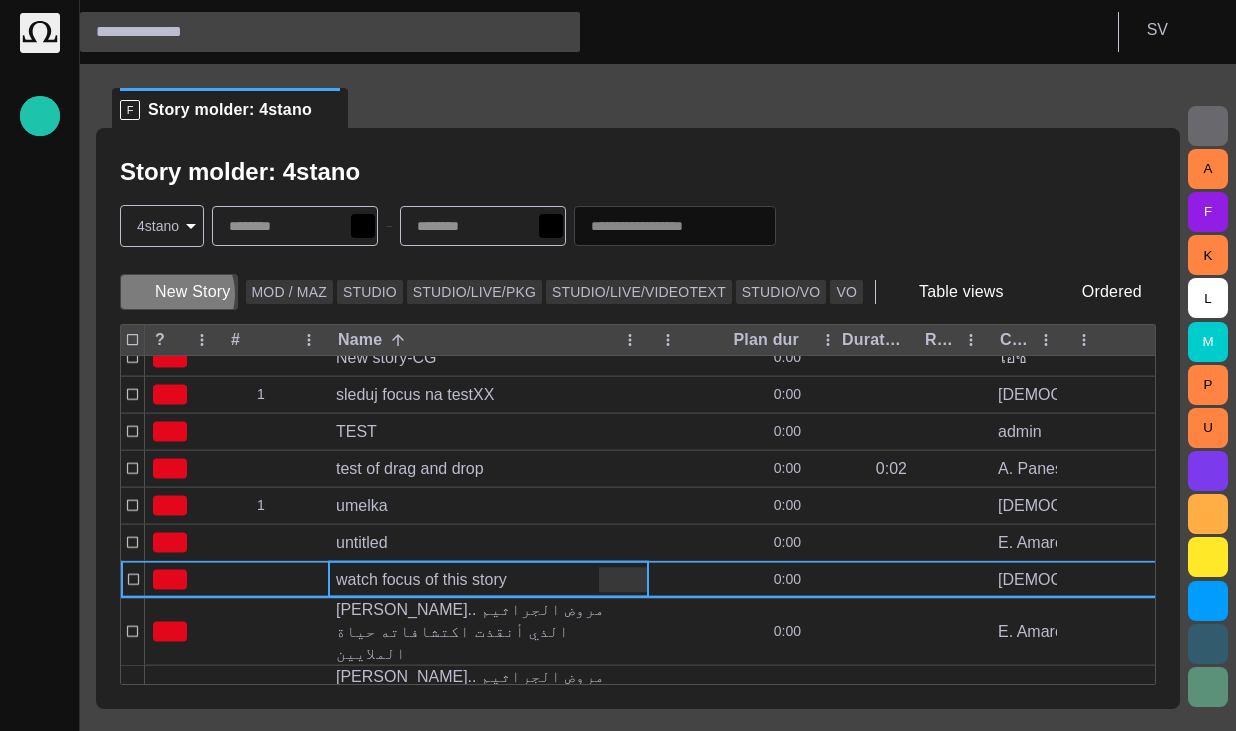 click on "New Story" at bounding box center (179, 292) 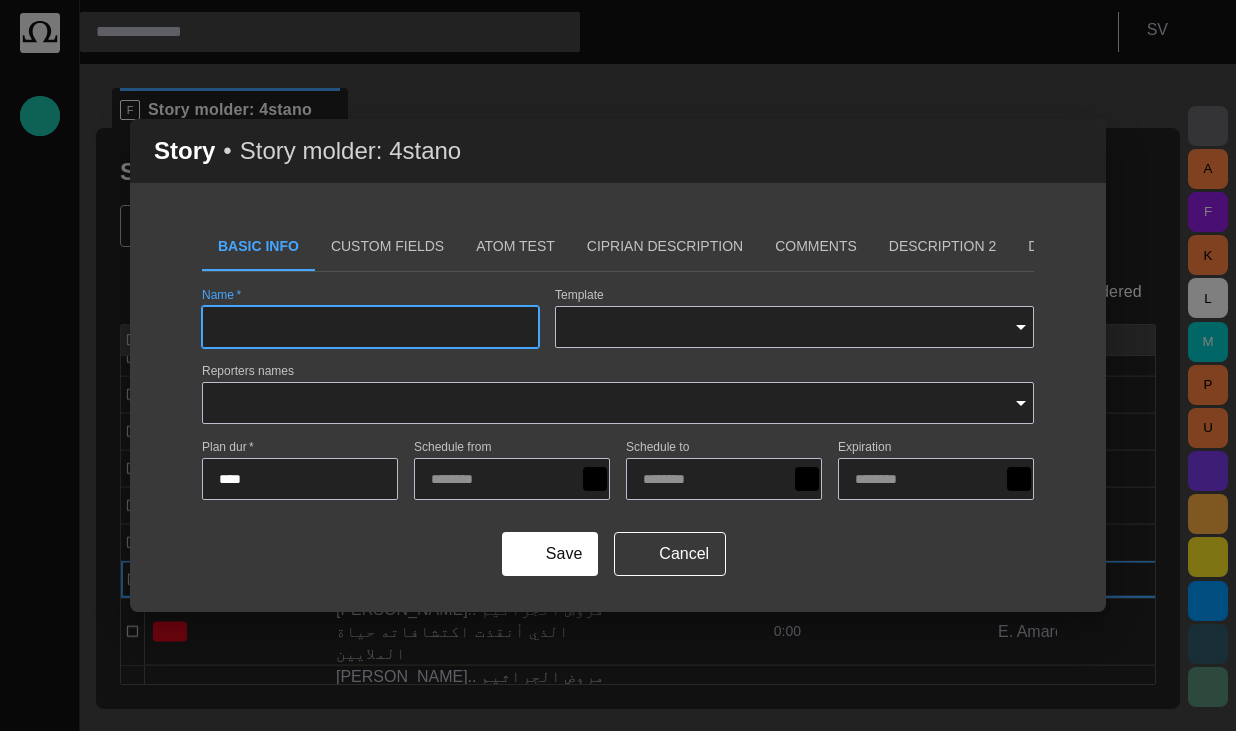 type on "*********" 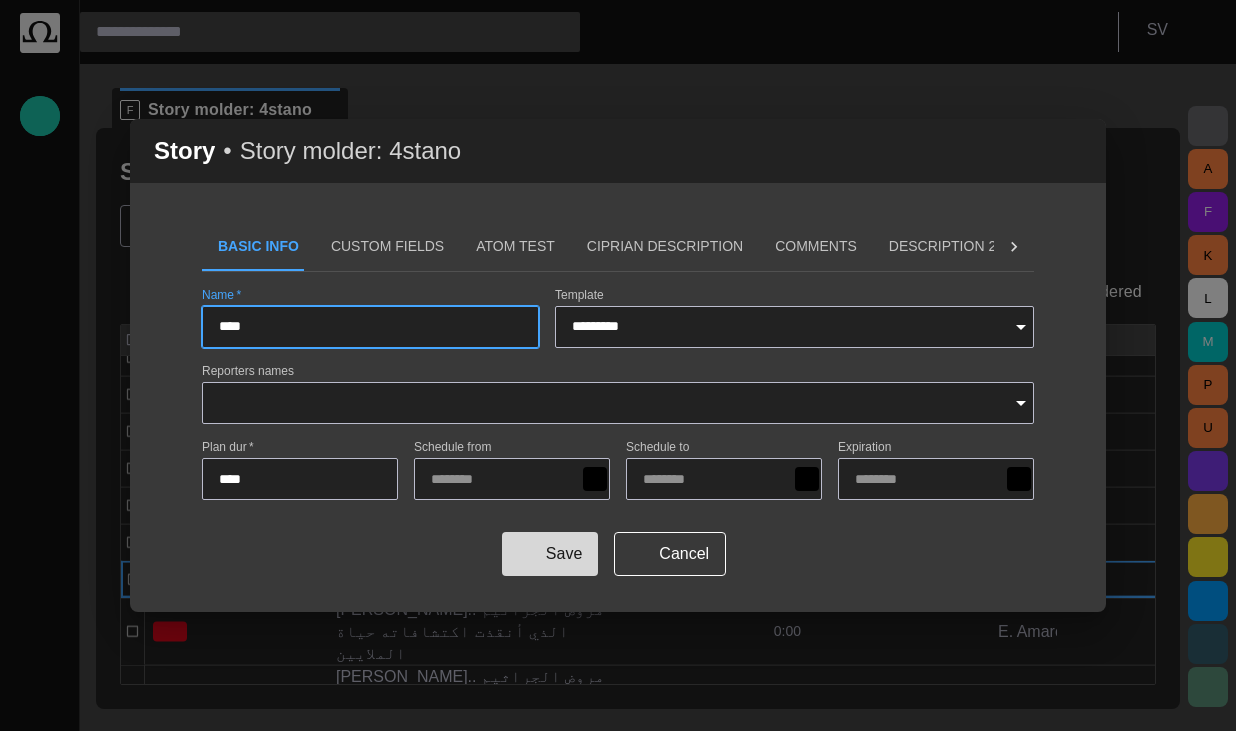 type on "****" 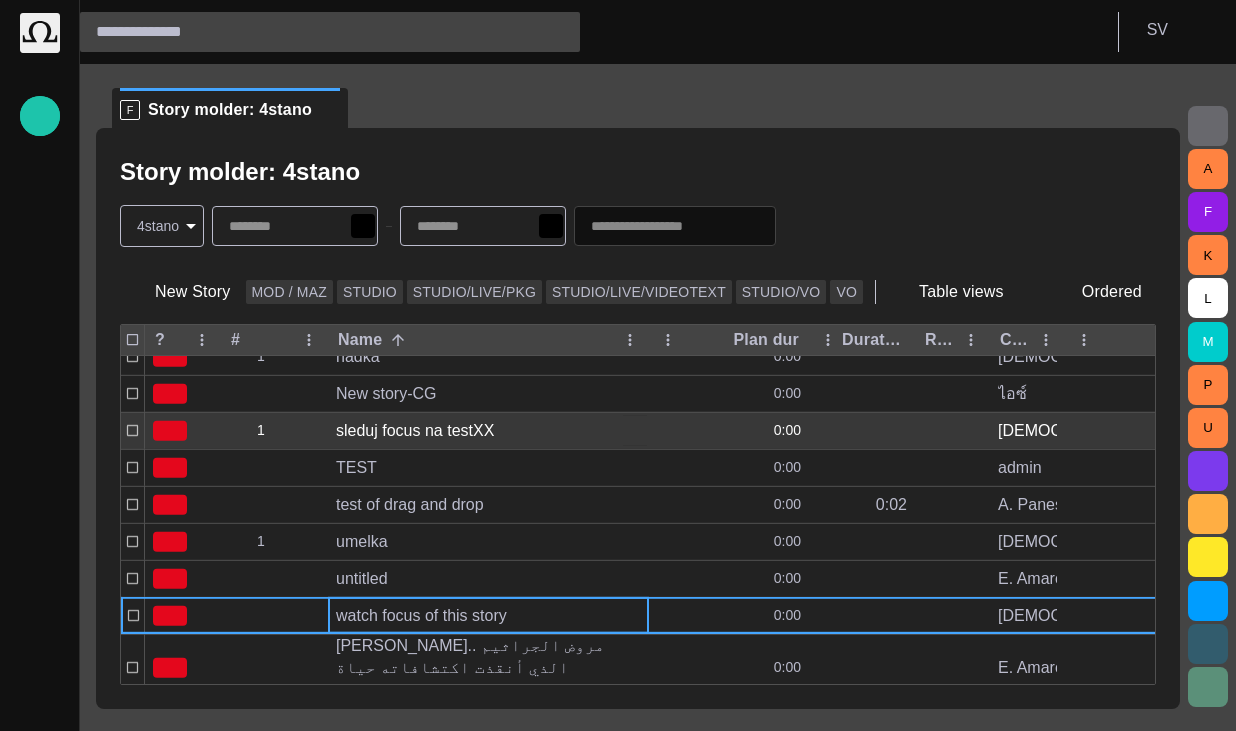 scroll, scrollTop: 86, scrollLeft: 0, axis: vertical 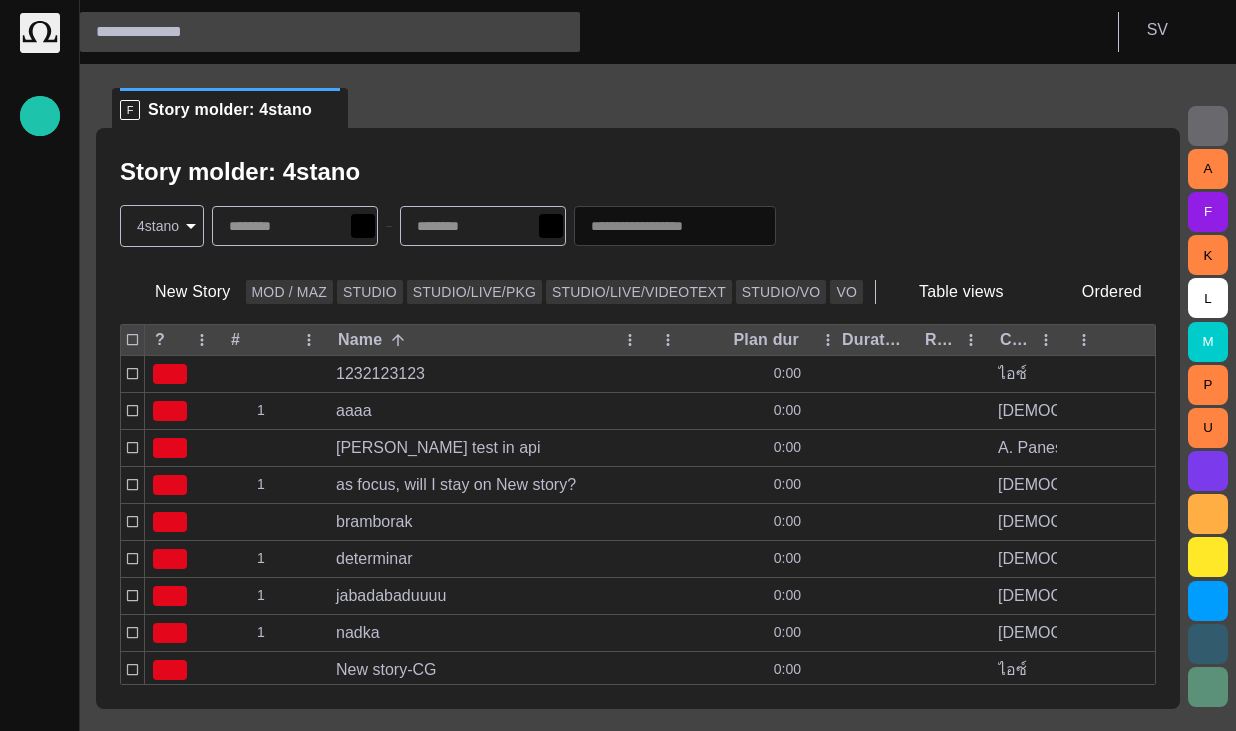 click at bounding box center (312, 32) 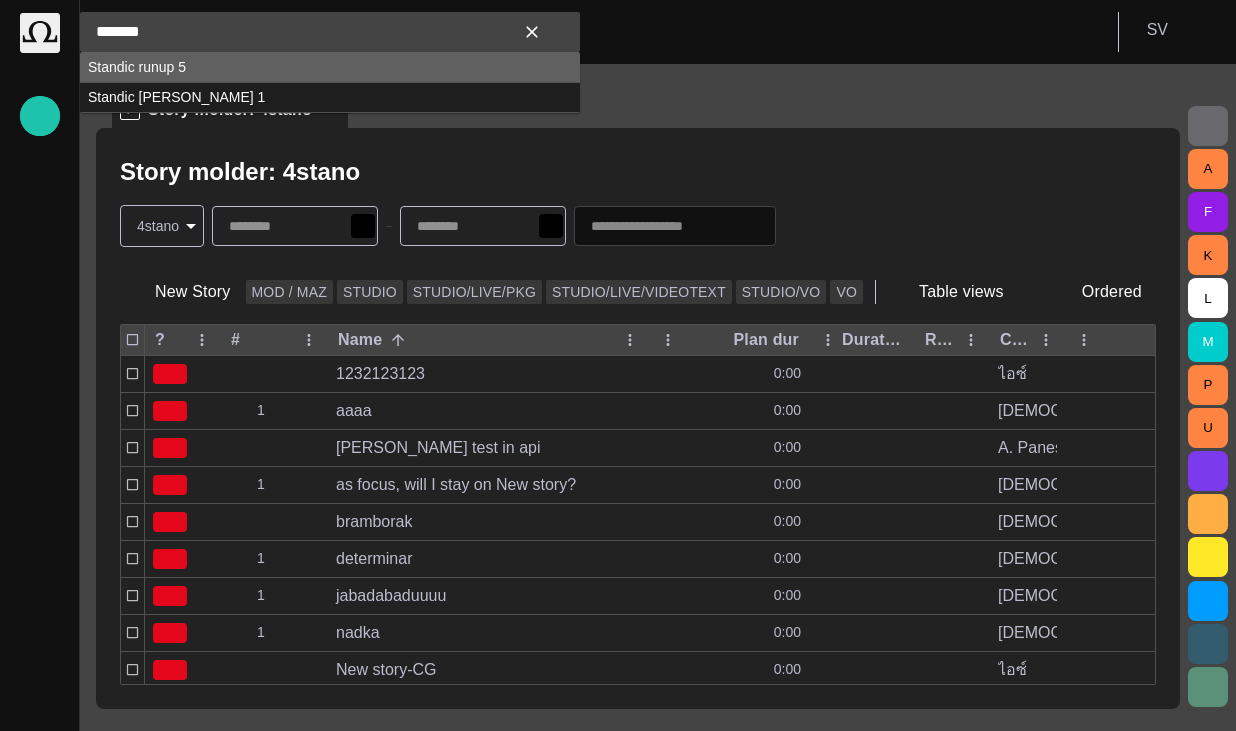 click on "Standic runup 5" at bounding box center [330, 67] 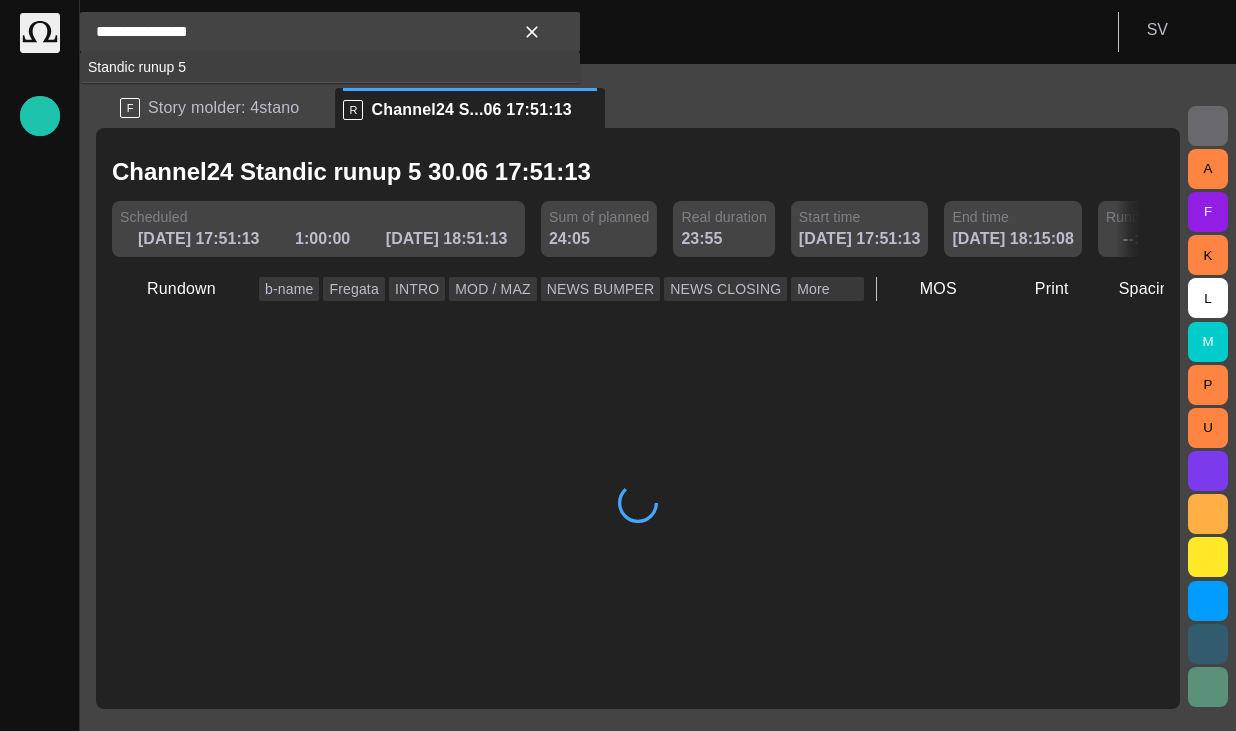 type on "**********" 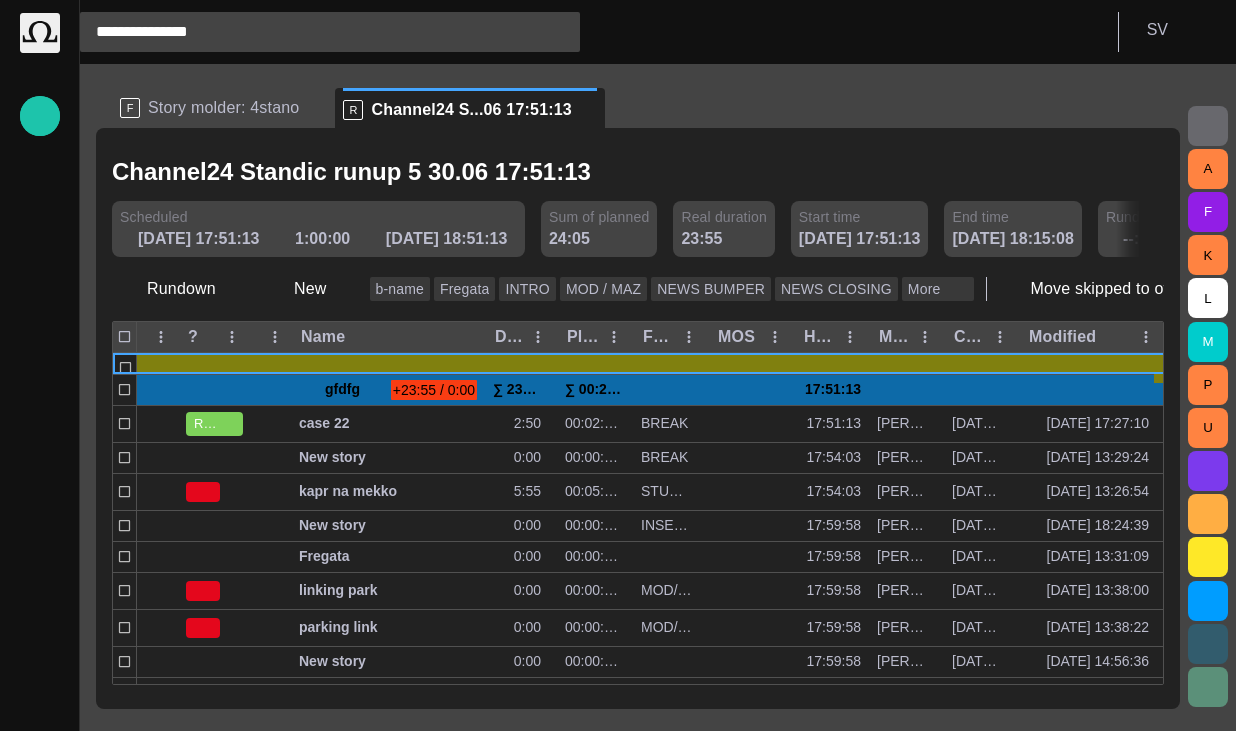 type 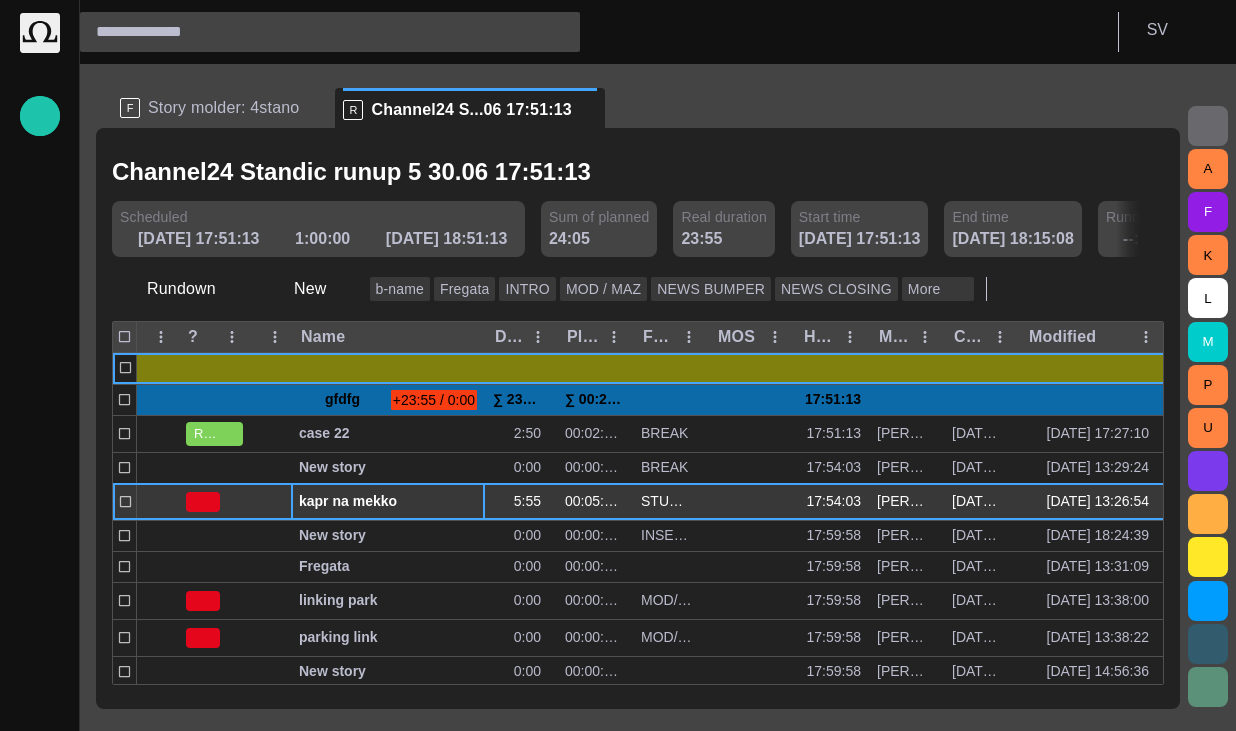 click on "kapr na mekko" at bounding box center [388, 502] 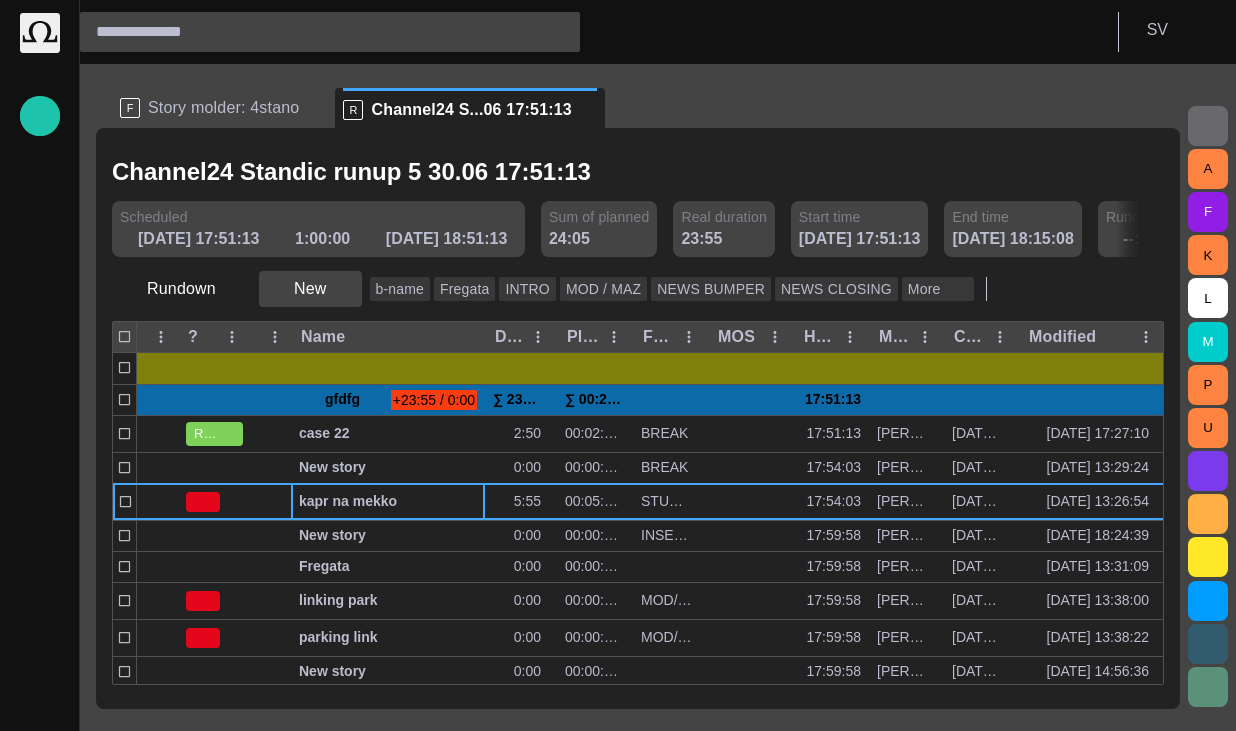 click on "New" at bounding box center (310, 289) 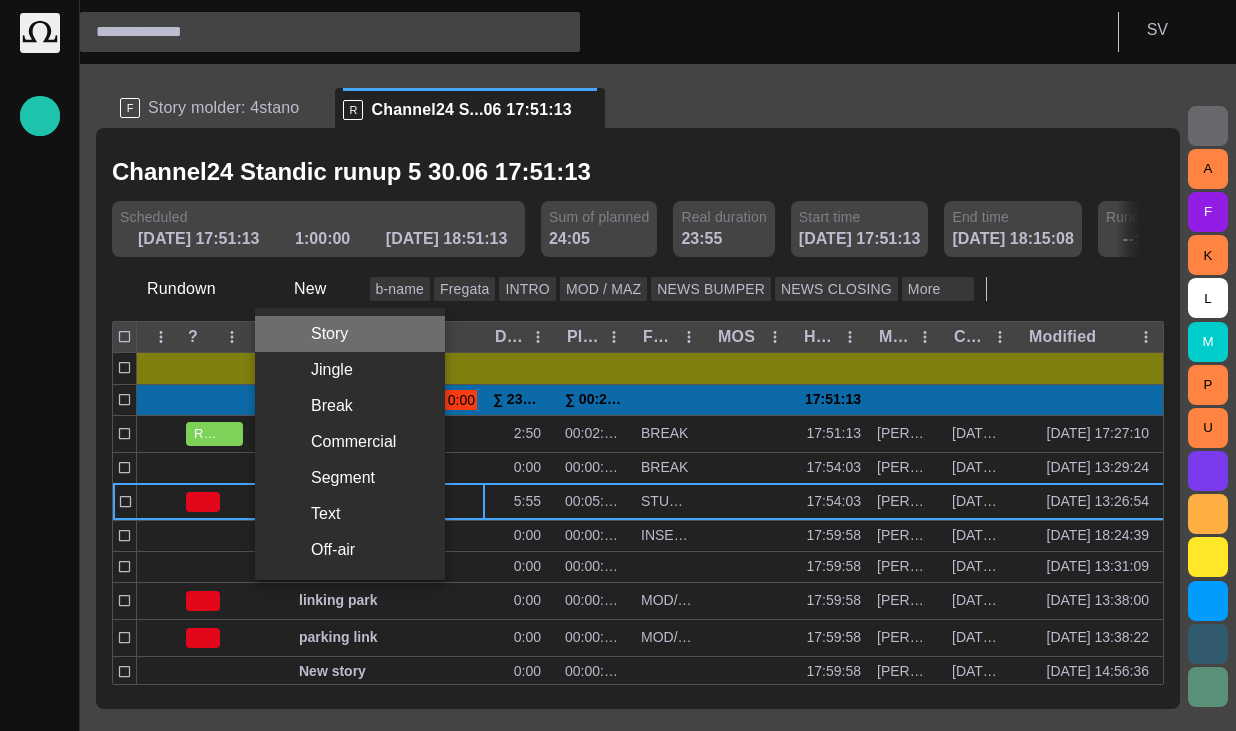click on "Story" at bounding box center (350, 334) 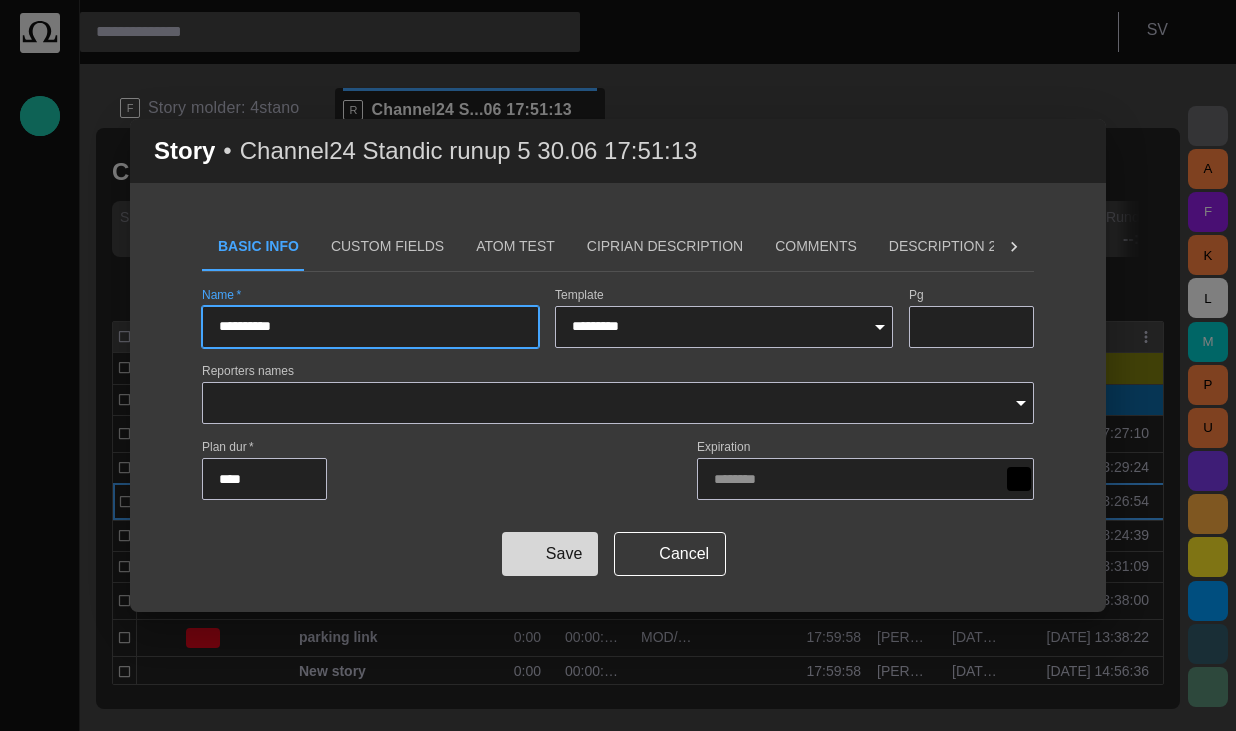type on "**********" 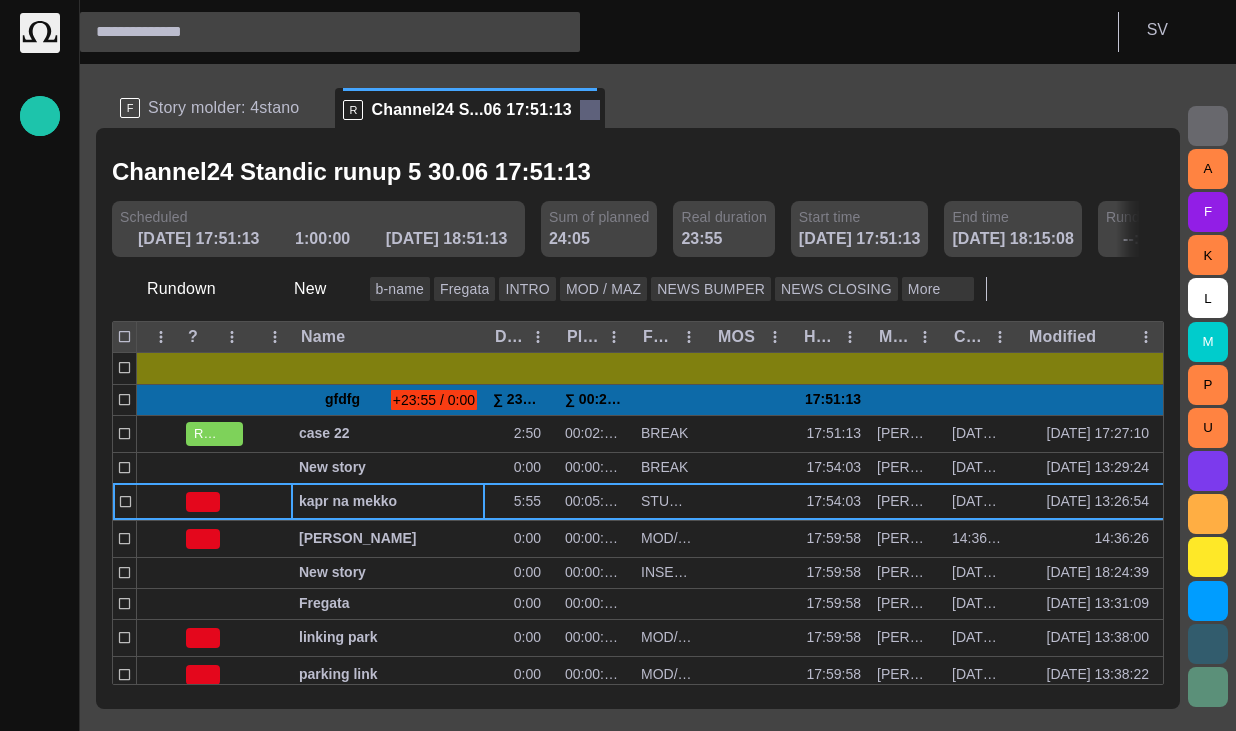 click at bounding box center [590, 110] 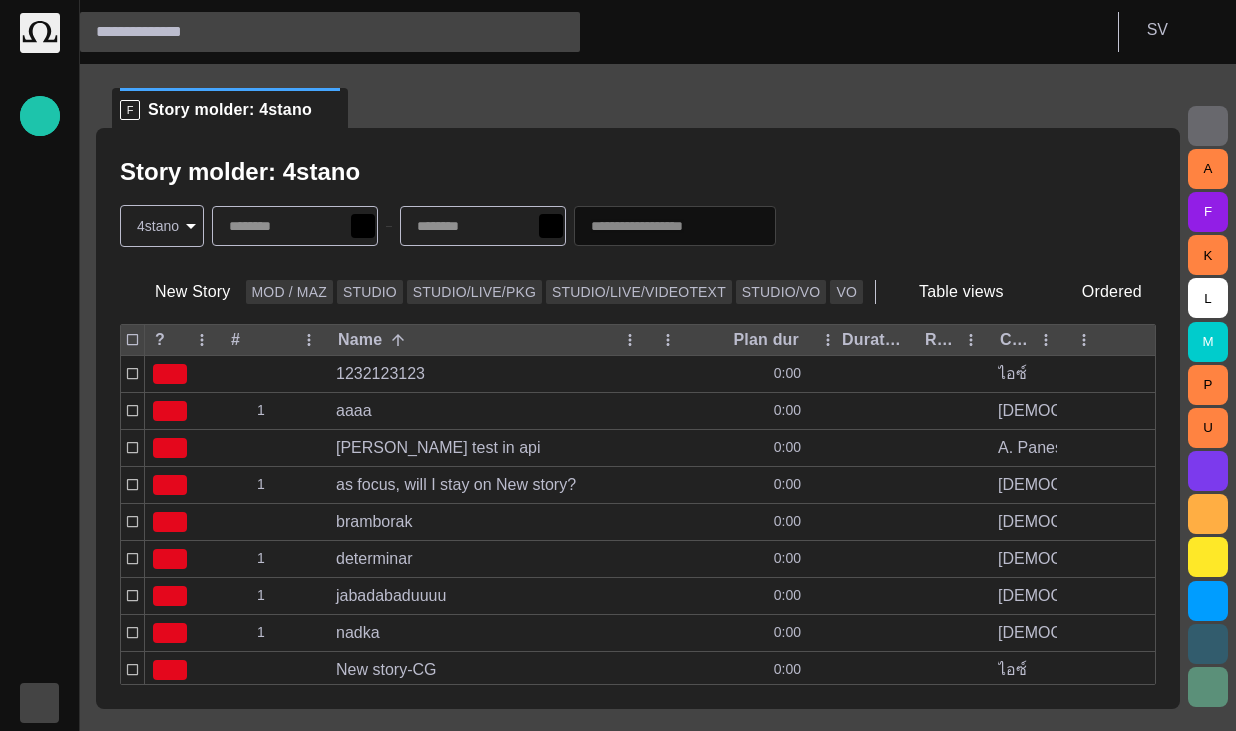 click at bounding box center (40, 703) 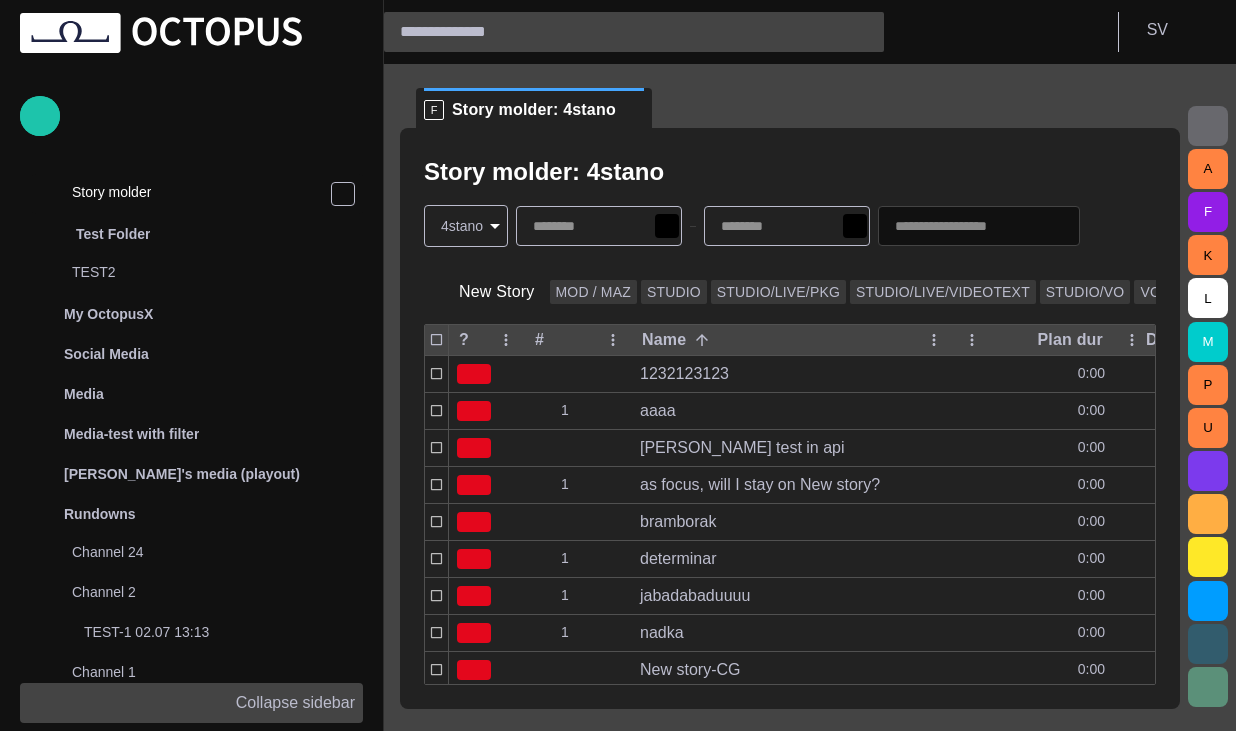 scroll, scrollTop: 0, scrollLeft: 0, axis: both 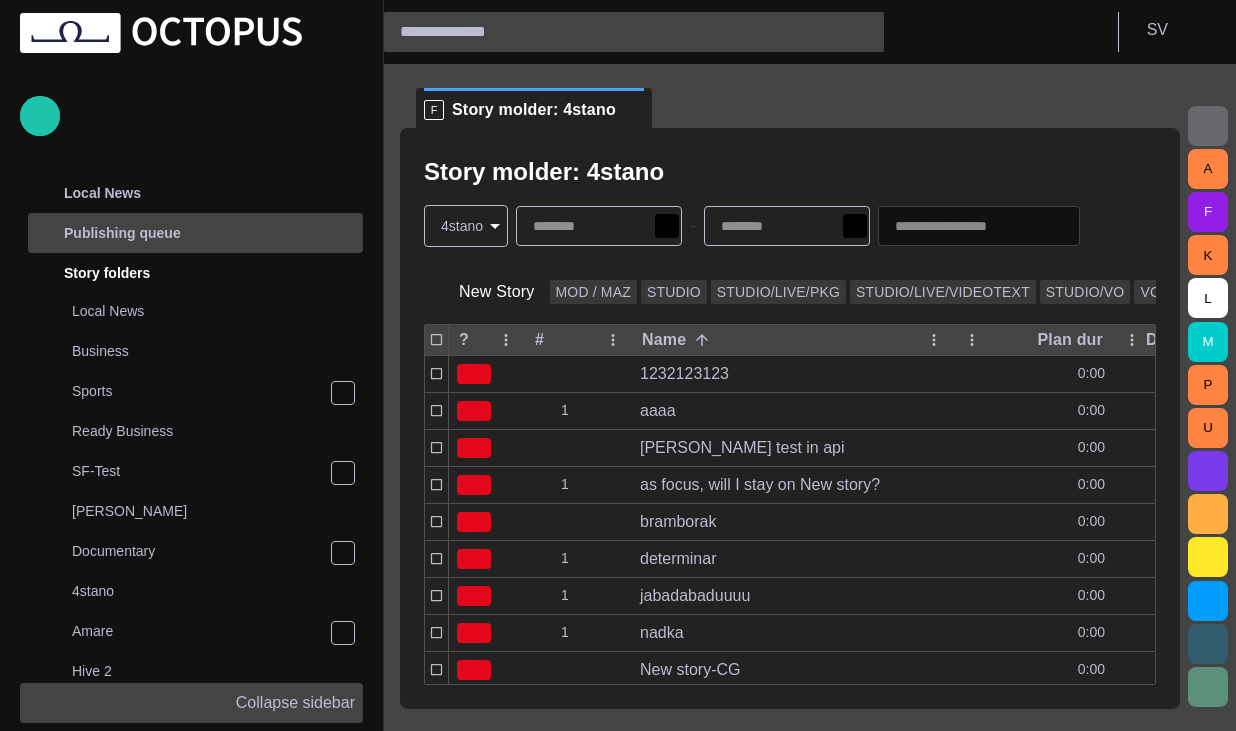 click on "Publishing queue" at bounding box center (197, 233) 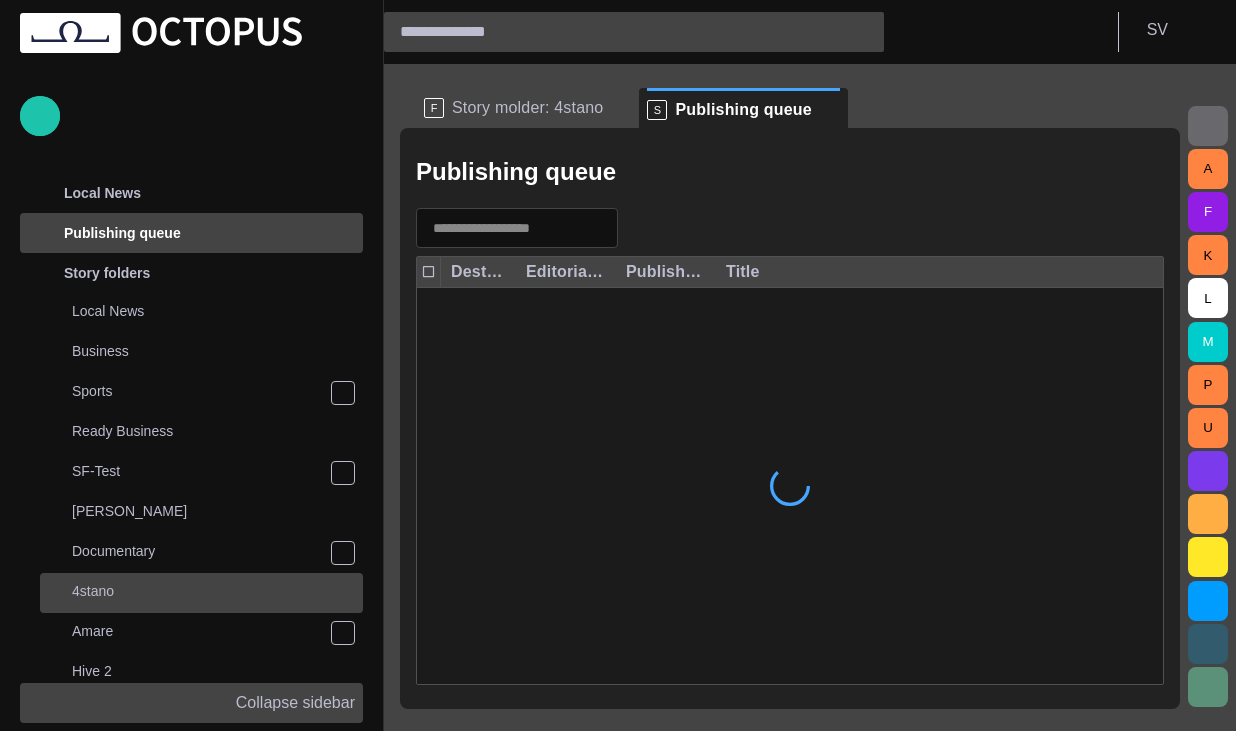 scroll, scrollTop: 37, scrollLeft: 0, axis: vertical 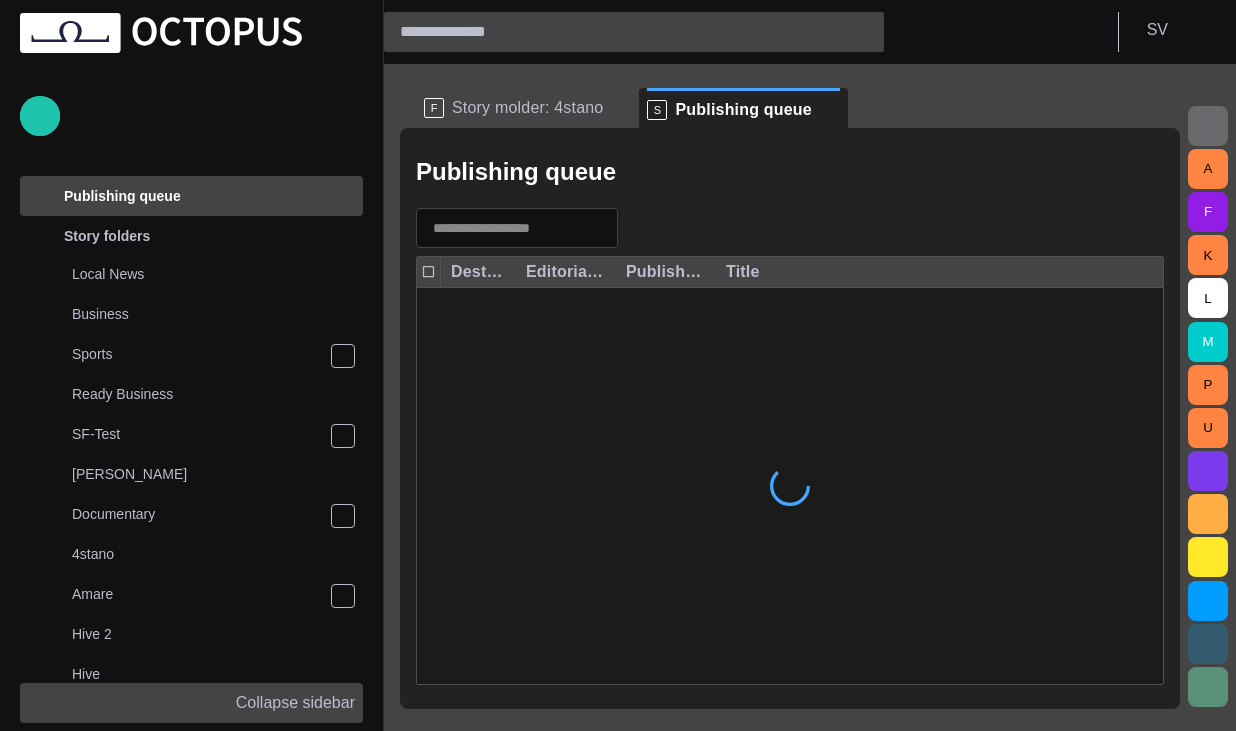 click on "Collapse sidebar" at bounding box center (295, 703) 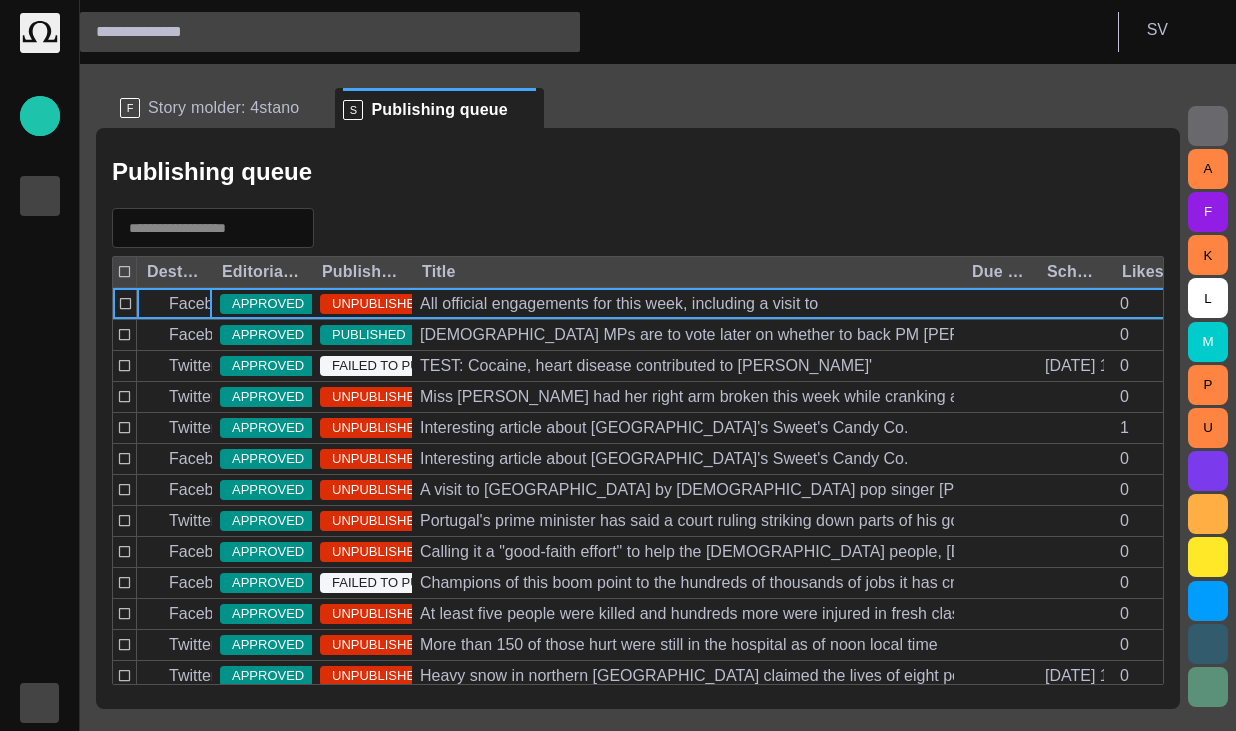 scroll, scrollTop: 40, scrollLeft: 0, axis: vertical 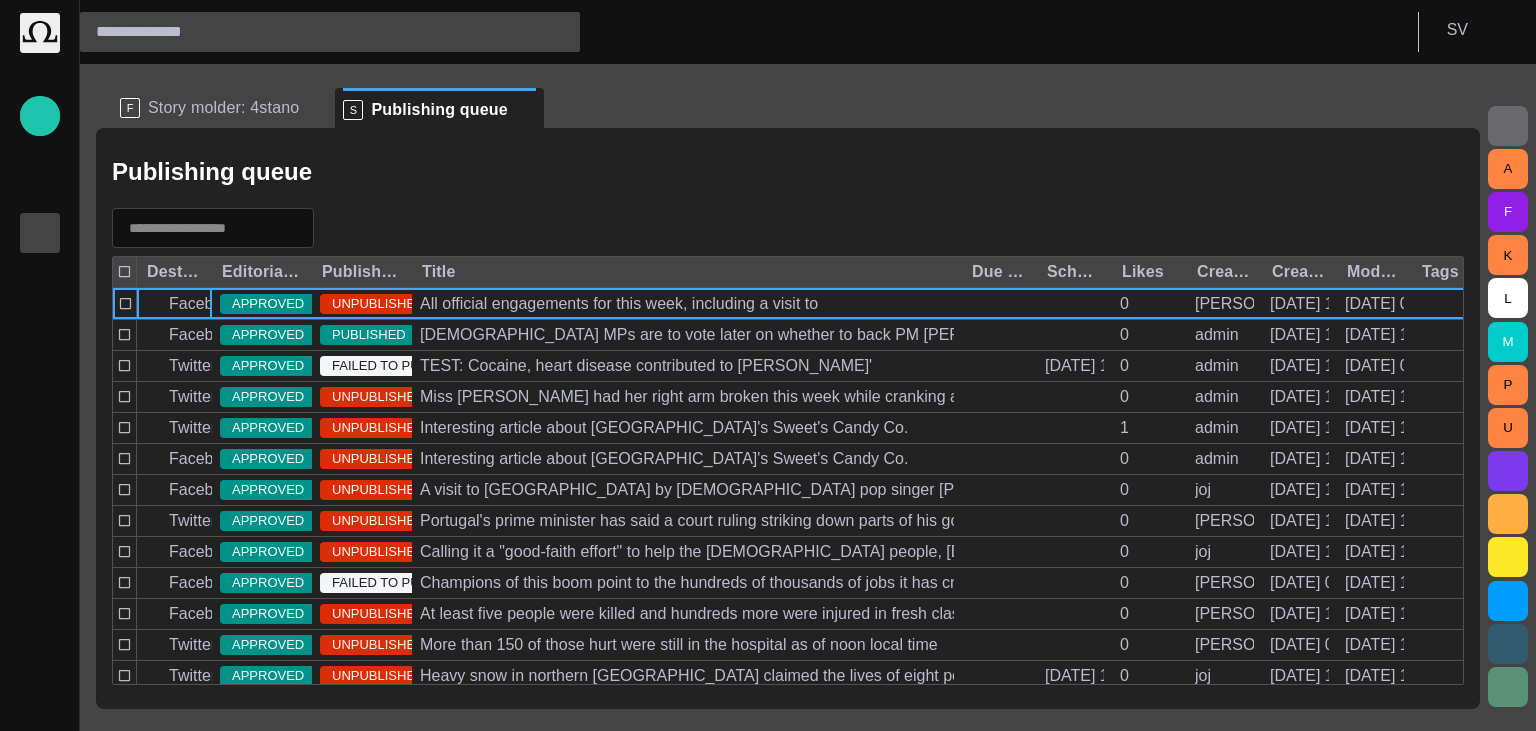 click on "Story molder: 4stano" at bounding box center [223, 108] 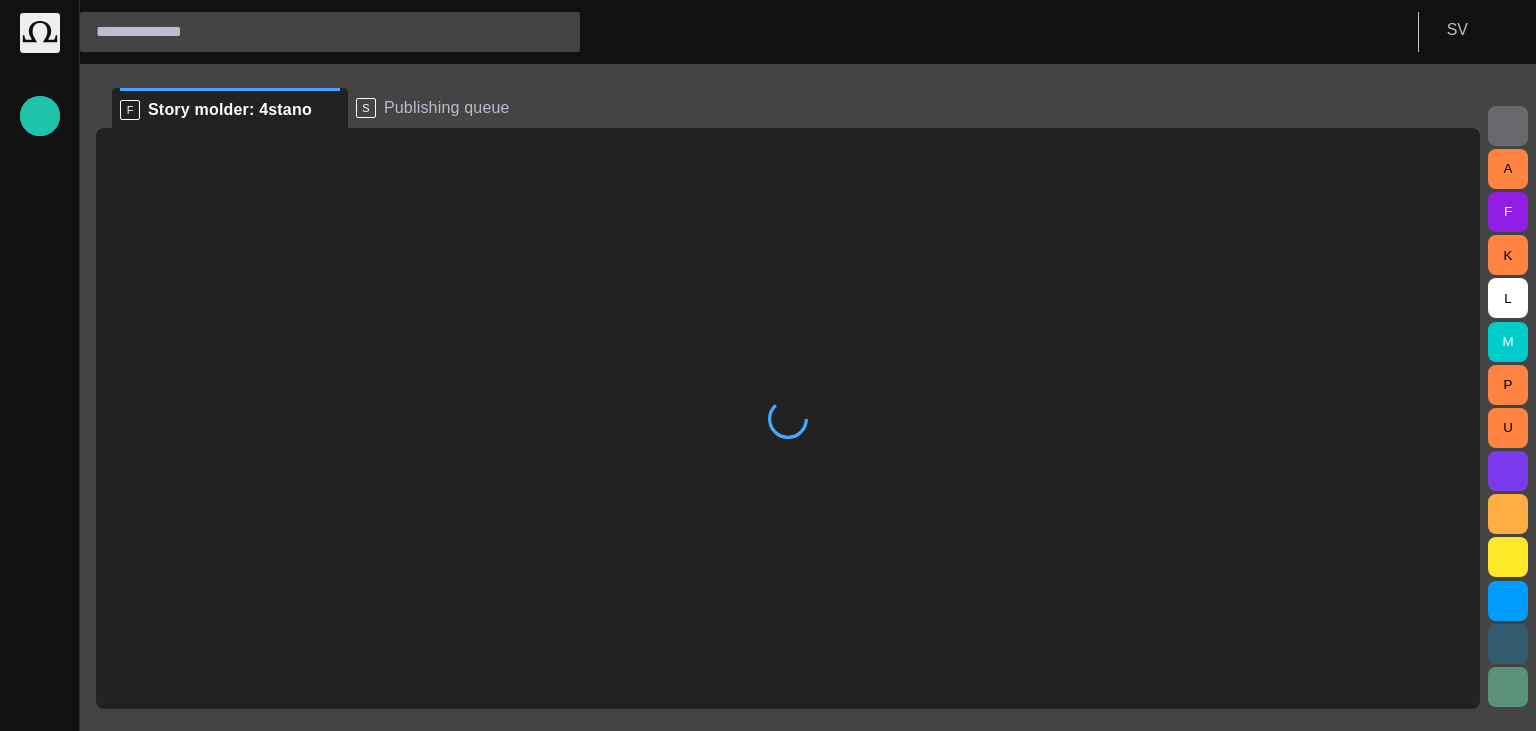 scroll, scrollTop: 66, scrollLeft: 0, axis: vertical 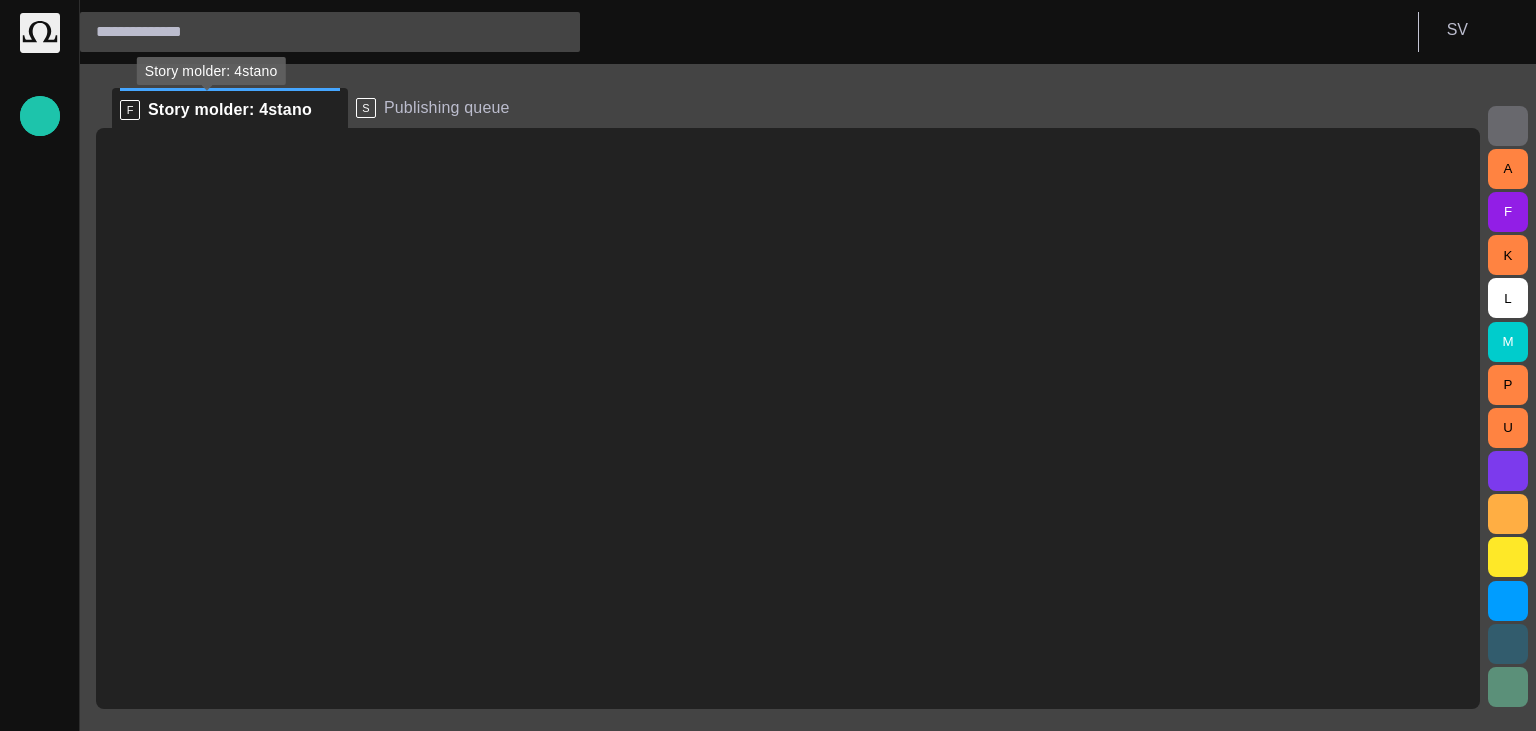 click at bounding box center [312, 32] 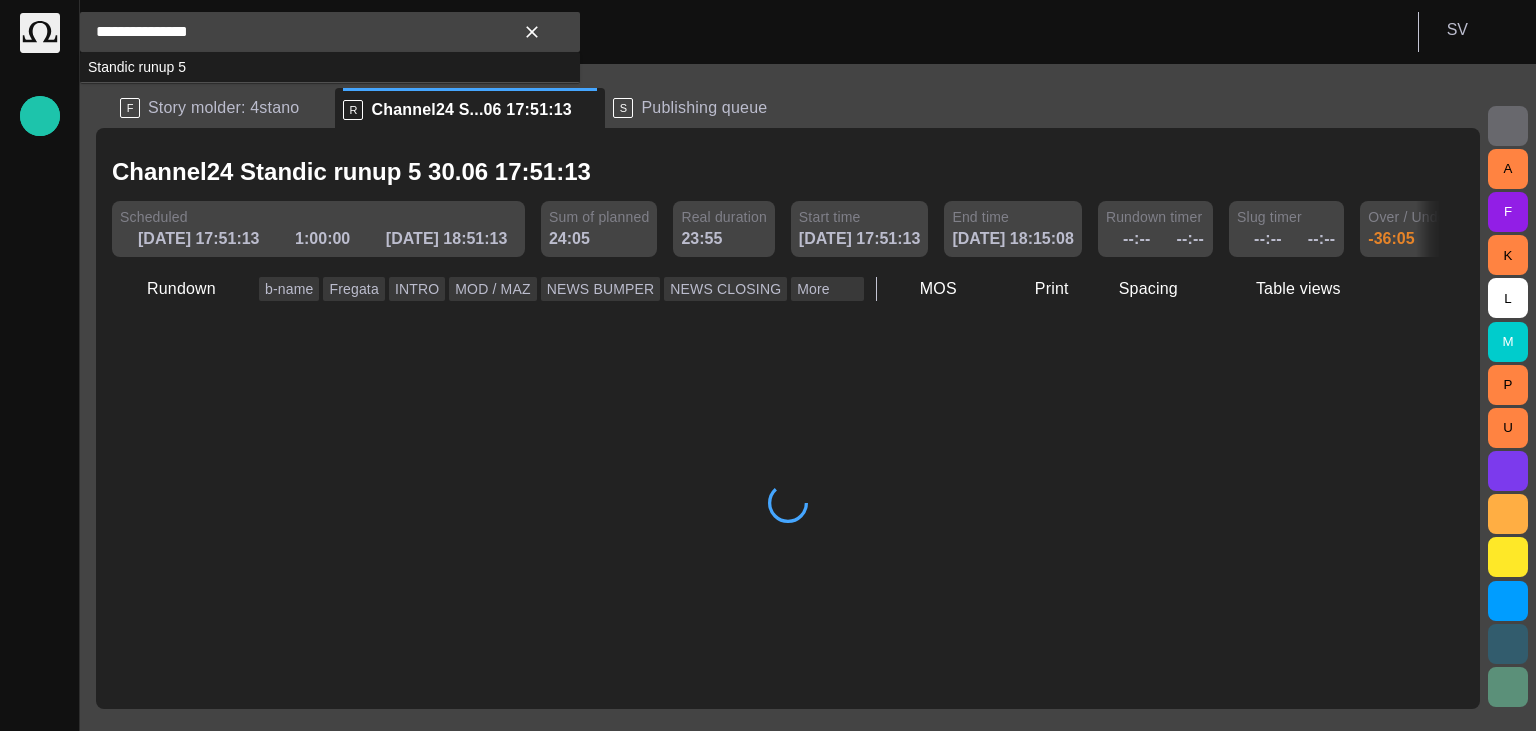 type on "**********" 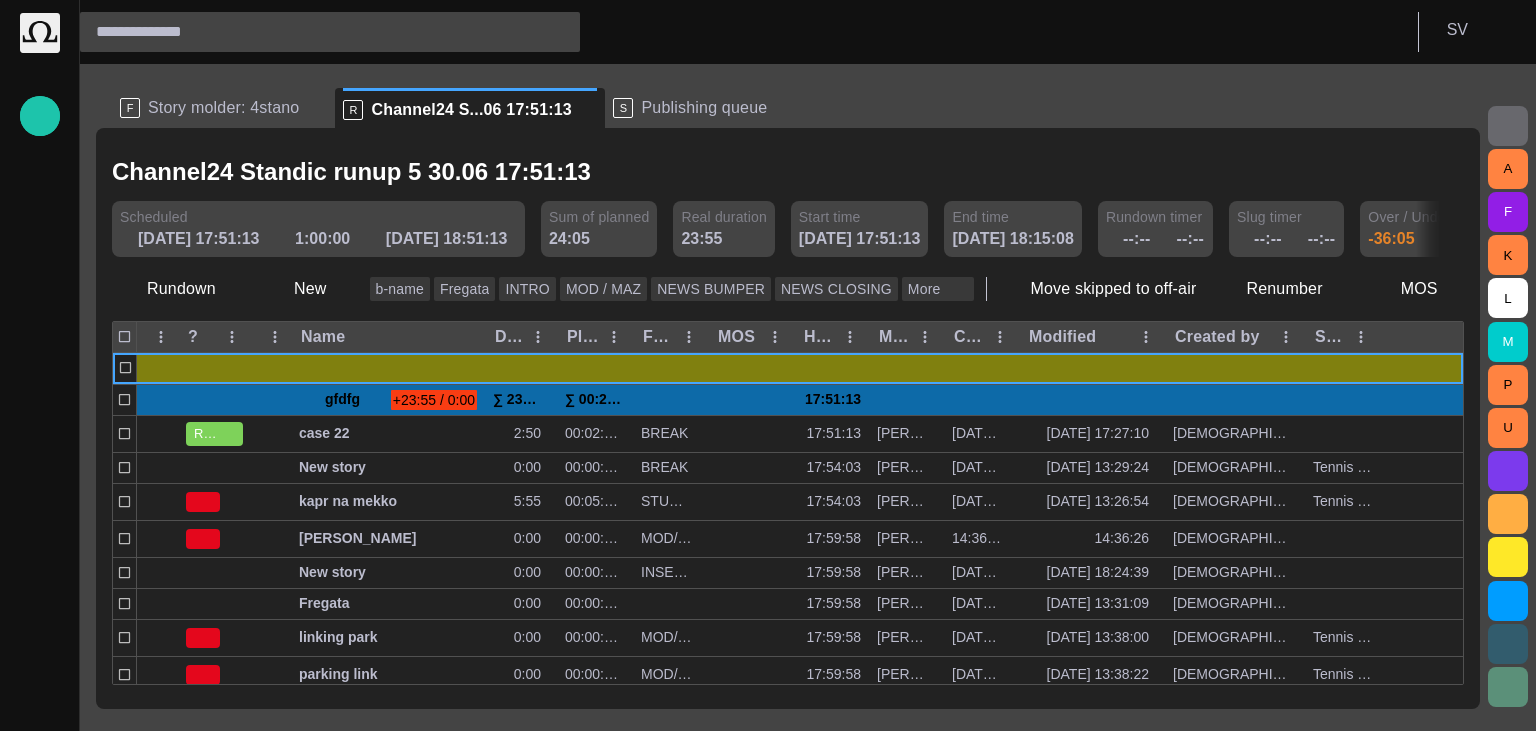 scroll, scrollTop: 0, scrollLeft: 26, axis: horizontal 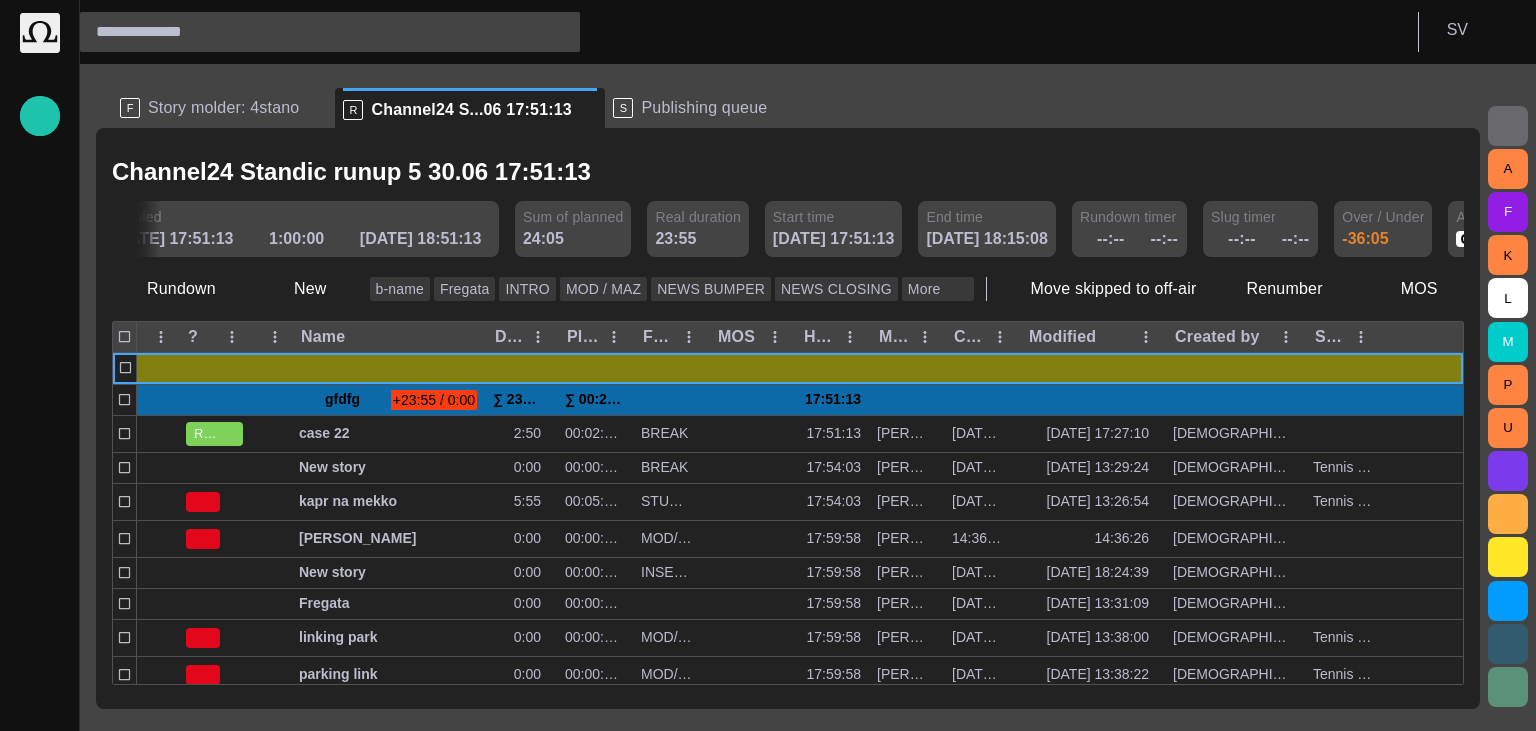 click at bounding box center [1577, 214] 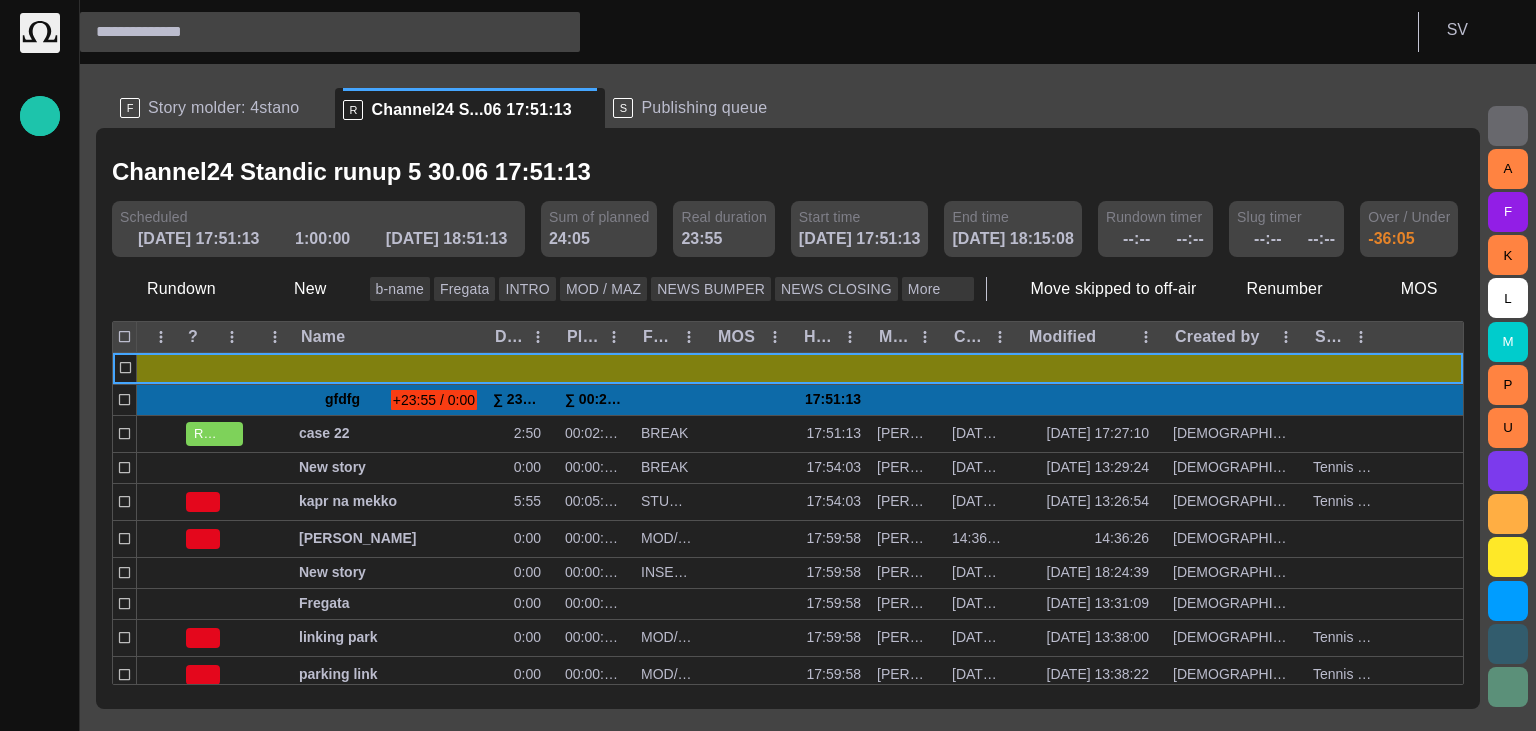 click at bounding box center (509, 214) 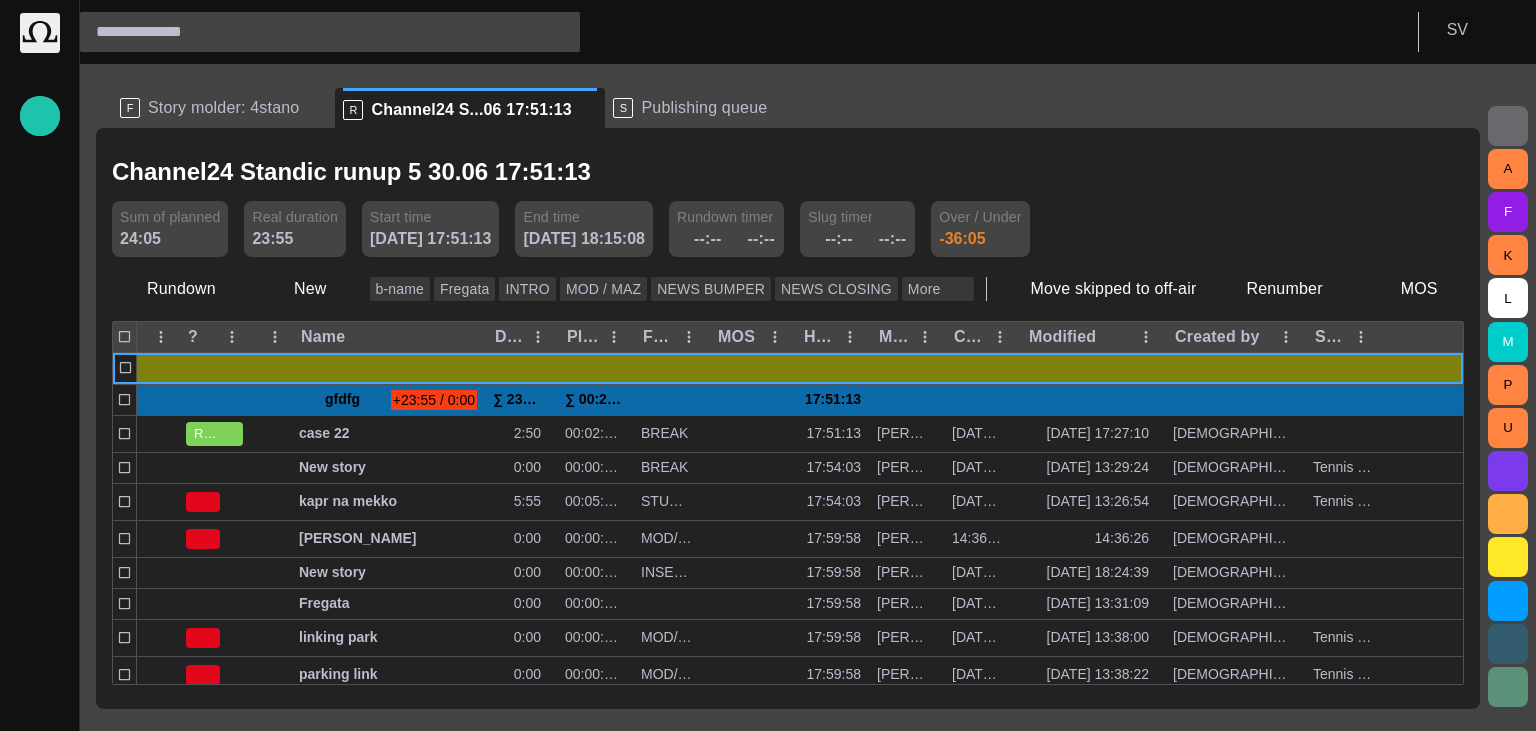 click at bounding box center [483, 214] 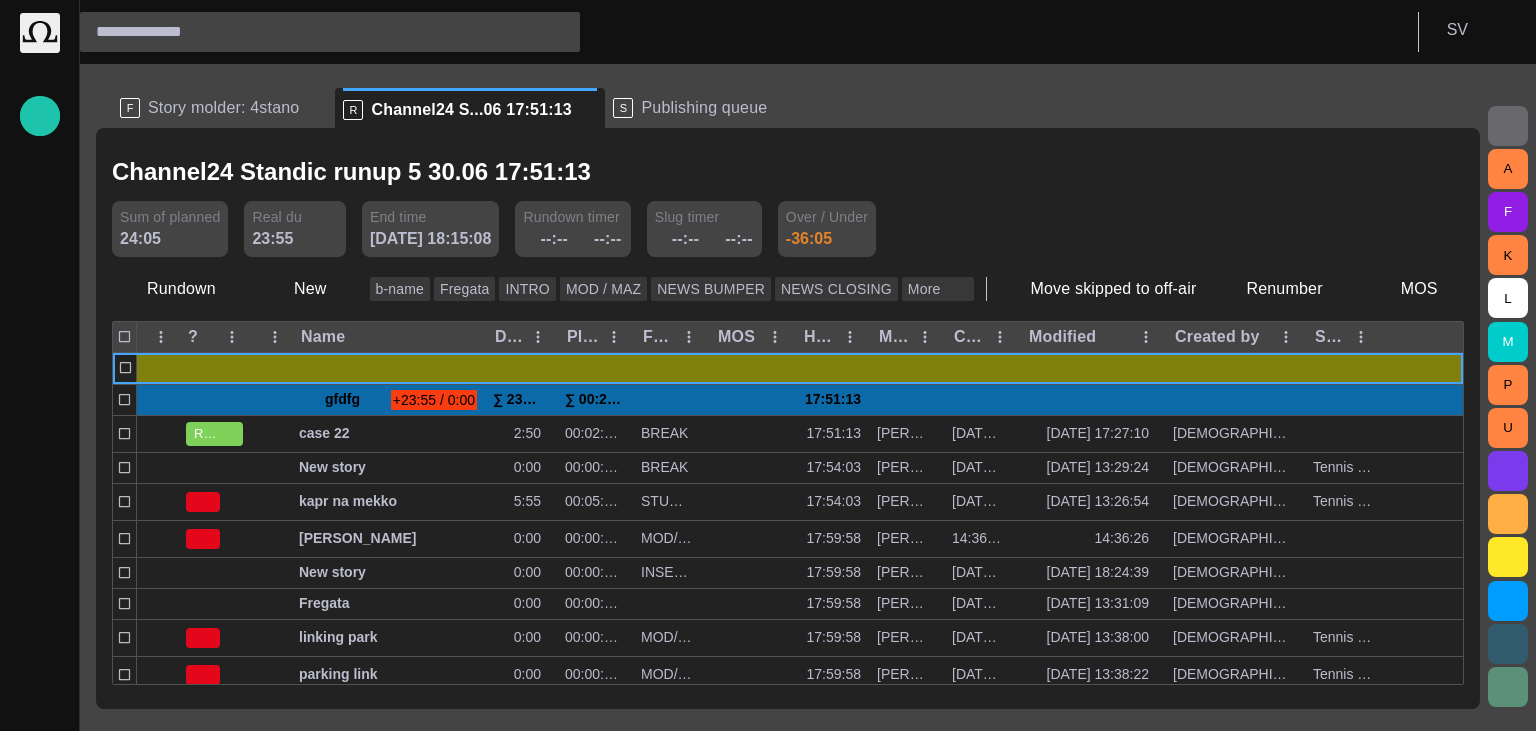 click at bounding box center (330, 214) 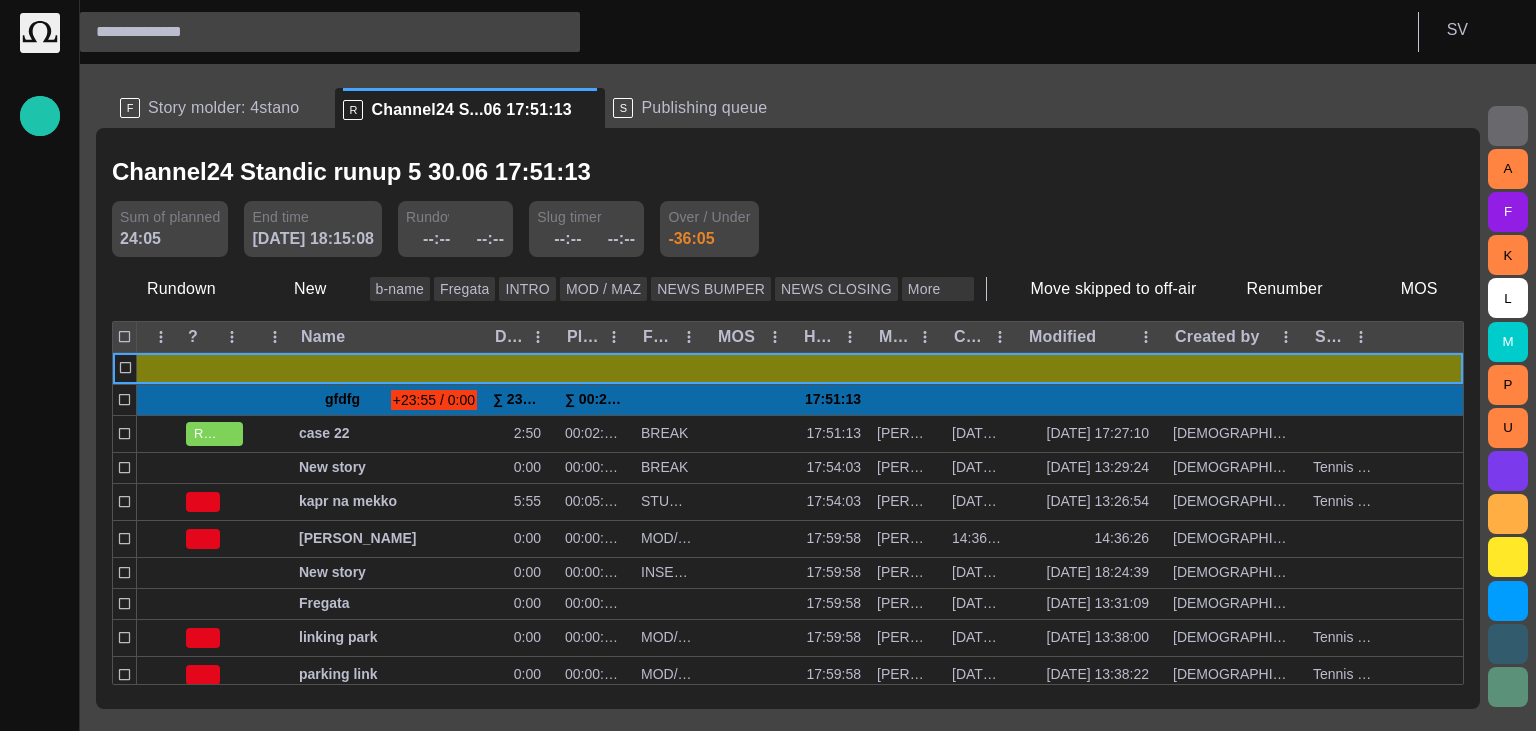 click at bounding box center [497, 214] 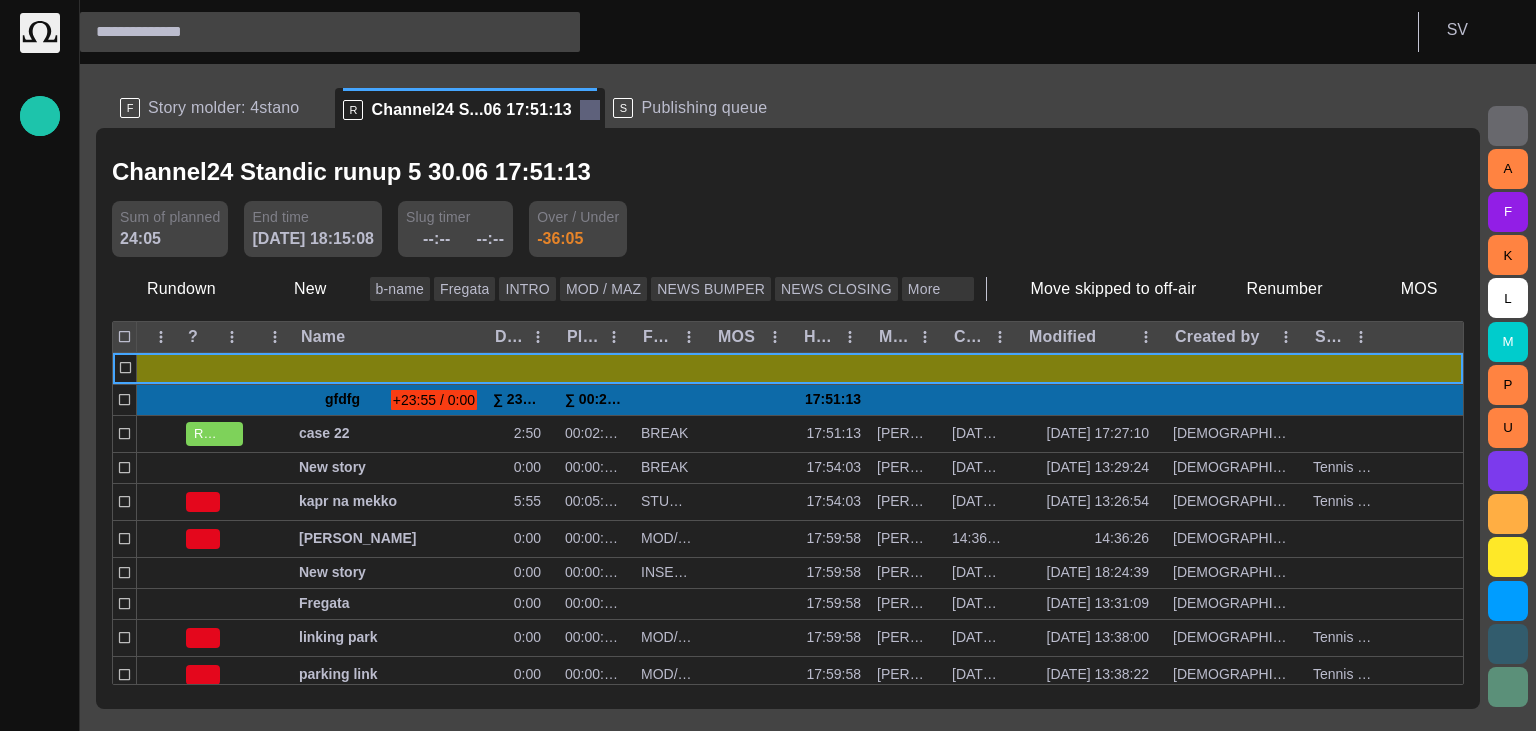 click at bounding box center [590, 110] 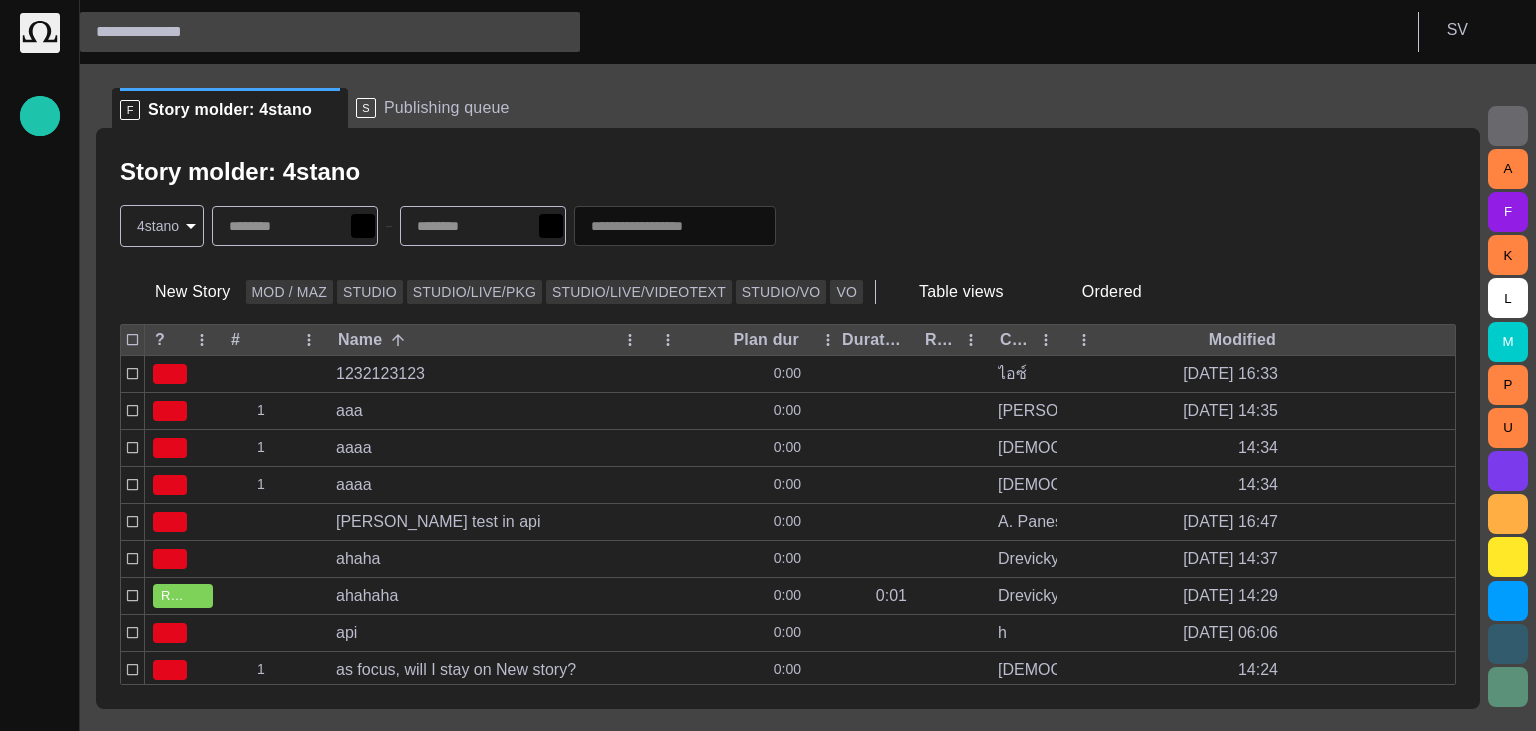 click at bounding box center [312, 32] 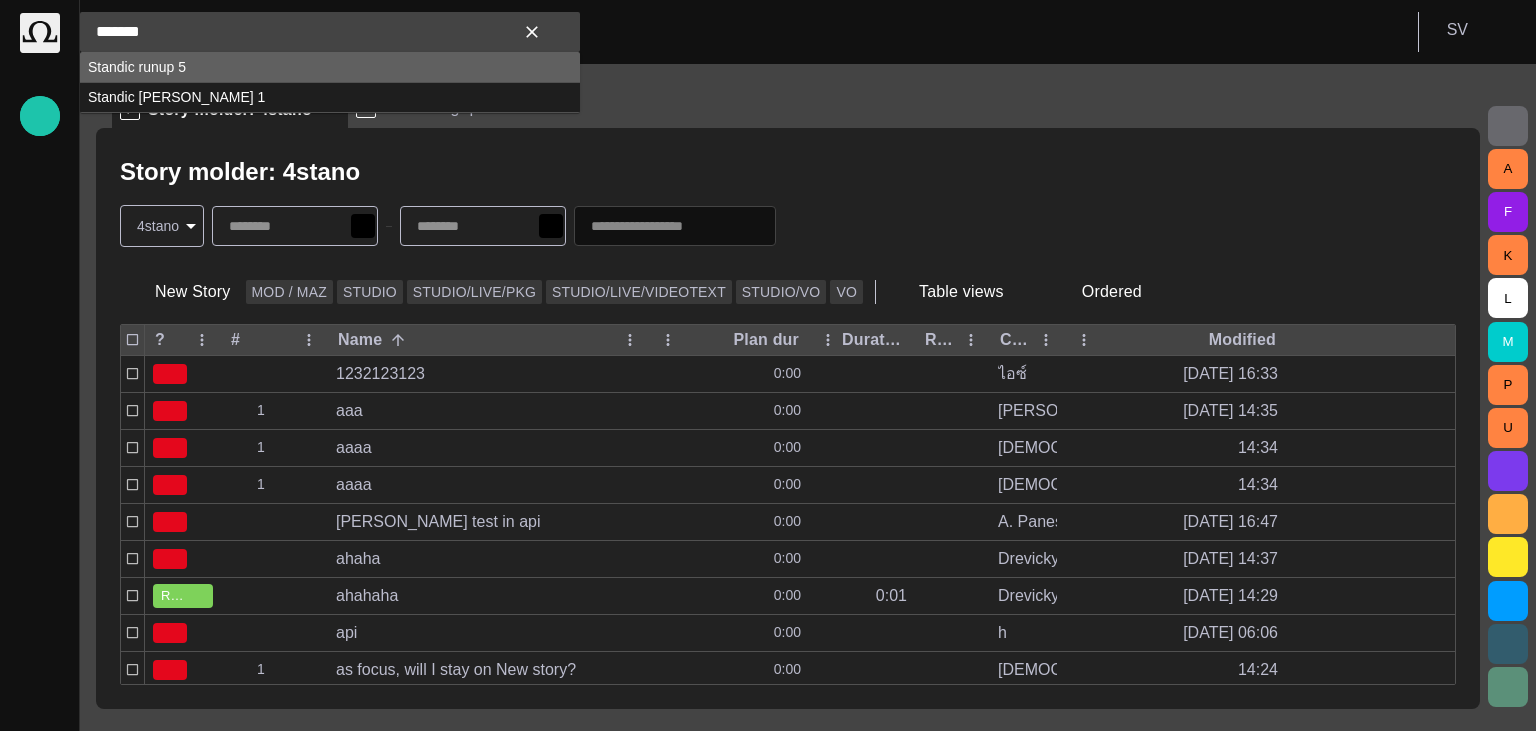 click on "Standic runup 5" at bounding box center (330, 67) 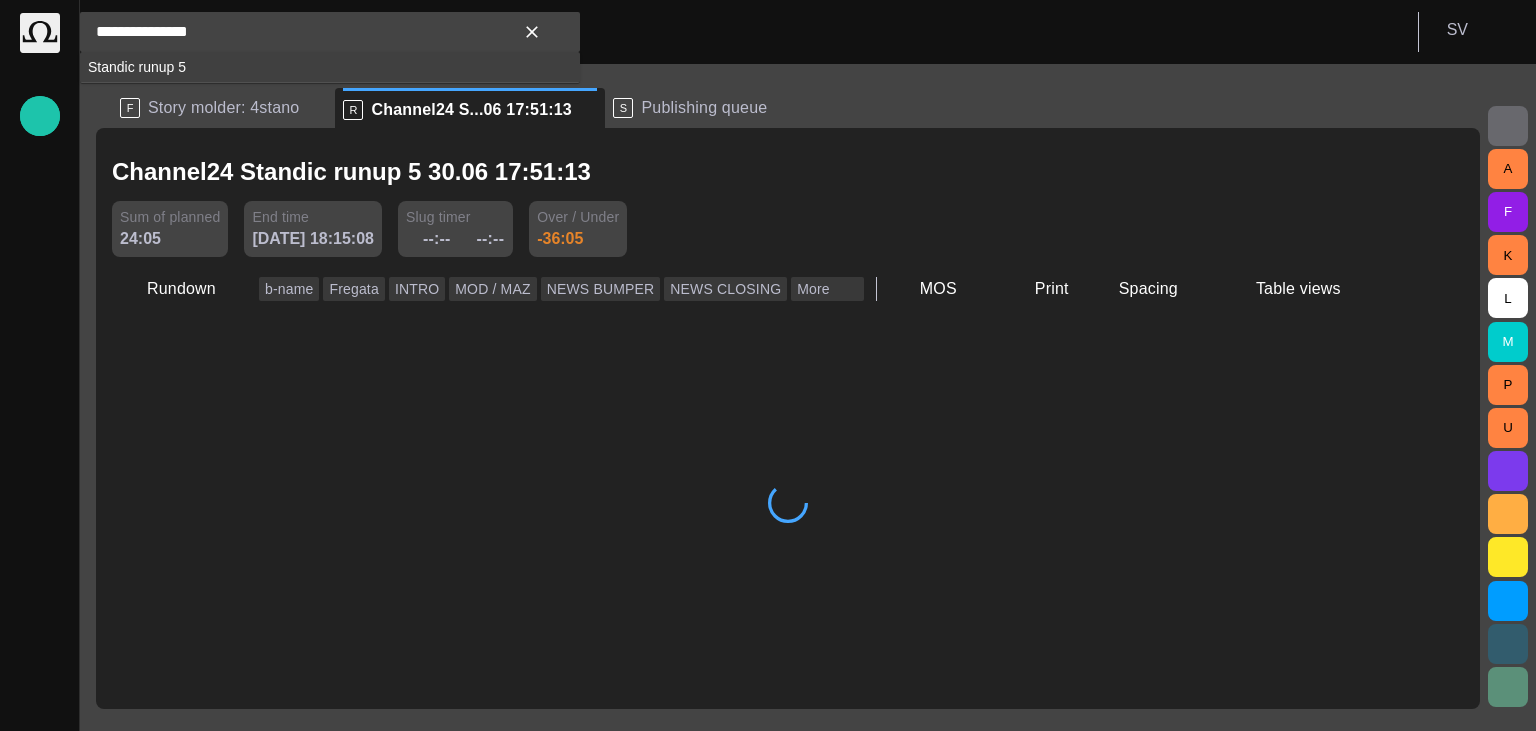 type on "**********" 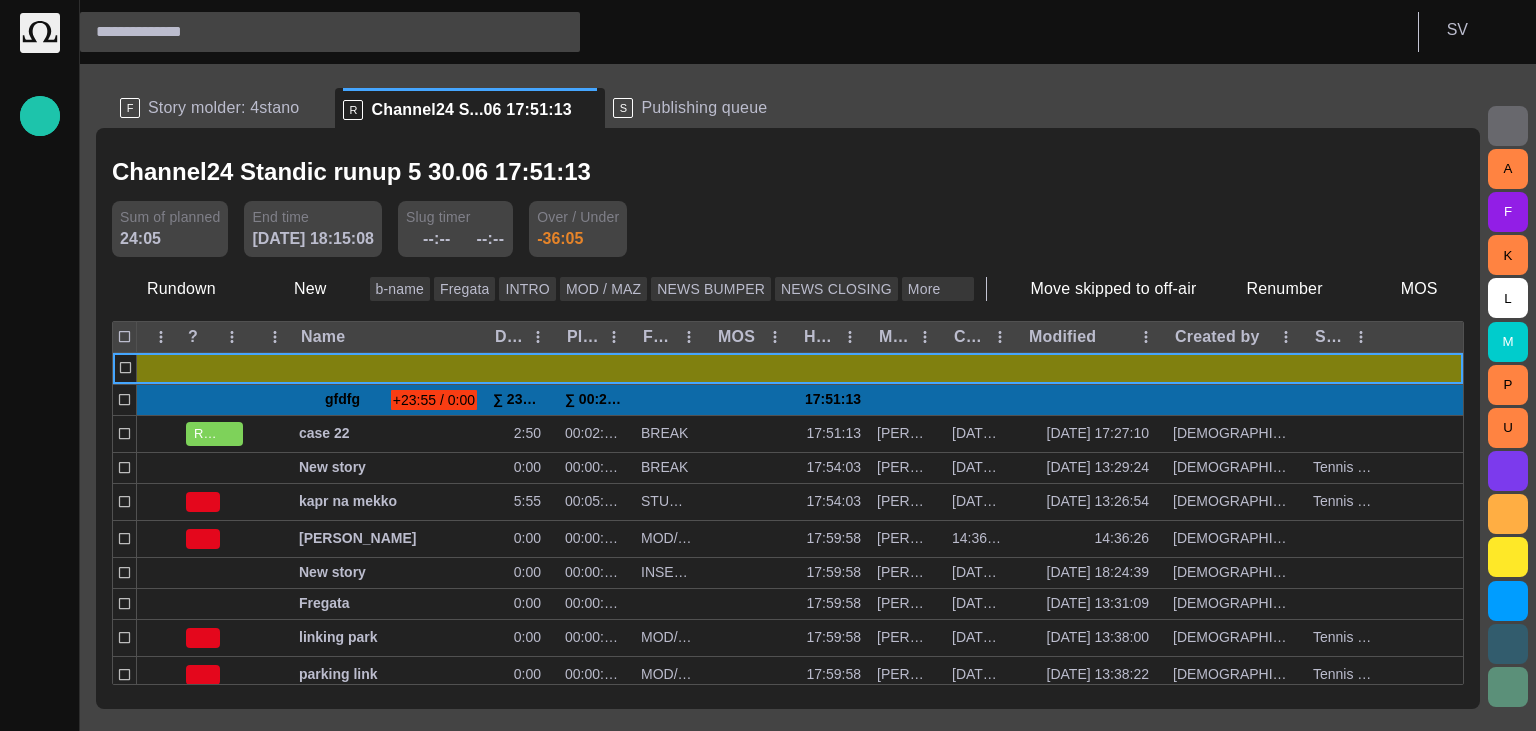 click at bounding box center (312, 32) 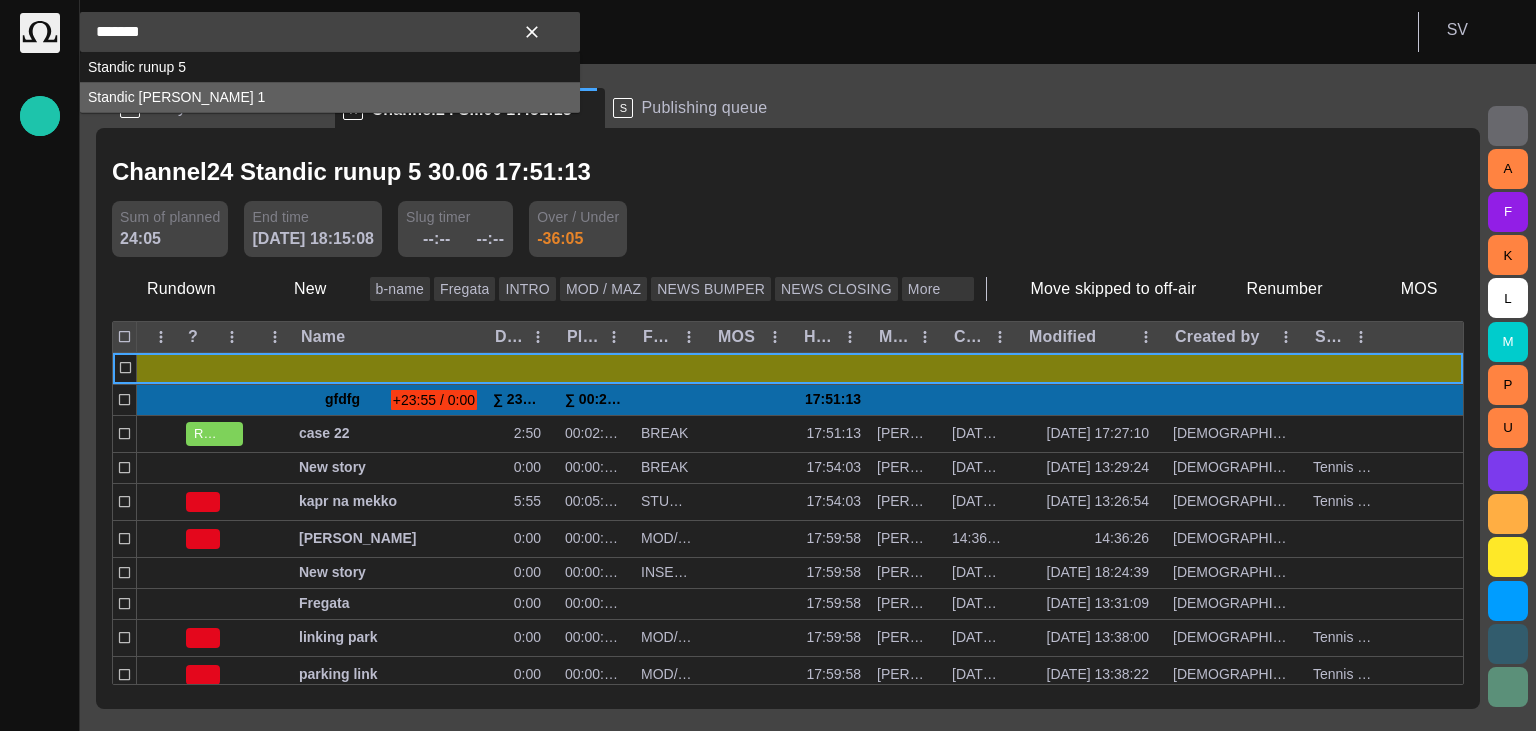 click on "Standic [PERSON_NAME] 1" at bounding box center (330, 97) 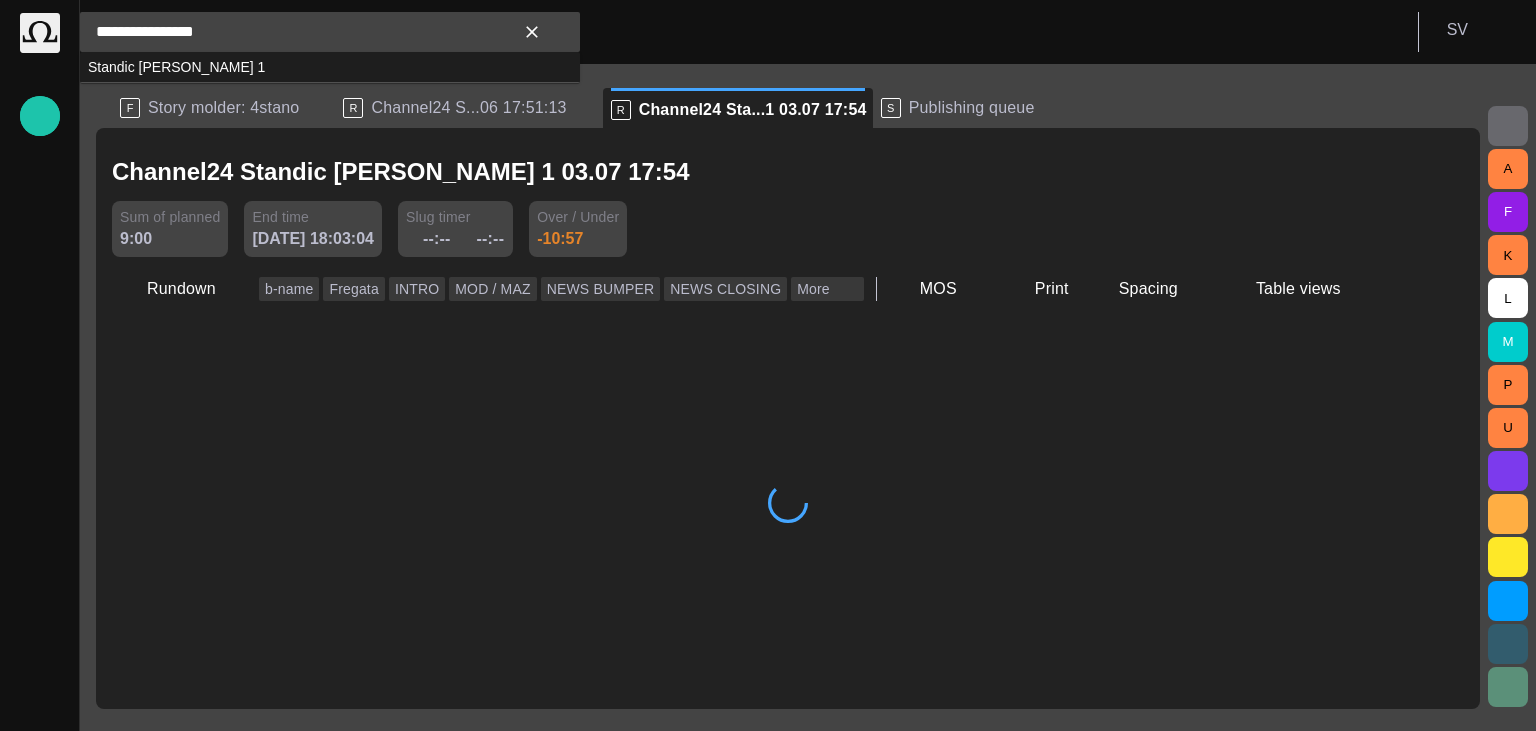 type on "**********" 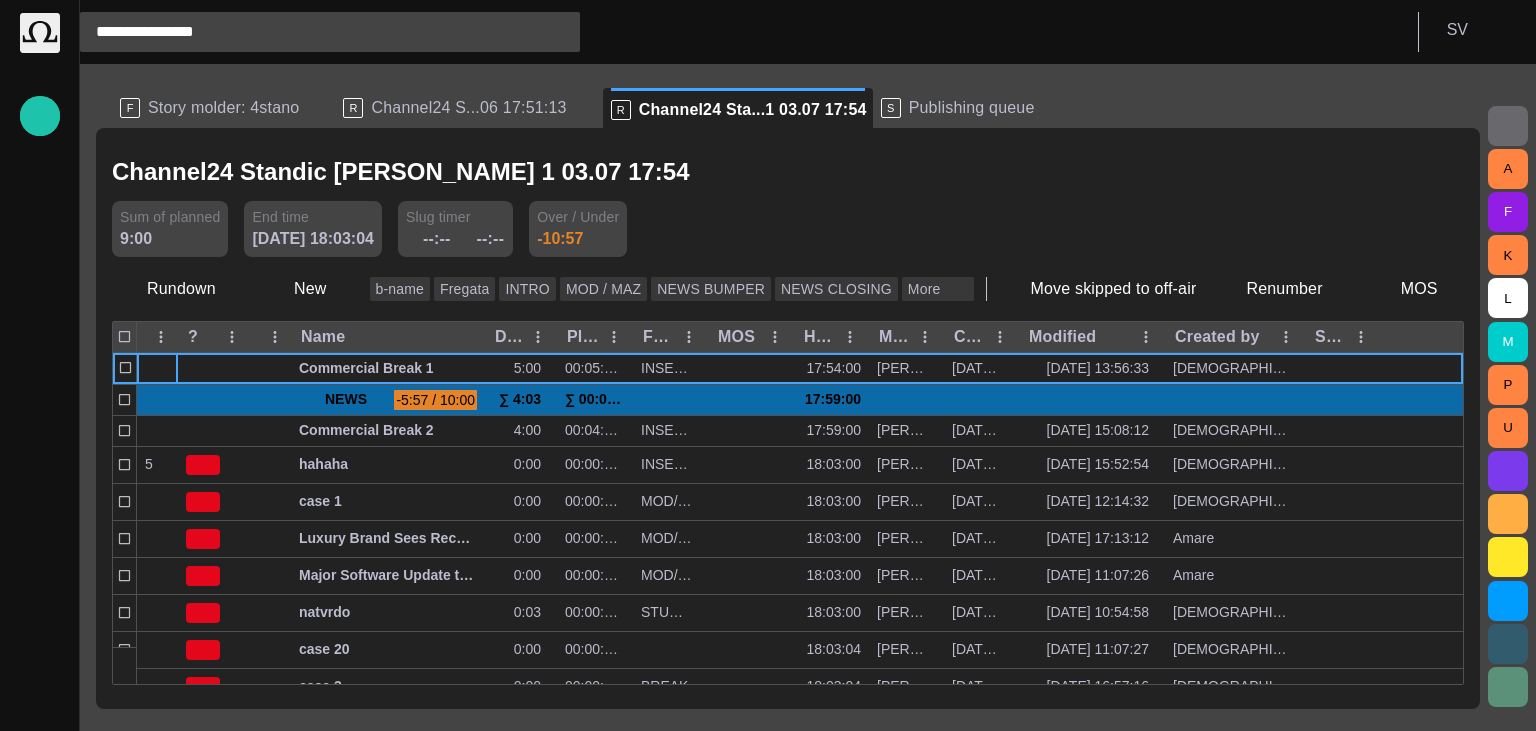 type 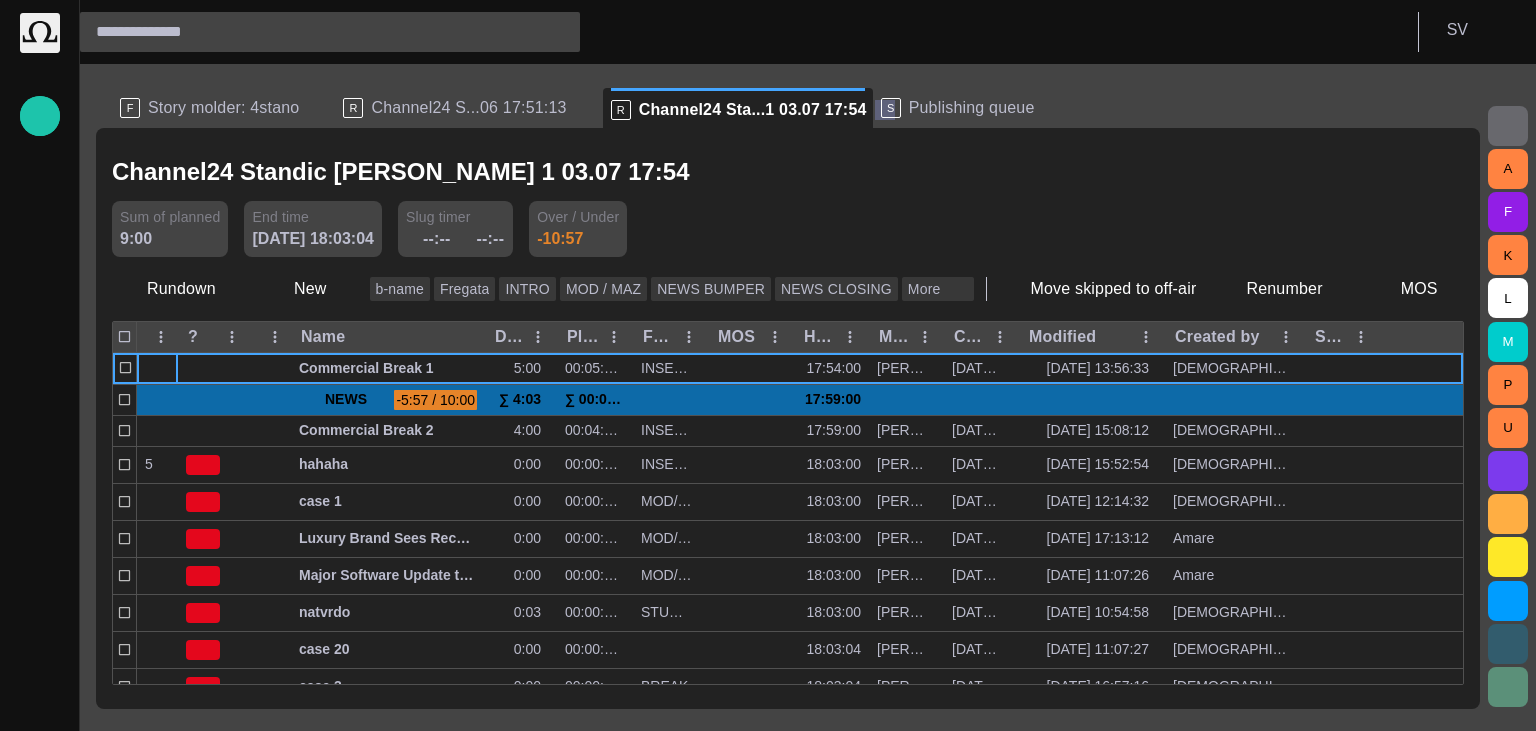 click at bounding box center (885, 110) 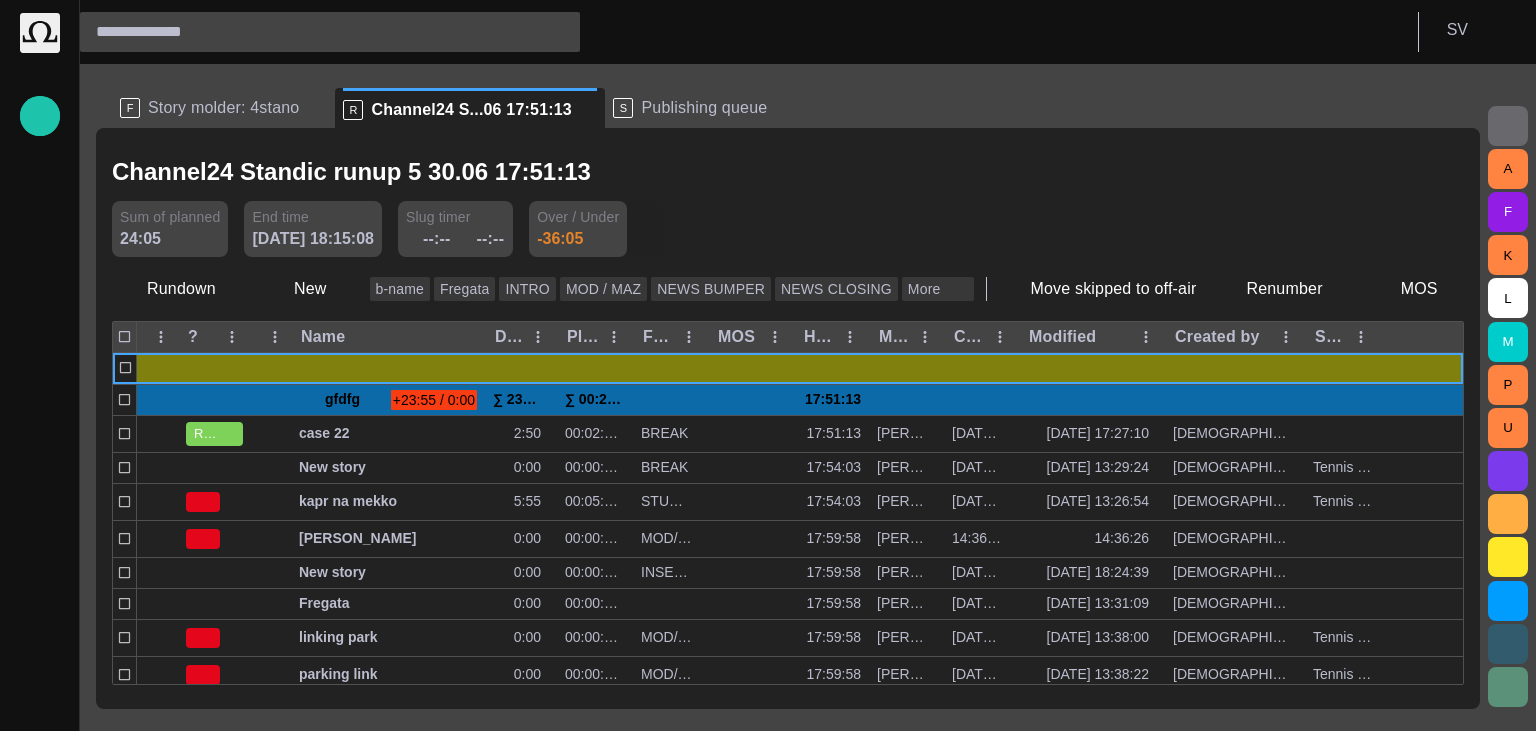click at bounding box center [645, 229] 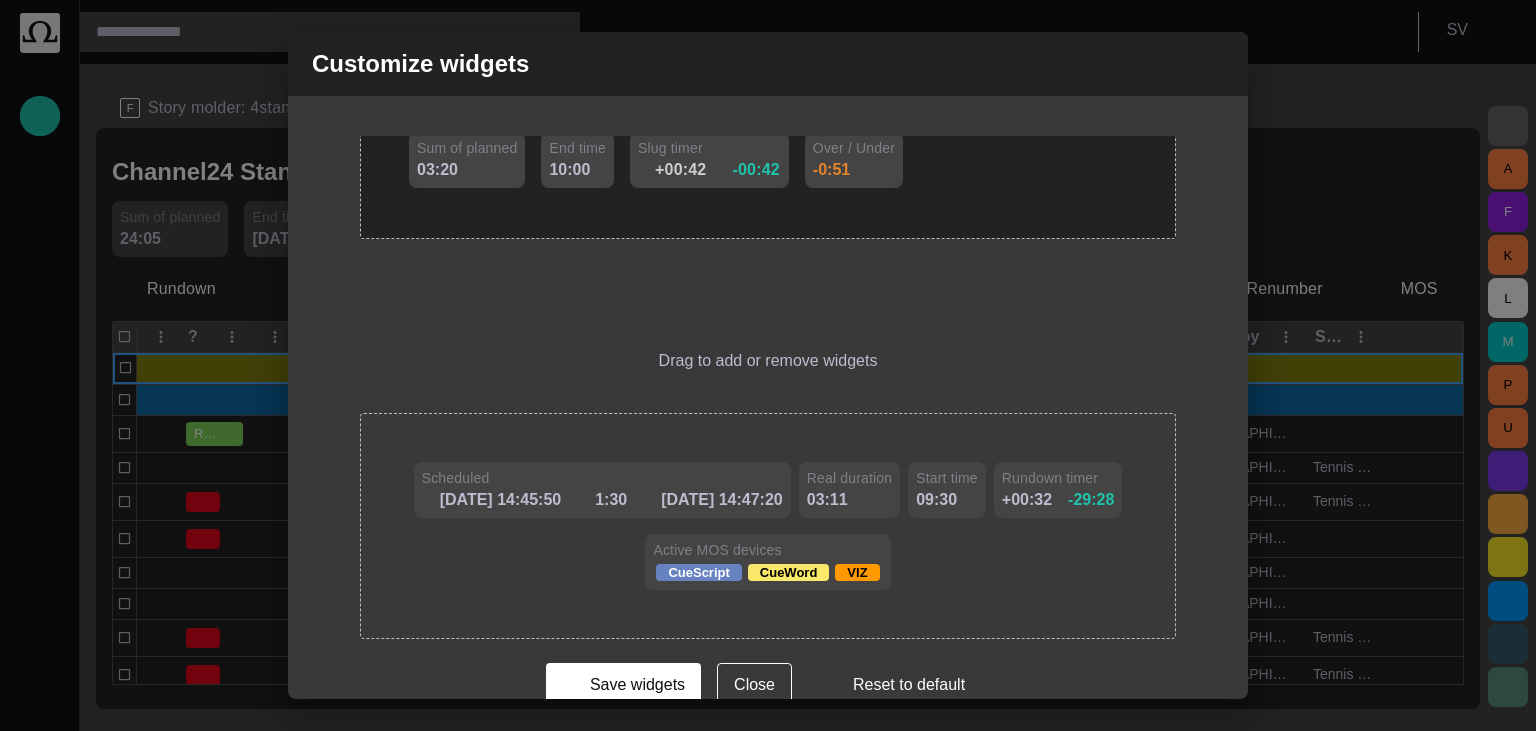 scroll, scrollTop: 61, scrollLeft: 0, axis: vertical 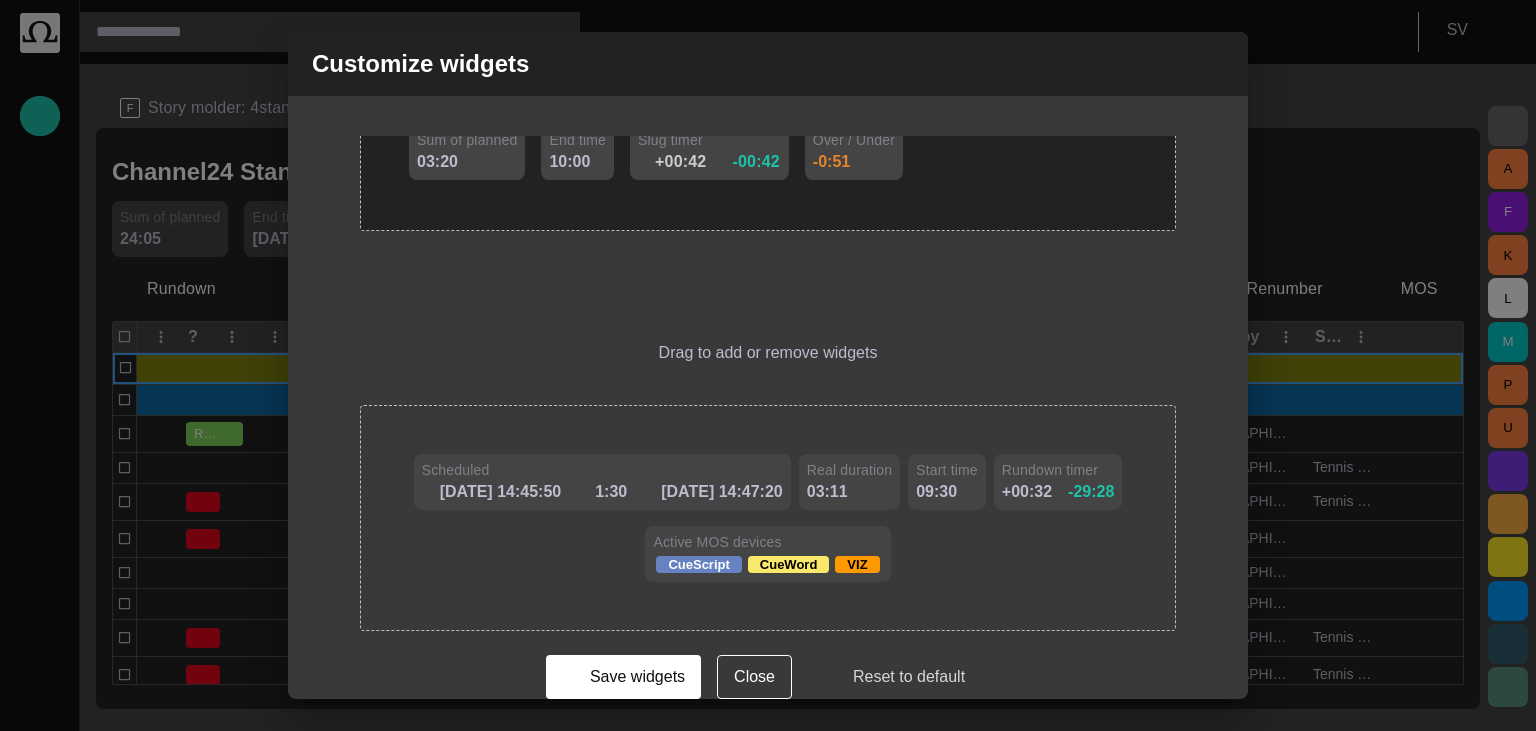 click on "Reset to default" at bounding box center (895, 677) 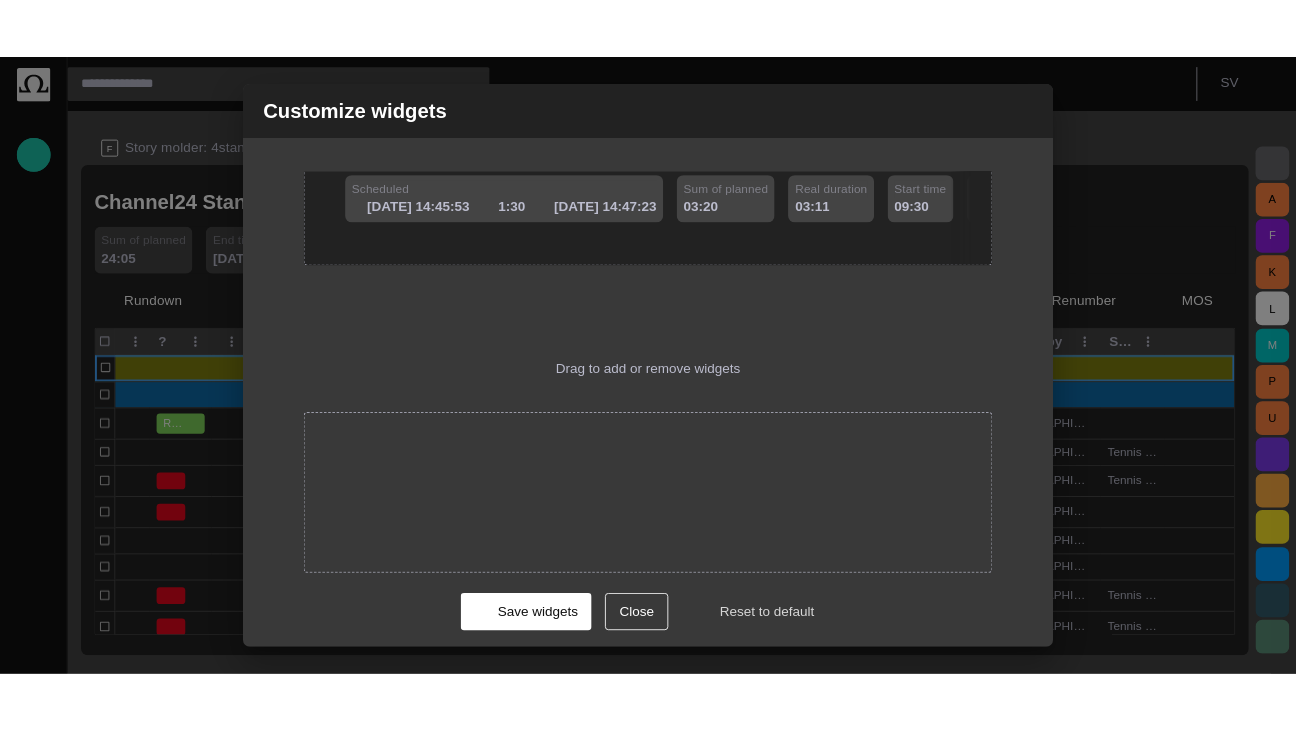 scroll, scrollTop: 45, scrollLeft: 0, axis: vertical 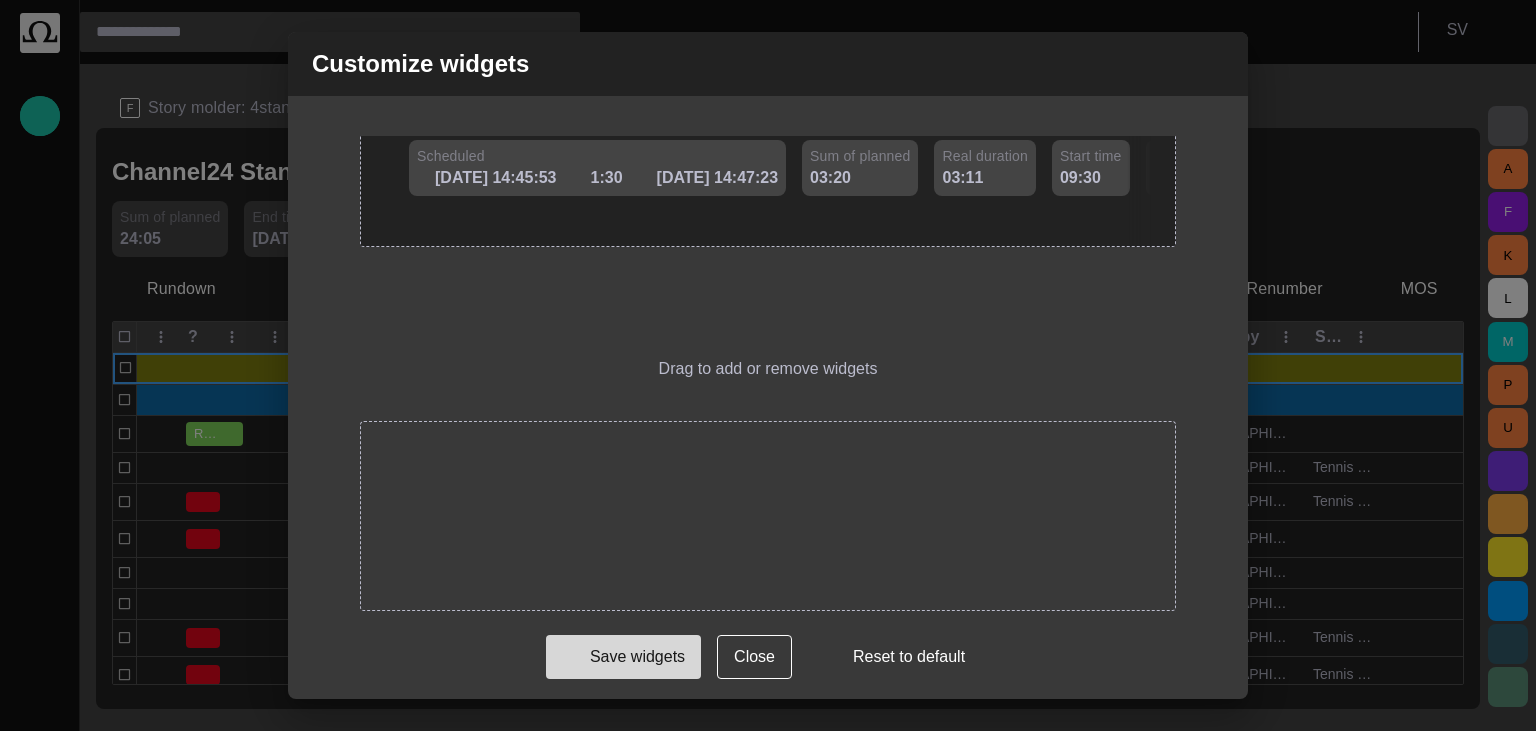 click on "Save widgets" at bounding box center [623, 657] 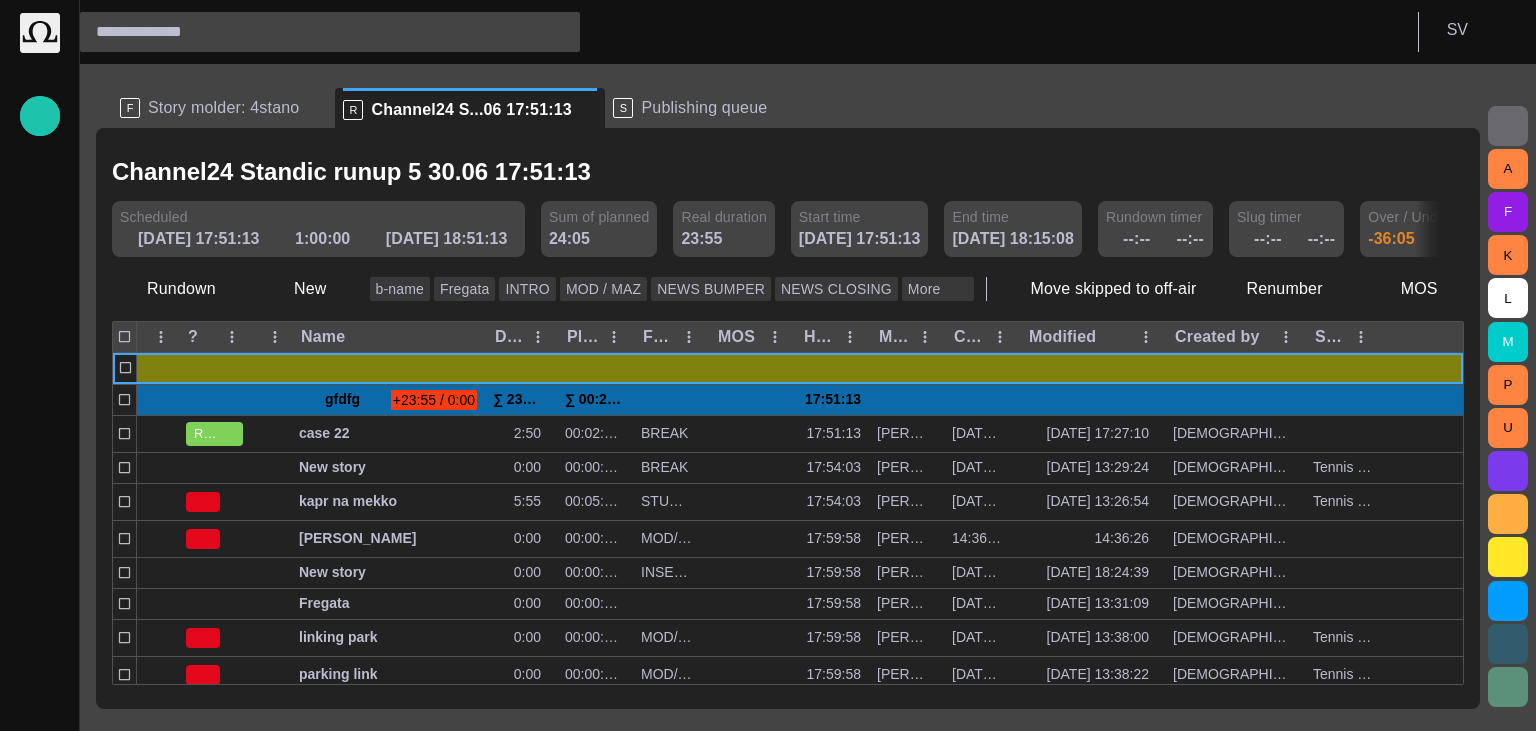 type 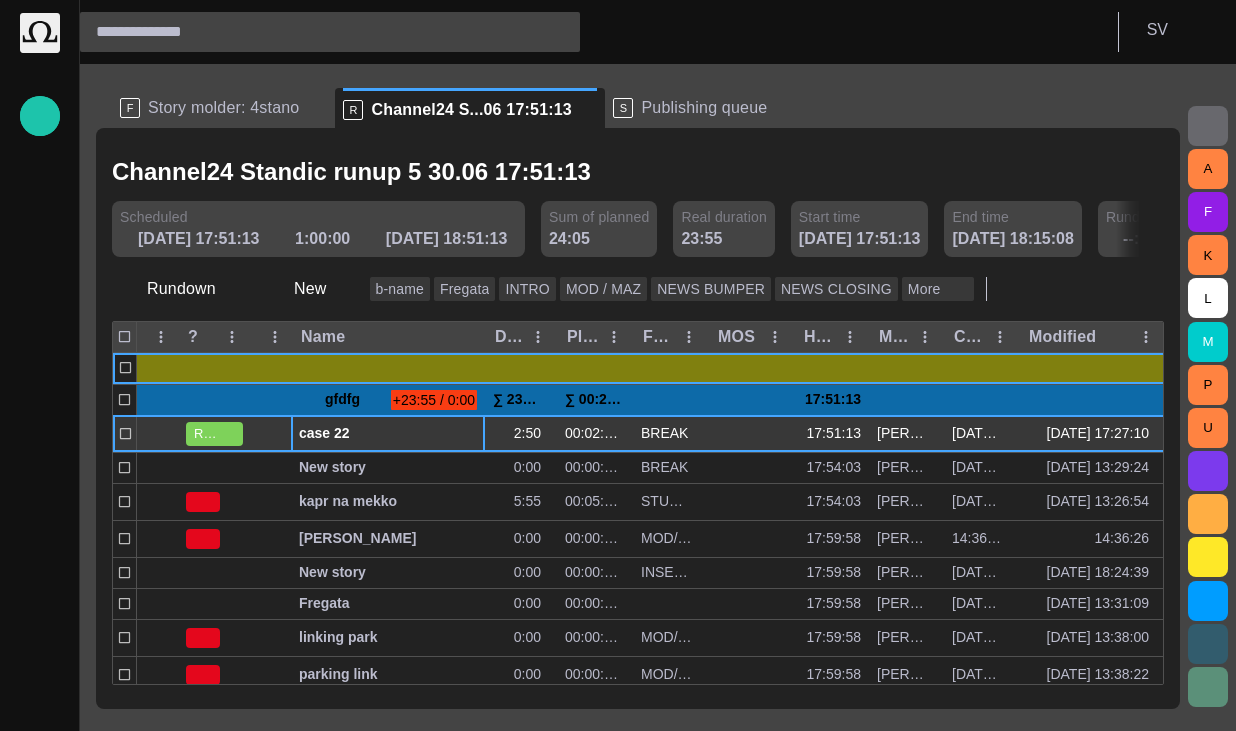click on "case 22" at bounding box center [388, 433] 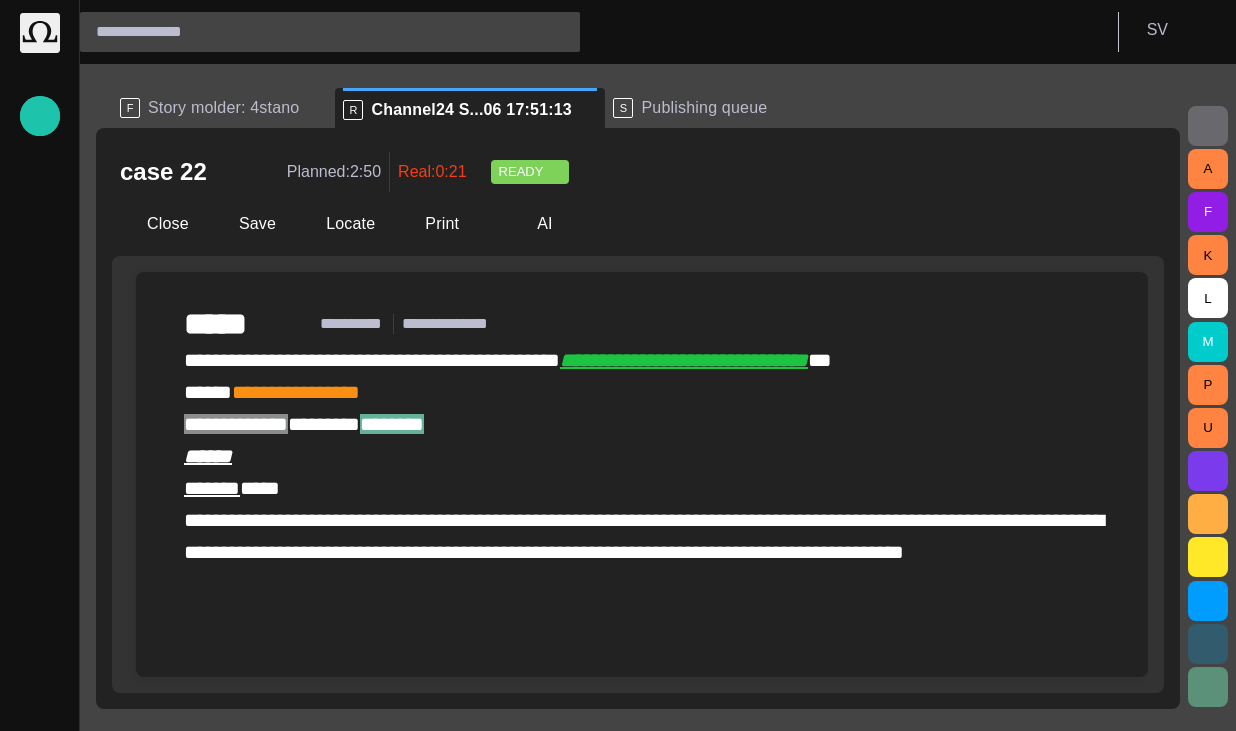 click on "**********" at bounding box center (642, 456) 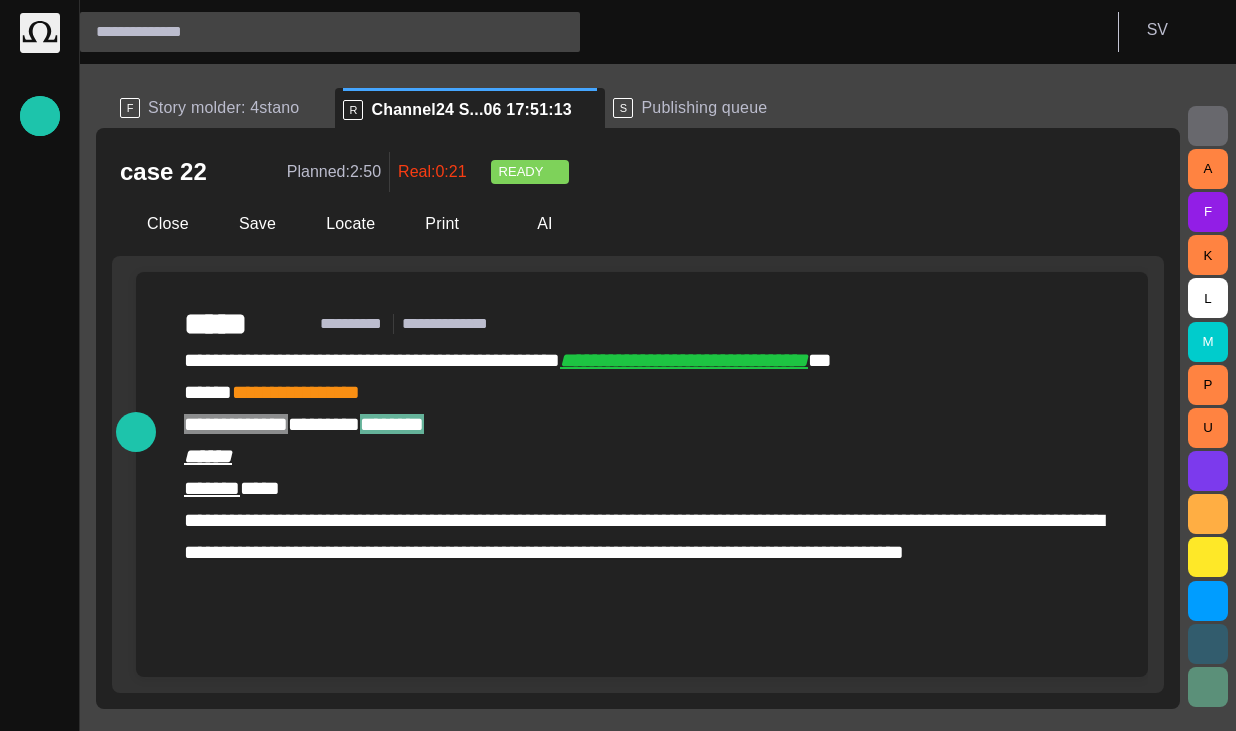click on "**********" at bounding box center [642, 456] 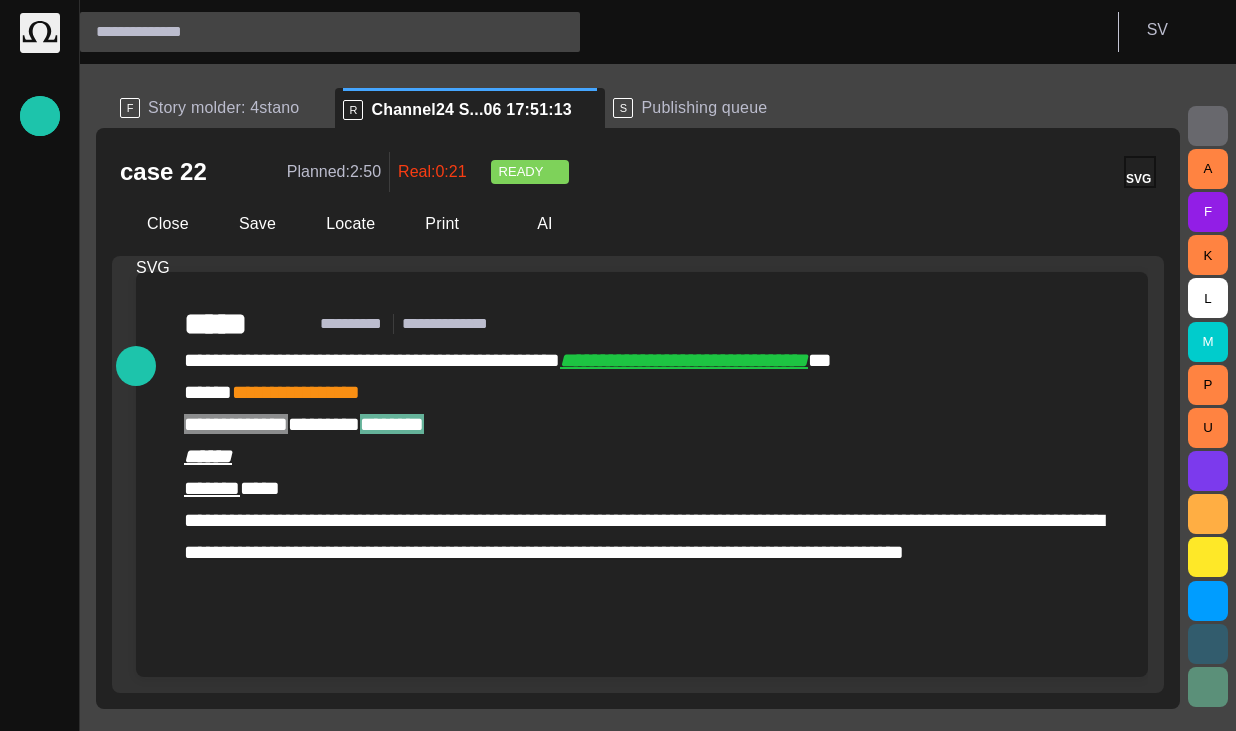 click on "**********" at bounding box center (642, 456) 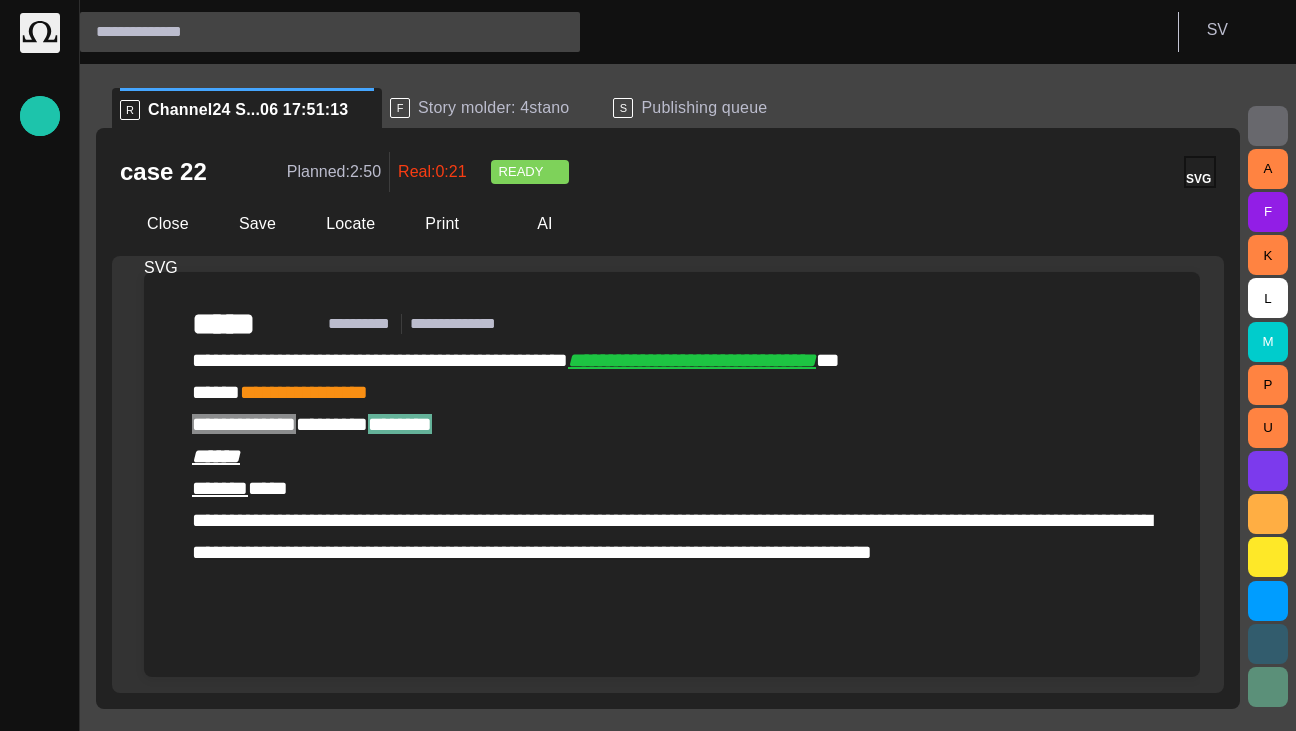 click on "**********" at bounding box center [380, 360] 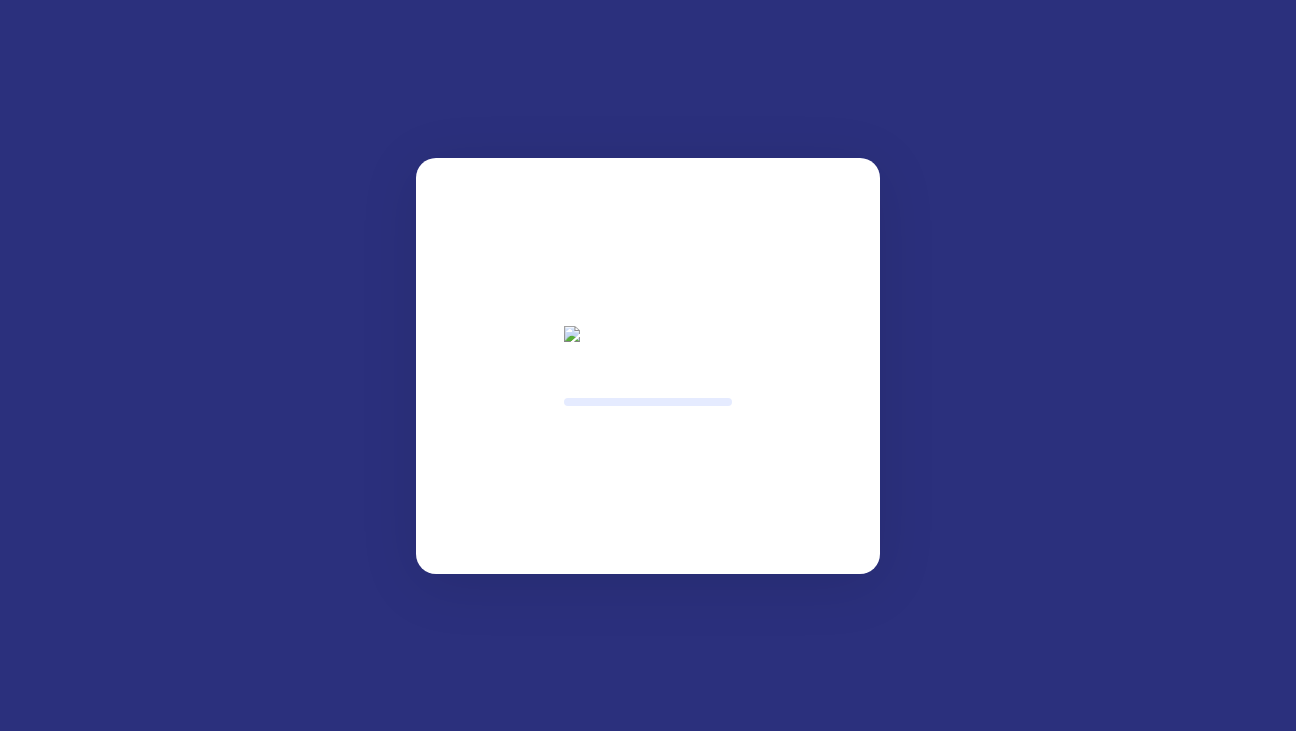 scroll, scrollTop: 0, scrollLeft: 0, axis: both 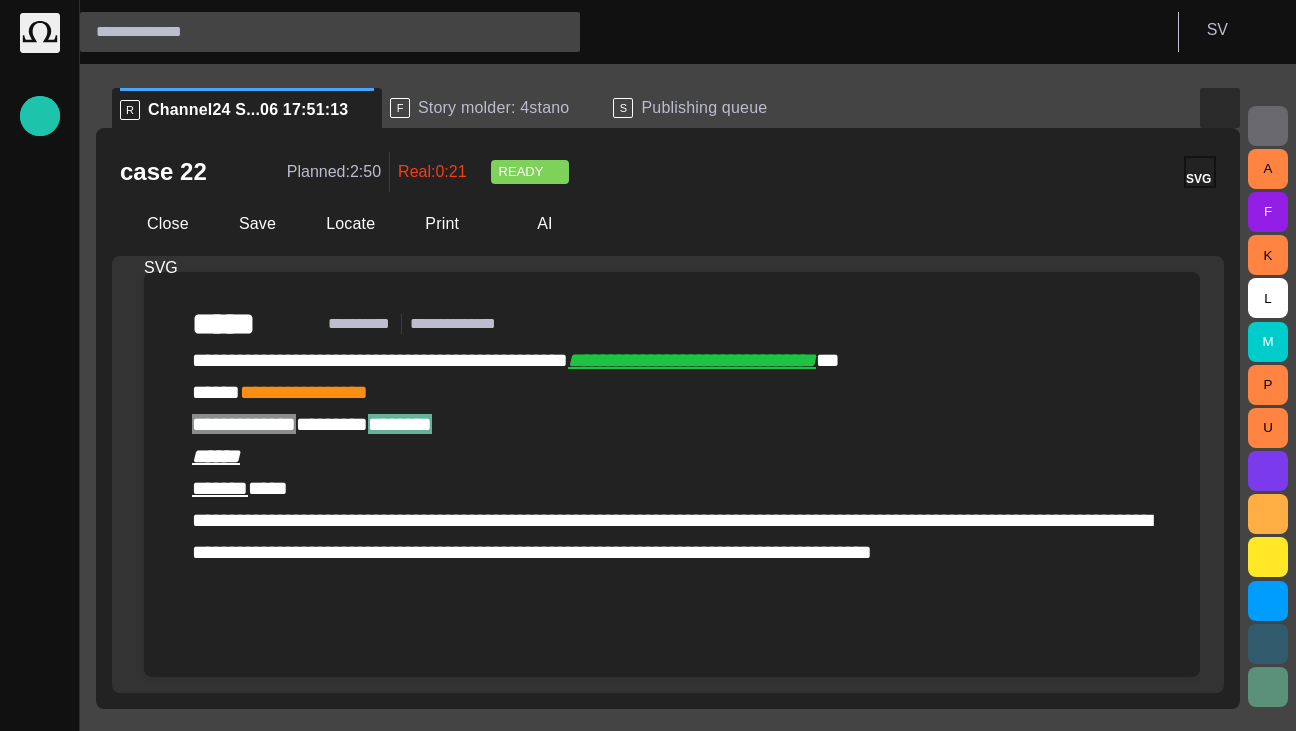 click at bounding box center (1220, 108) 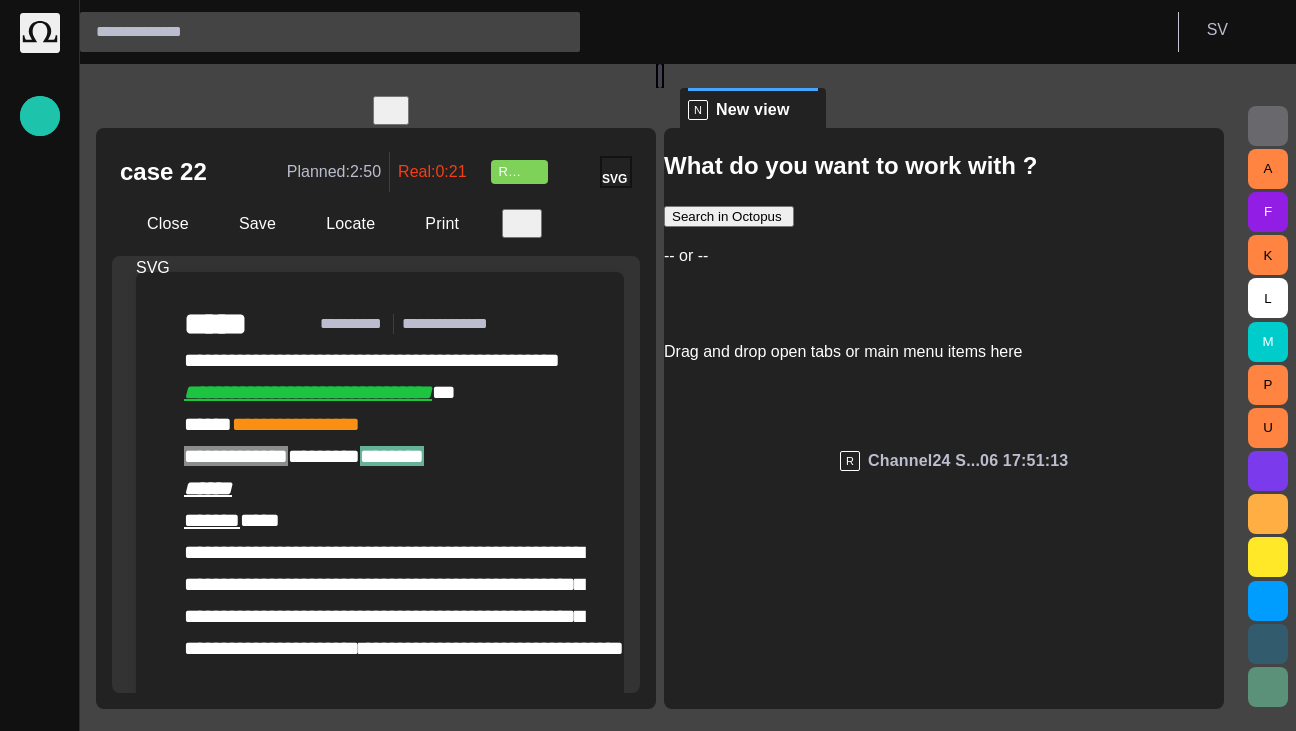 drag, startPoint x: 246, startPoint y: 110, endPoint x: 1030, endPoint y: 549, distance: 898.5416 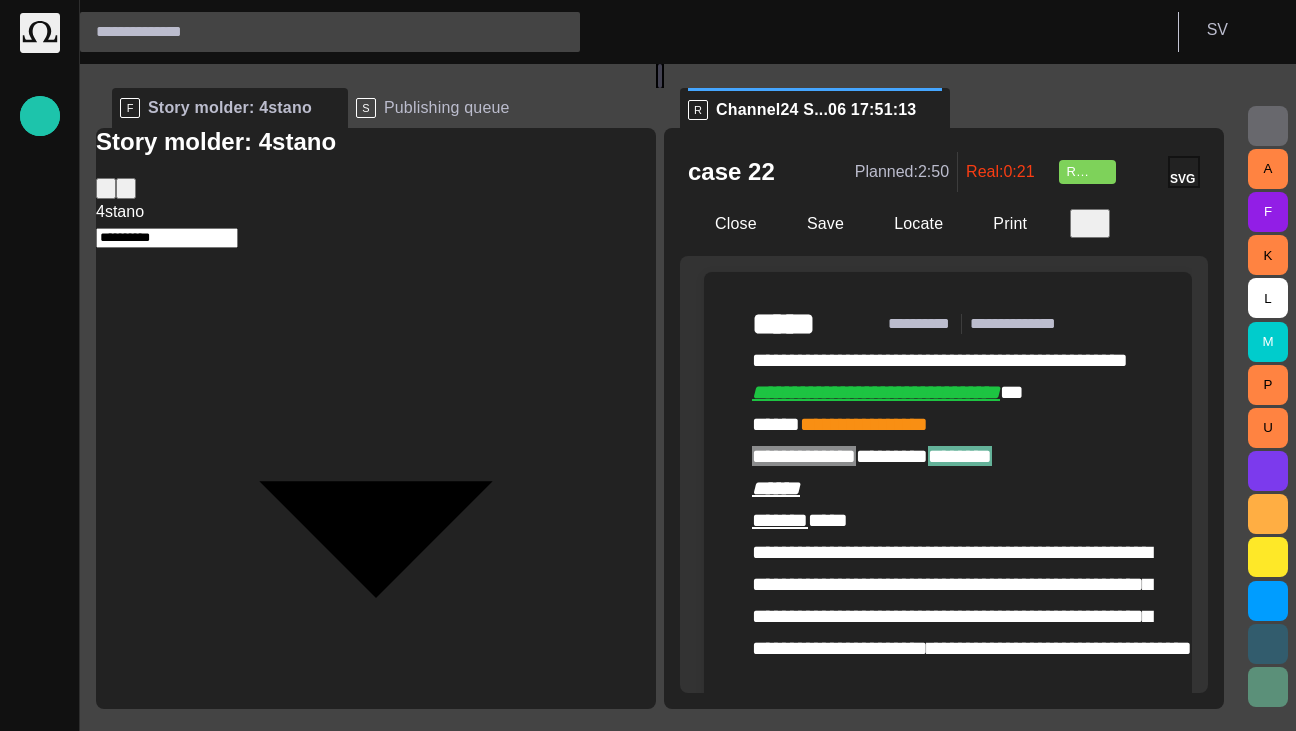 click on "**********" at bounding box center (948, 520) 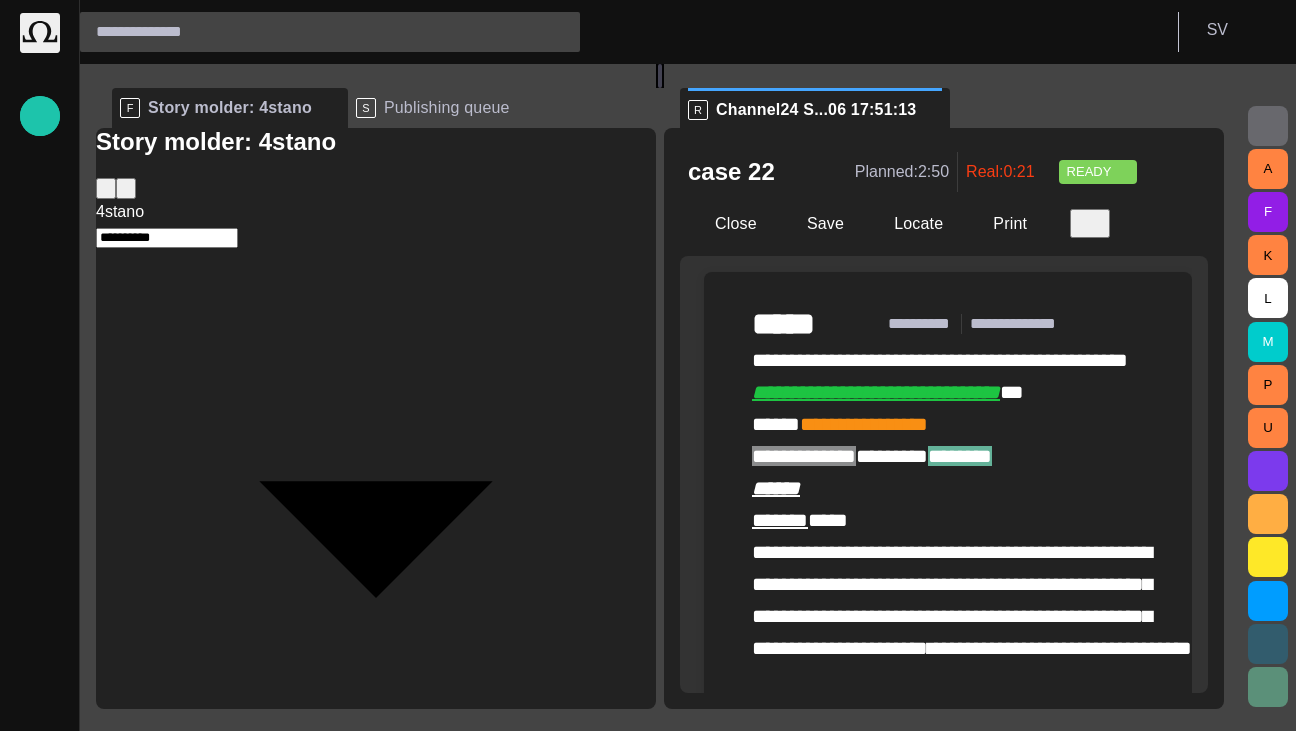click on "**********" at bounding box center (948, 520) 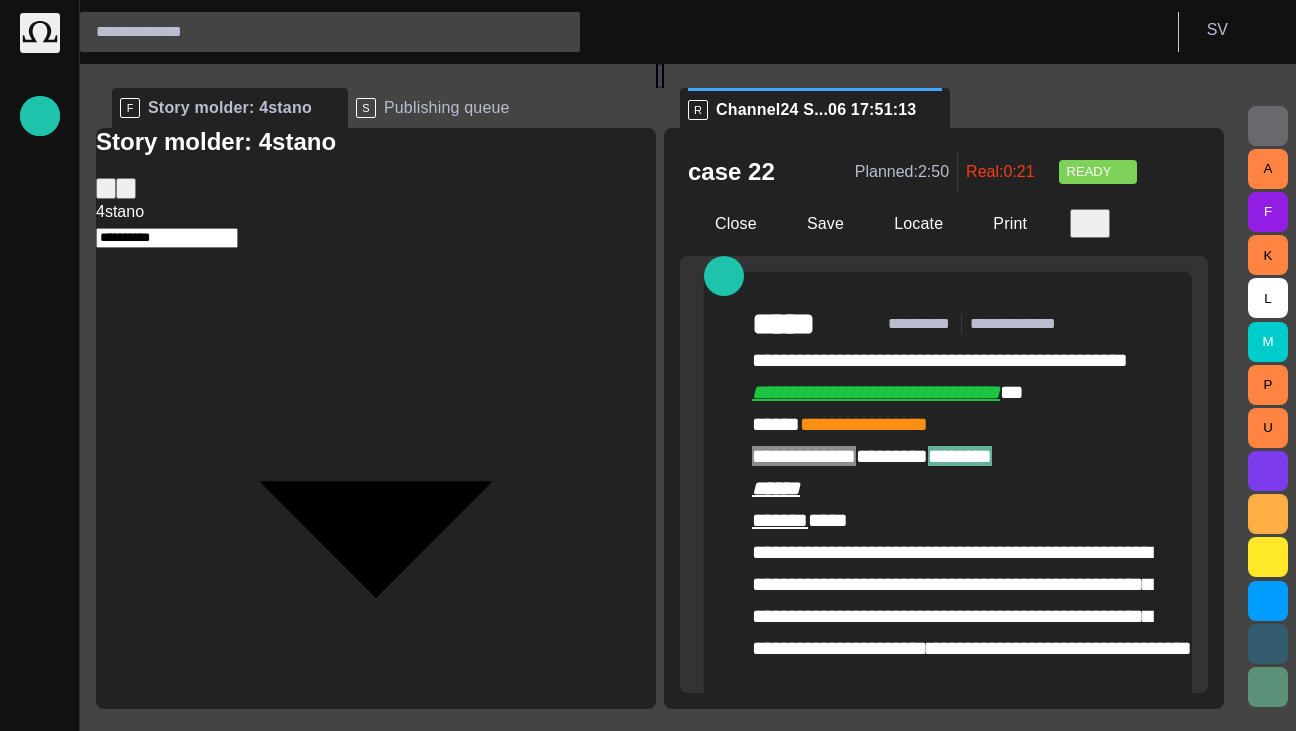 click on "**********" at bounding box center [940, 360] 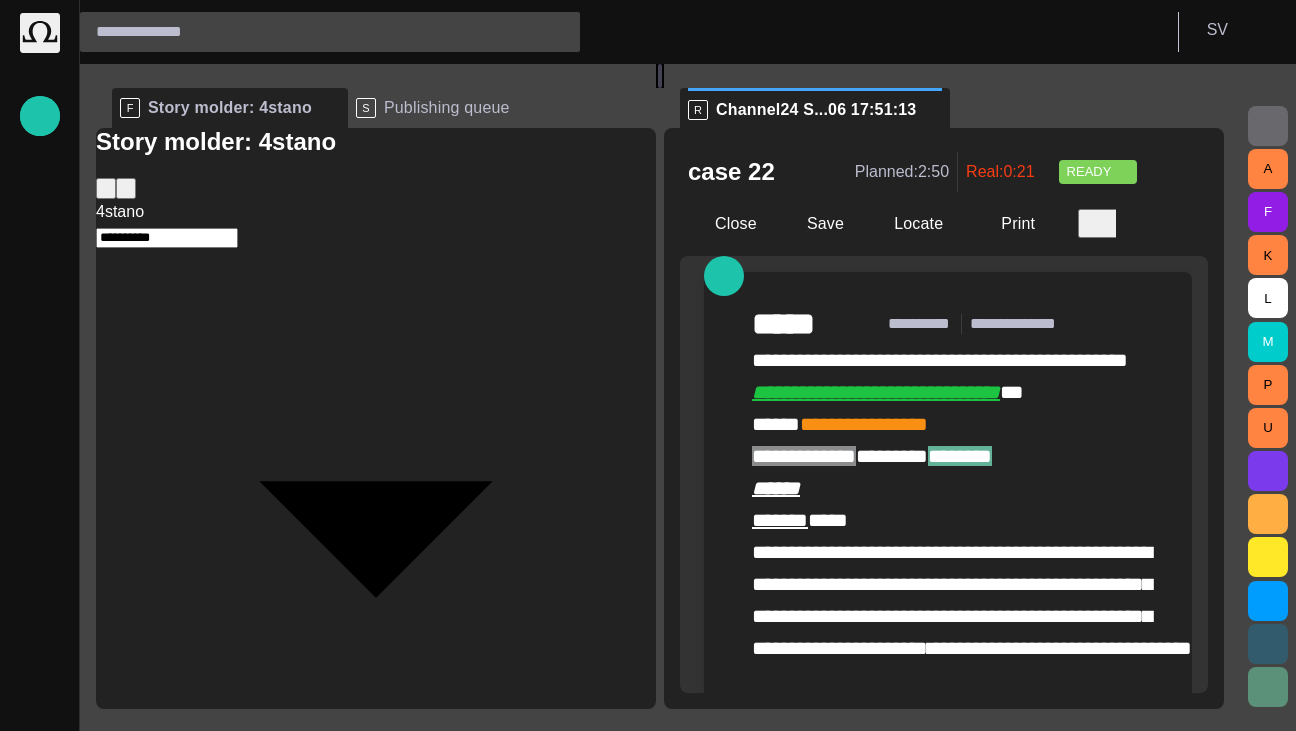 click on "**********" at bounding box center (948, 520) 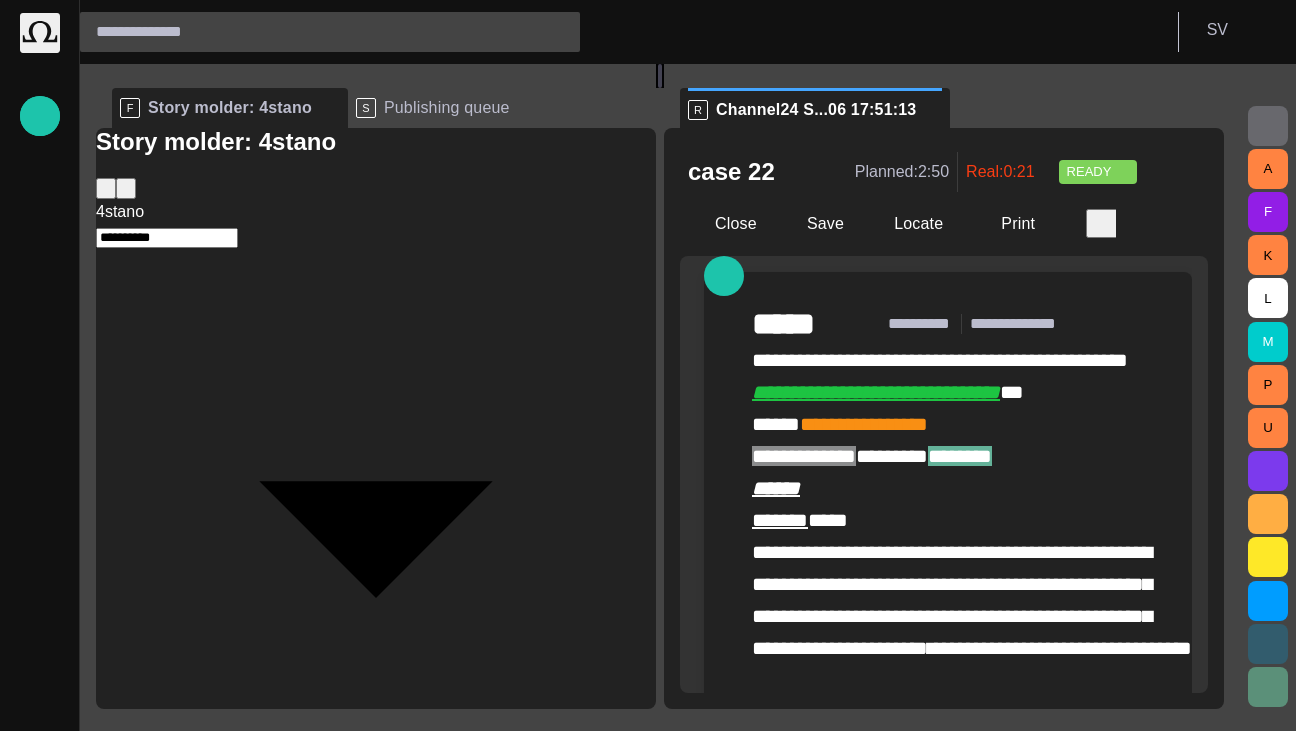click on "**********" at bounding box center [948, 520] 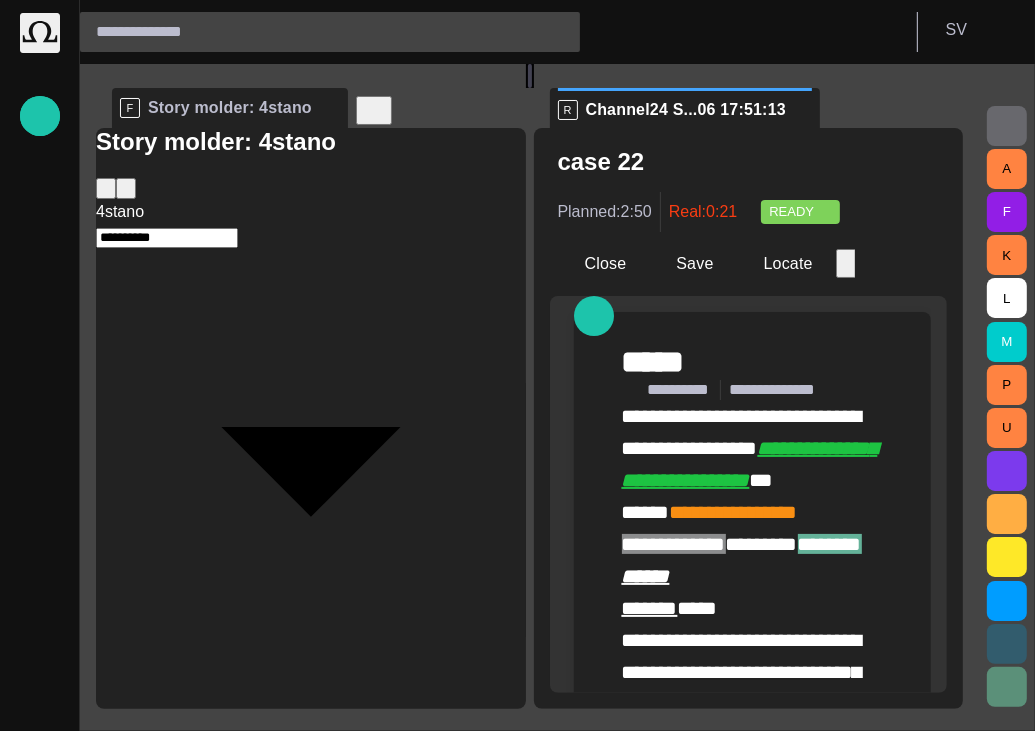 click on "**********" at bounding box center (753, 624) 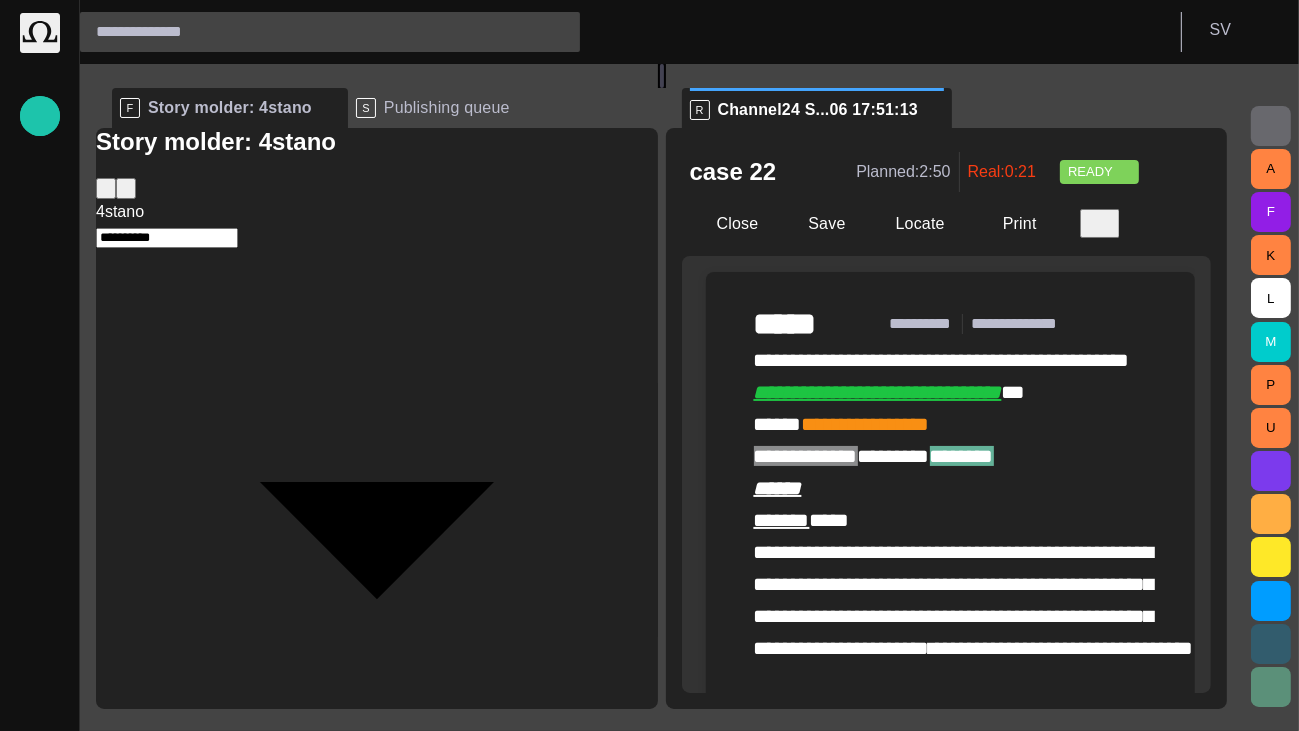 click on "New Story" at bounding box center (159, 1123) 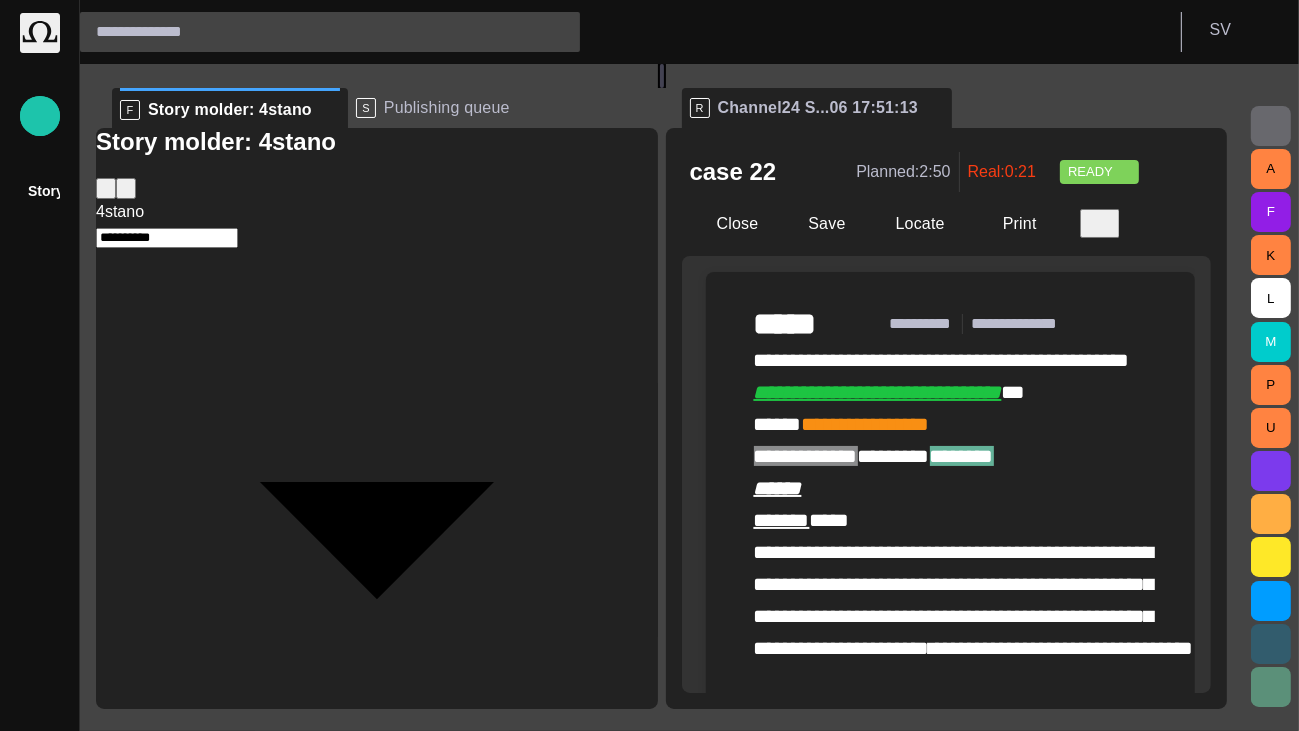 type on "*********" 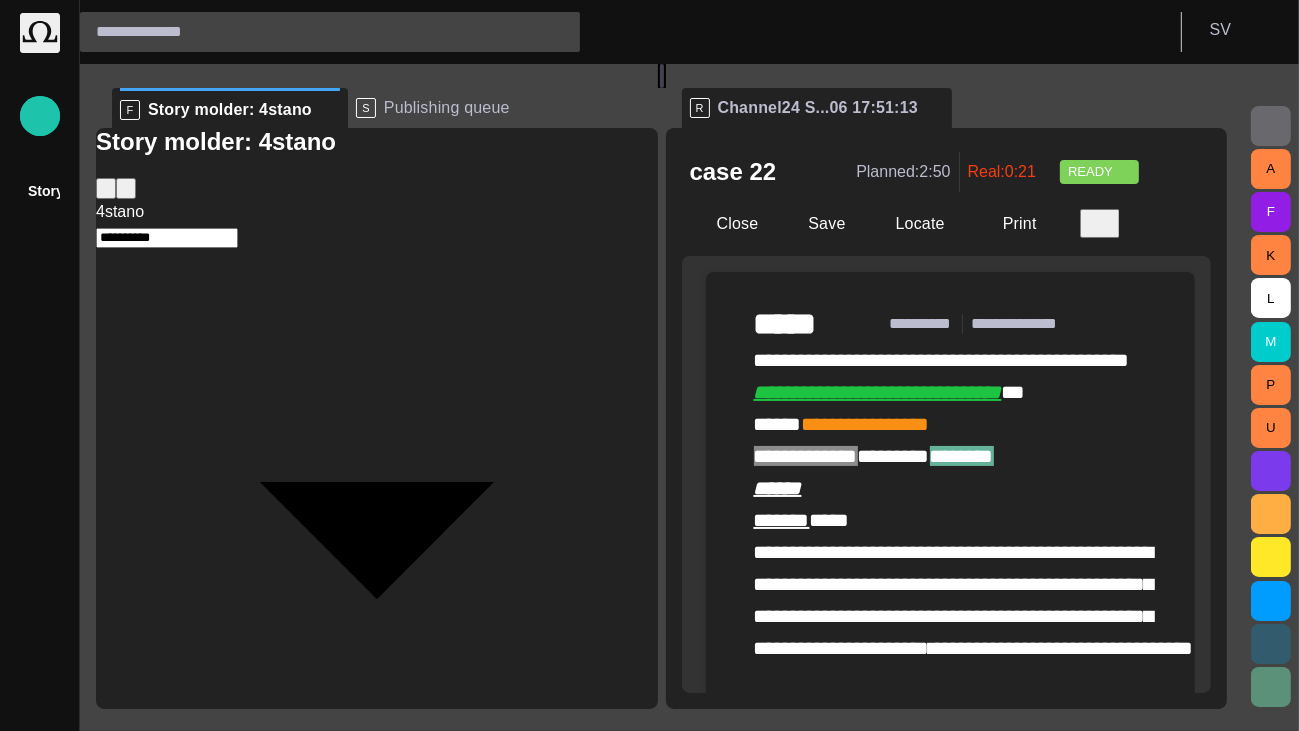 click on "Cancel" at bounding box center (75, 7770) 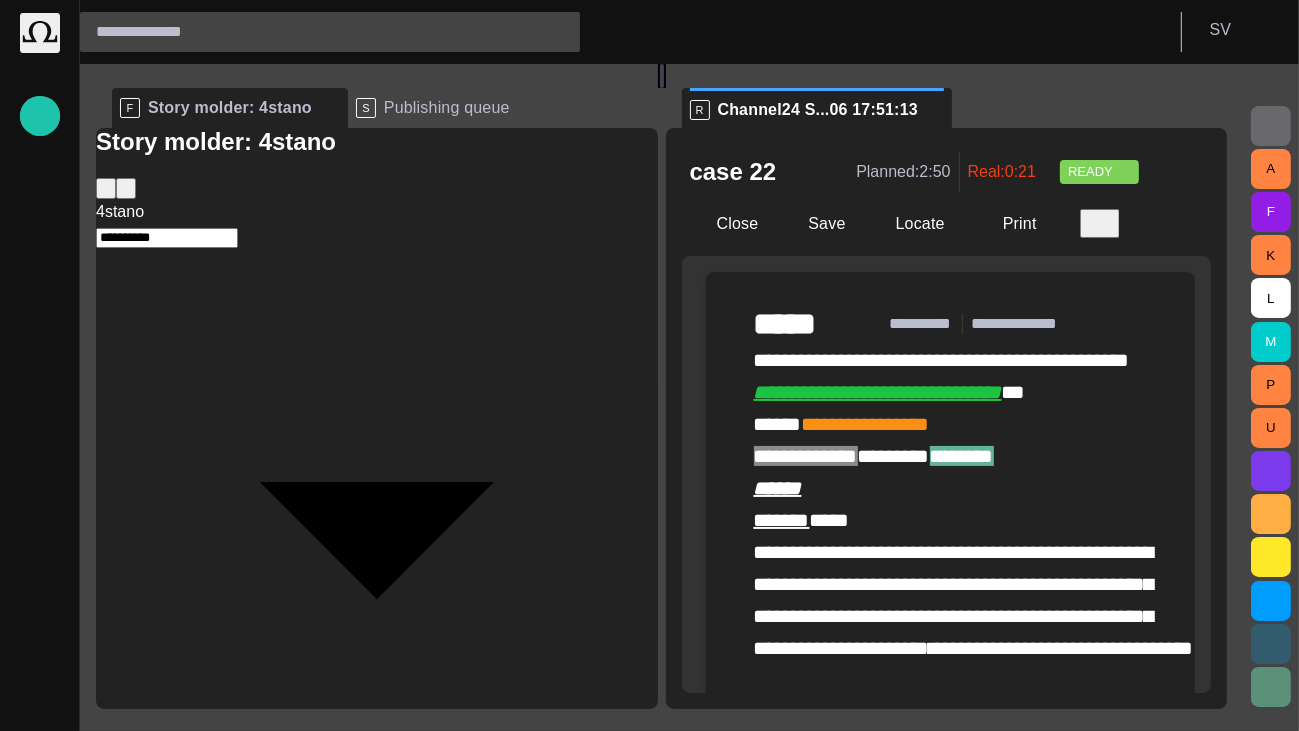 click on "**********" at bounding box center [951, 520] 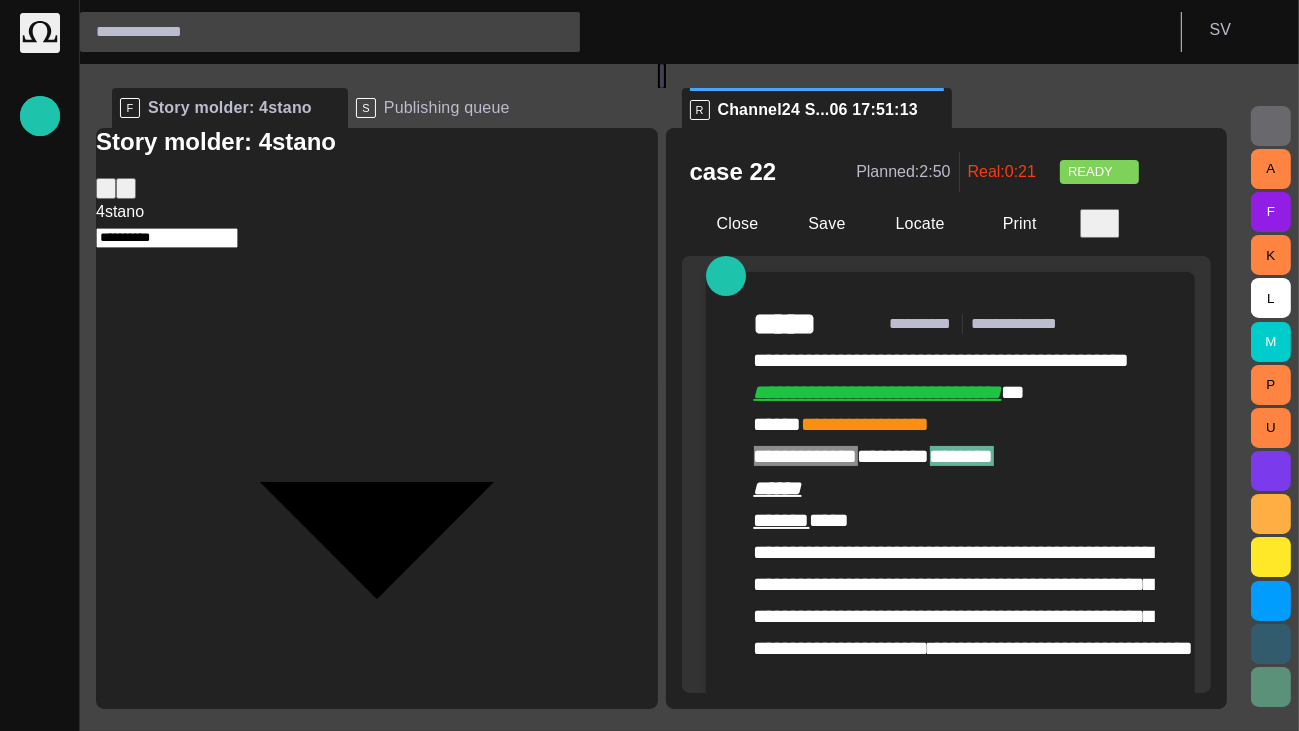 click on "**********" at bounding box center [951, 520] 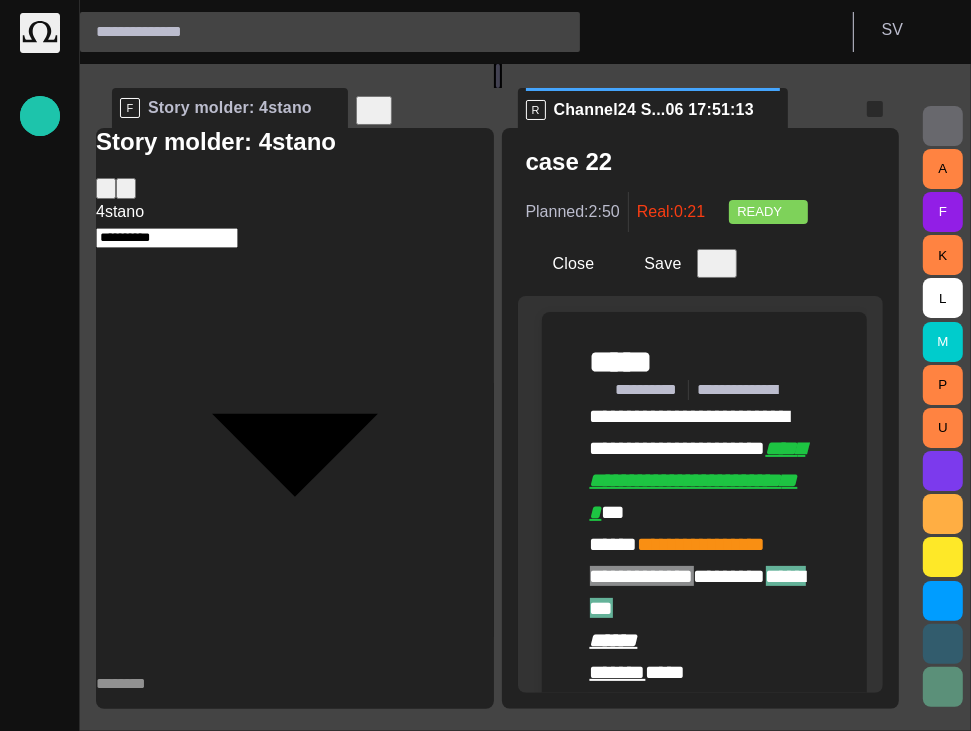 click at bounding box center [875, 109] 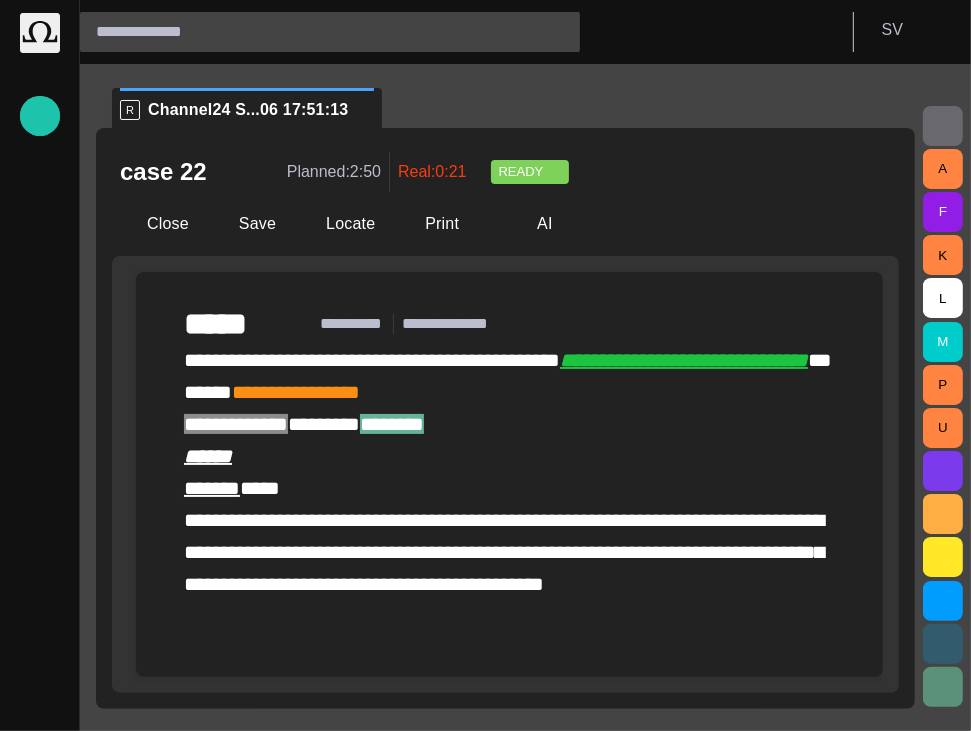click on "**********" at bounding box center (509, 472) 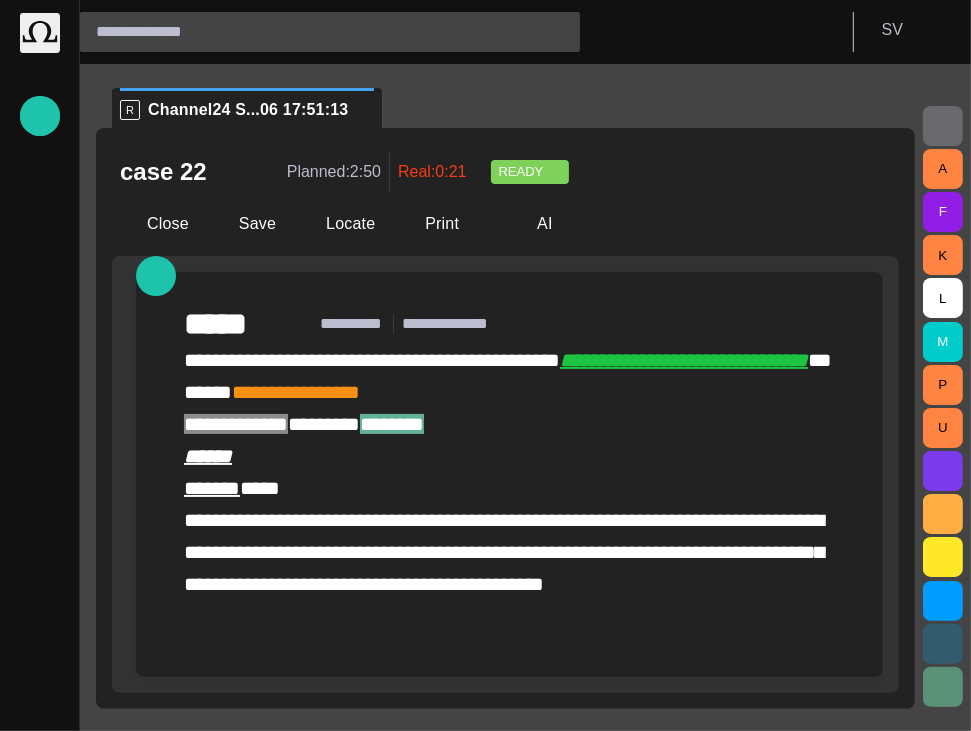 click on "**********" at bounding box center [509, 472] 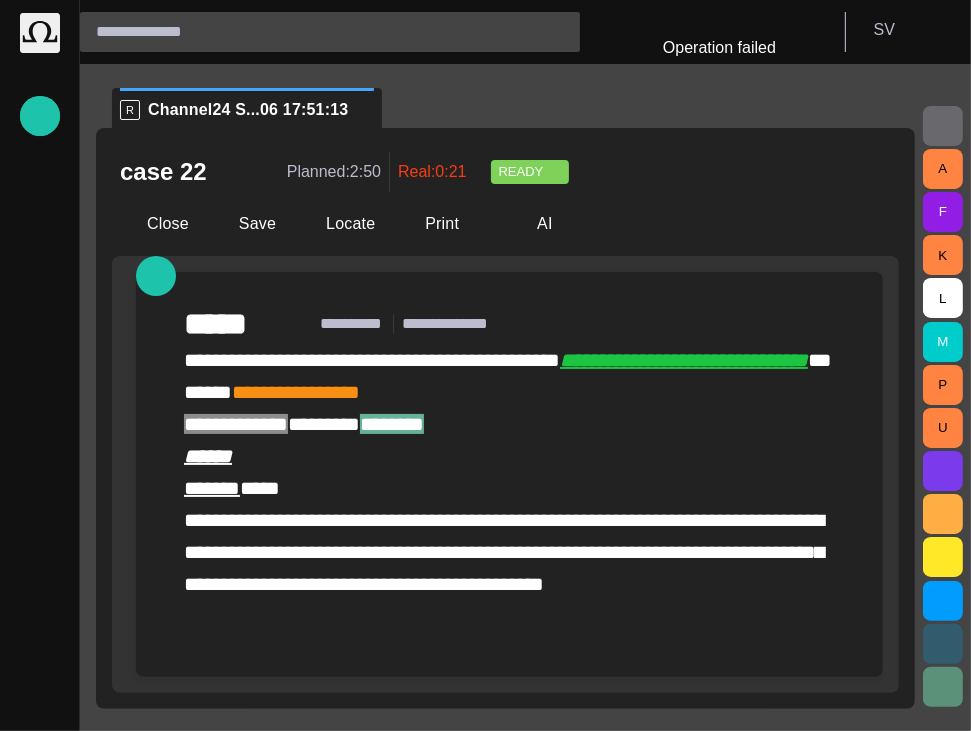click at bounding box center (663, 76) 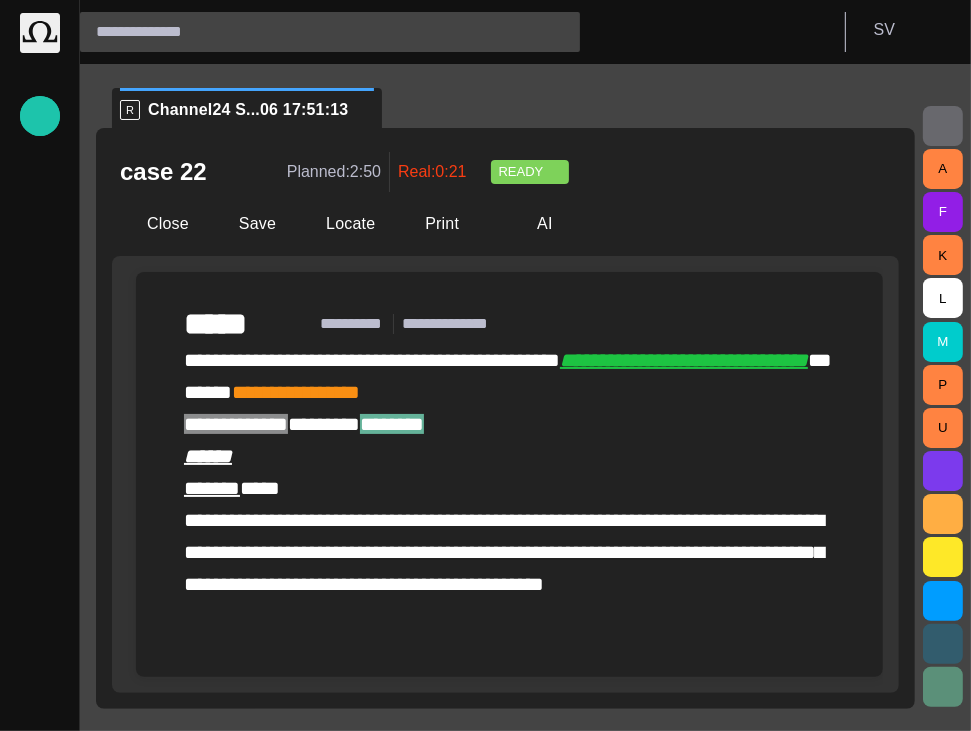 click on "**********" at bounding box center [509, 472] 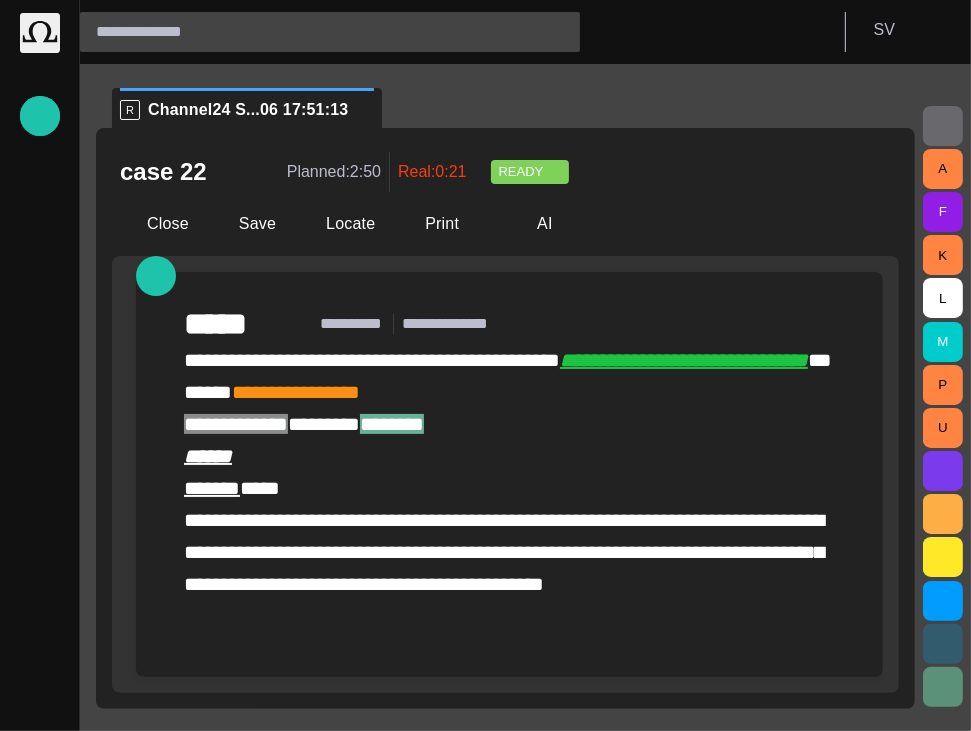 click on "**********" at bounding box center (509, 472) 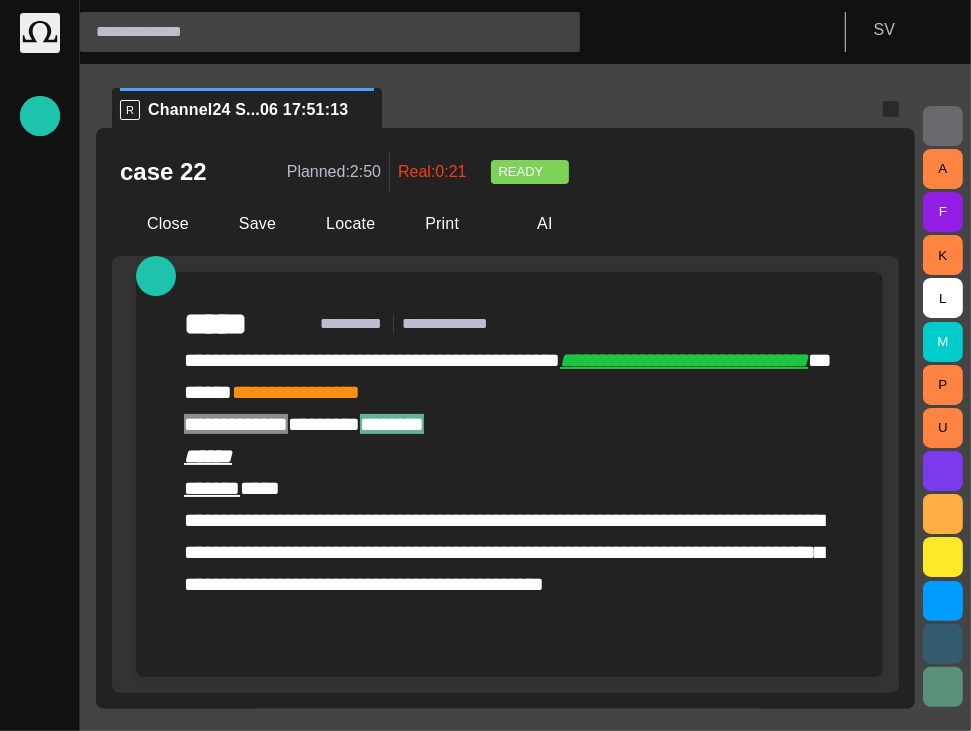 click at bounding box center [891, 109] 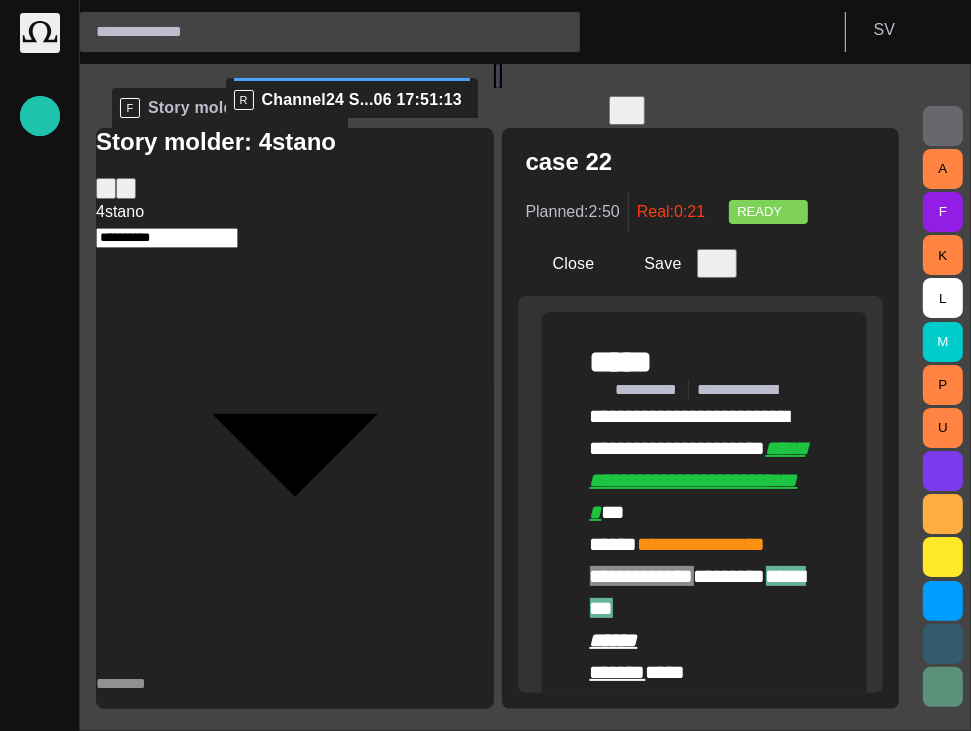 drag, startPoint x: 649, startPoint y: 109, endPoint x: 334, endPoint y: 97, distance: 315.2285 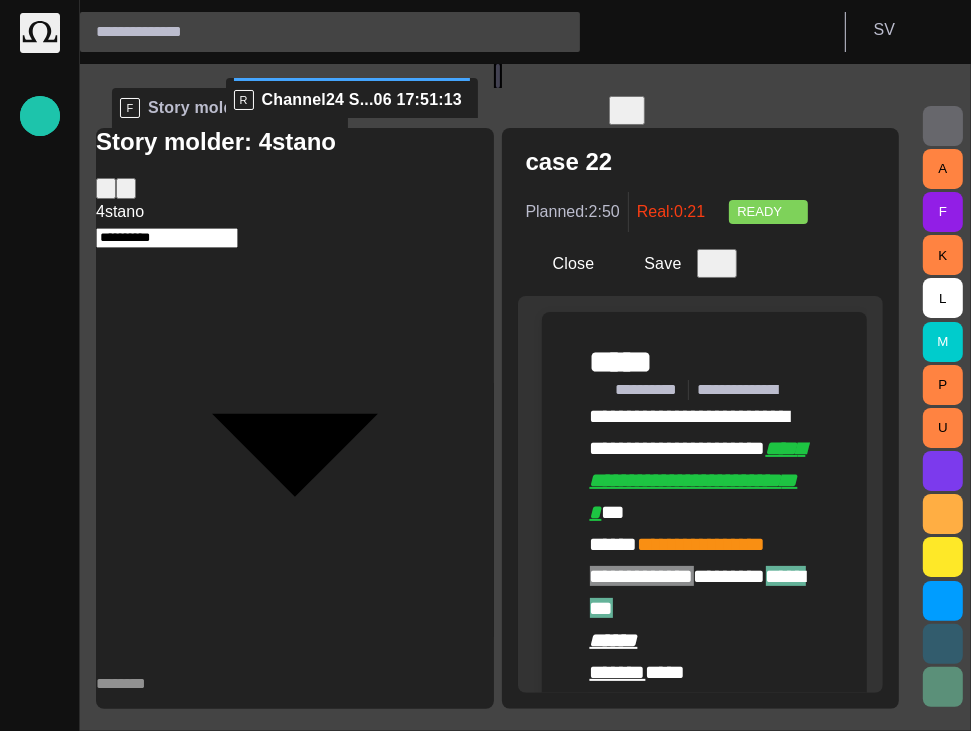 click on "**********" at bounding box center (505, 386) 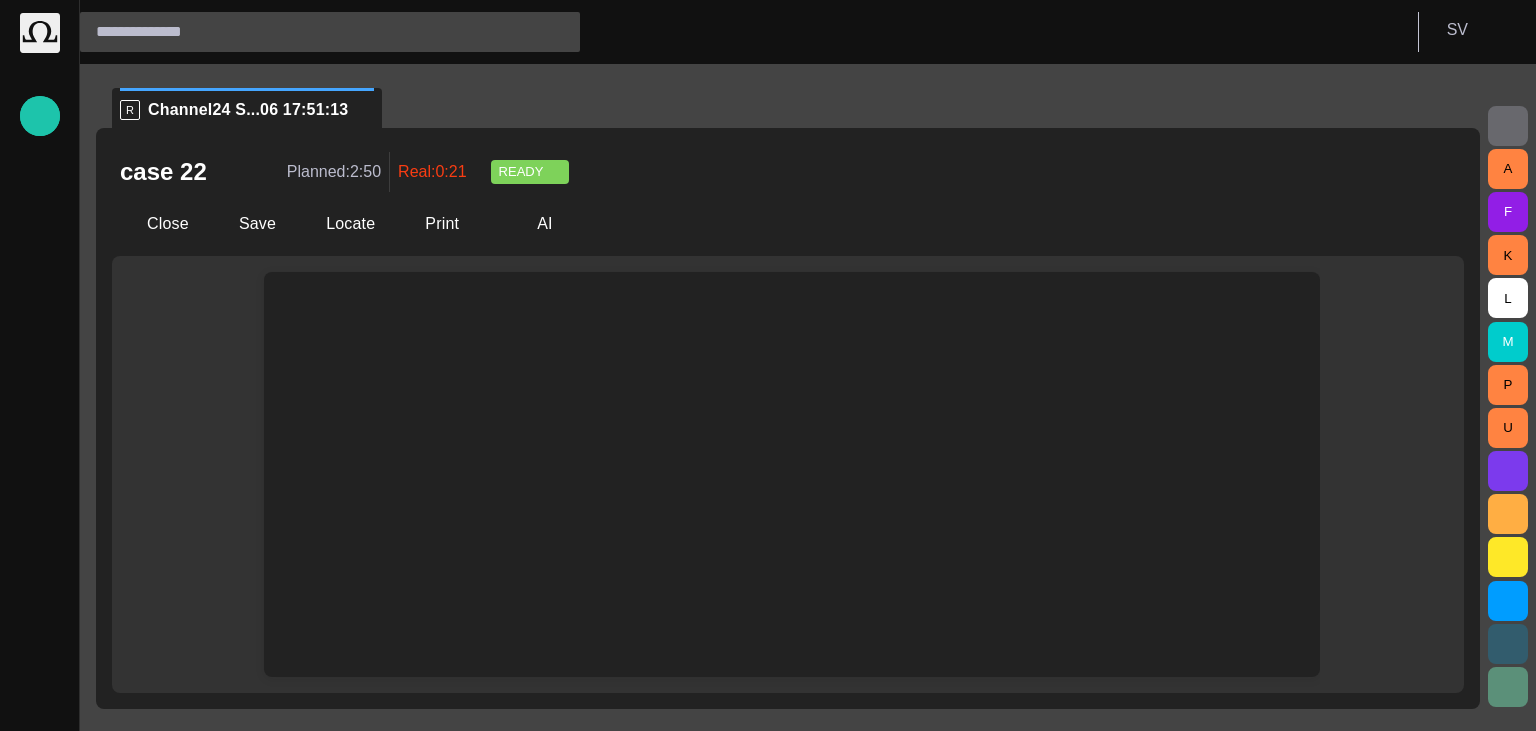 scroll, scrollTop: 0, scrollLeft: 0, axis: both 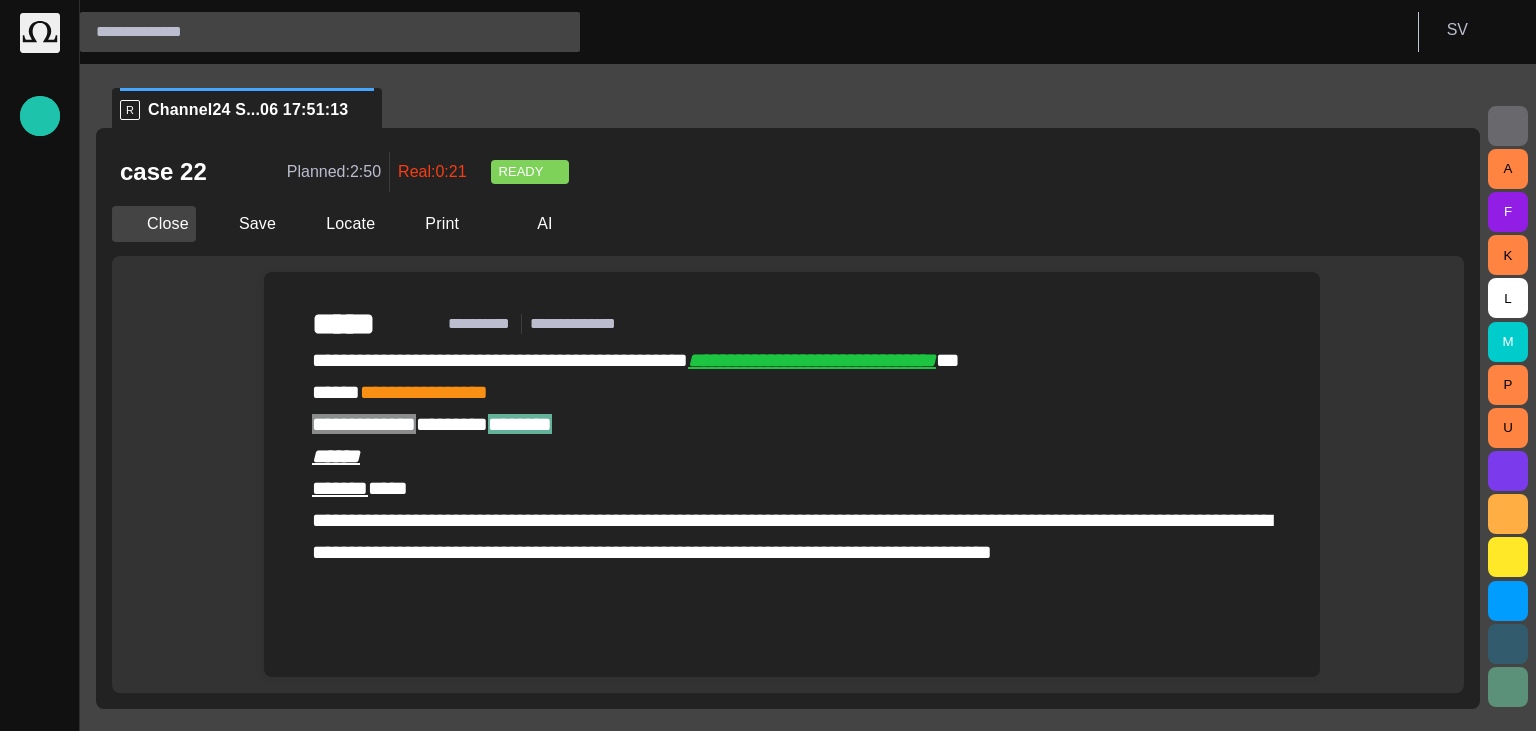 click on "Close" at bounding box center (154, 224) 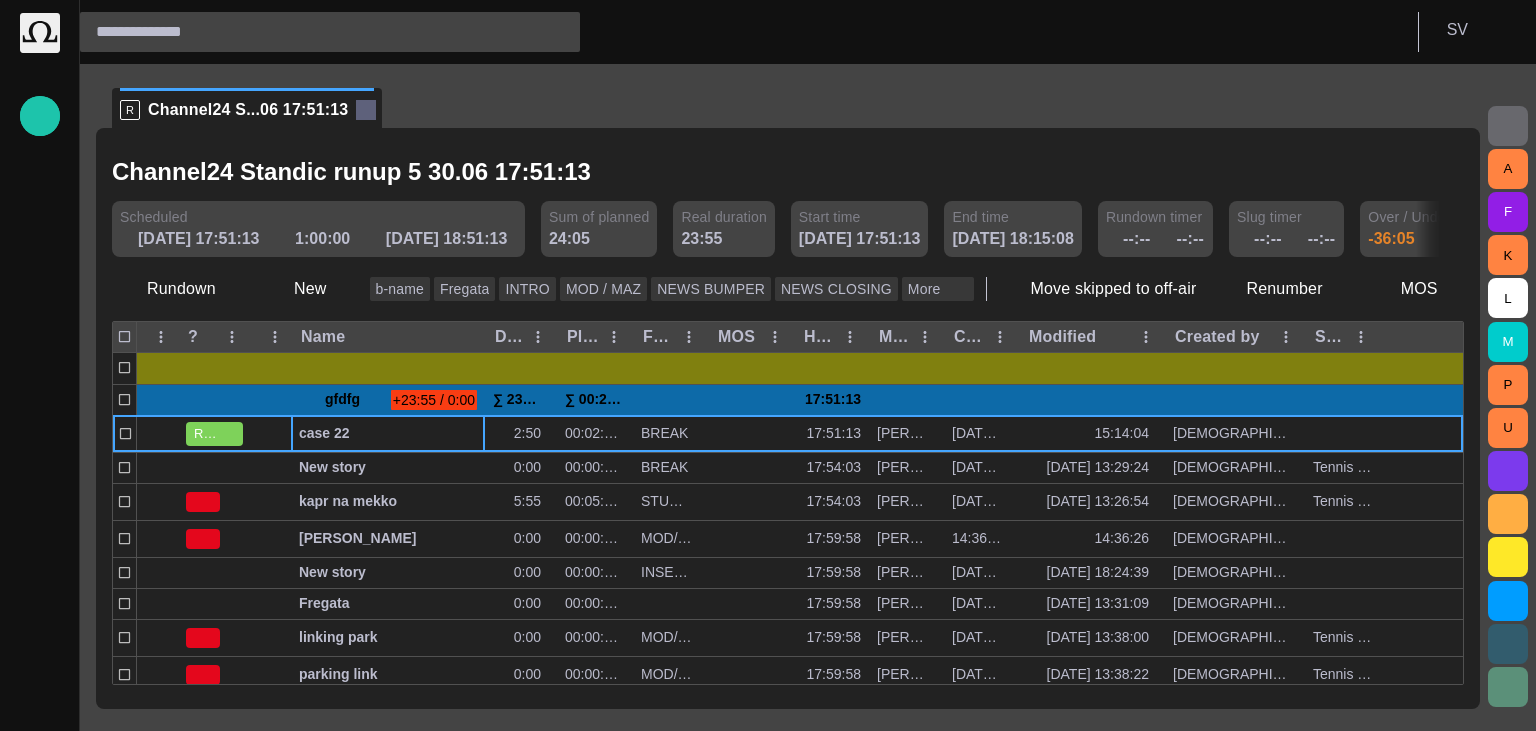 click at bounding box center (366, 110) 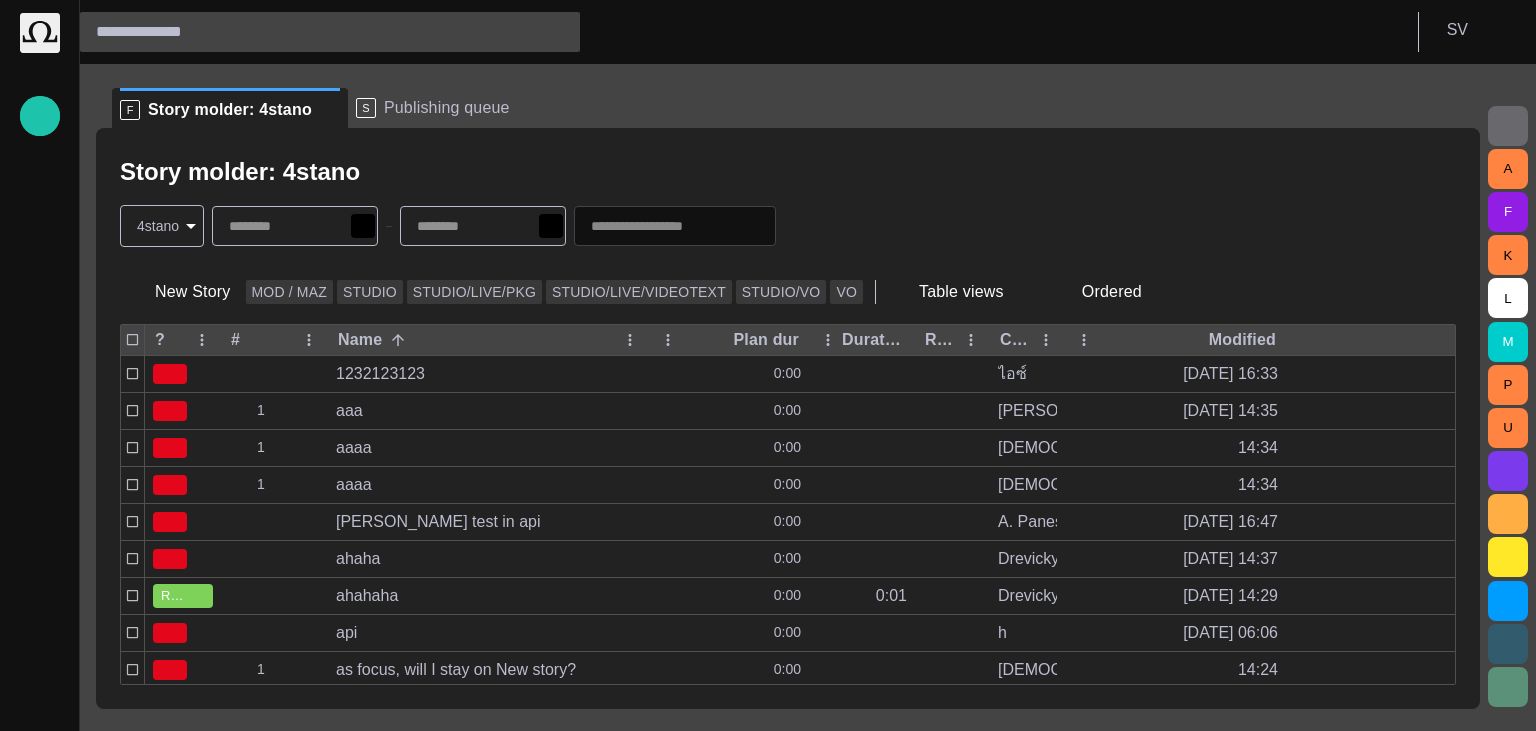 scroll, scrollTop: 80, scrollLeft: 0, axis: vertical 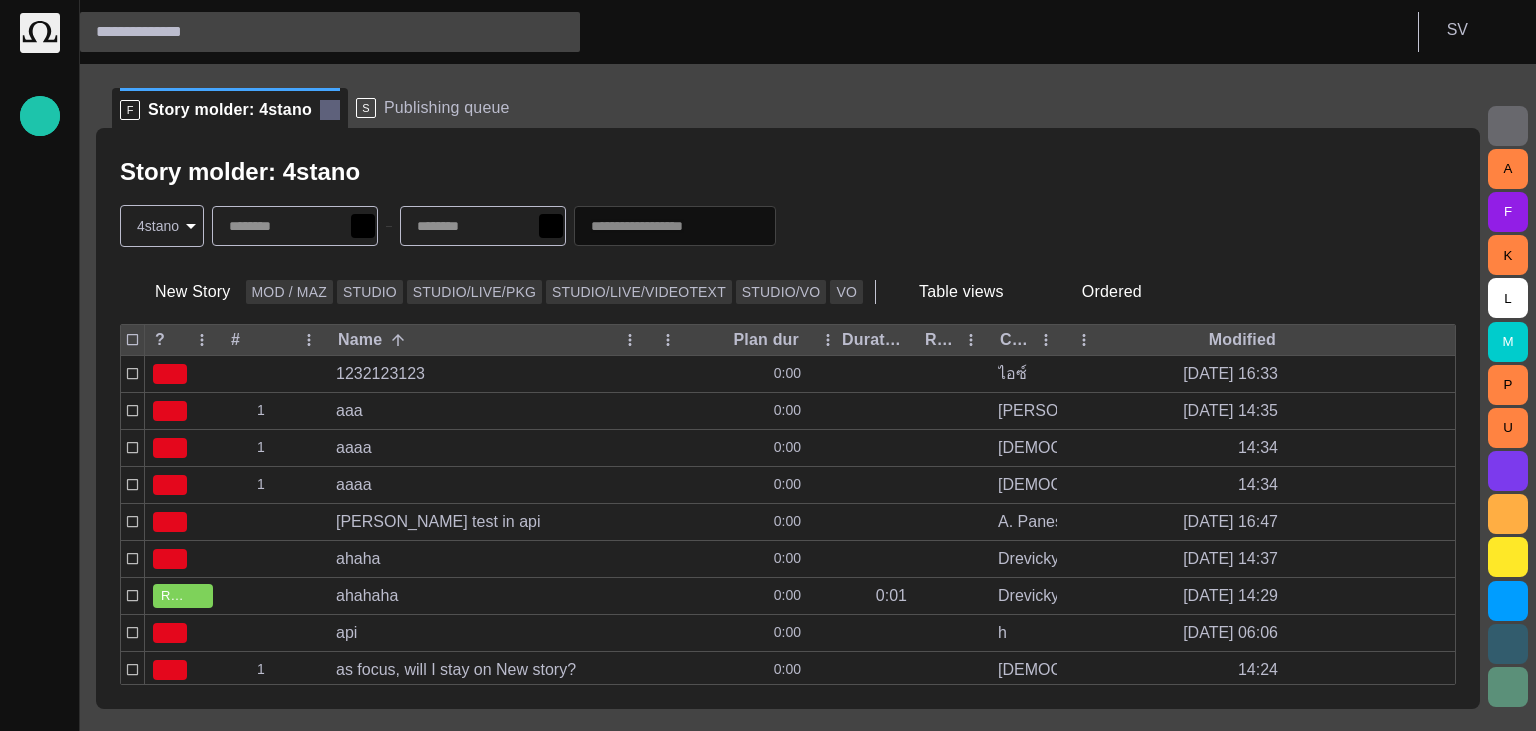 click at bounding box center (330, 110) 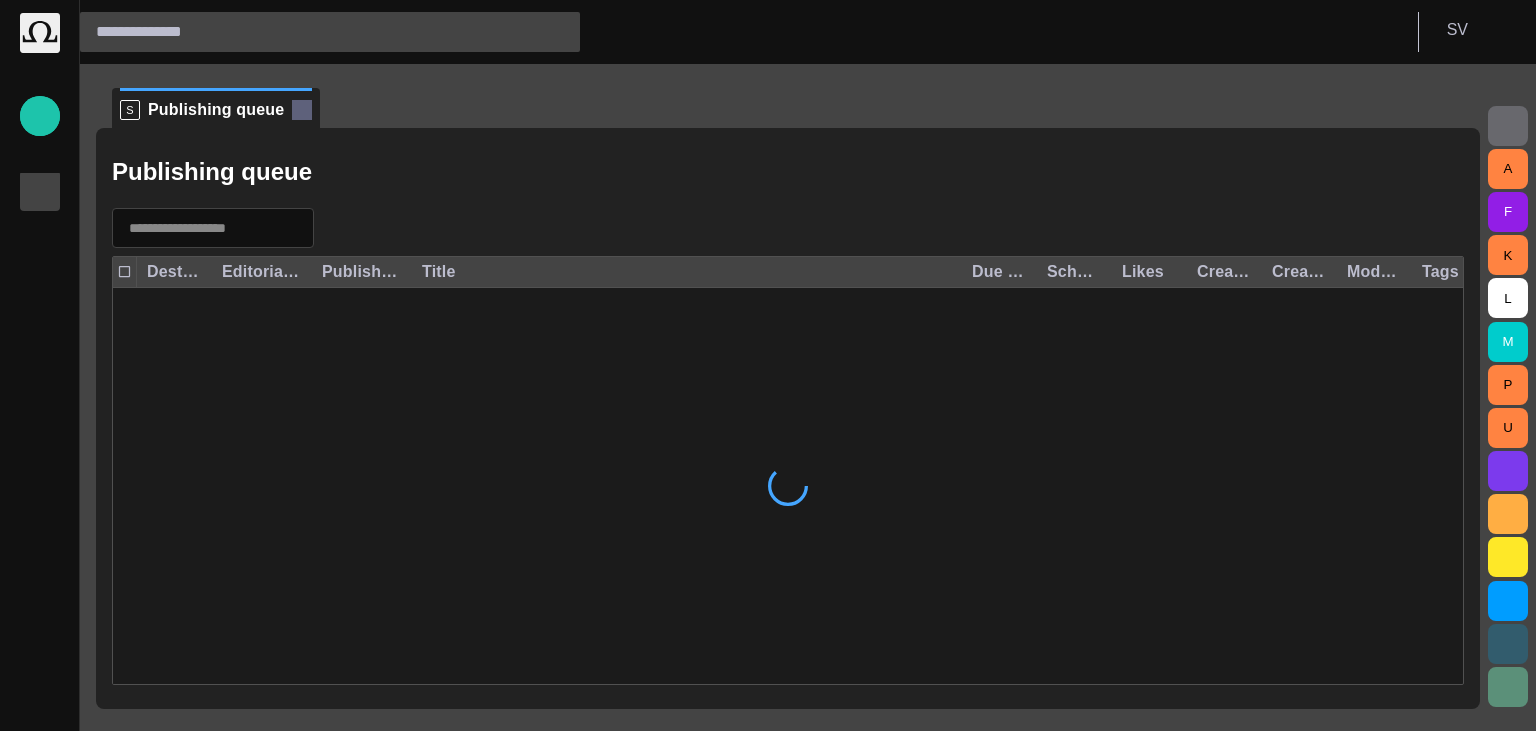scroll, scrollTop: 40, scrollLeft: 0, axis: vertical 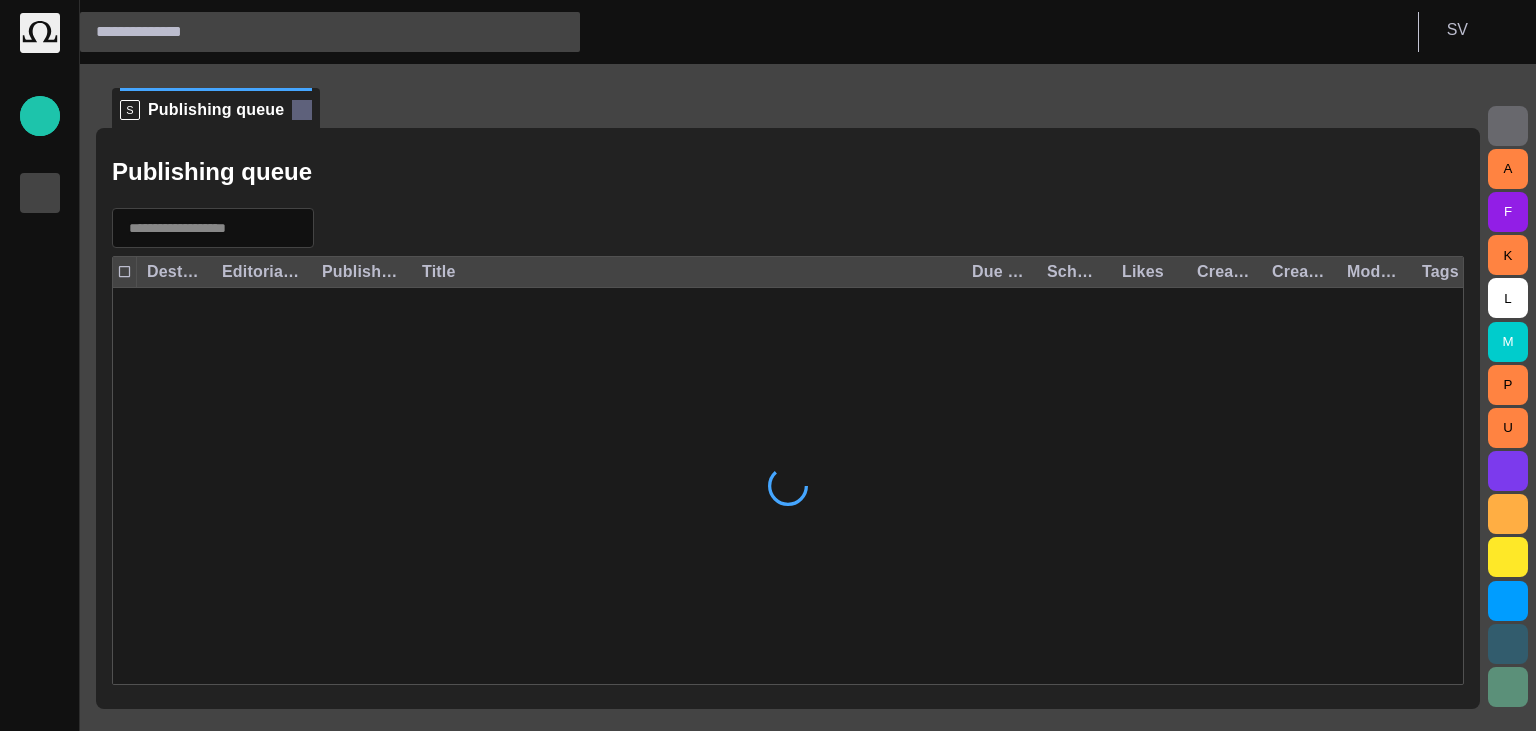 click on "S Publishing queue" at bounding box center (216, 108) 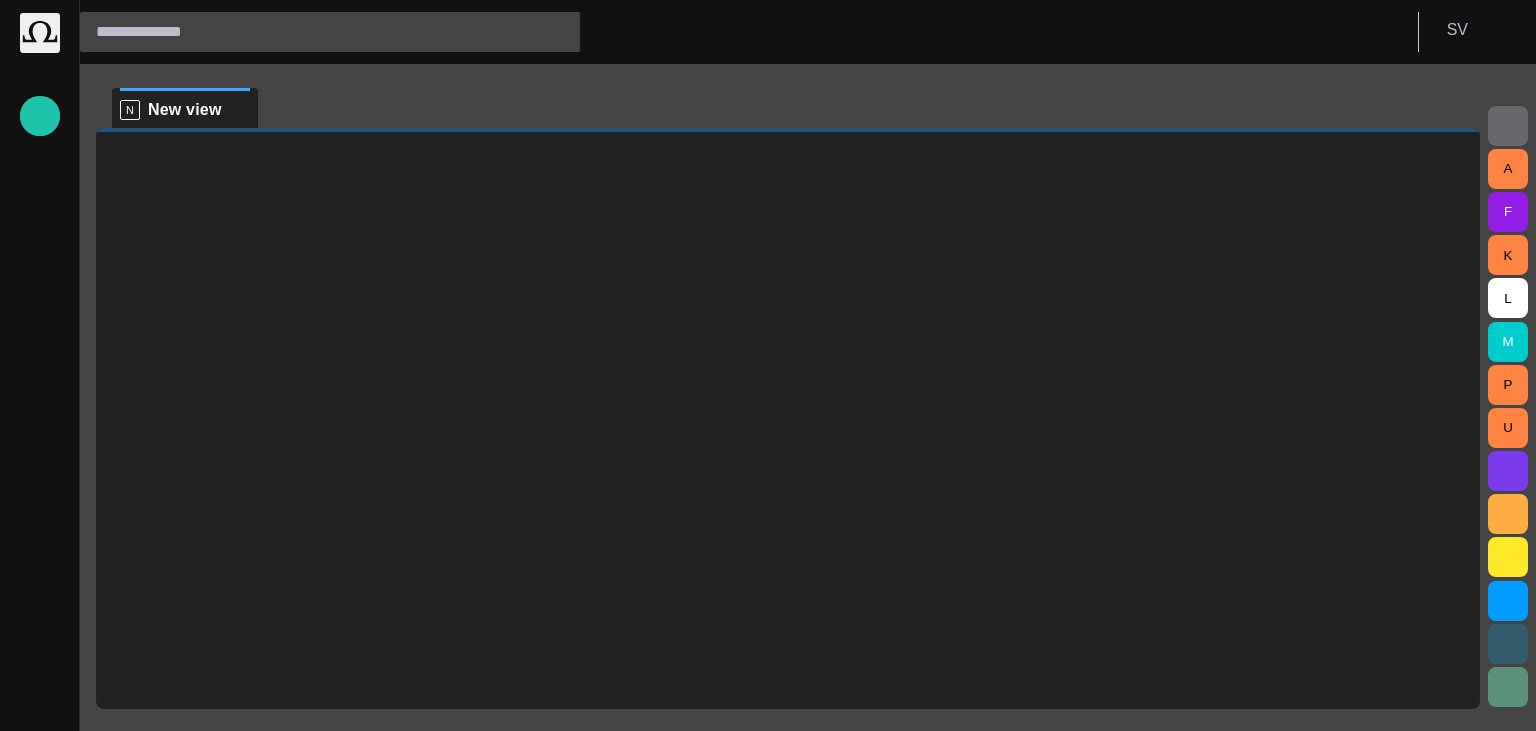 click on "N New view" at bounding box center [776, 108] 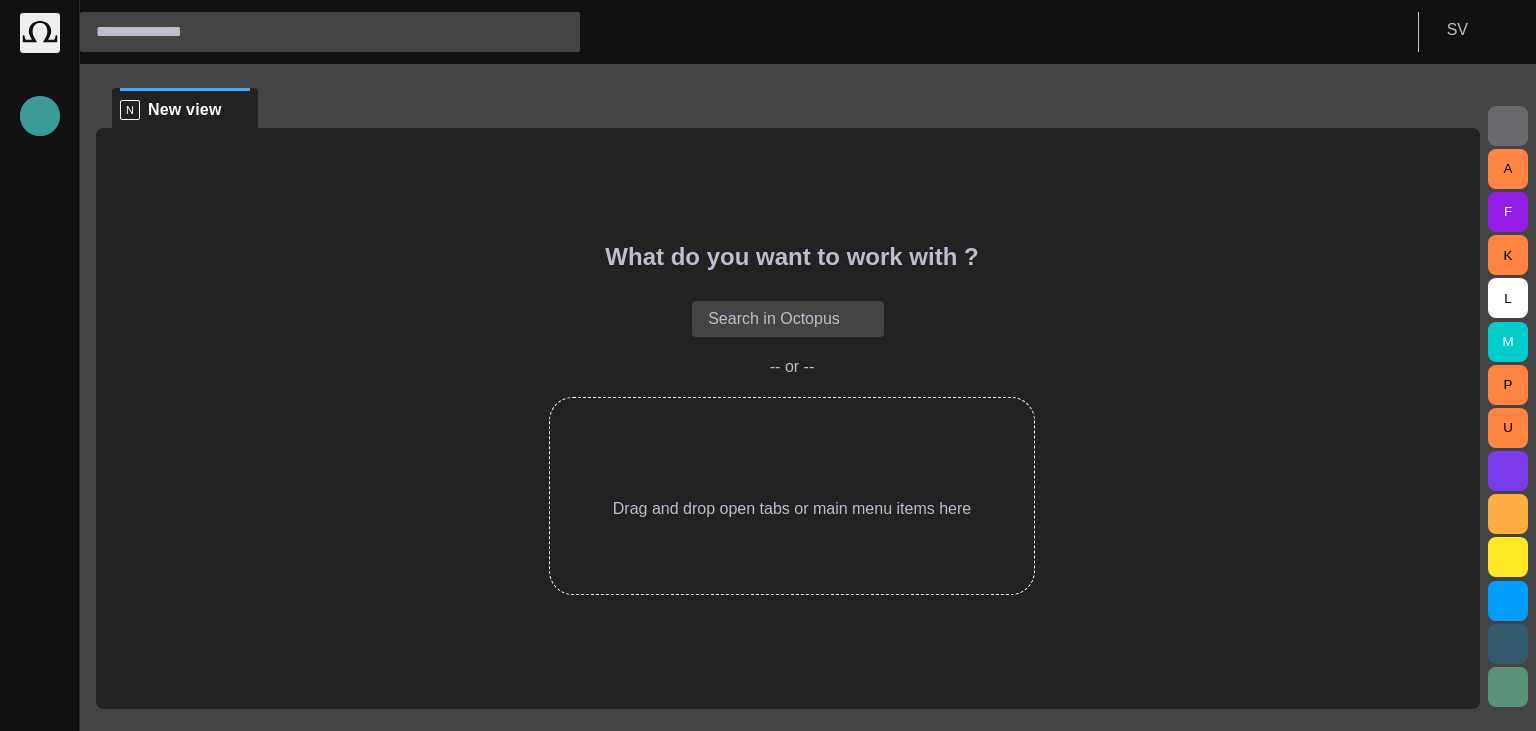 click at bounding box center [40, 116] 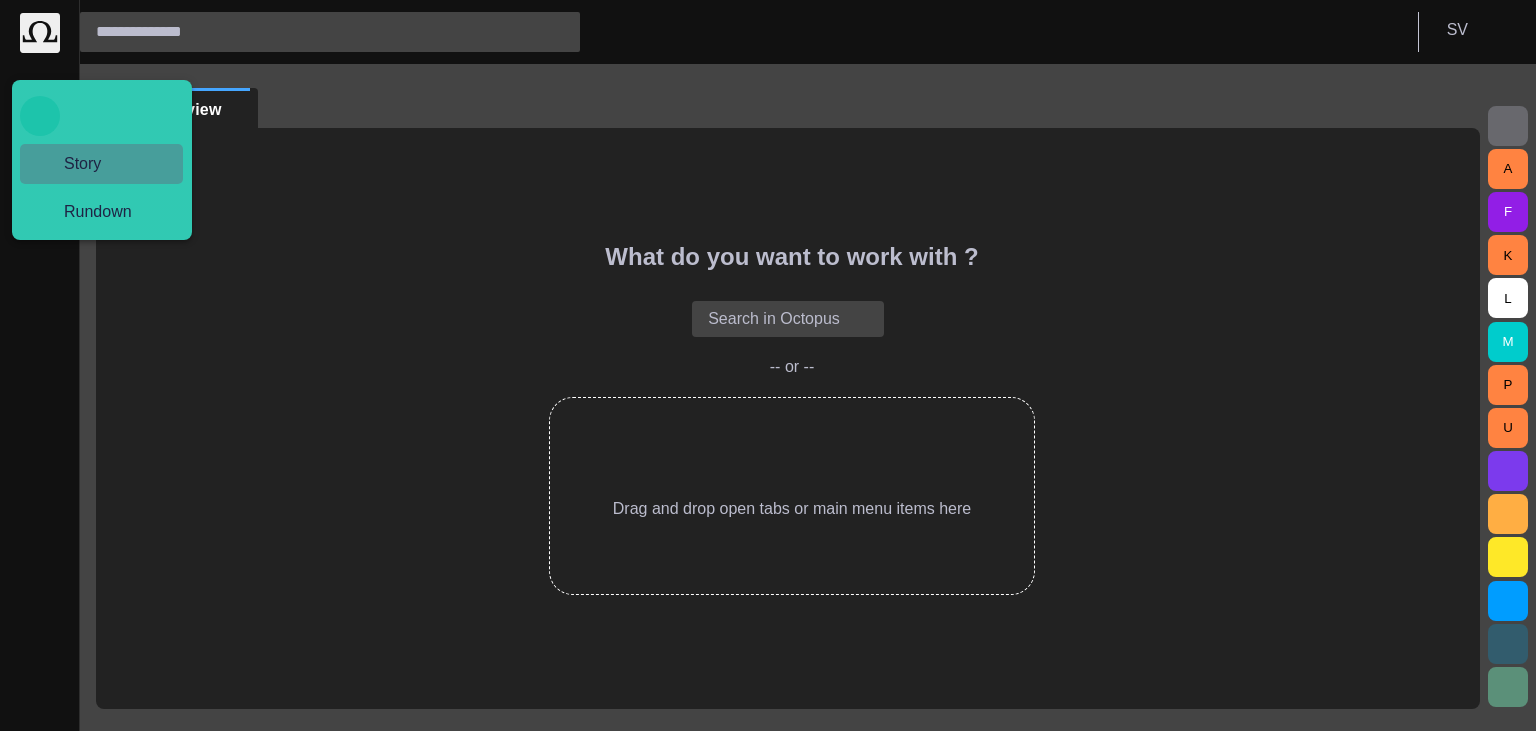 click on "Story" at bounding box center (101, 164) 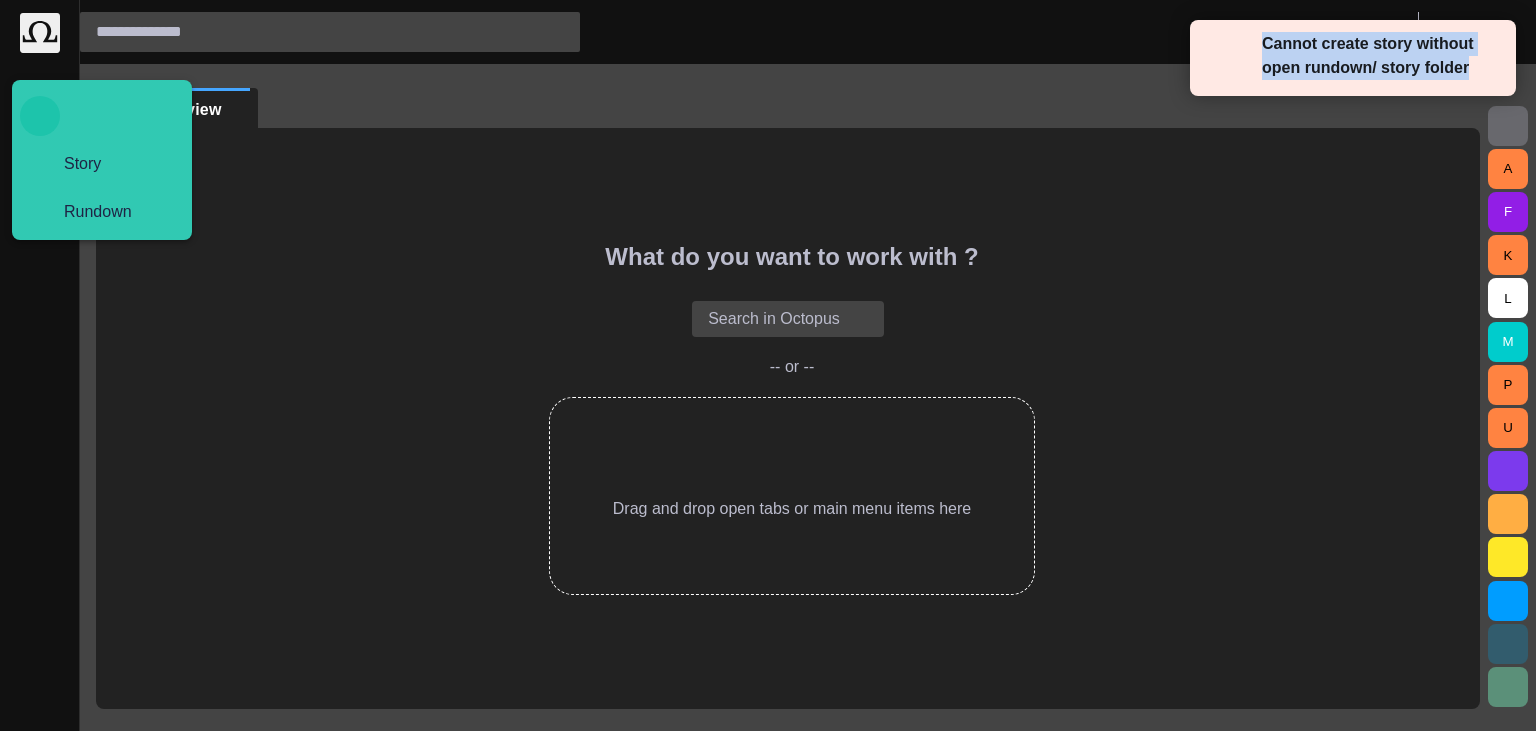 drag, startPoint x: 1266, startPoint y: 46, endPoint x: 1458, endPoint y: 75, distance: 194.17775 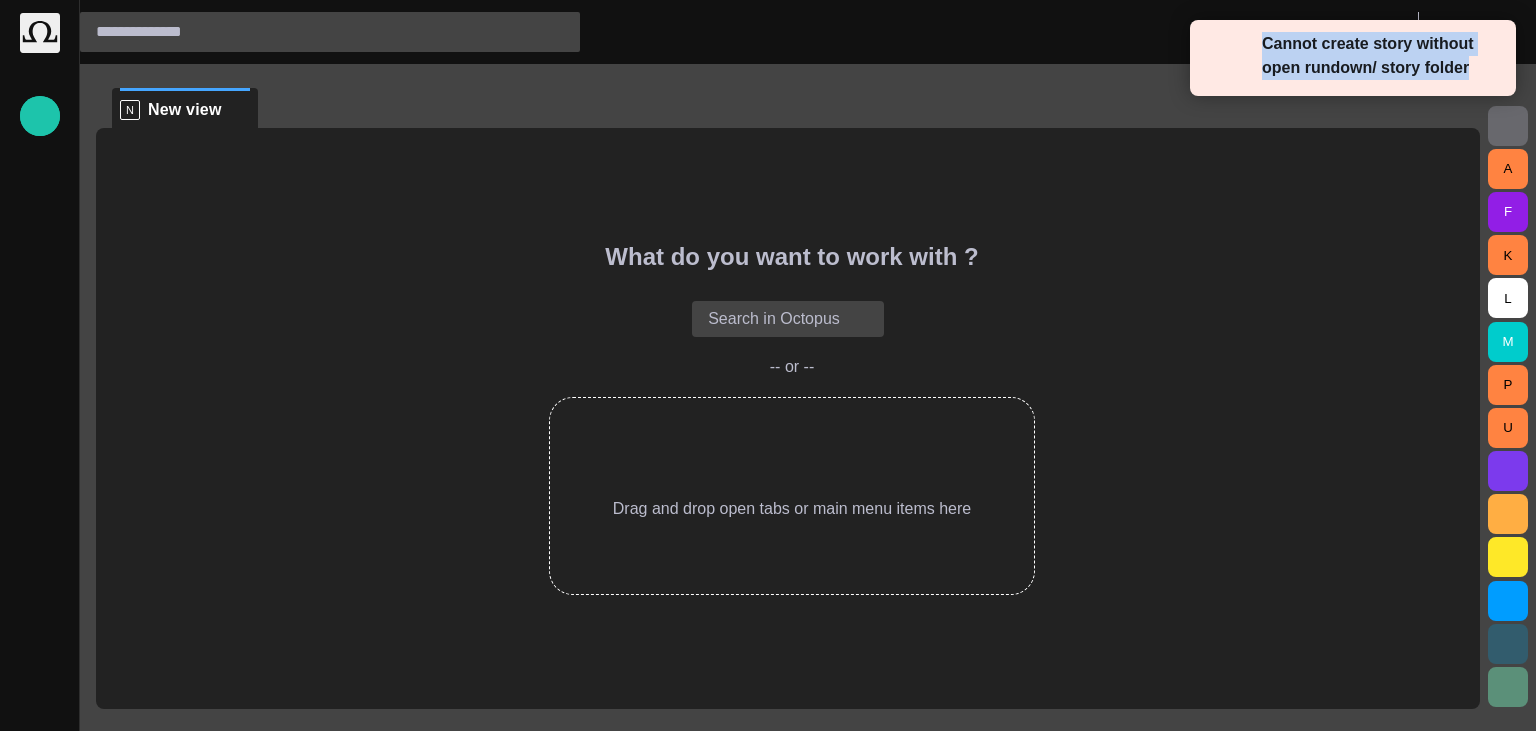 copy on "Cannot create story without open rundown/ story folder" 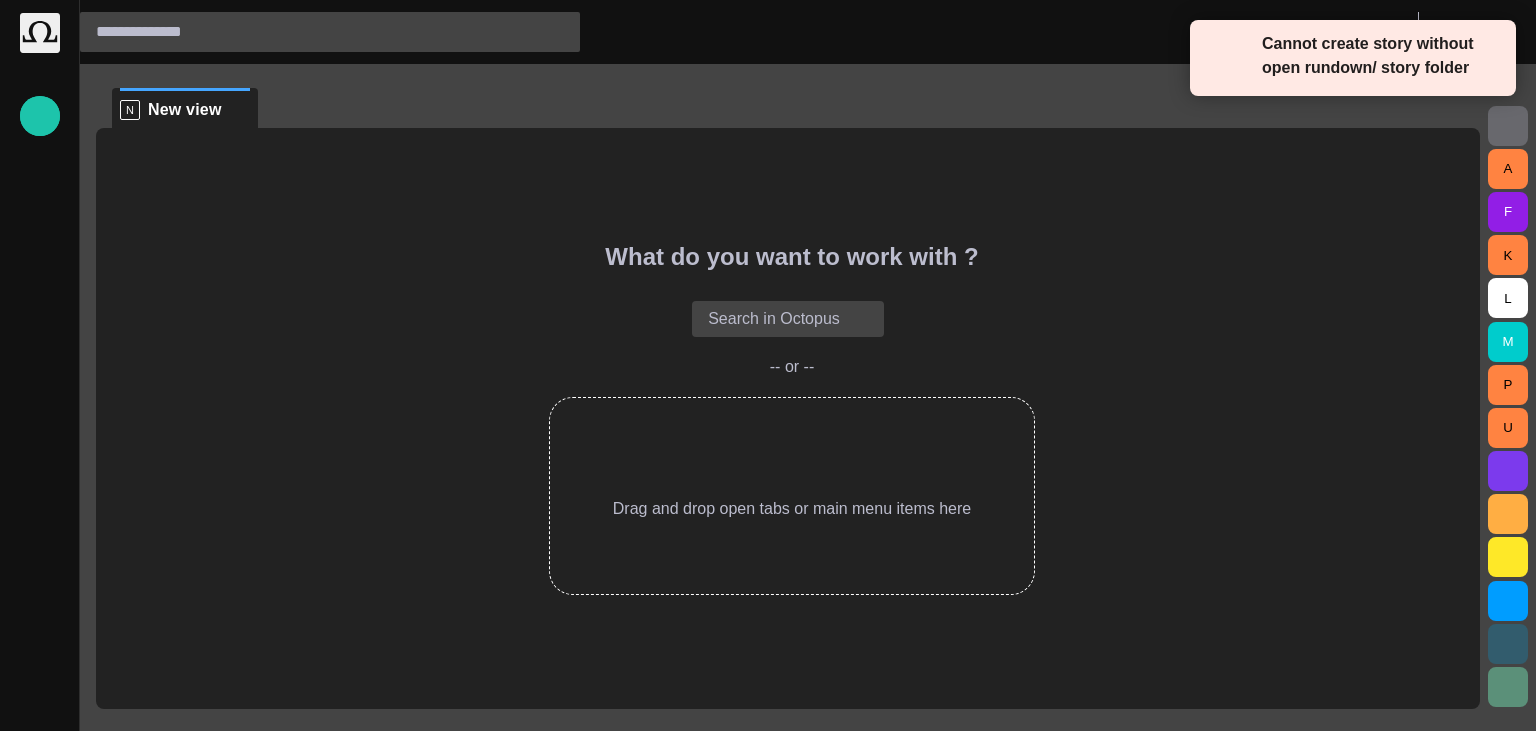 click at bounding box center [1491, 52] 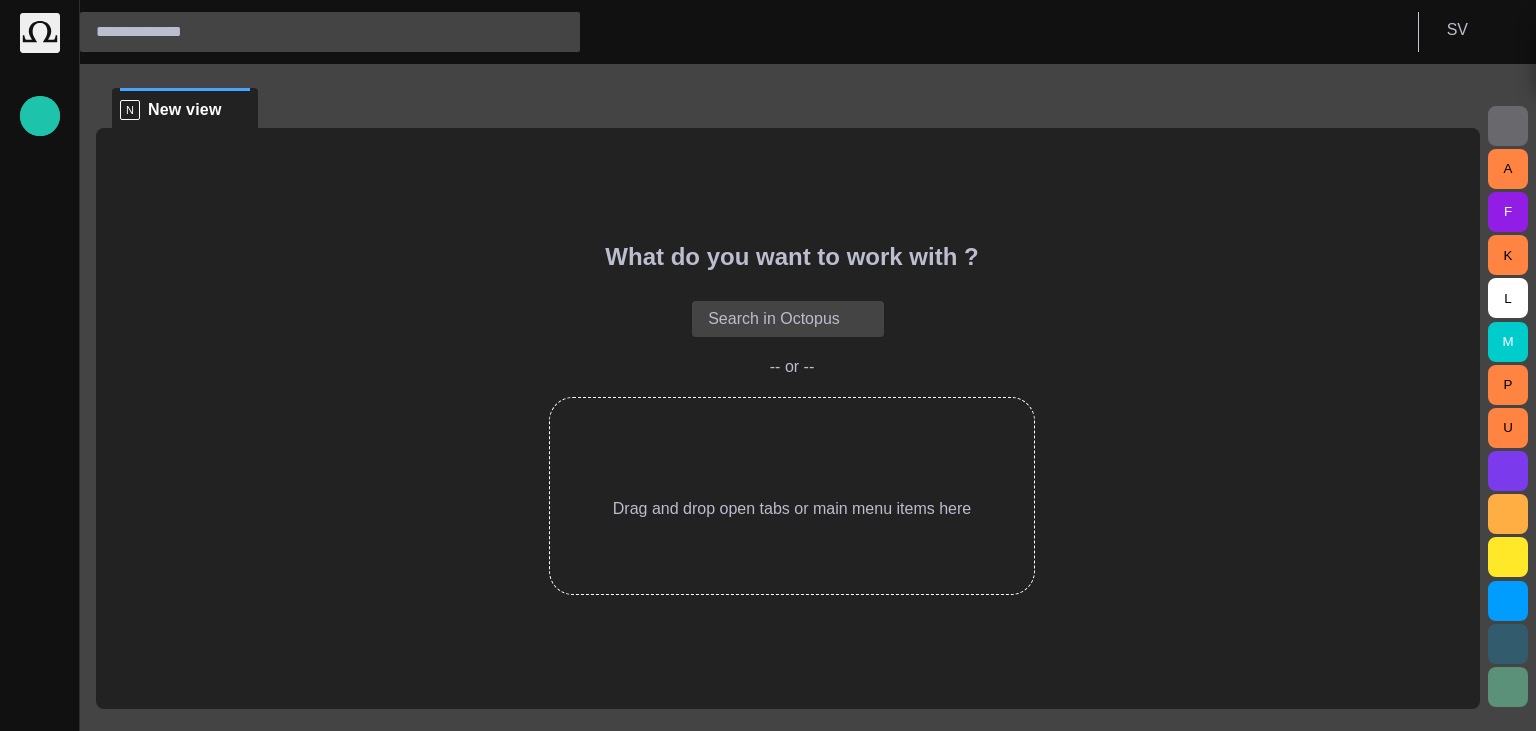 click on "What do you want to work with ? Search in Octopus -- or -- Drag and drop open tabs or main menu items here" at bounding box center [788, 418] 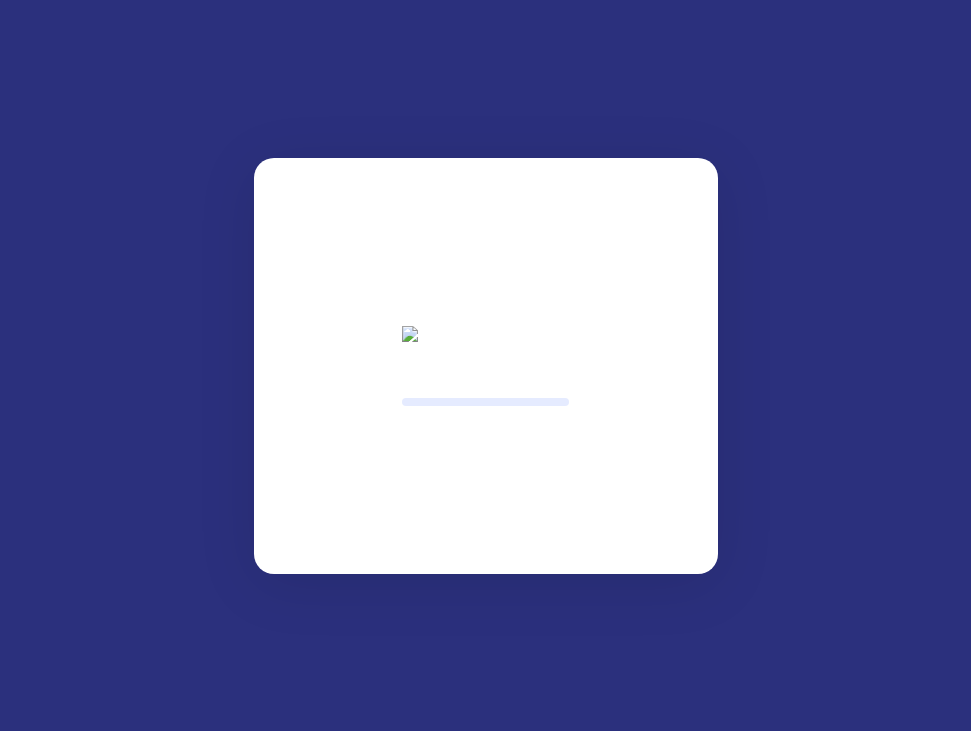 scroll, scrollTop: 0, scrollLeft: 0, axis: both 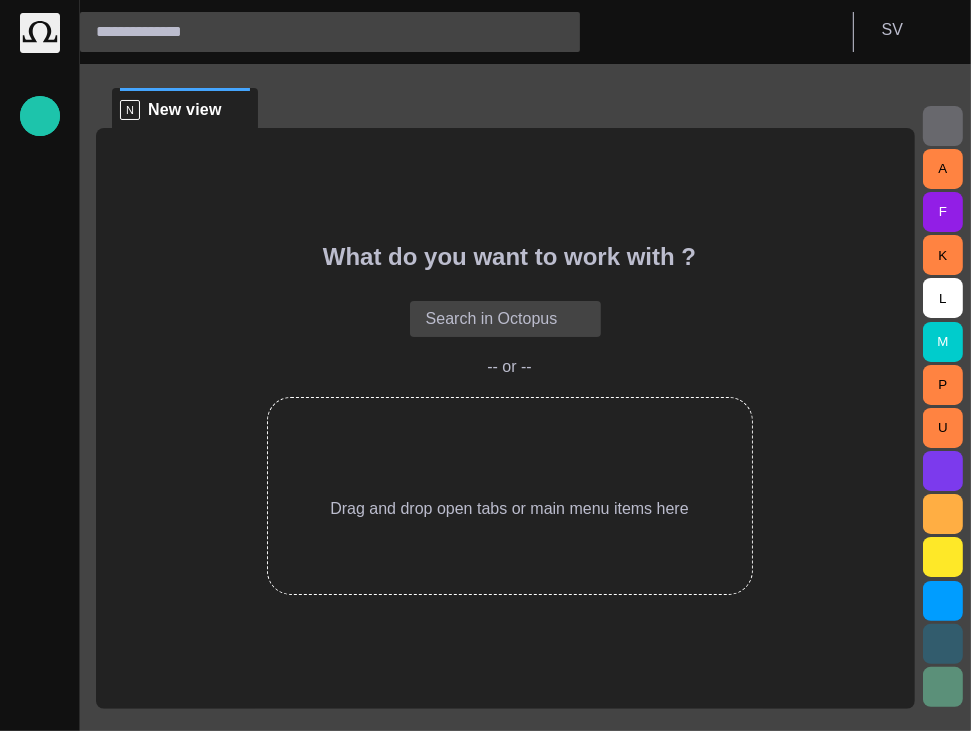click at bounding box center [312, 32] 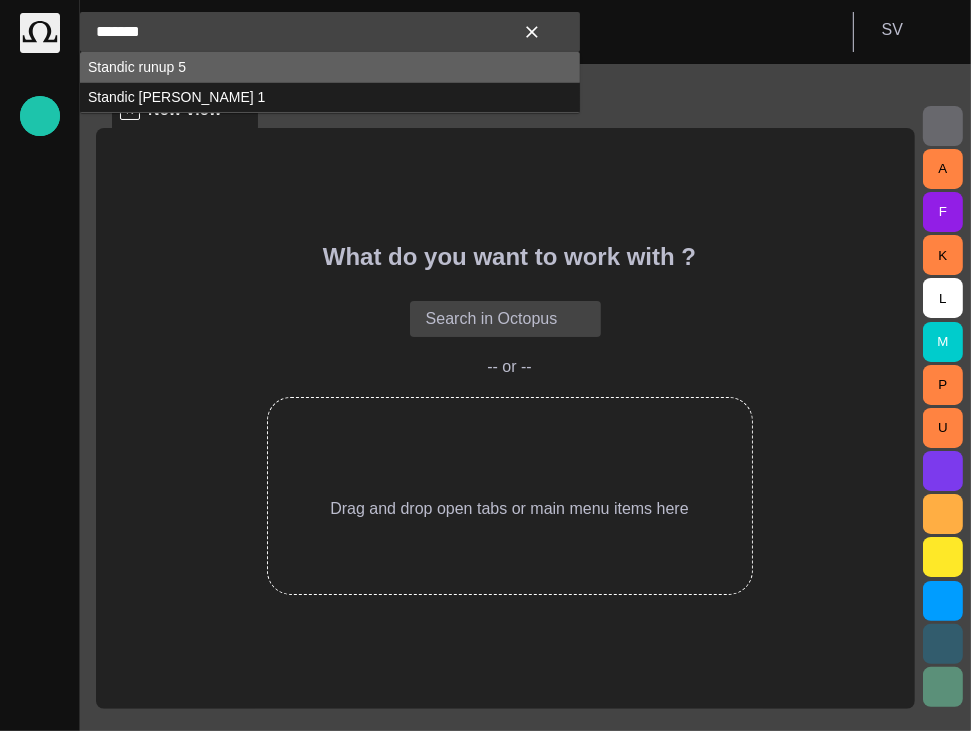 click on "Standic runup 5" at bounding box center [330, 67] 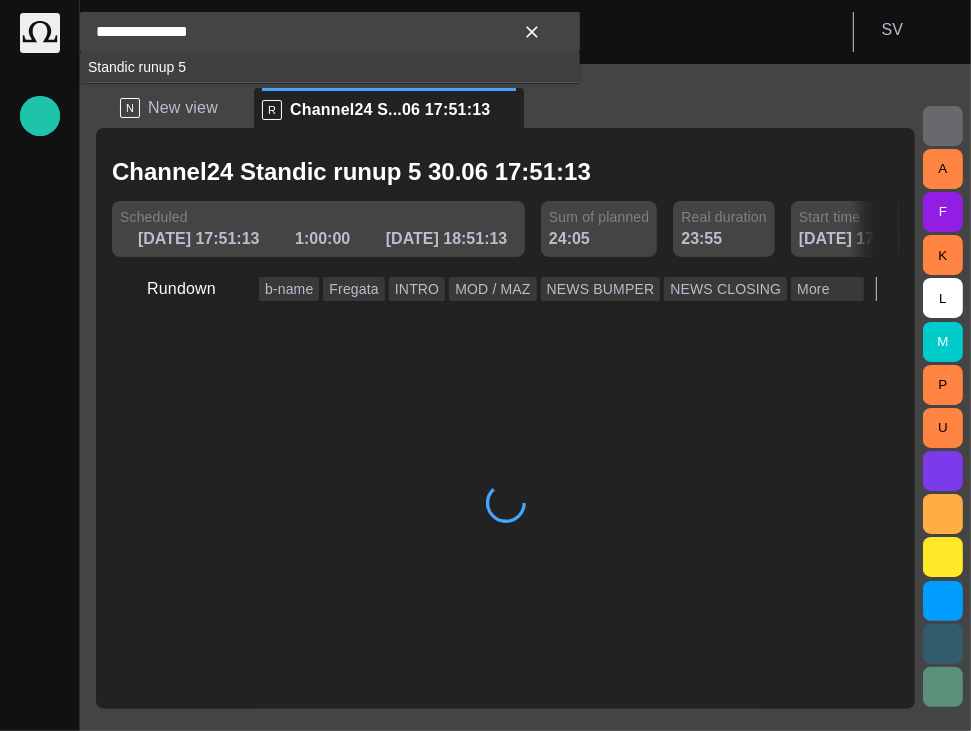type on "**********" 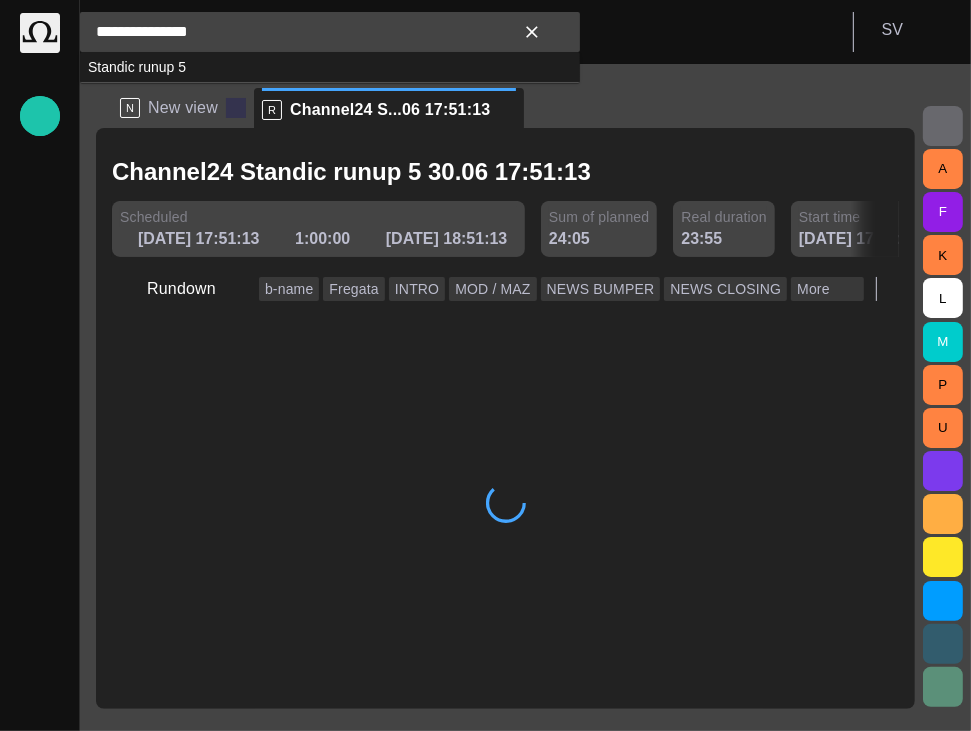 click at bounding box center [236, 108] 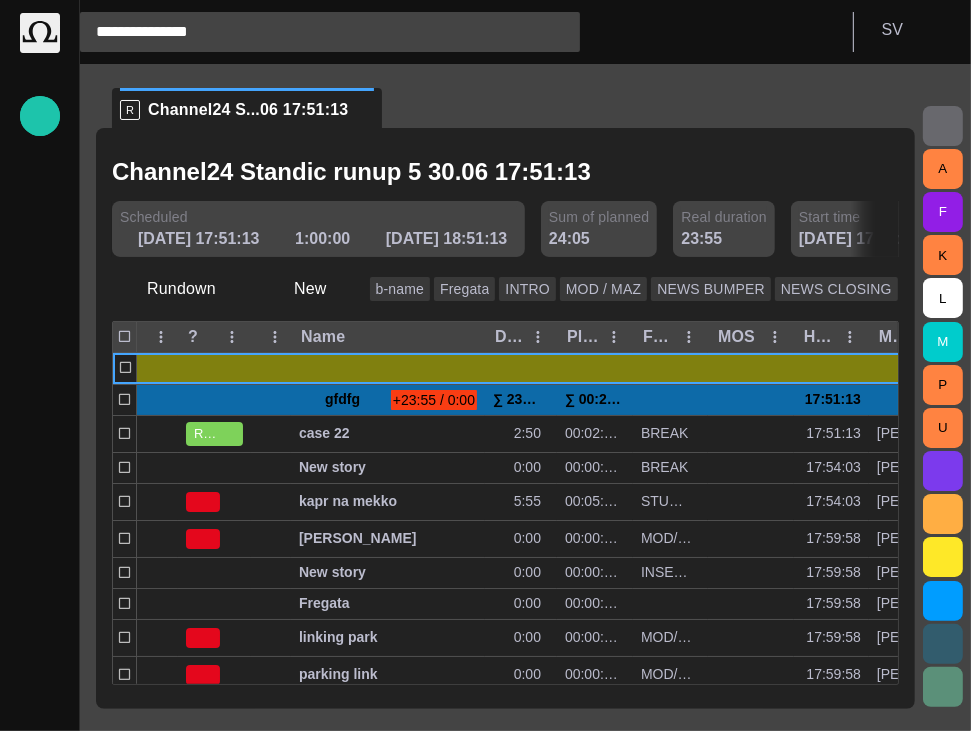 type 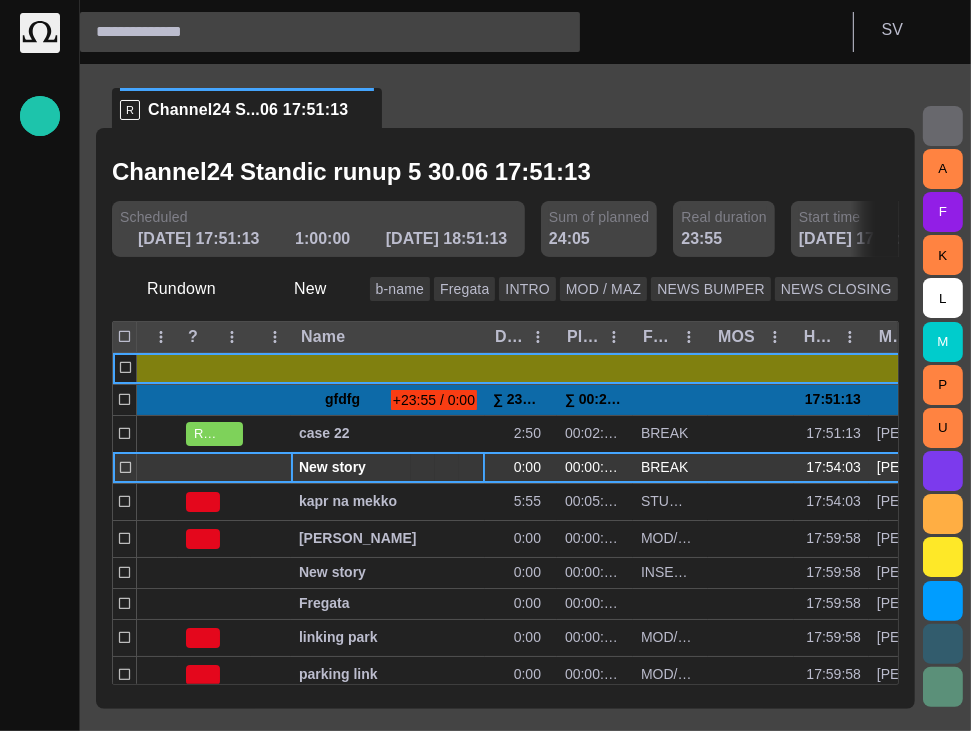 click on "New story" at bounding box center (388, 467) 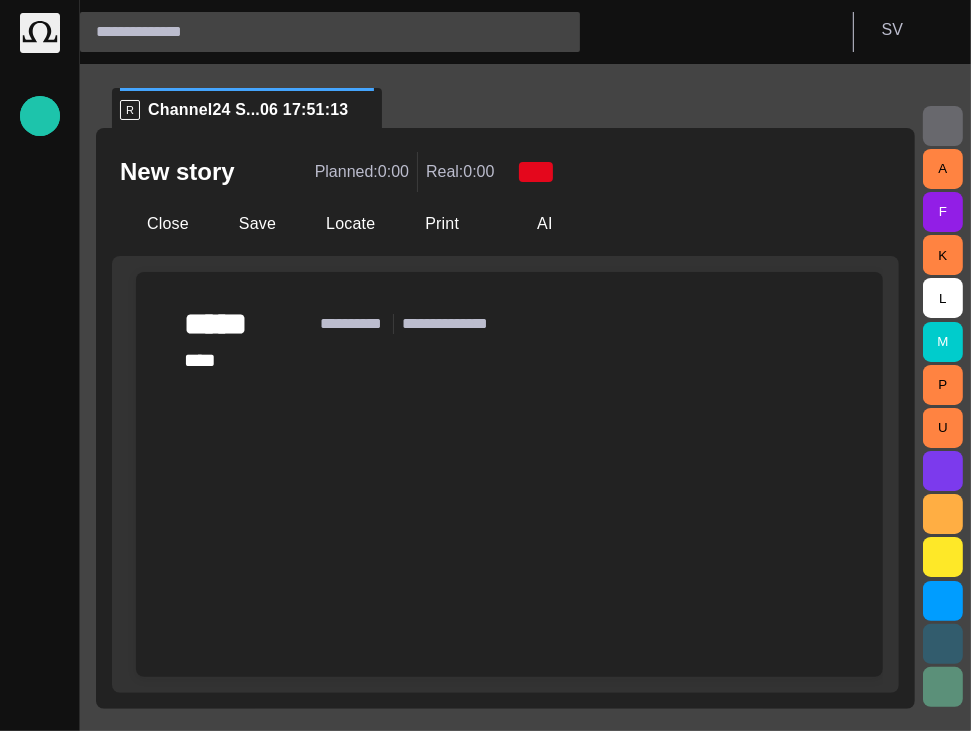 click on "﻿ **** ﻿" at bounding box center [509, 360] 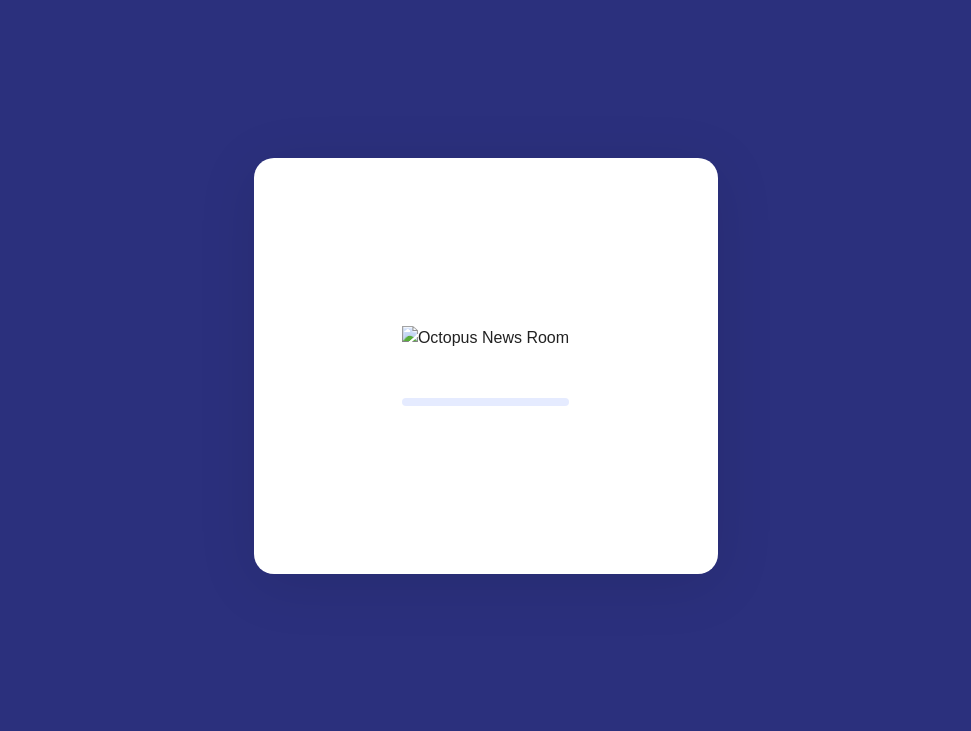 scroll, scrollTop: 0, scrollLeft: 0, axis: both 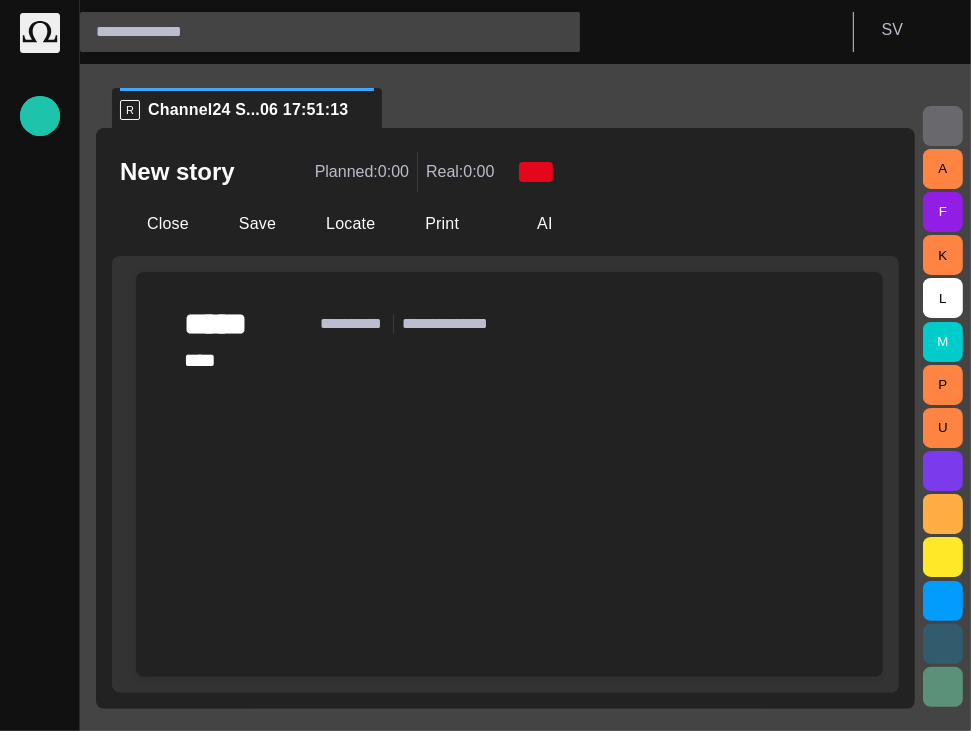 click at bounding box center (509, 542) 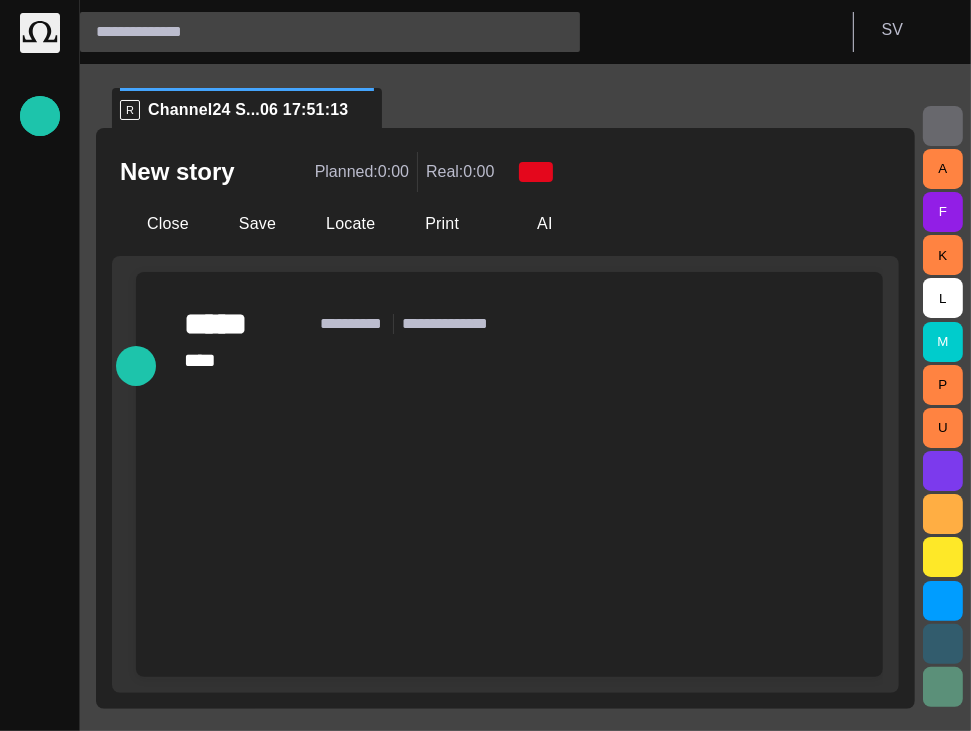 click on "﻿ **** ﻿" at bounding box center (509, 360) 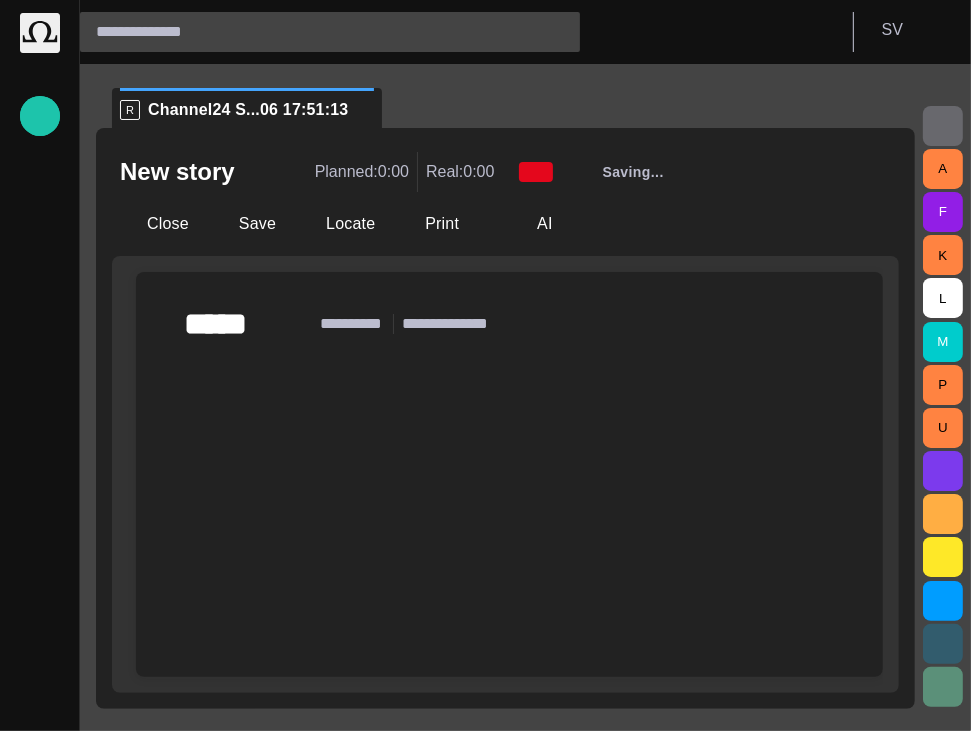 click at bounding box center (509, 542) 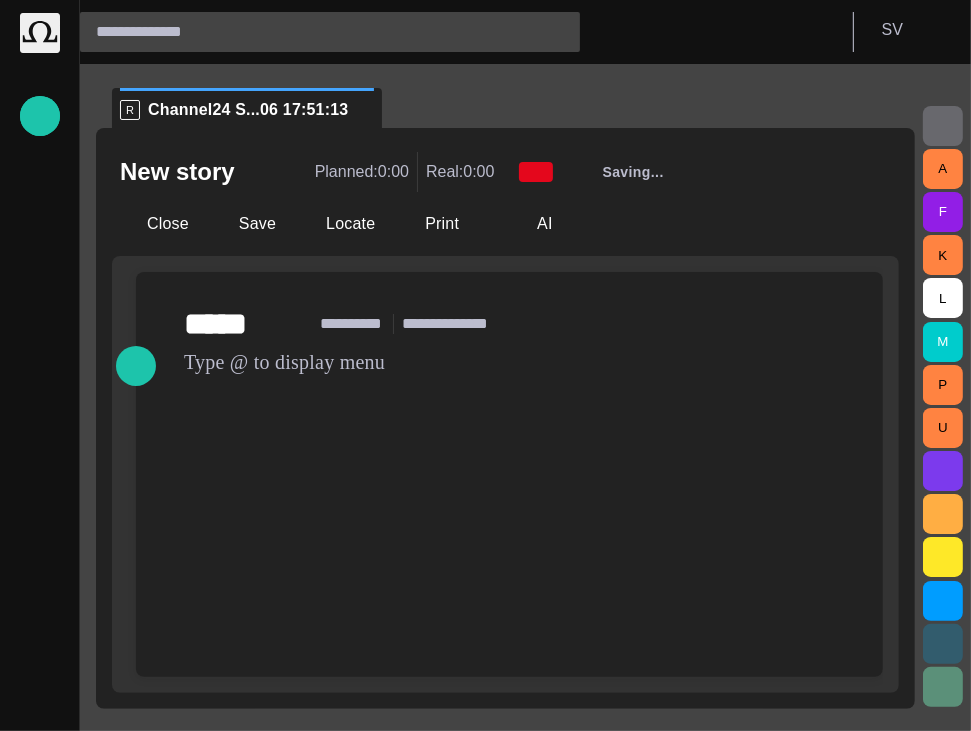 click at bounding box center (509, 542) 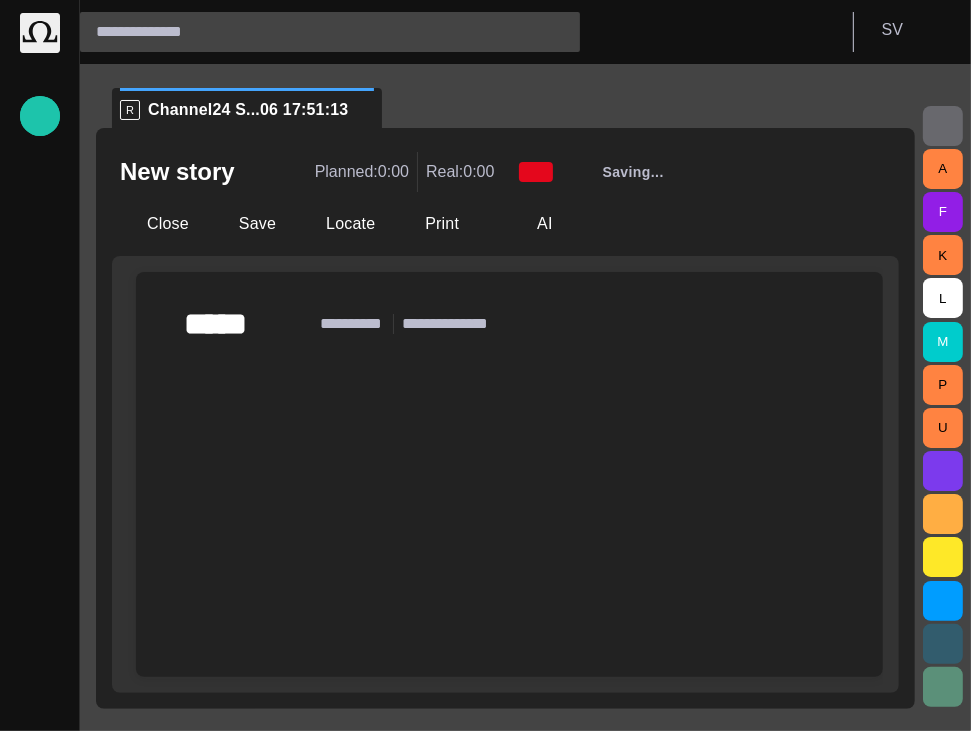 click on "﻿ ﻿ ﻿" at bounding box center (509, 360) 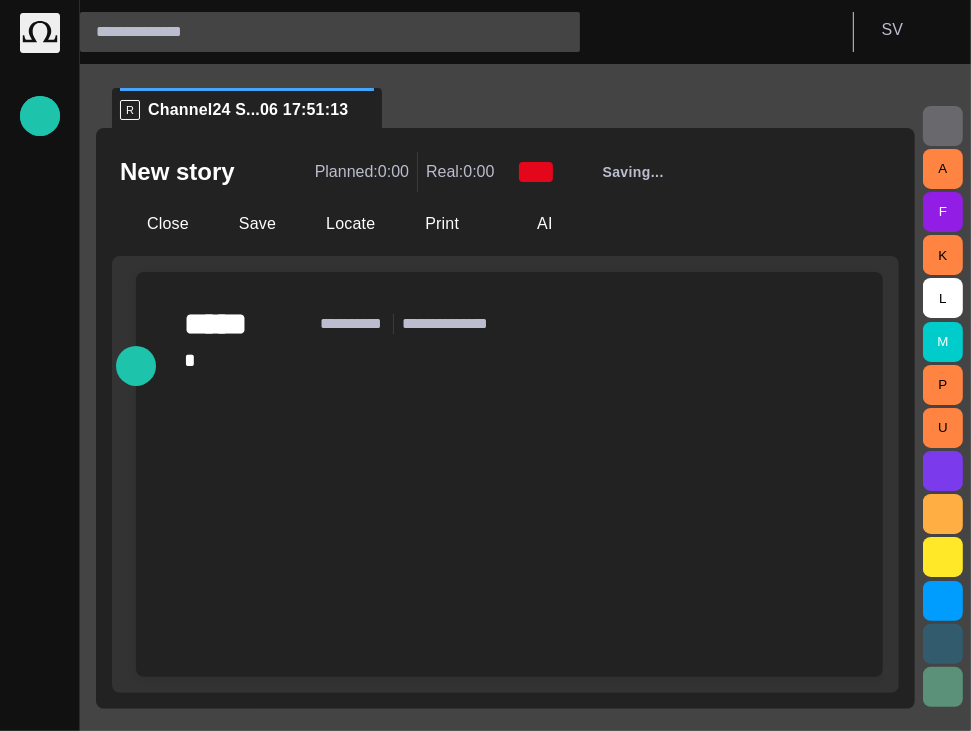 type 